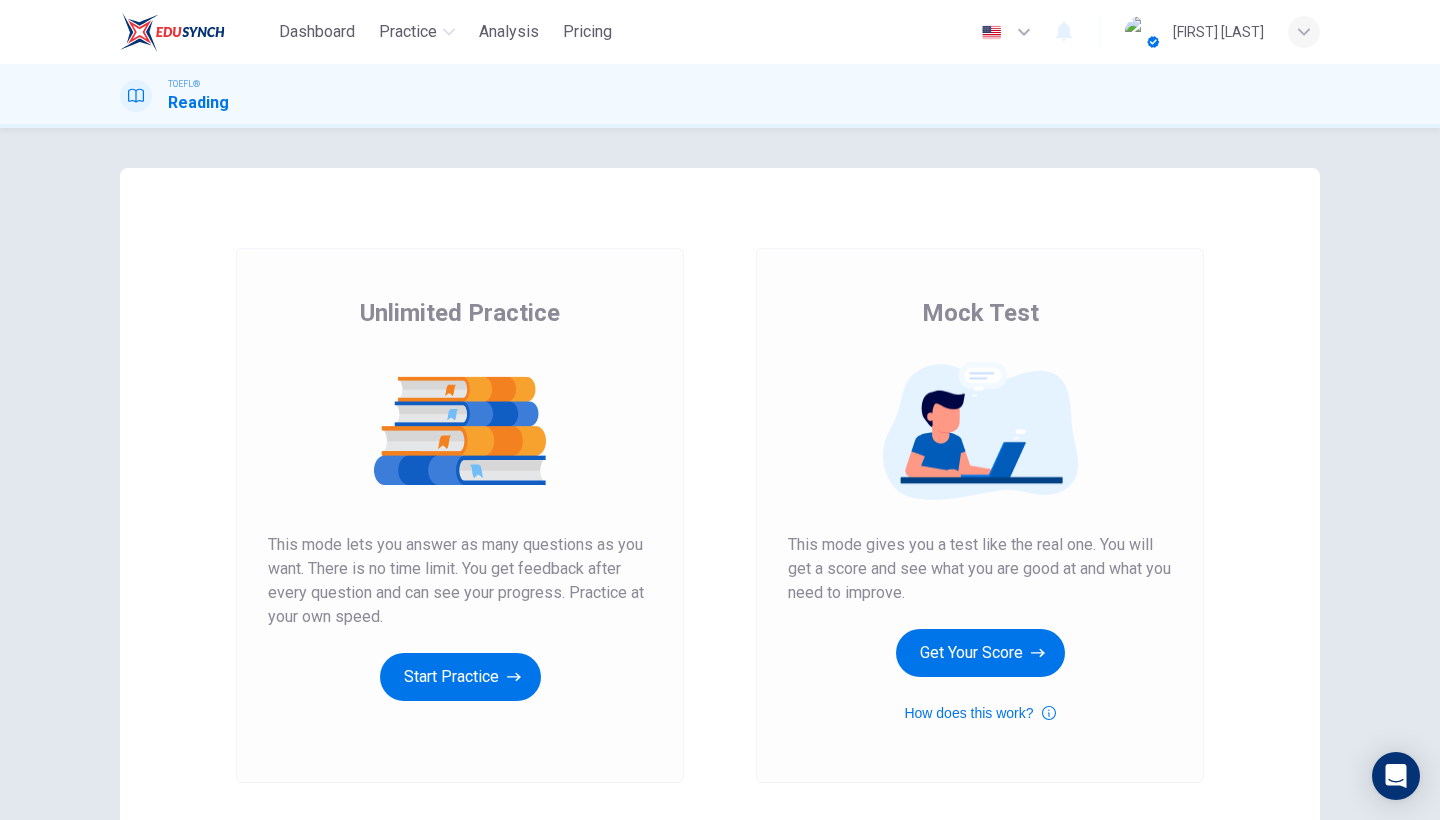 scroll, scrollTop: 0, scrollLeft: 0, axis: both 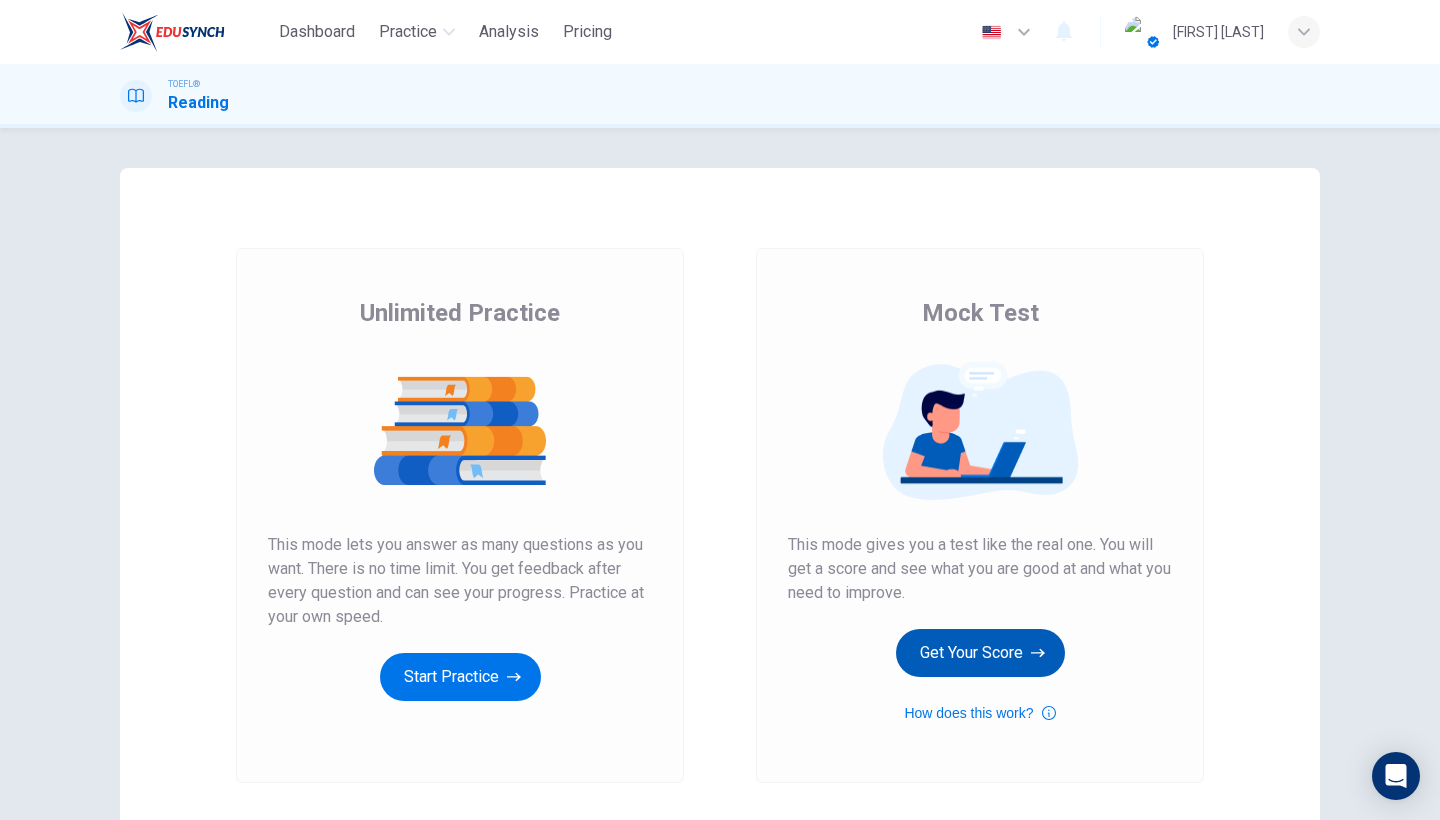 click on "Get Your Score" at bounding box center (460, 677) 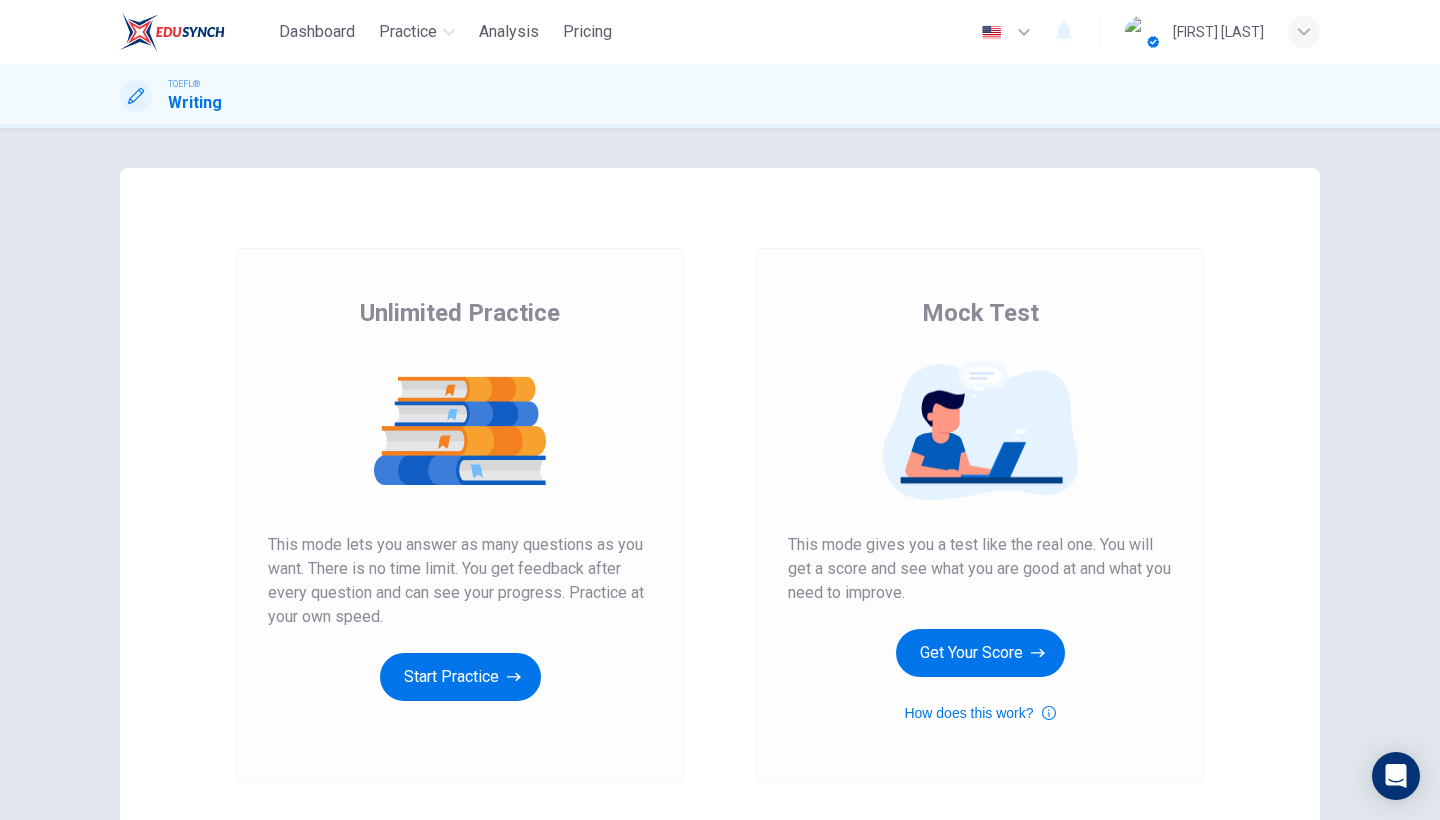 scroll, scrollTop: 0, scrollLeft: 0, axis: both 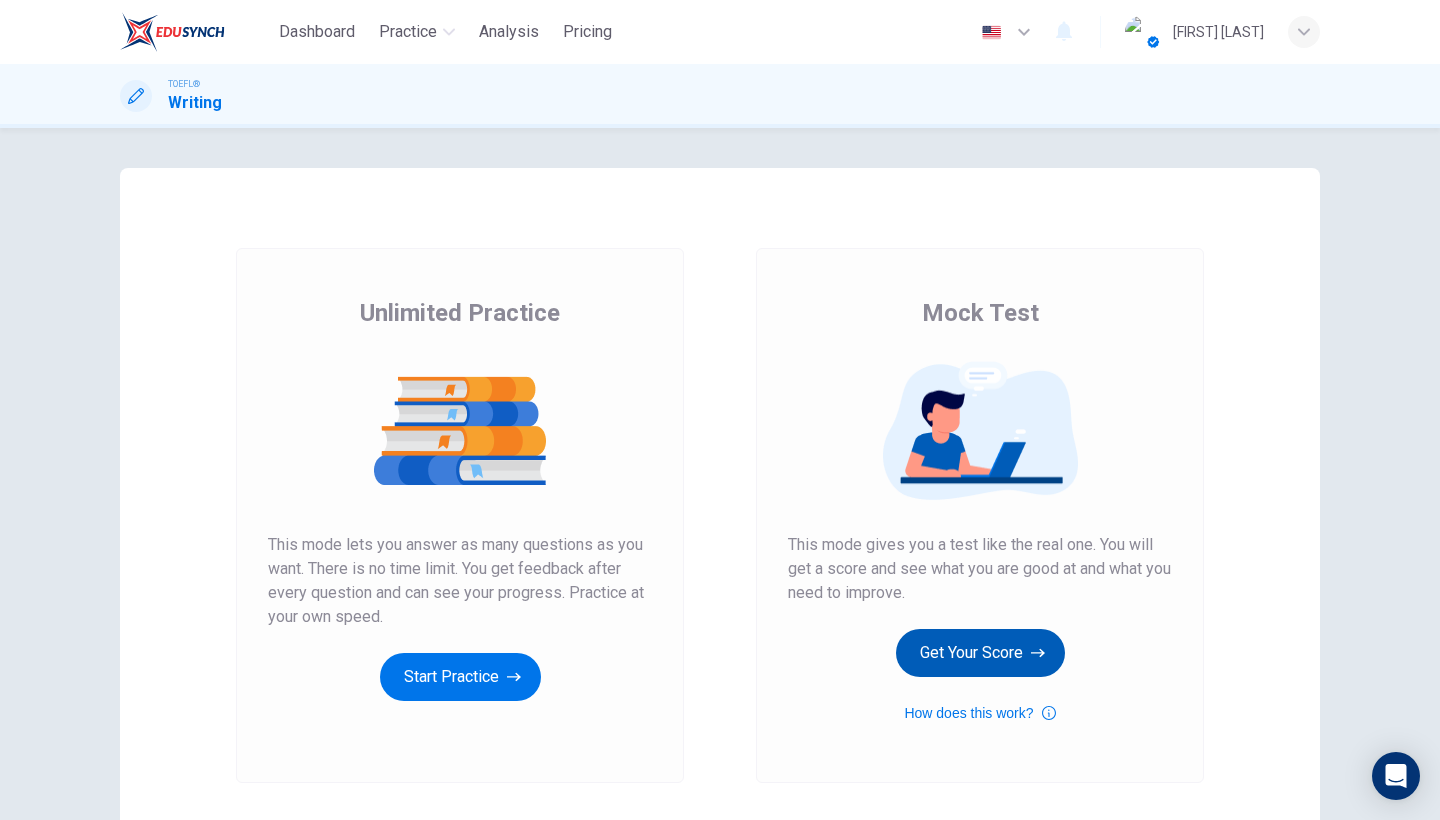 click on "Get Your Score" at bounding box center (460, 677) 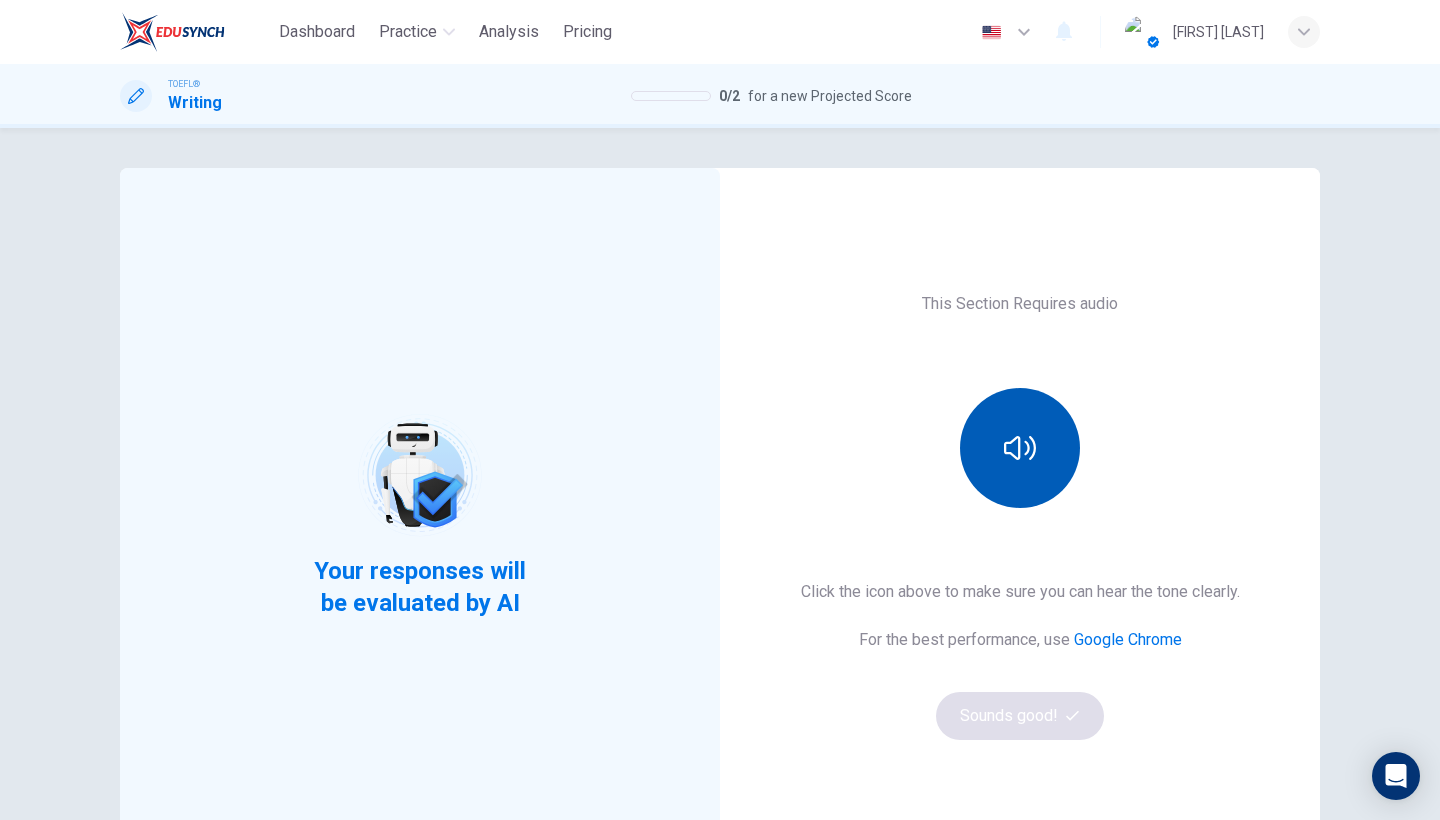 click at bounding box center [1020, 448] 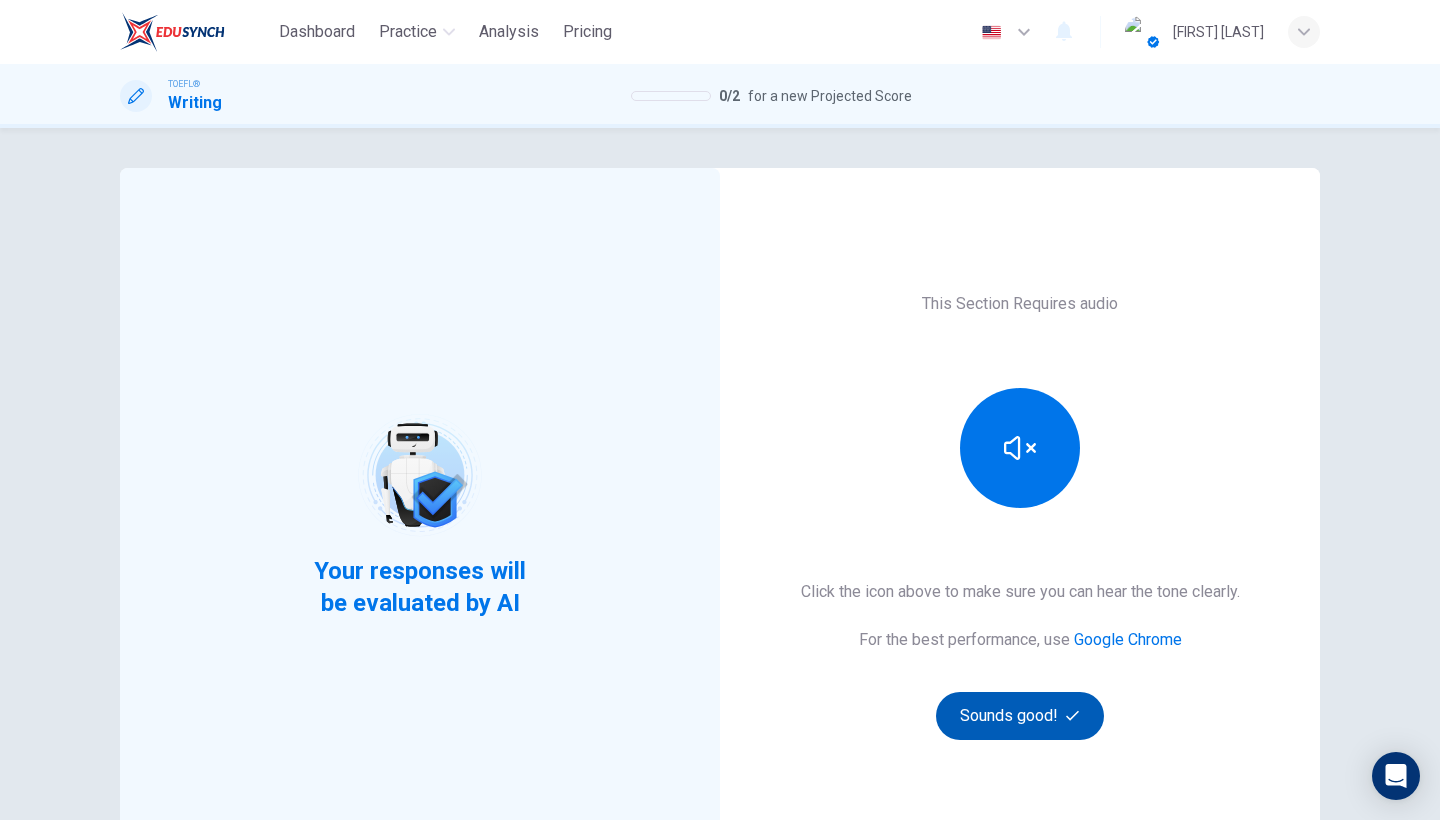 click on "Sounds good!" at bounding box center [1020, 716] 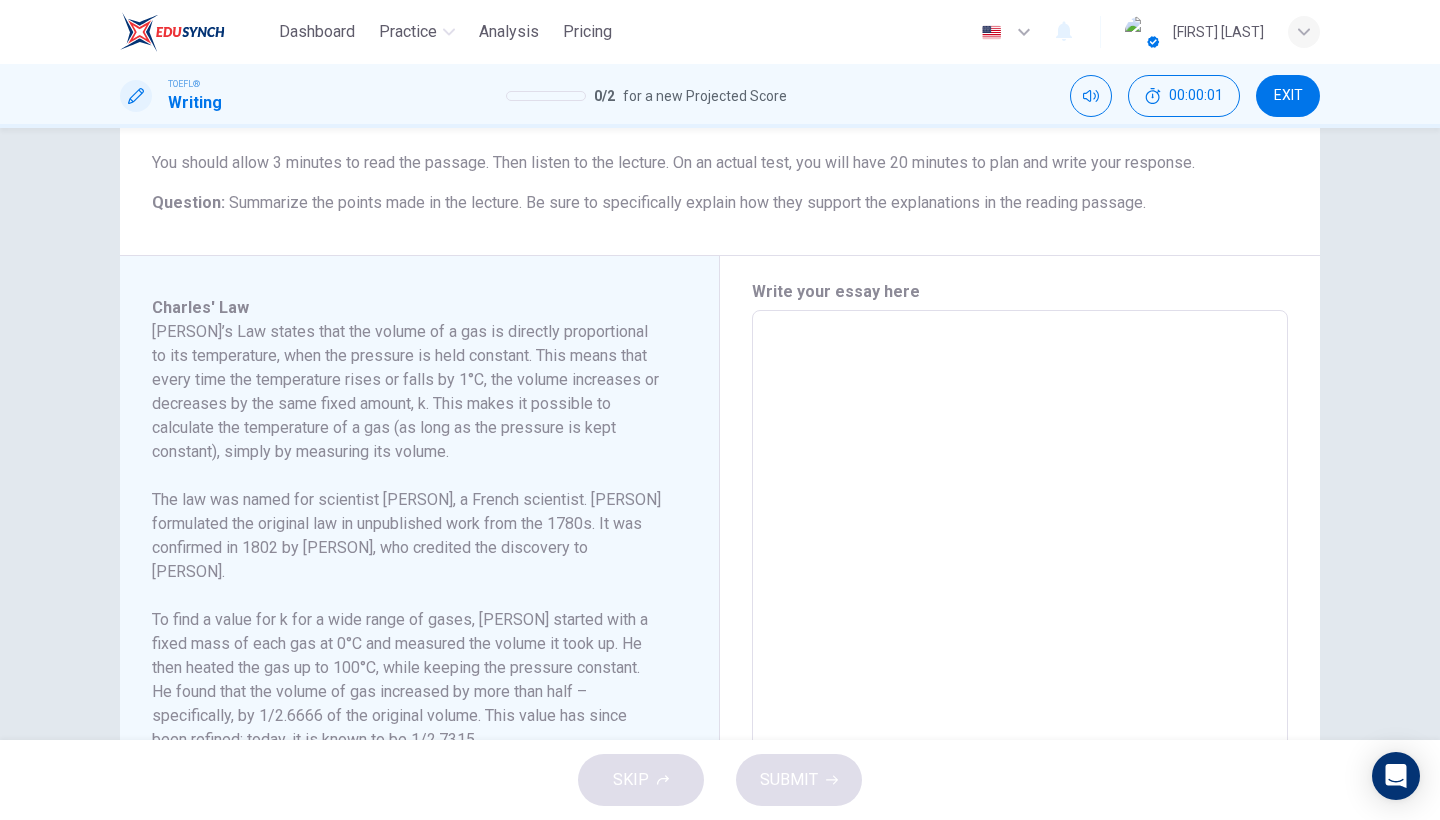 scroll, scrollTop: 533, scrollLeft: 0, axis: vertical 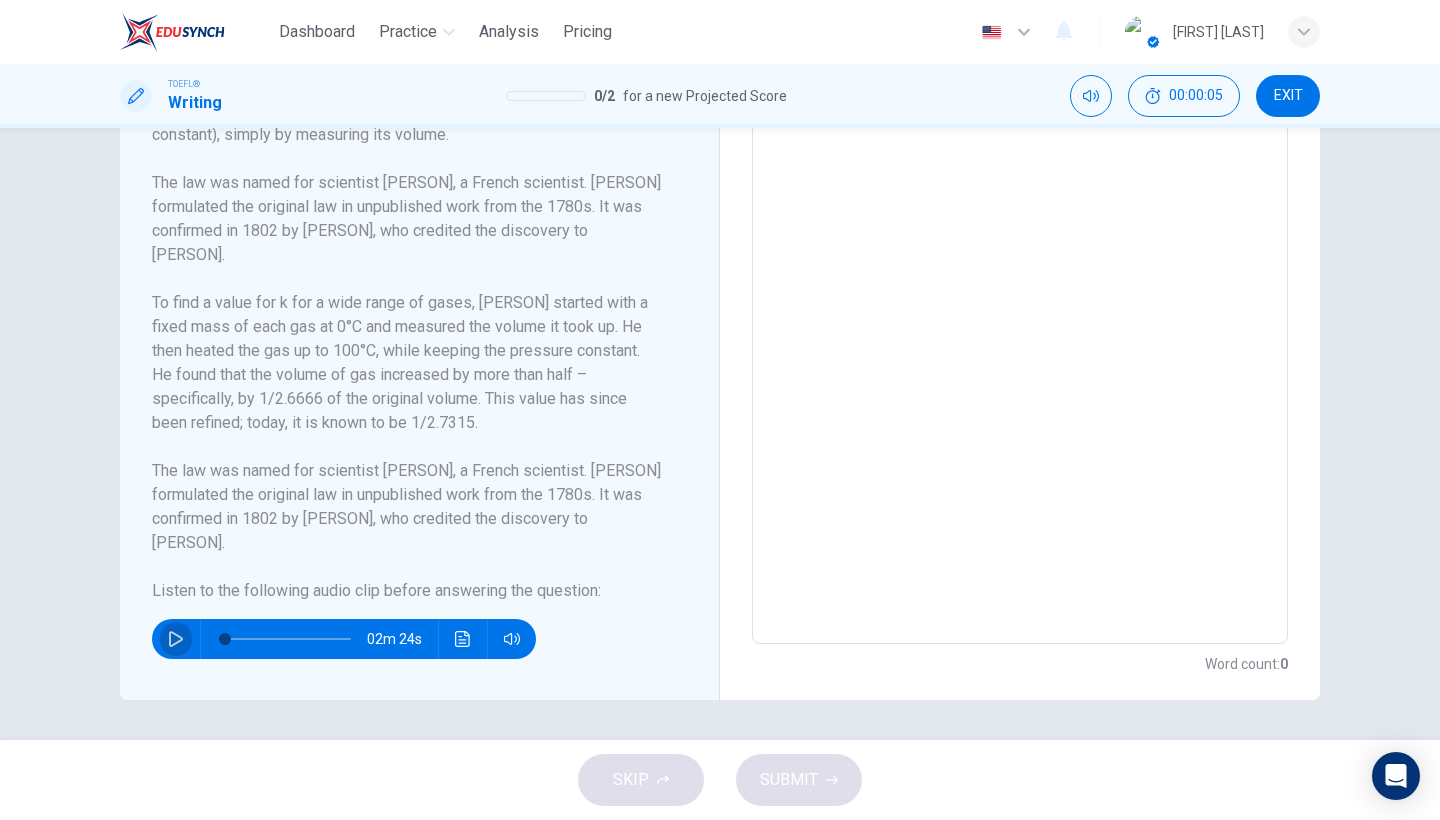click at bounding box center [176, 639] 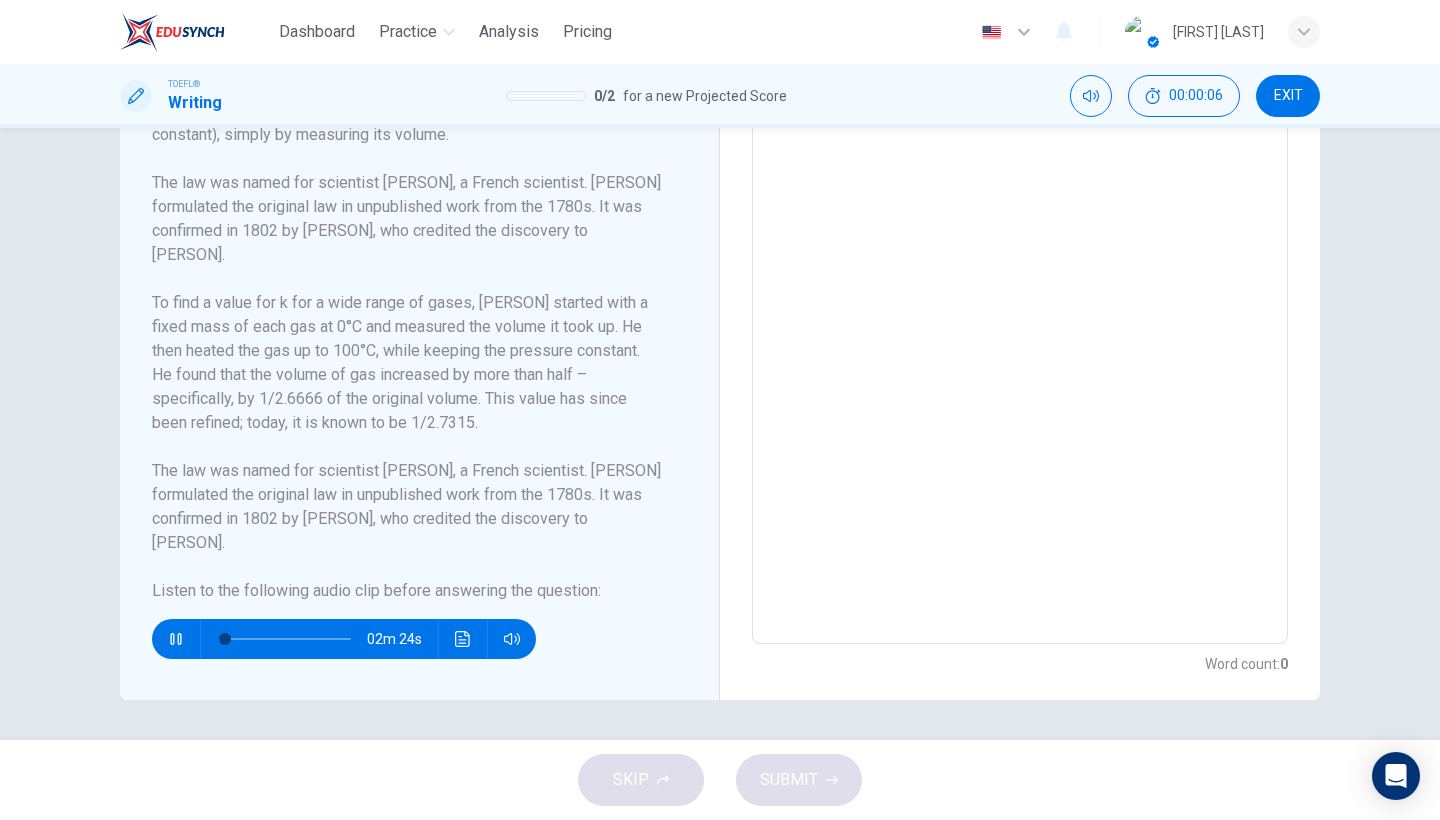 scroll, scrollTop: 0, scrollLeft: 0, axis: both 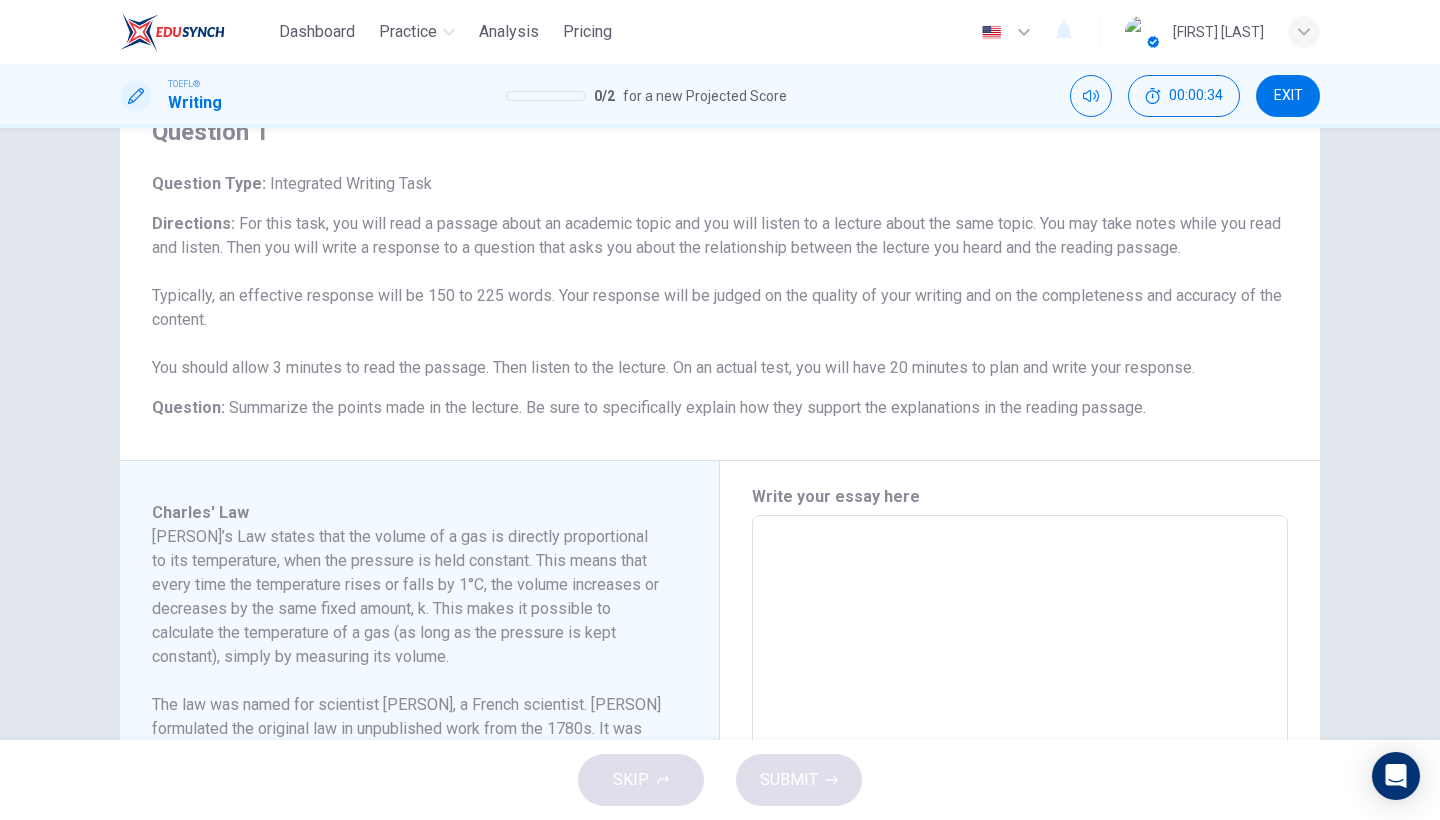 click on "EXIT" at bounding box center [1288, 96] 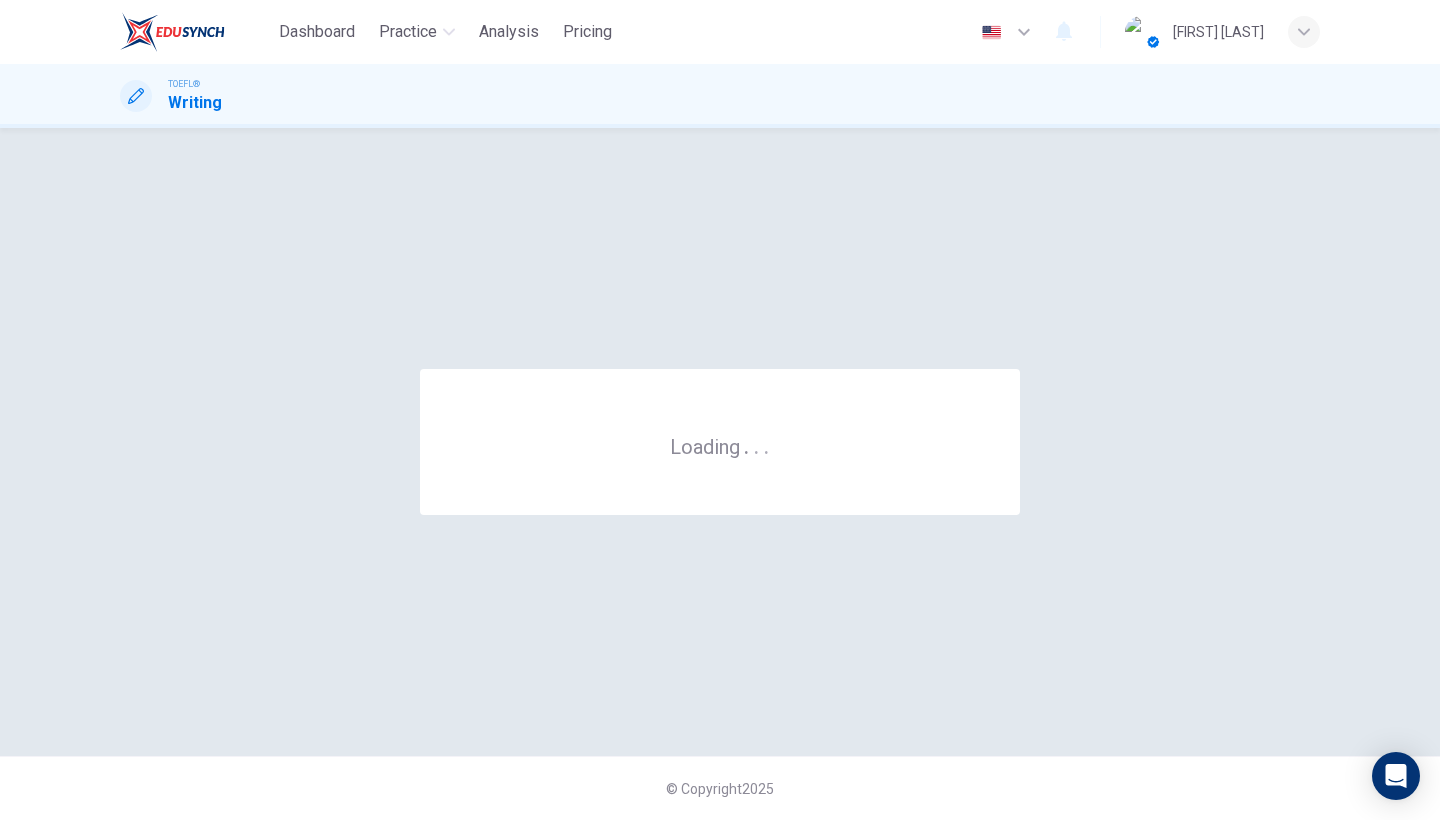 scroll, scrollTop: 0, scrollLeft: 0, axis: both 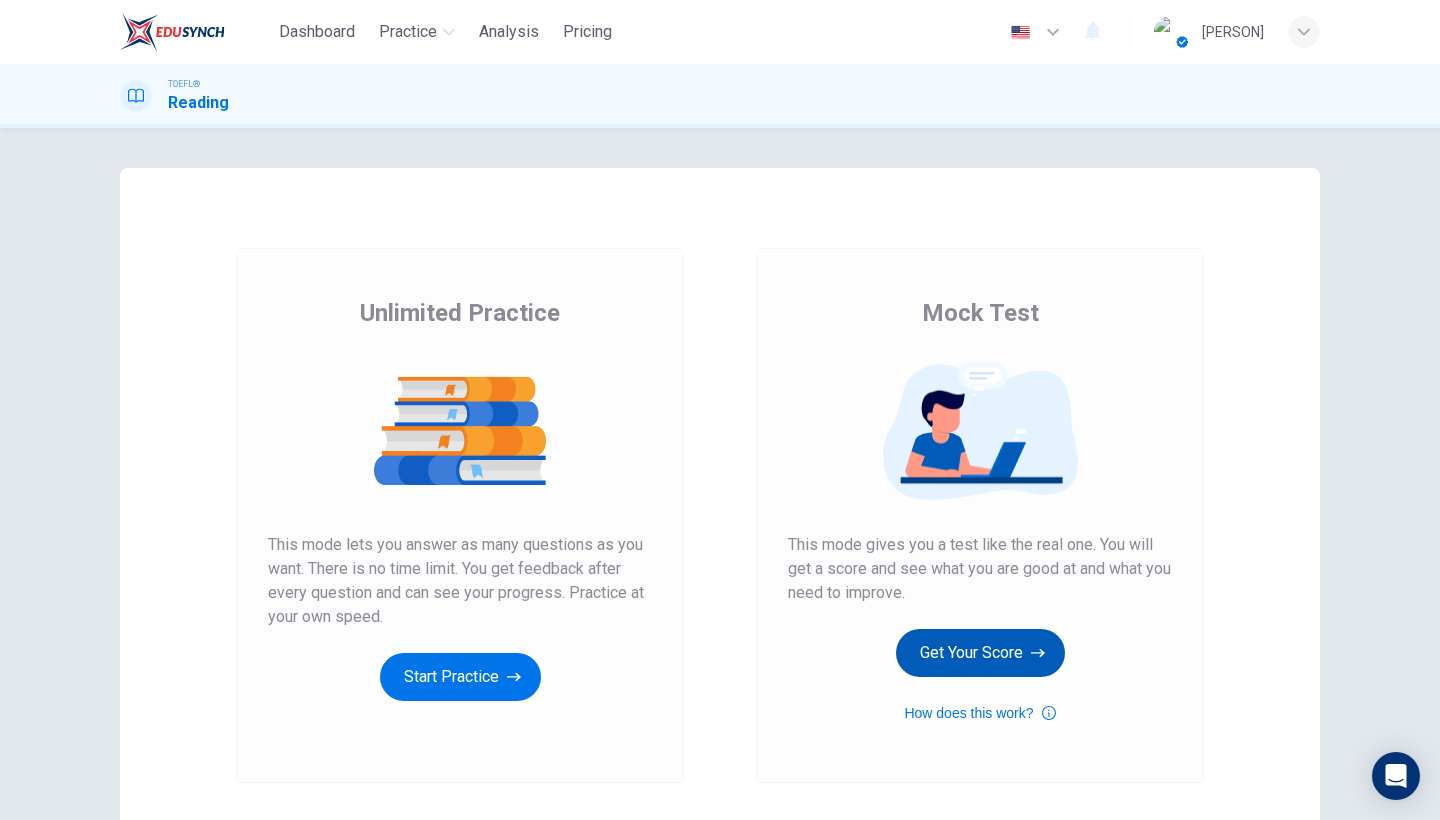 click on "Get Your Score" at bounding box center [460, 677] 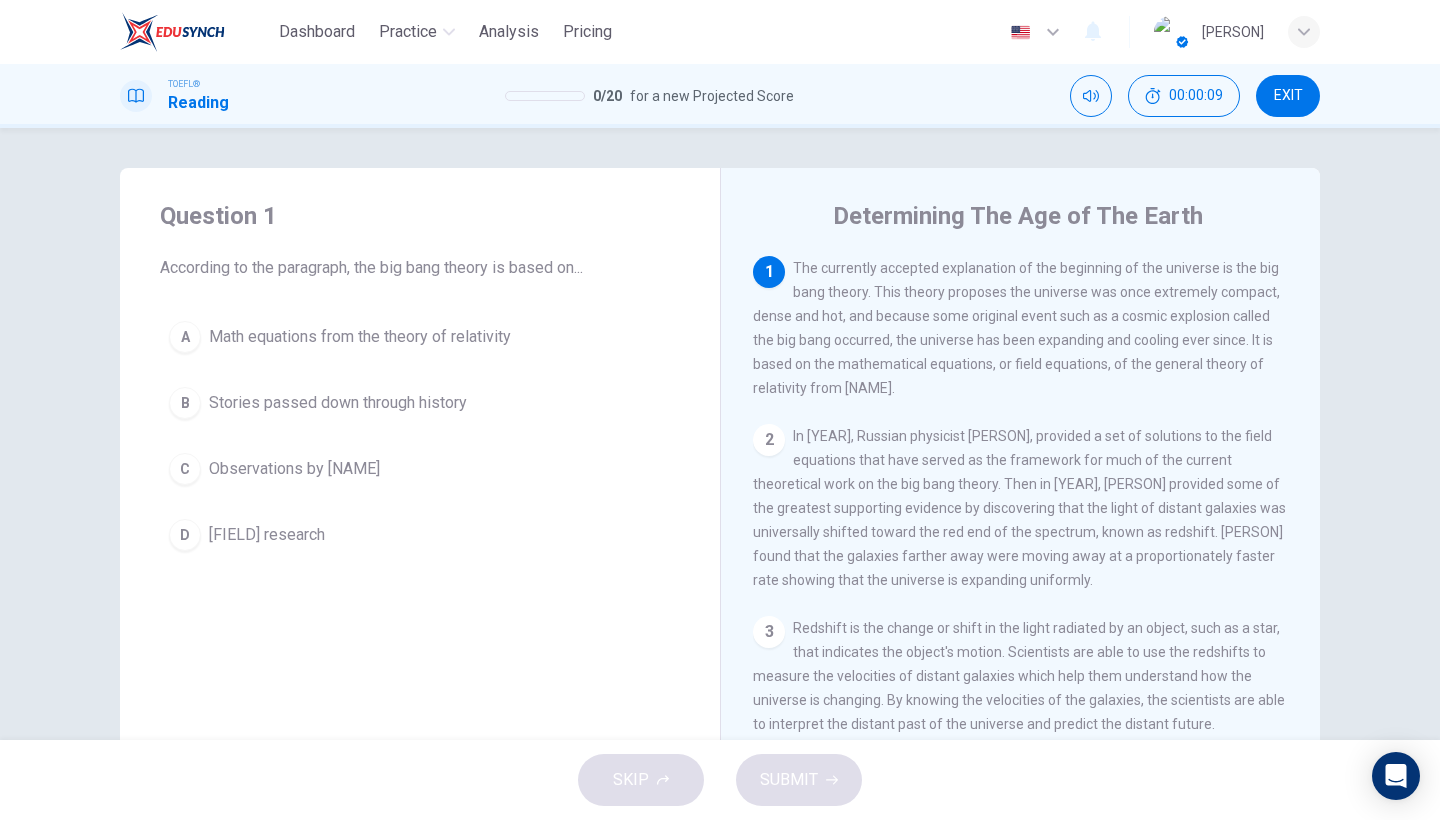 drag, startPoint x: 873, startPoint y: 285, endPoint x: 1020, endPoint y: 279, distance: 147.12239 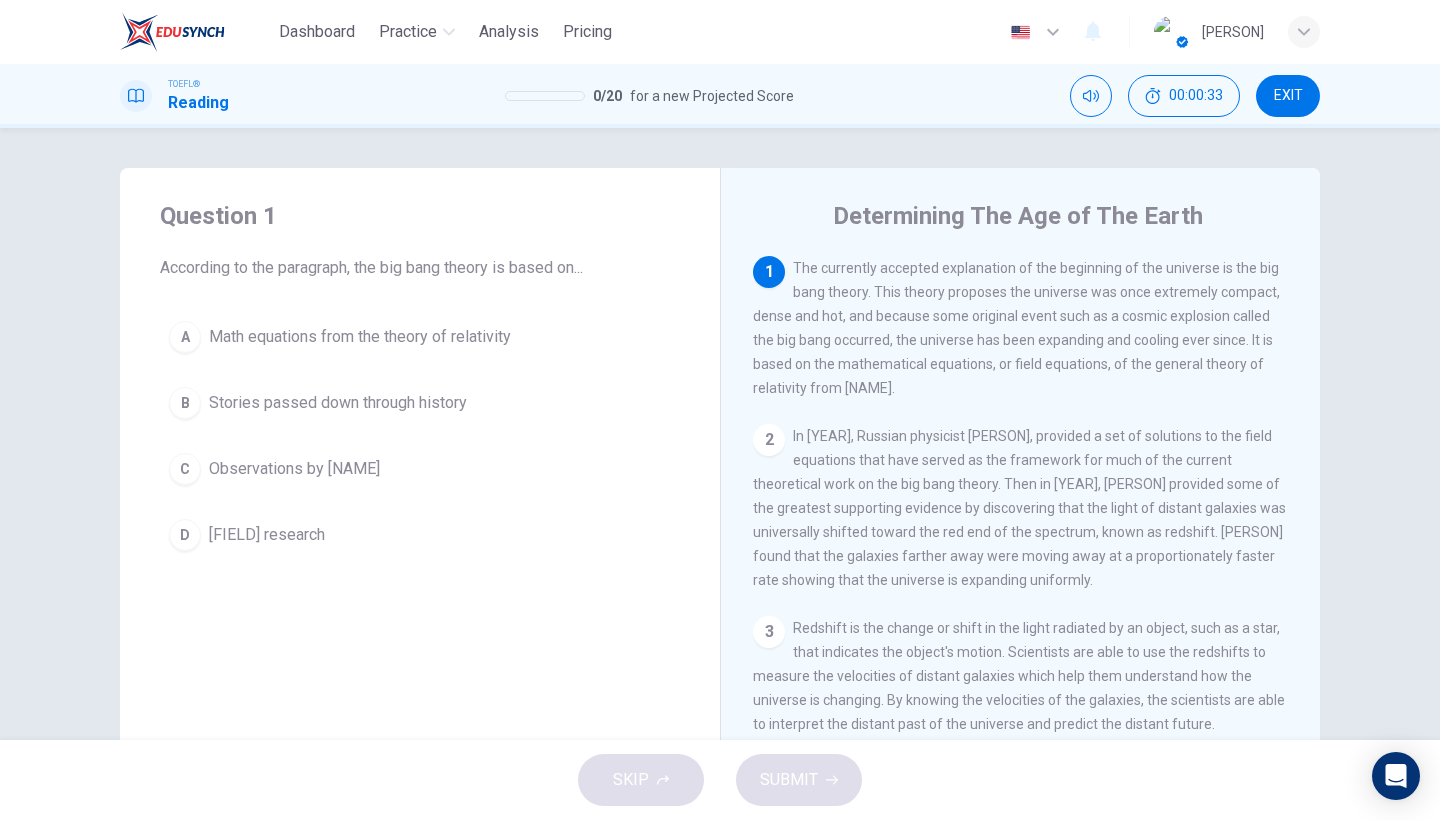 click on "A Math equations from the theory of relativity" at bounding box center [420, 337] 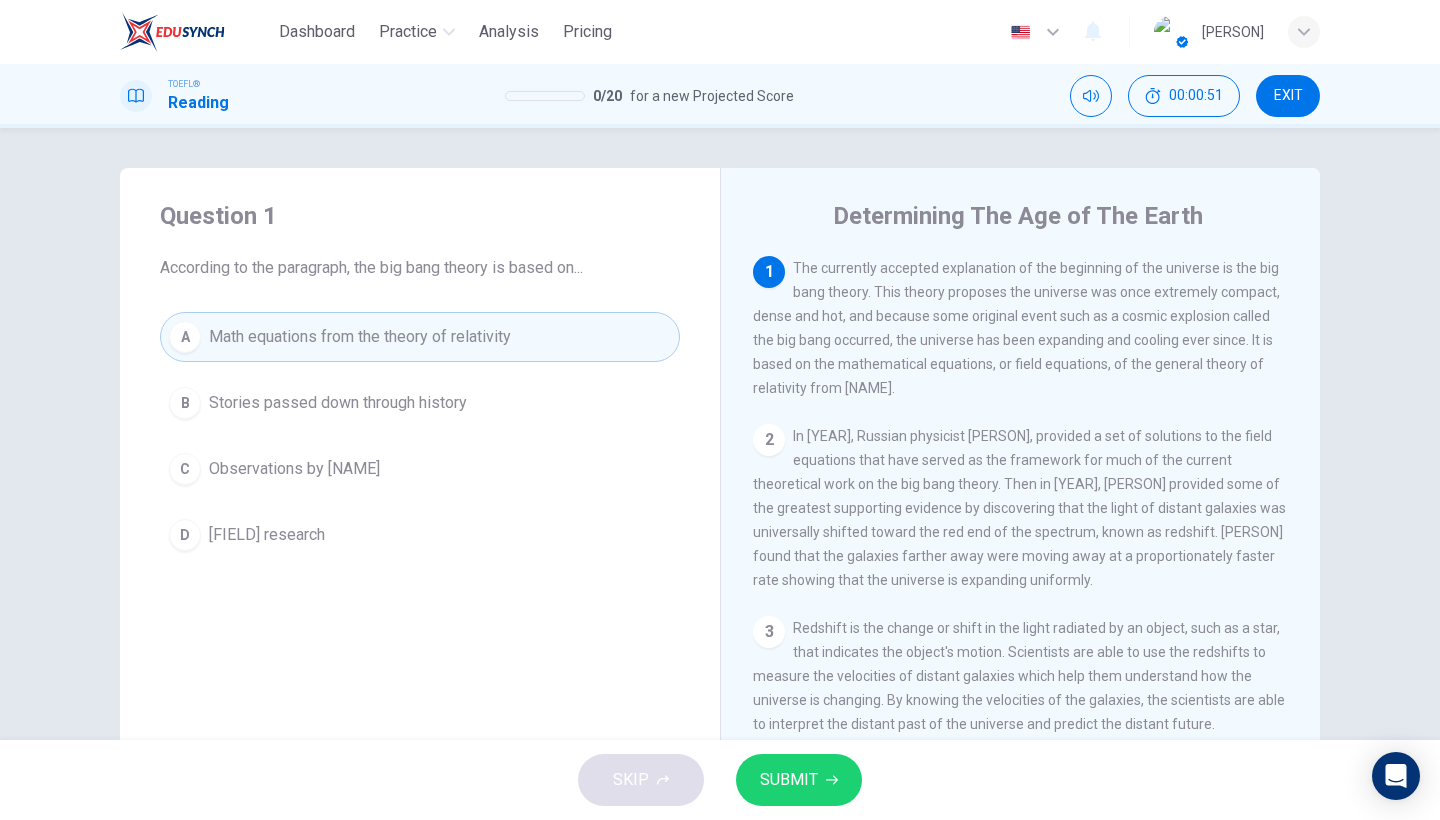 click on "SUBMIT" at bounding box center [799, 780] 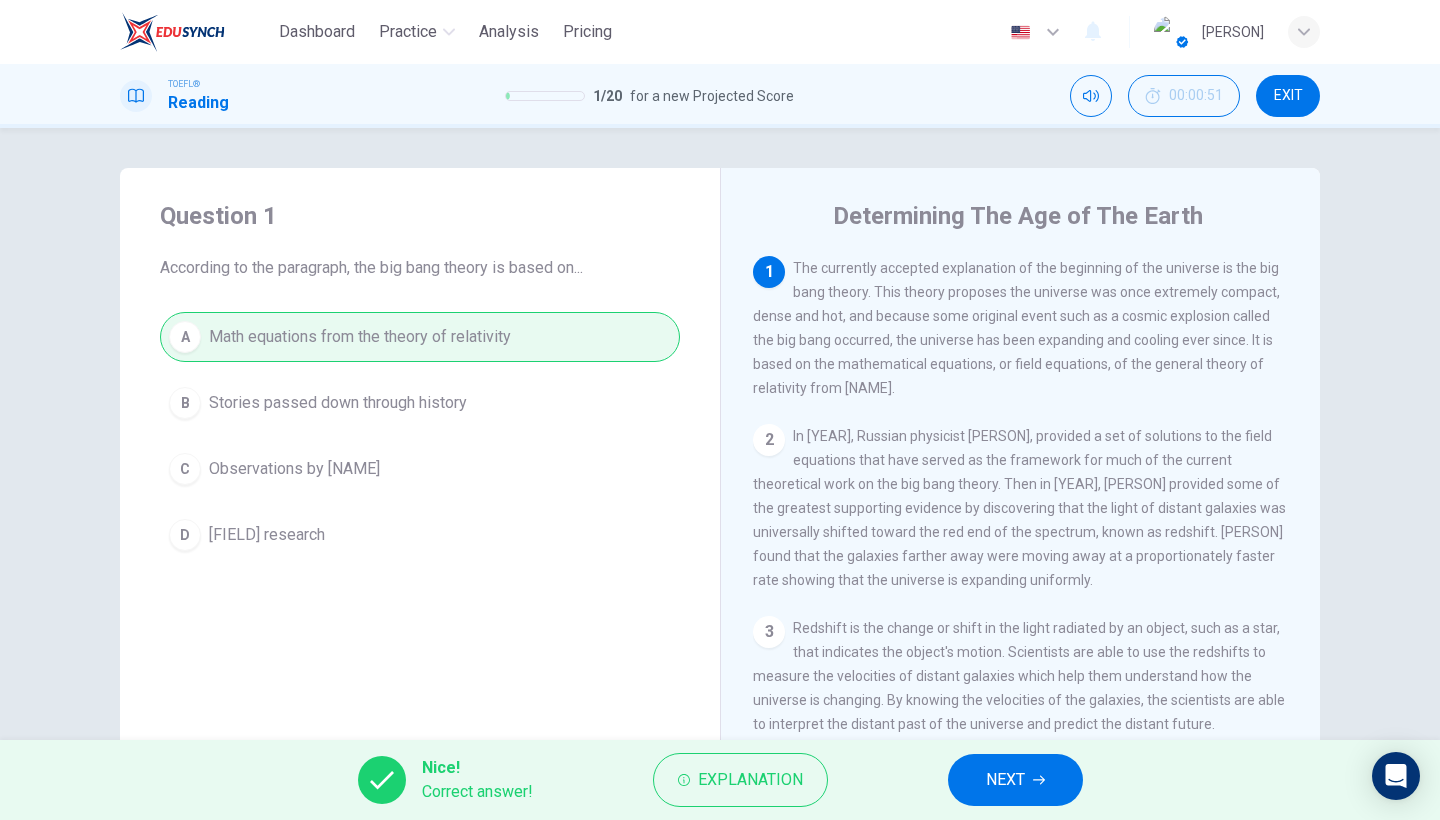 click on "NEXT" at bounding box center [1015, 780] 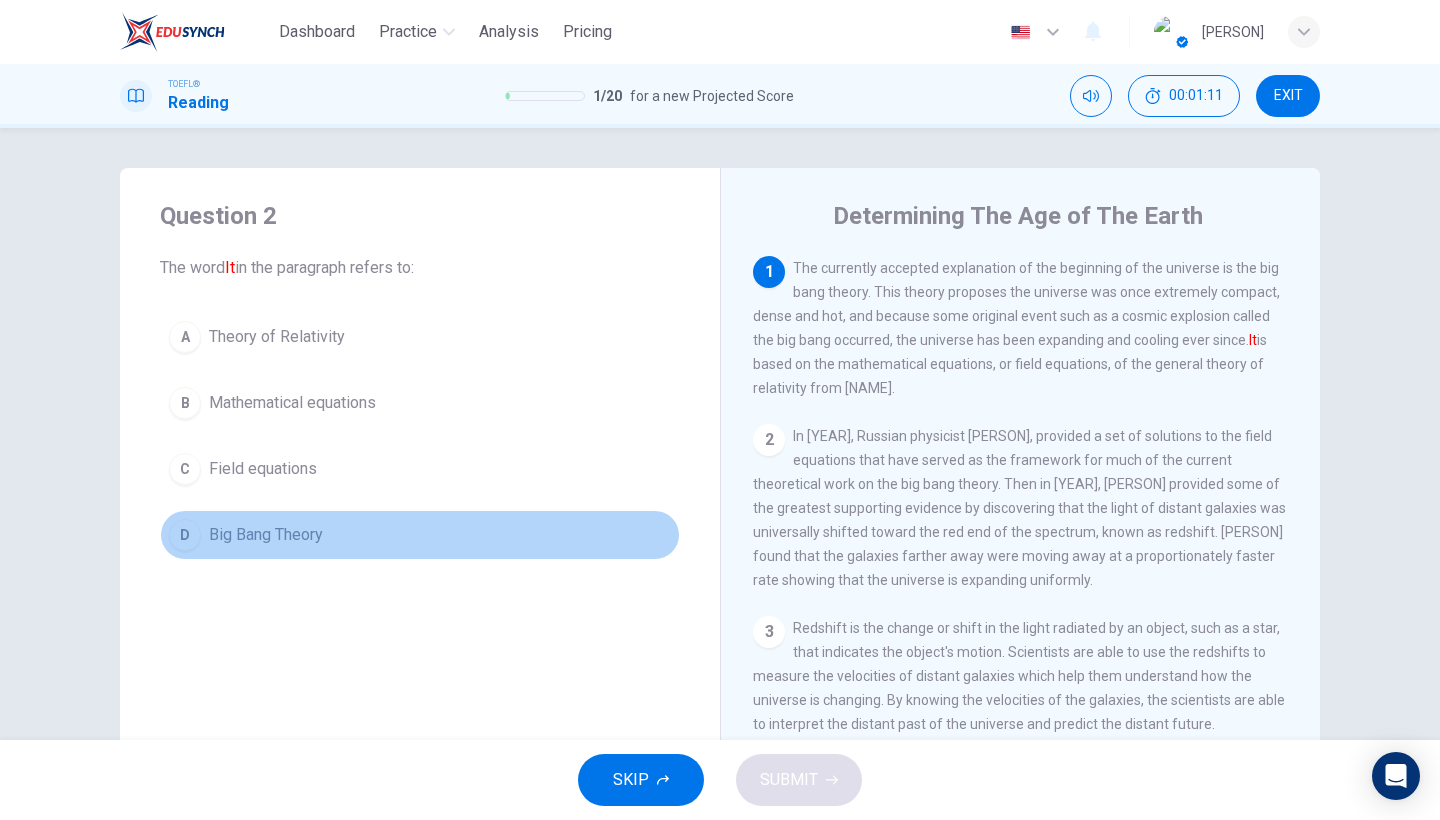 click on "Big Bang Theory" at bounding box center [277, 337] 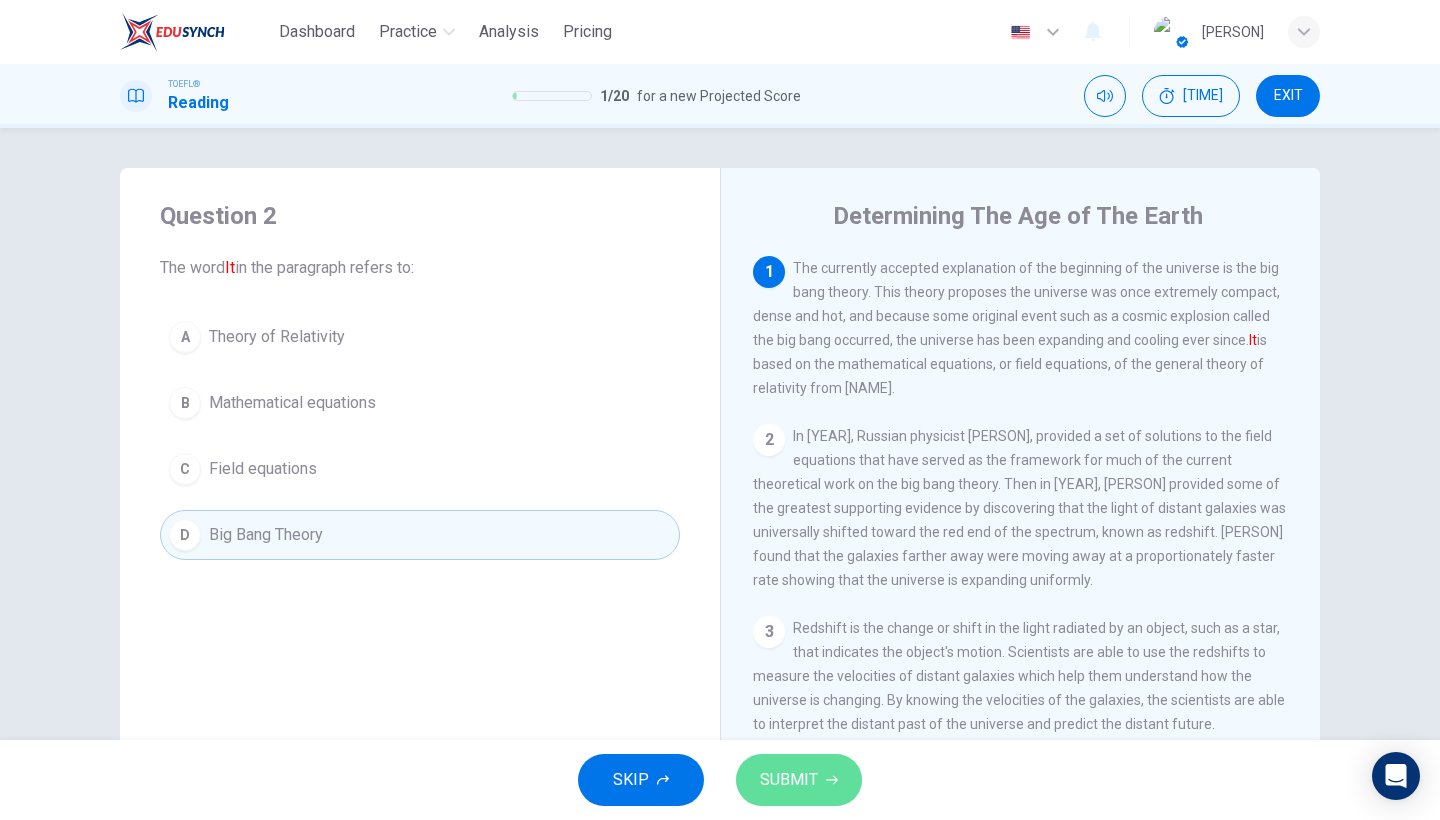 click on "SUBMIT" at bounding box center [789, 780] 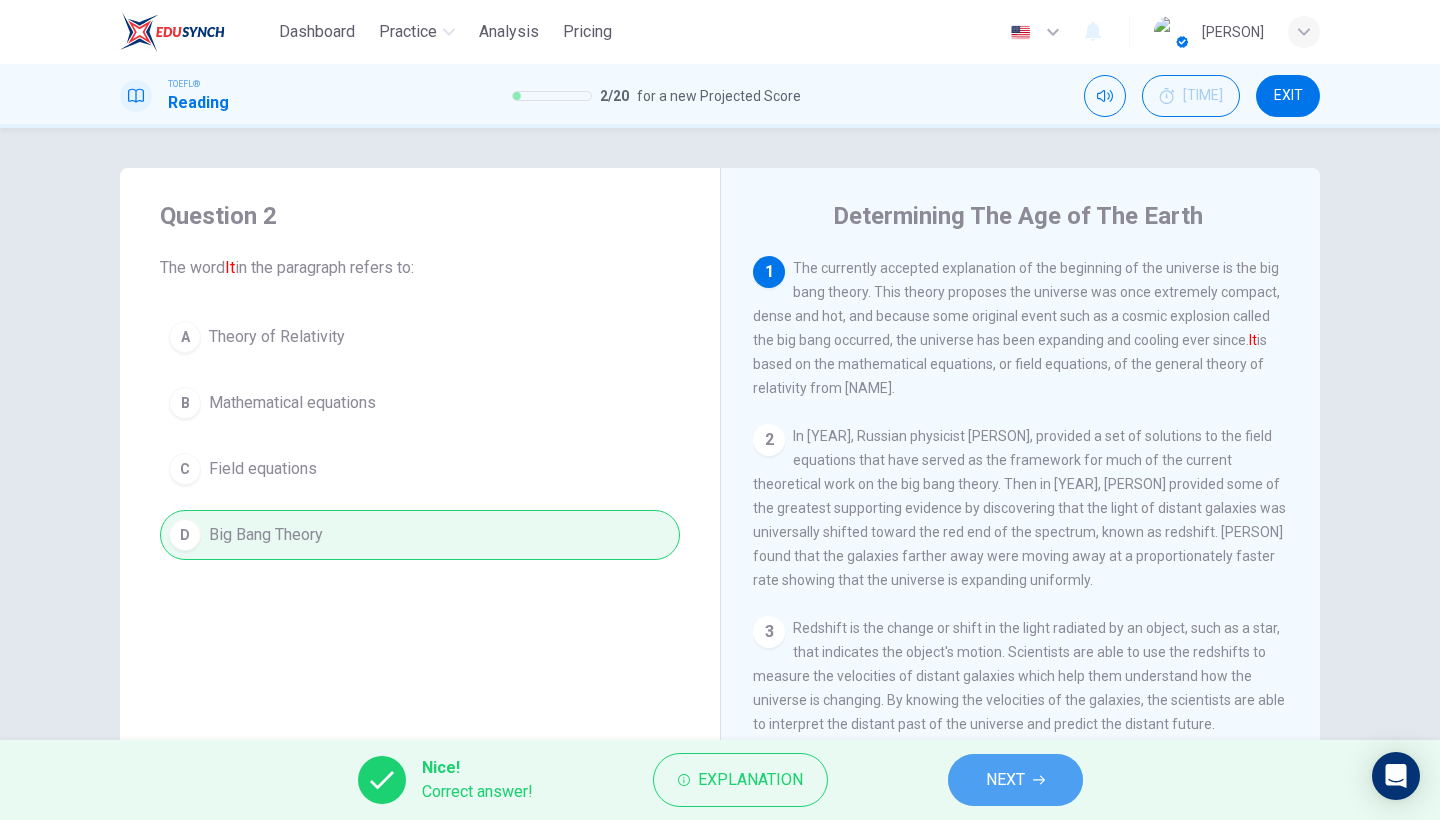 click on "NEXT" at bounding box center [1005, 780] 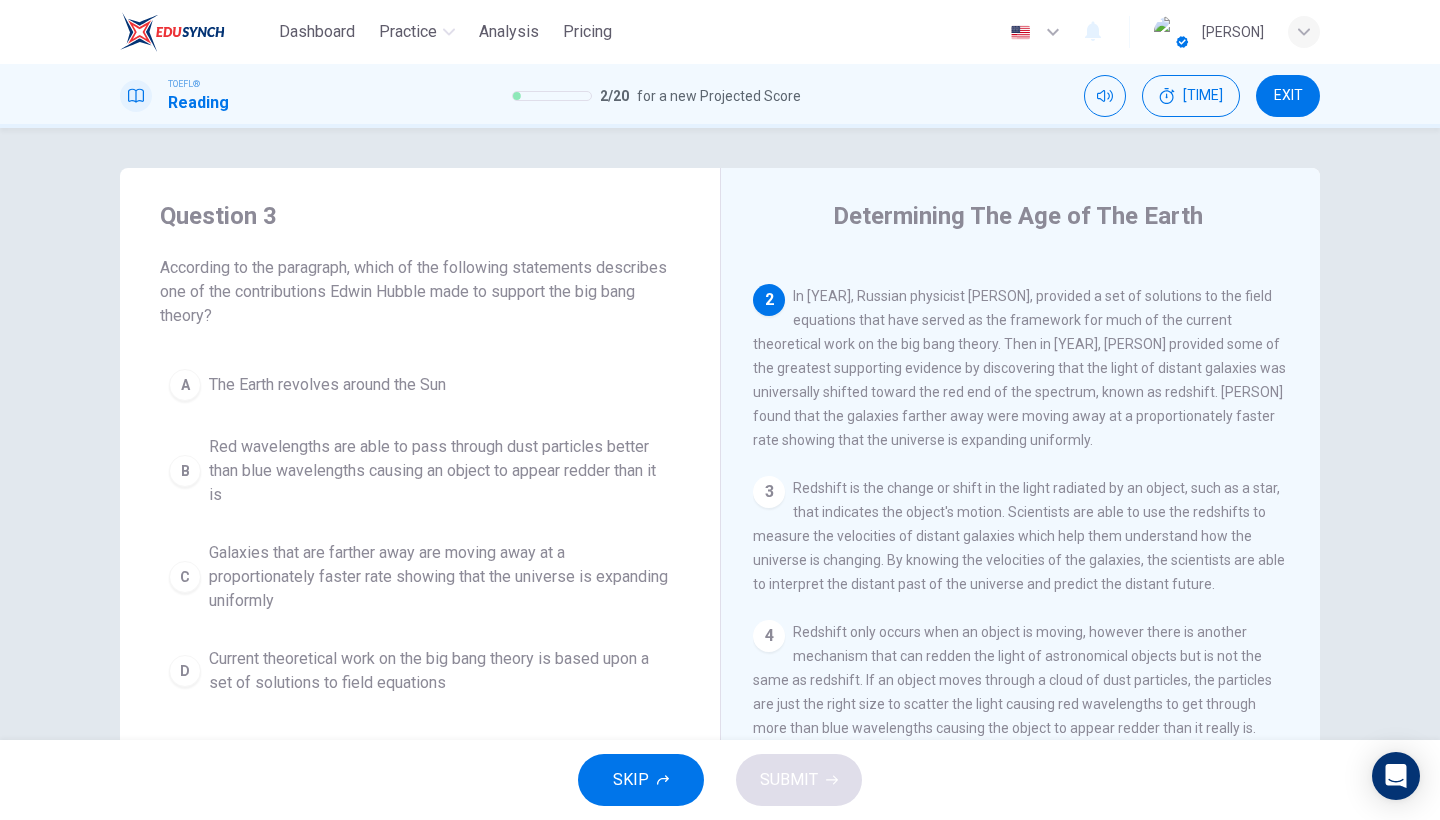 scroll, scrollTop: 168, scrollLeft: 0, axis: vertical 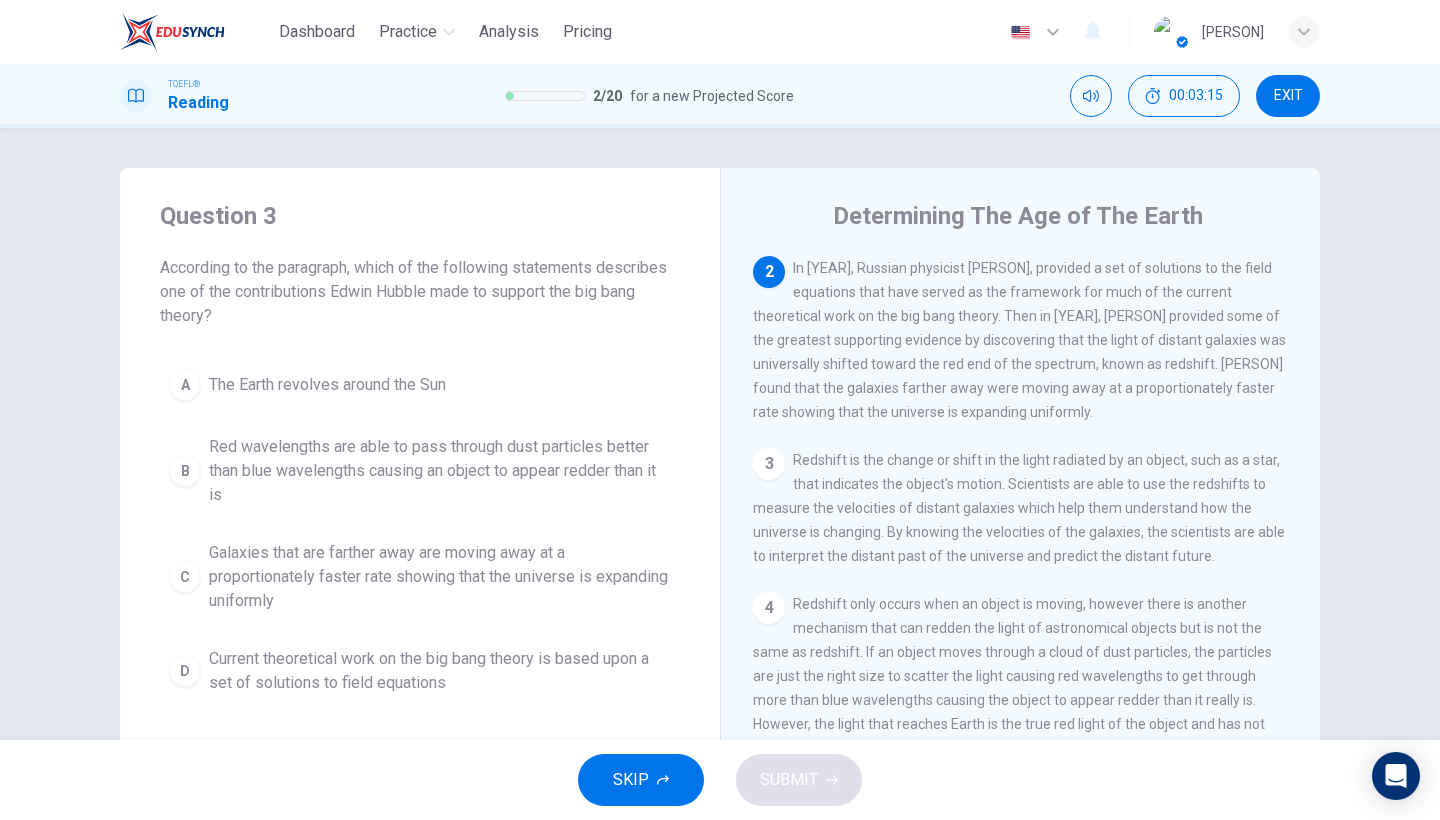 drag, startPoint x: 992, startPoint y: 313, endPoint x: 1205, endPoint y: 319, distance: 213.08449 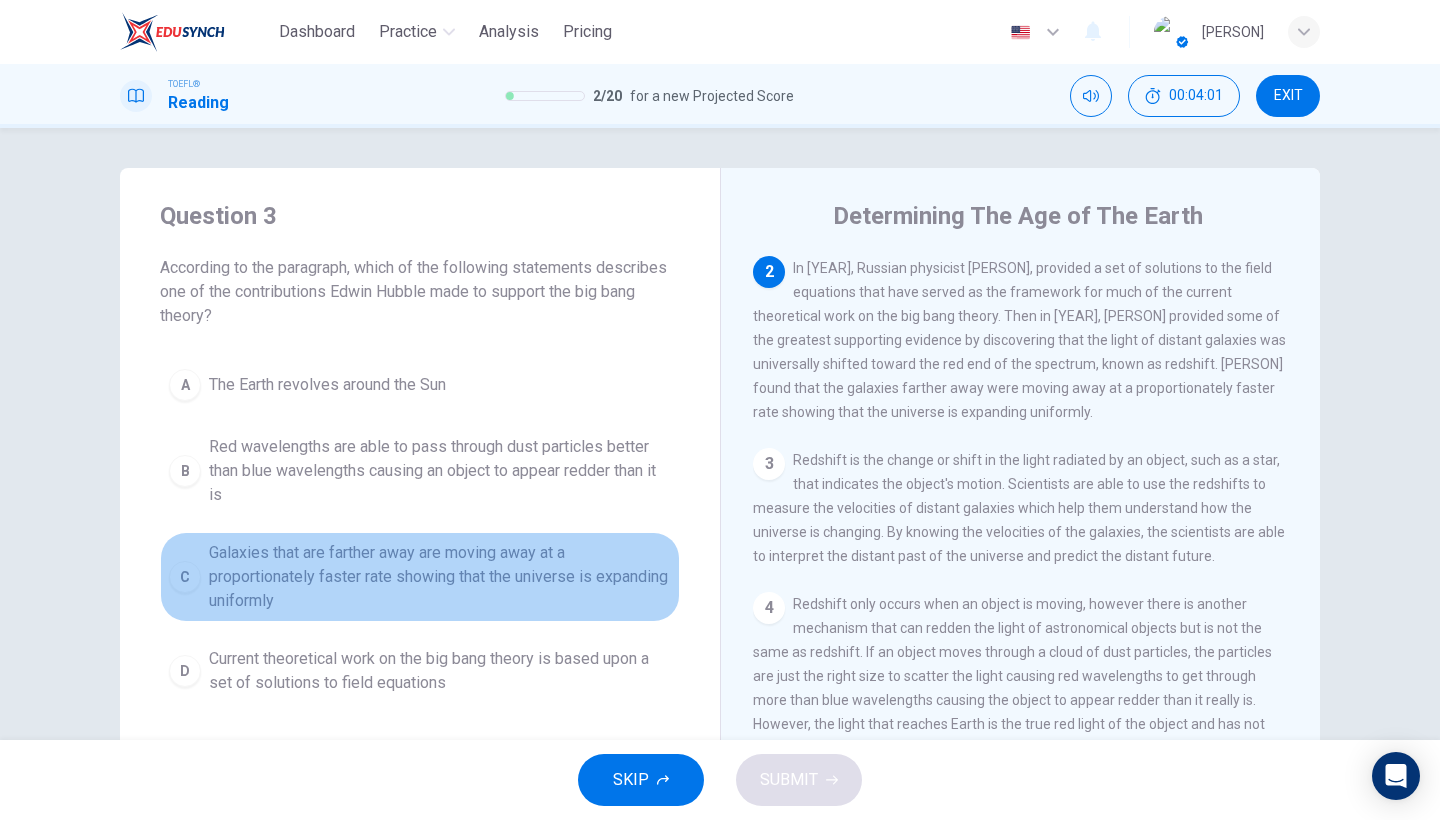 click on "Galaxies that are farther away are moving away at a proportionately faster rate showing that the universe is expanding uniformly" at bounding box center (327, 385) 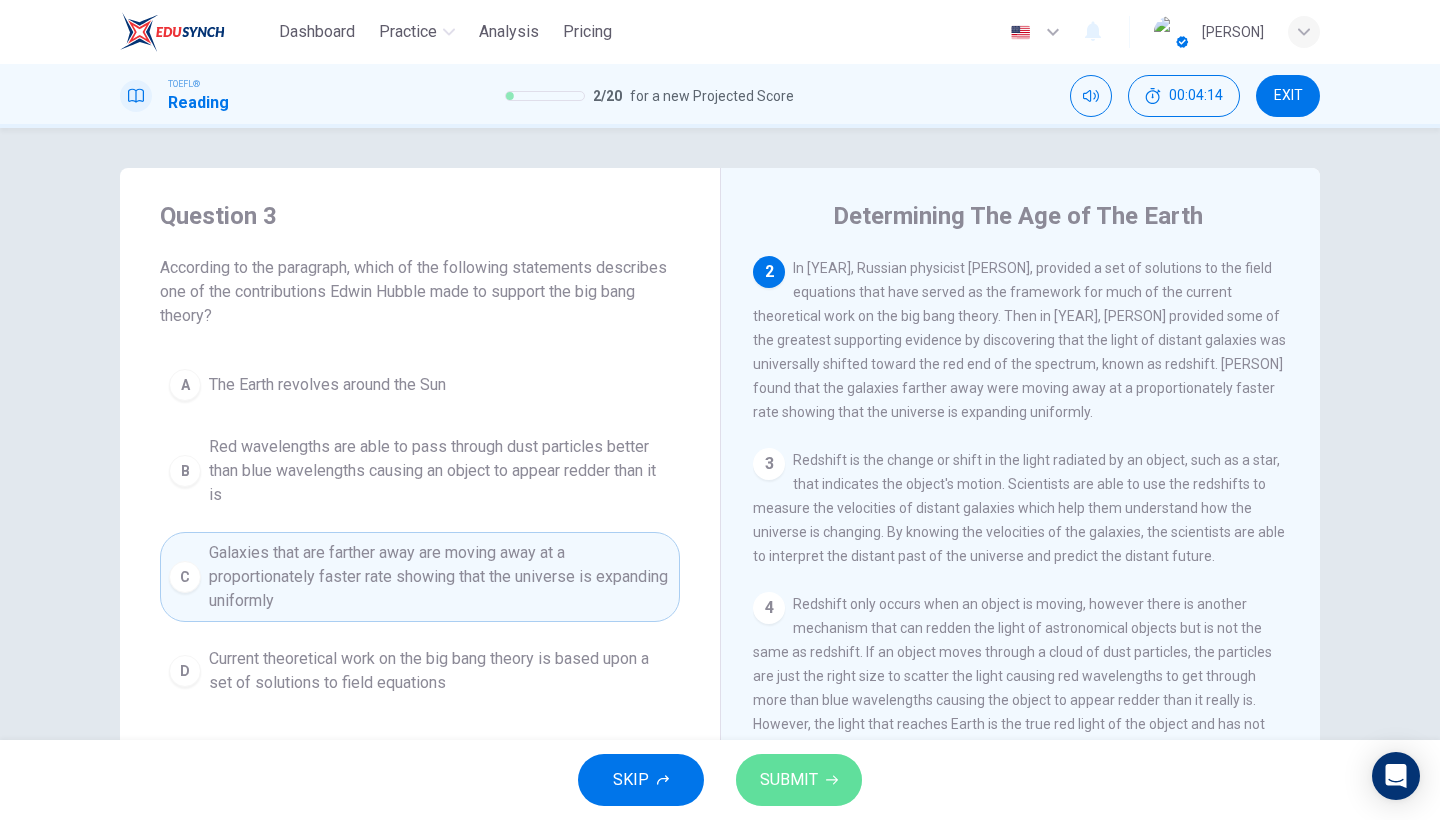 click on "SUBMIT" at bounding box center [789, 780] 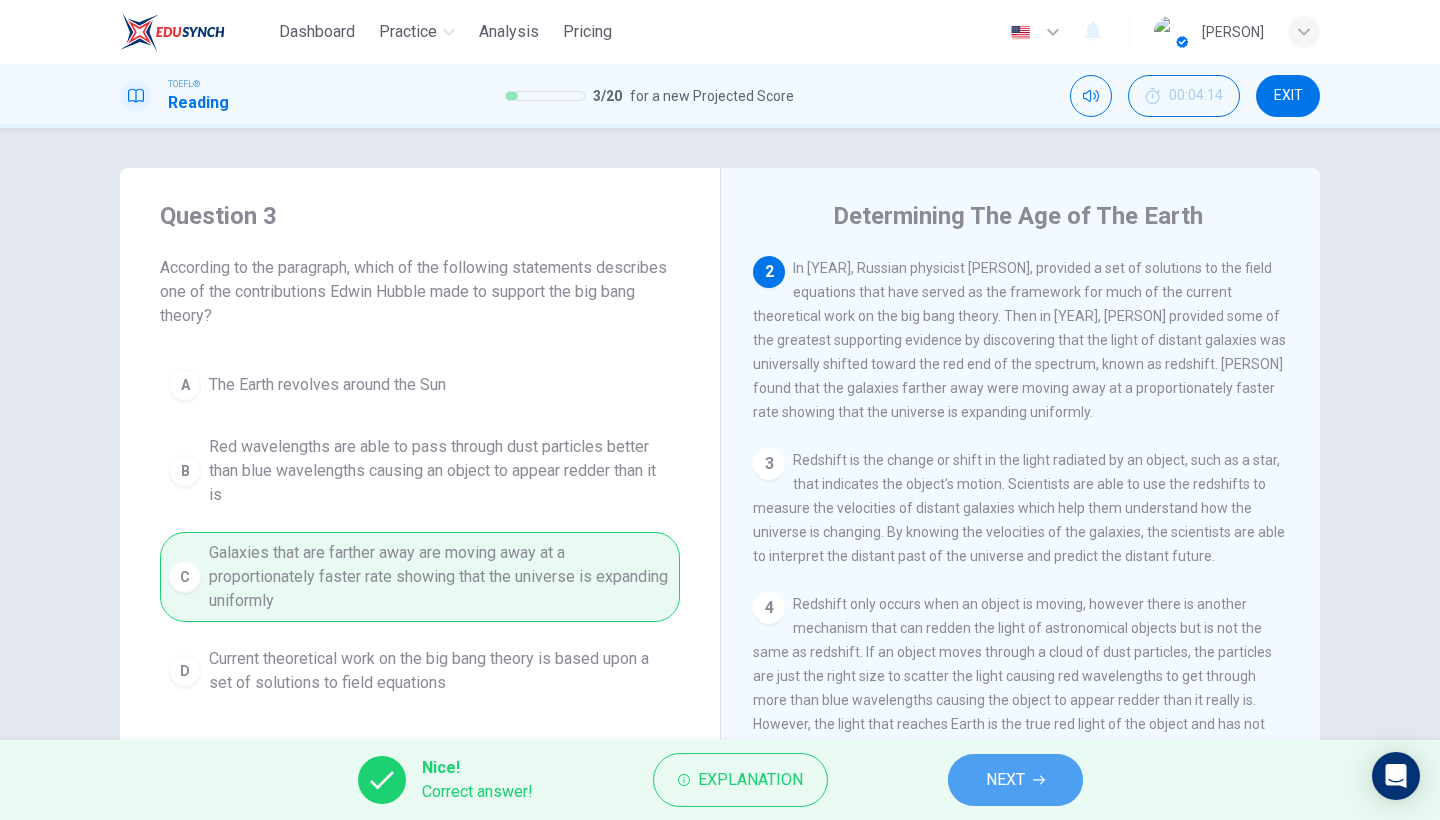 click on "NEXT" at bounding box center (1005, 780) 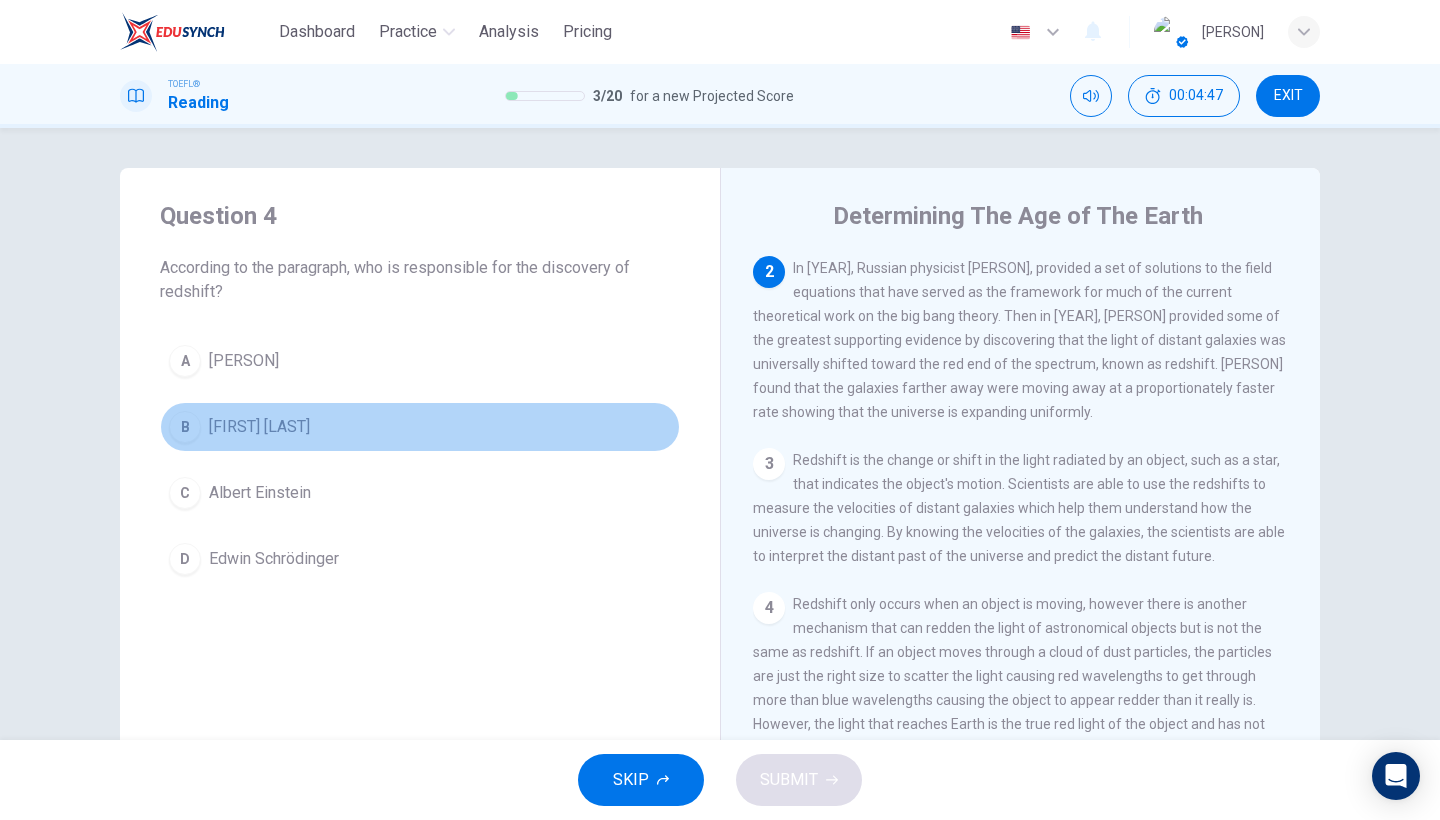 click on "Edwinn Hubble" at bounding box center (244, 361) 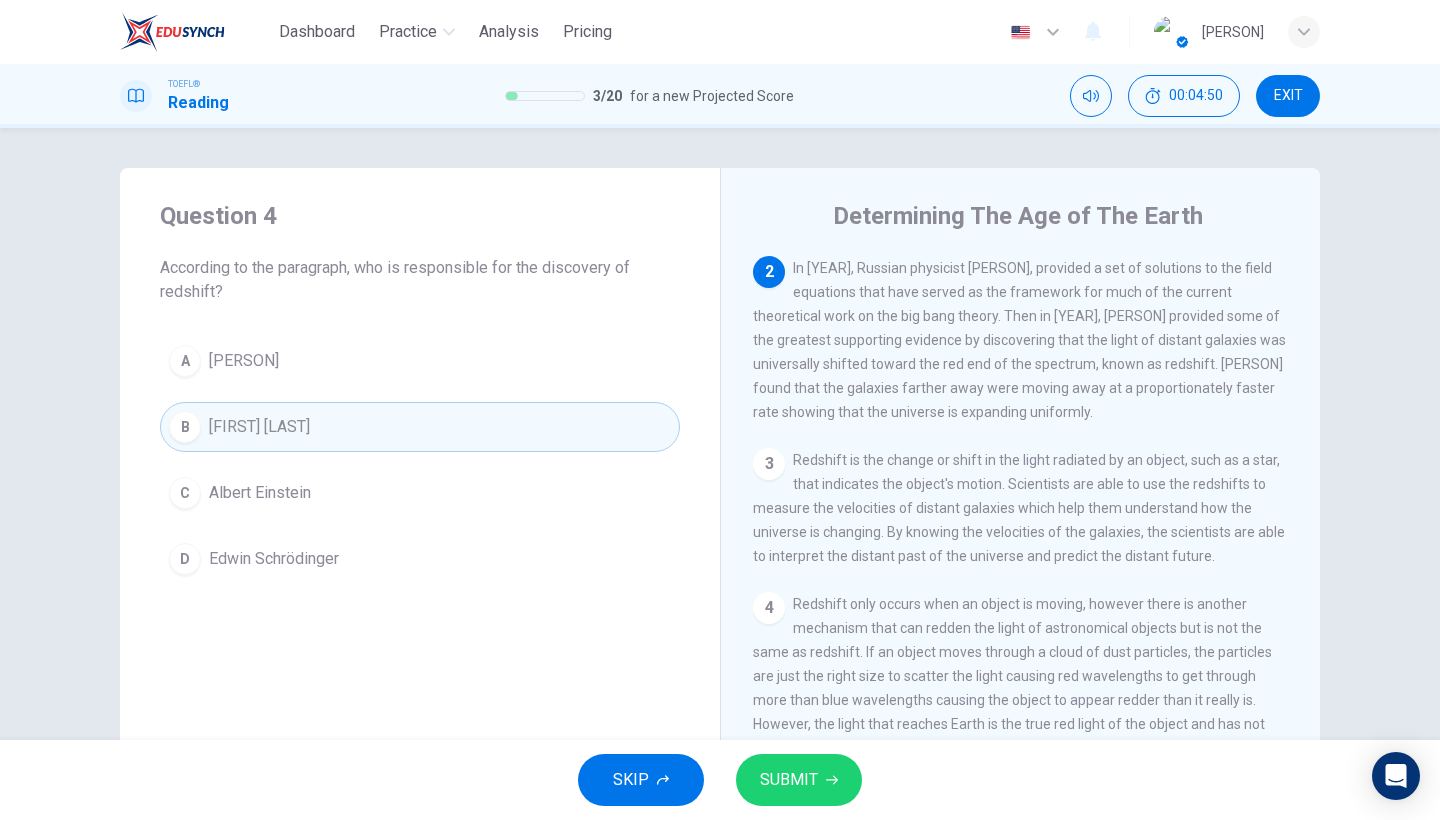 click on "In 1922, Russian physicist Alexander Friedmann, provided a set of solutions to the field equations that have served as the framework for much of the current theoretical work on the big bang theory. Then in 1929, Edwinn Hubble provided some of the greatest supporting evidence by discovering that the light of distant galaxies was universally shifted toward the red end of the spectrum, known as redshift. Hubble found that the galaxies farther away were moving away at a proportionately faster rate showing that the universe is expanding uniformly." at bounding box center [1016, 160] 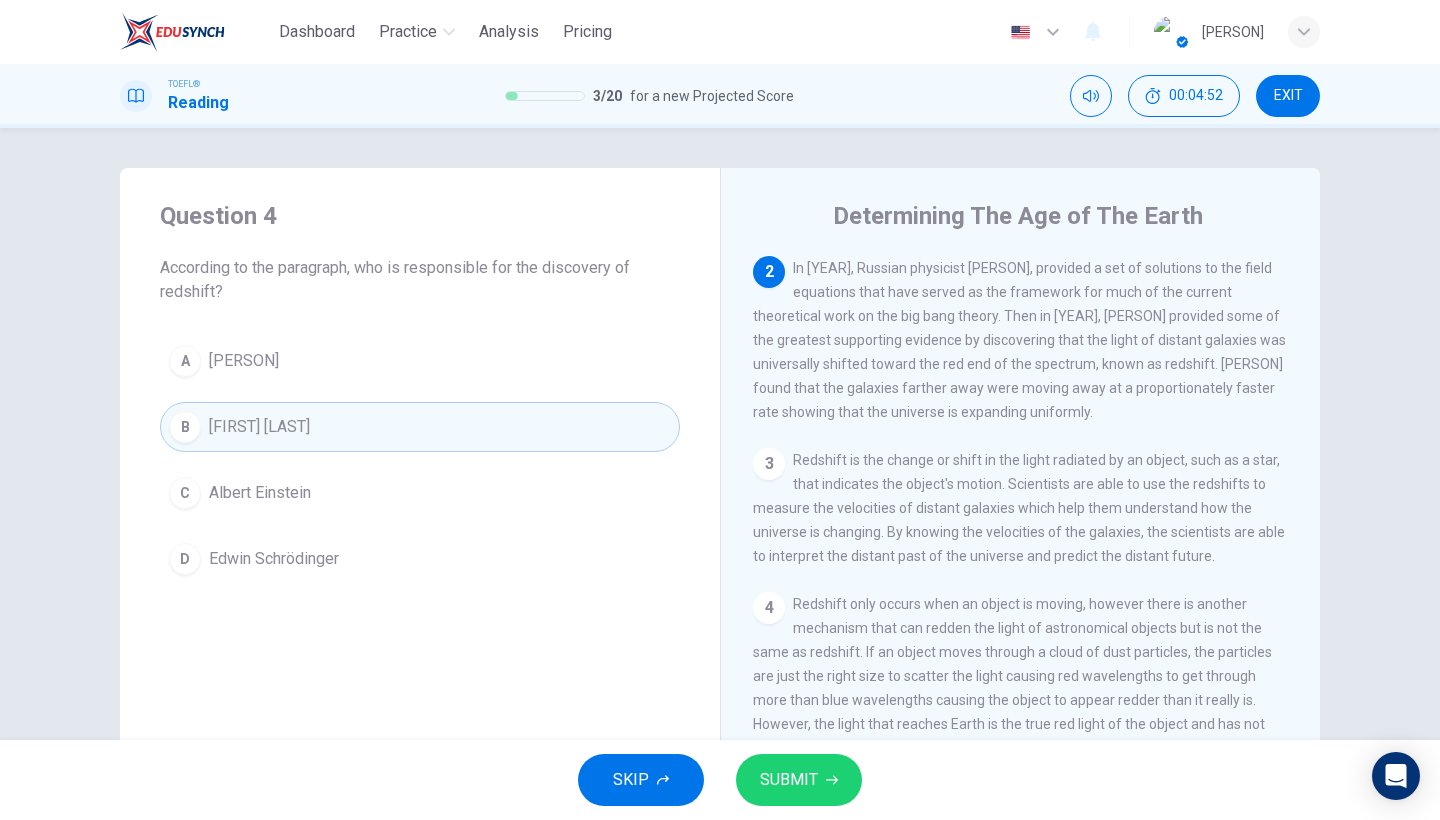 drag, startPoint x: 1000, startPoint y: 315, endPoint x: 1123, endPoint y: 312, distance: 123.03658 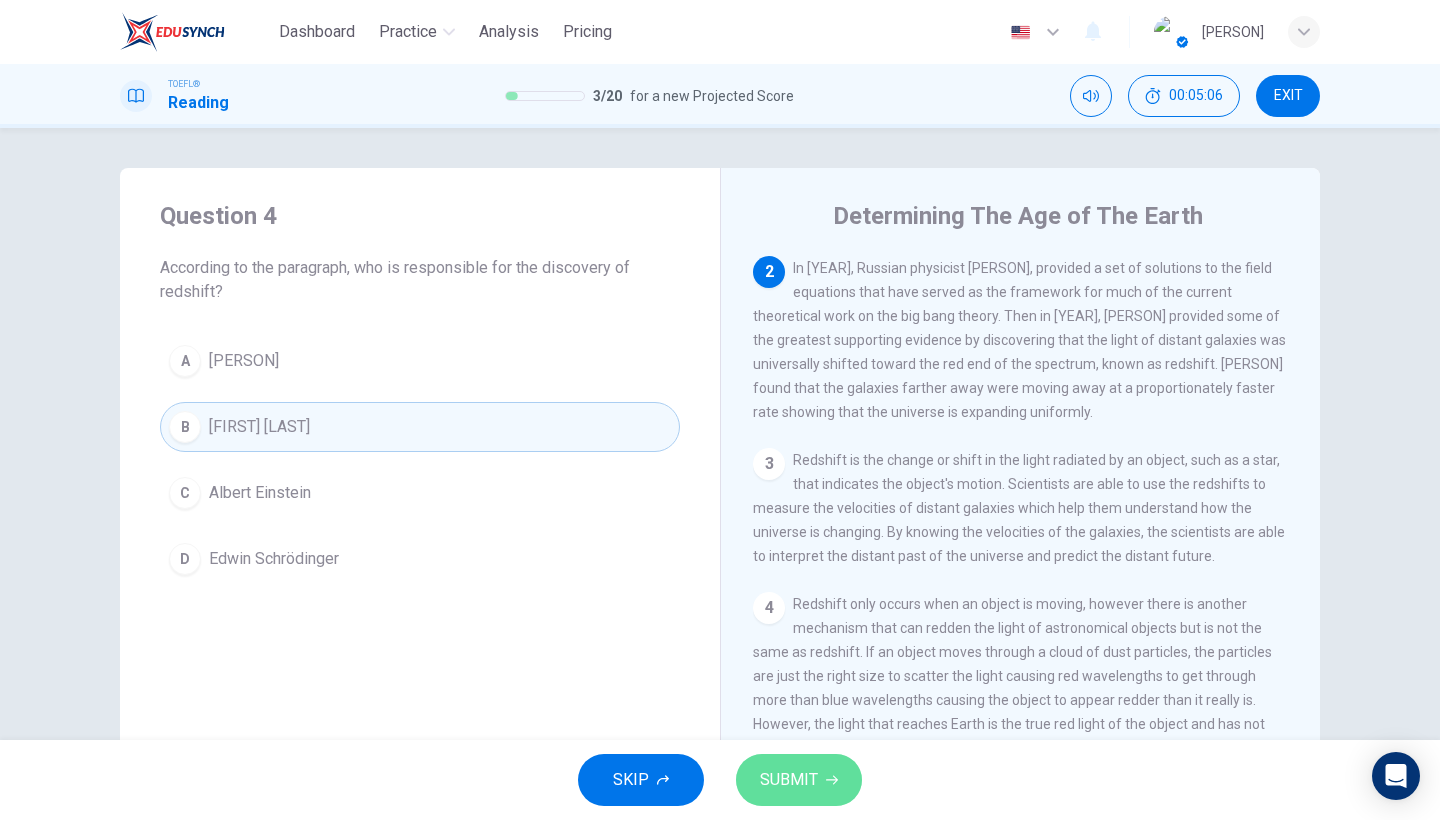 click at bounding box center (832, 780) 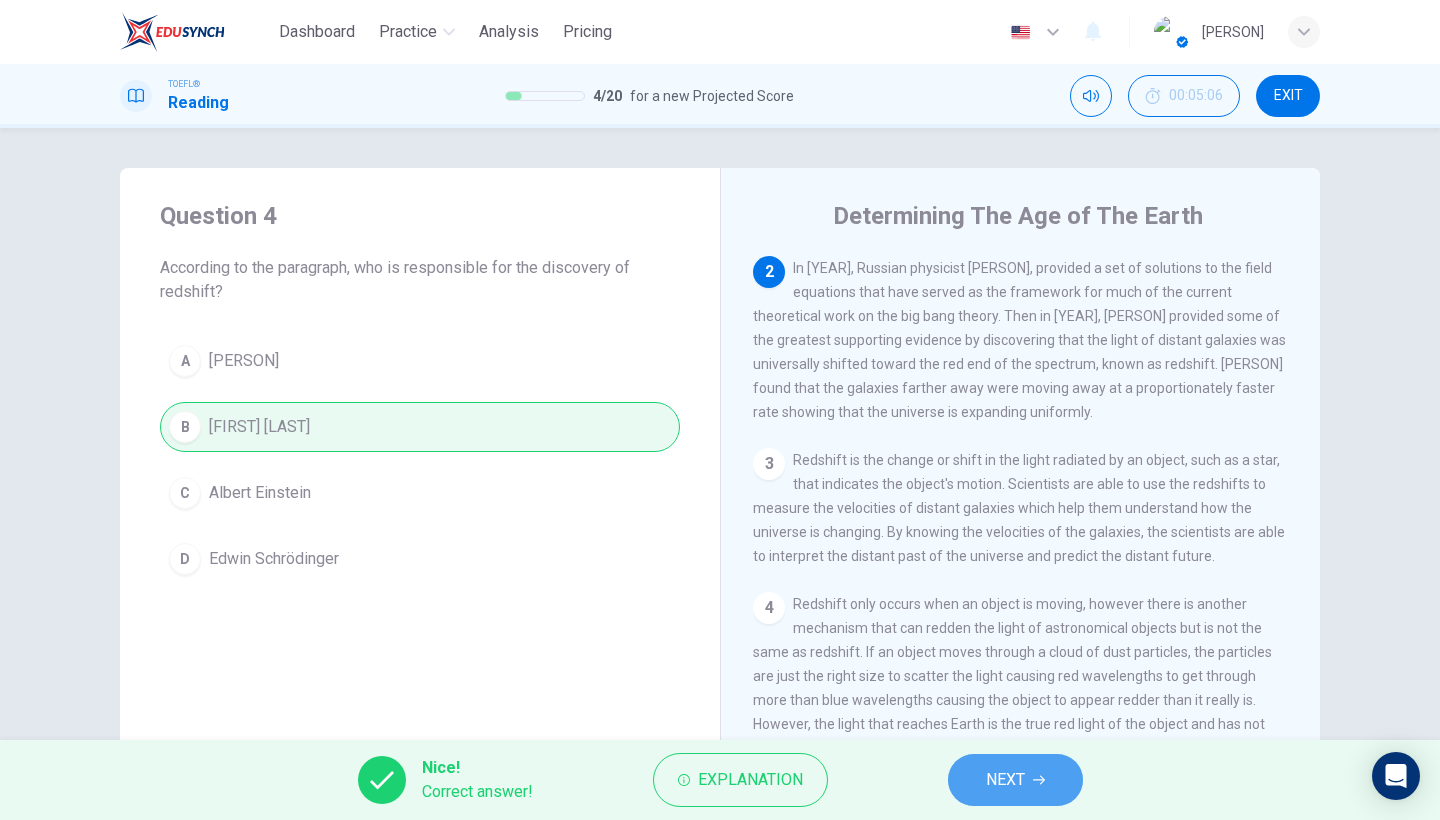 click on "NEXT" at bounding box center (1015, 780) 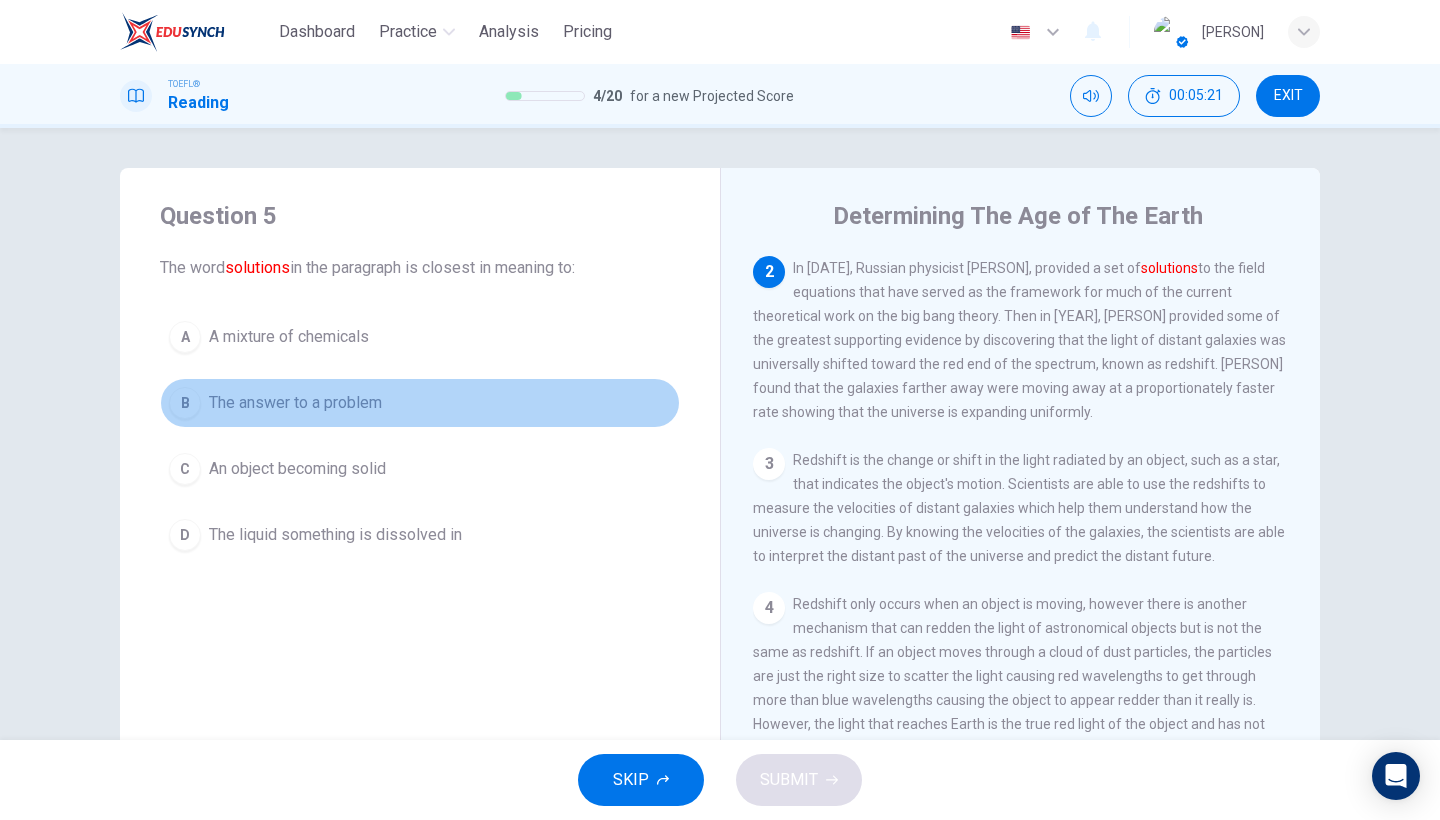 click on "The answer to a problem" at bounding box center [289, 337] 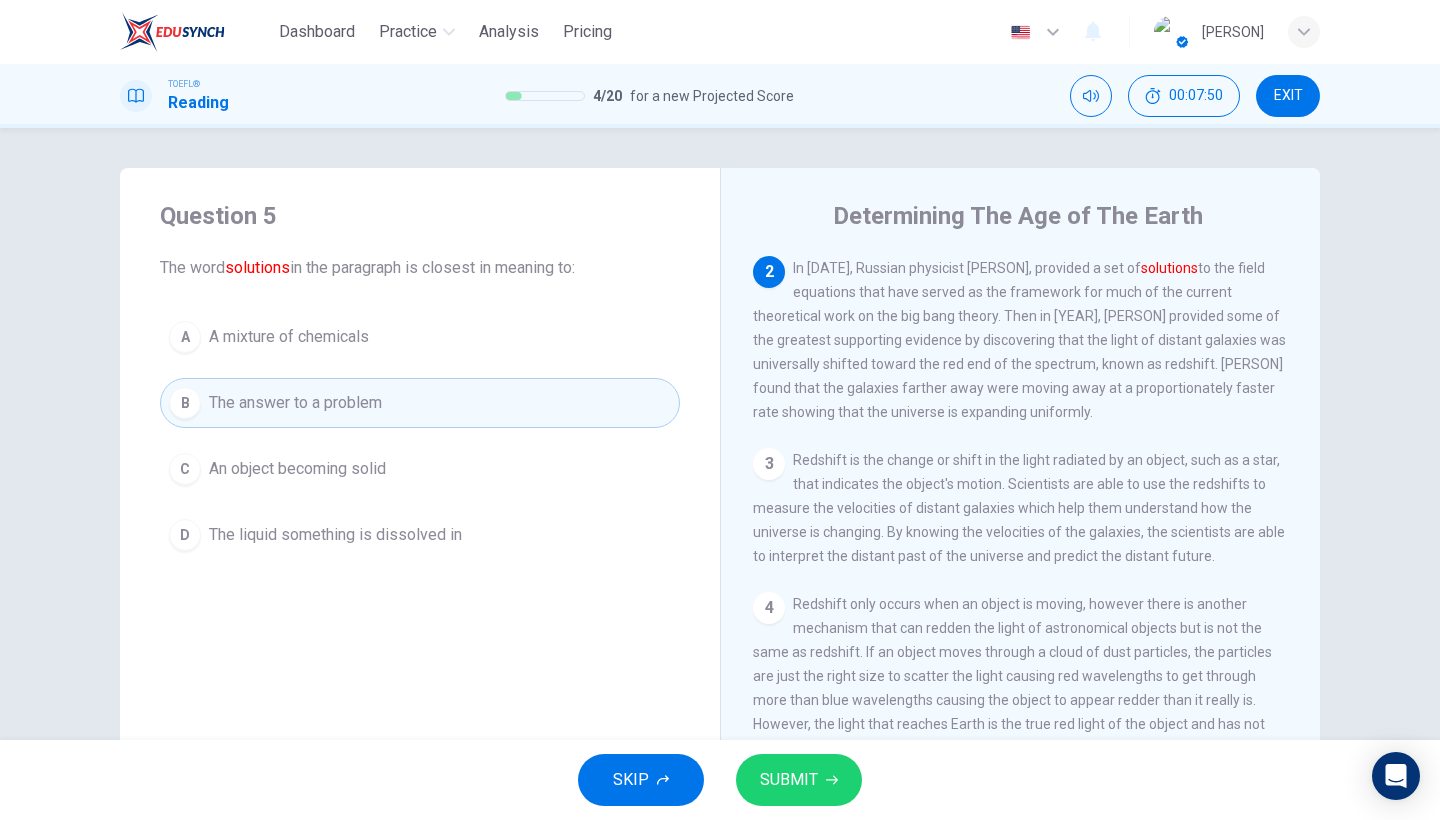 click on "B The answer to a problem" at bounding box center (420, 403) 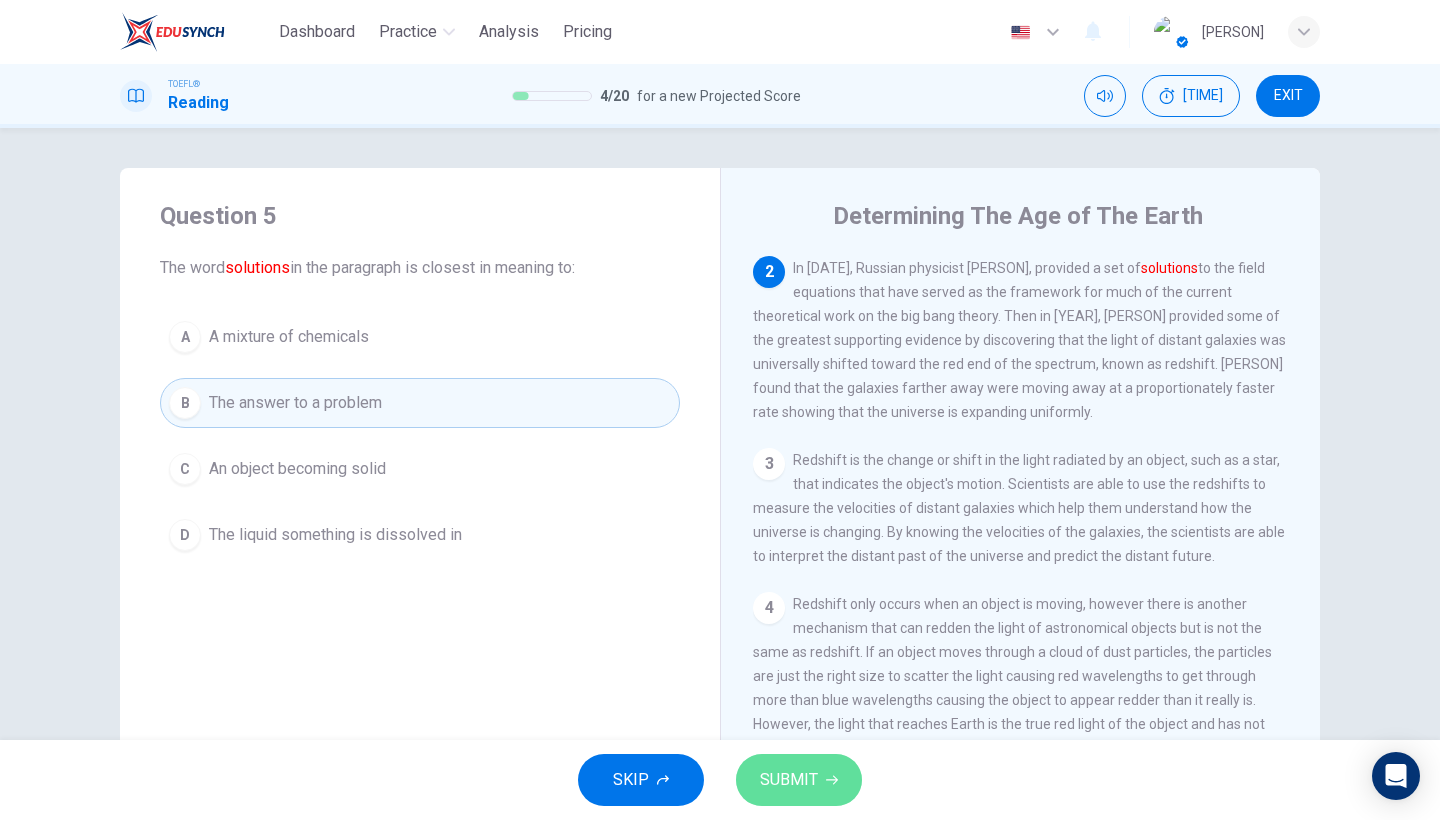 click on "SUBMIT" at bounding box center (789, 780) 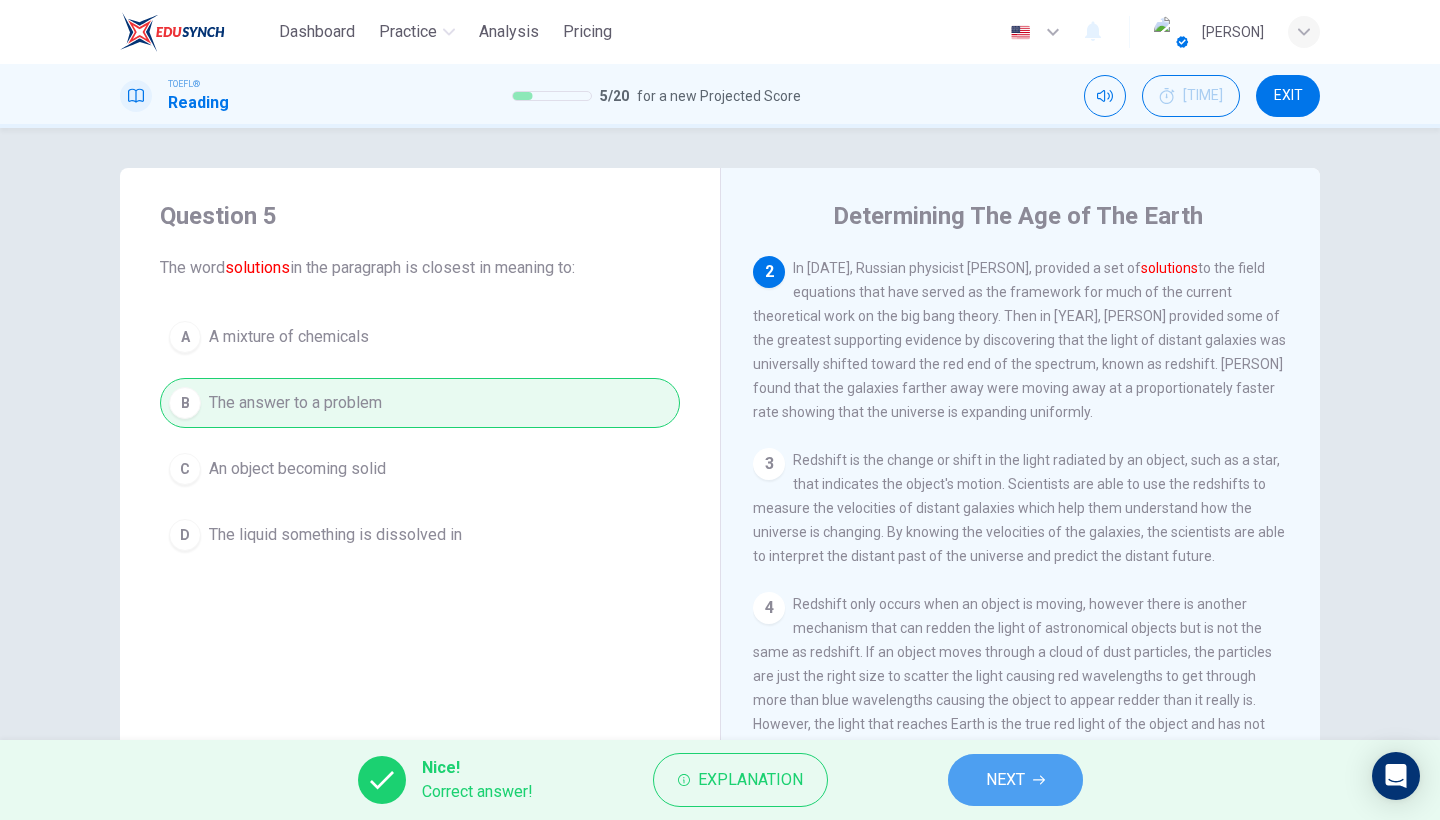 click on "NEXT" at bounding box center (1015, 780) 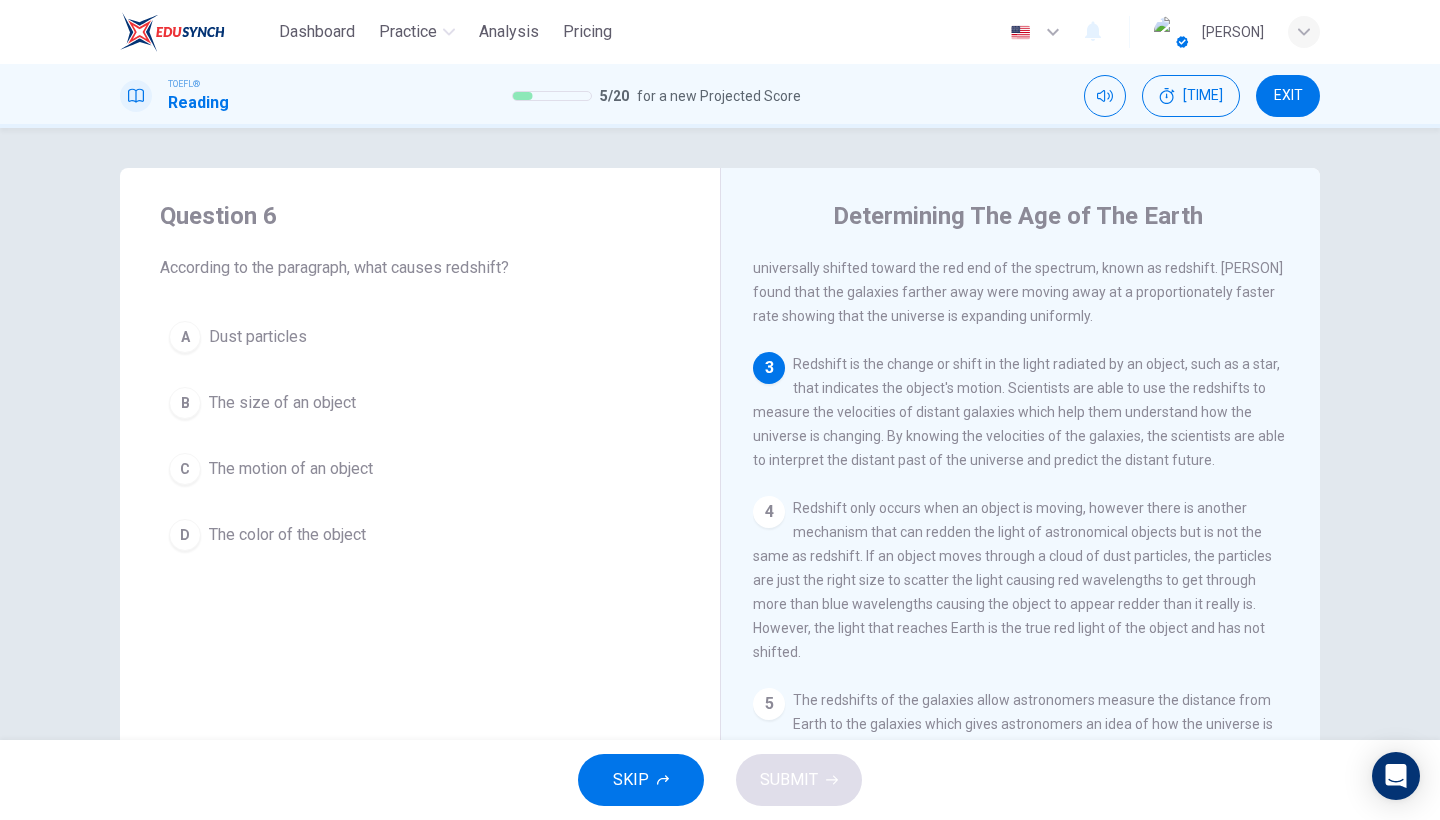scroll, scrollTop: 265, scrollLeft: 0, axis: vertical 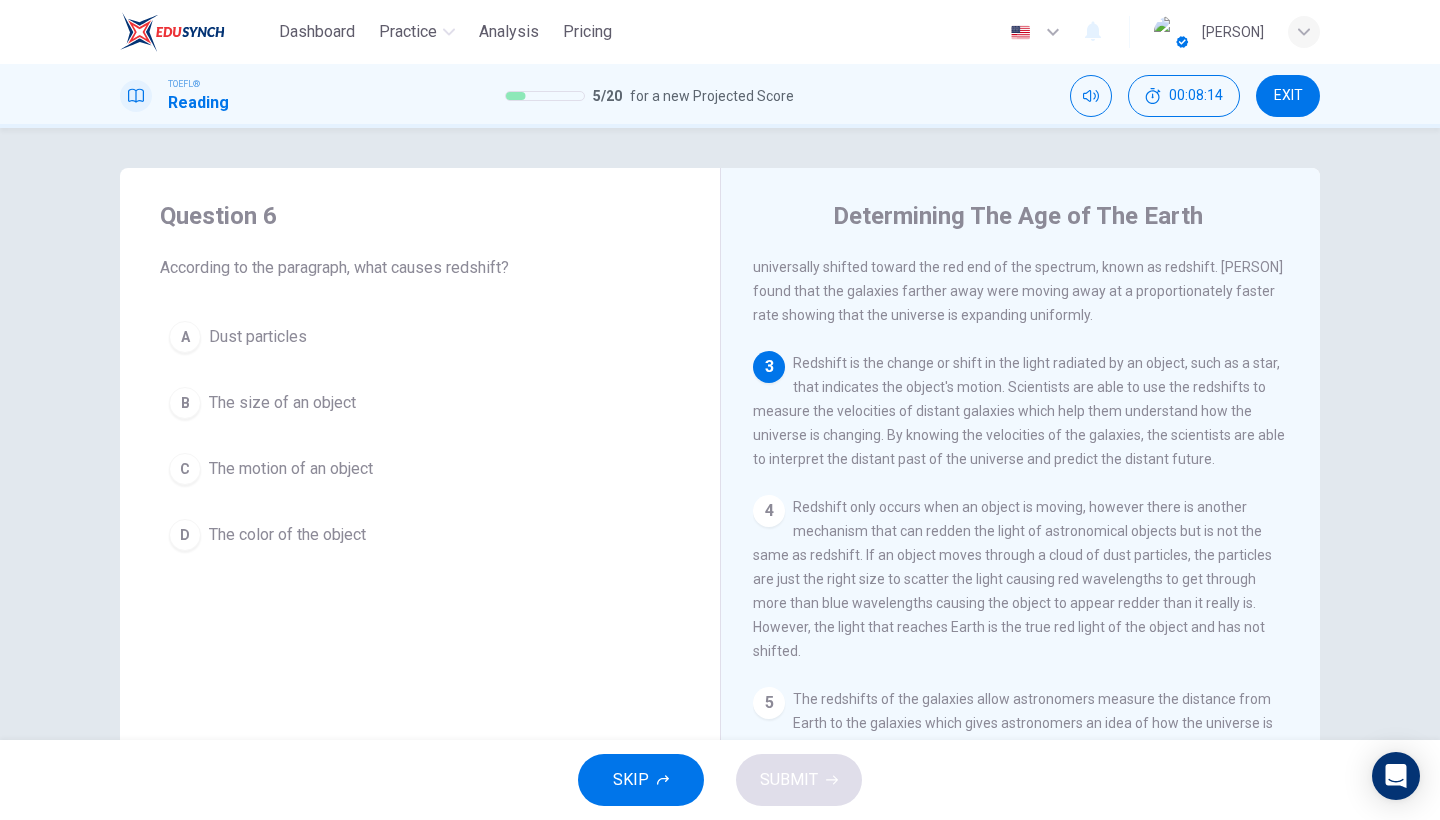 click on "The color of the object" at bounding box center (258, 337) 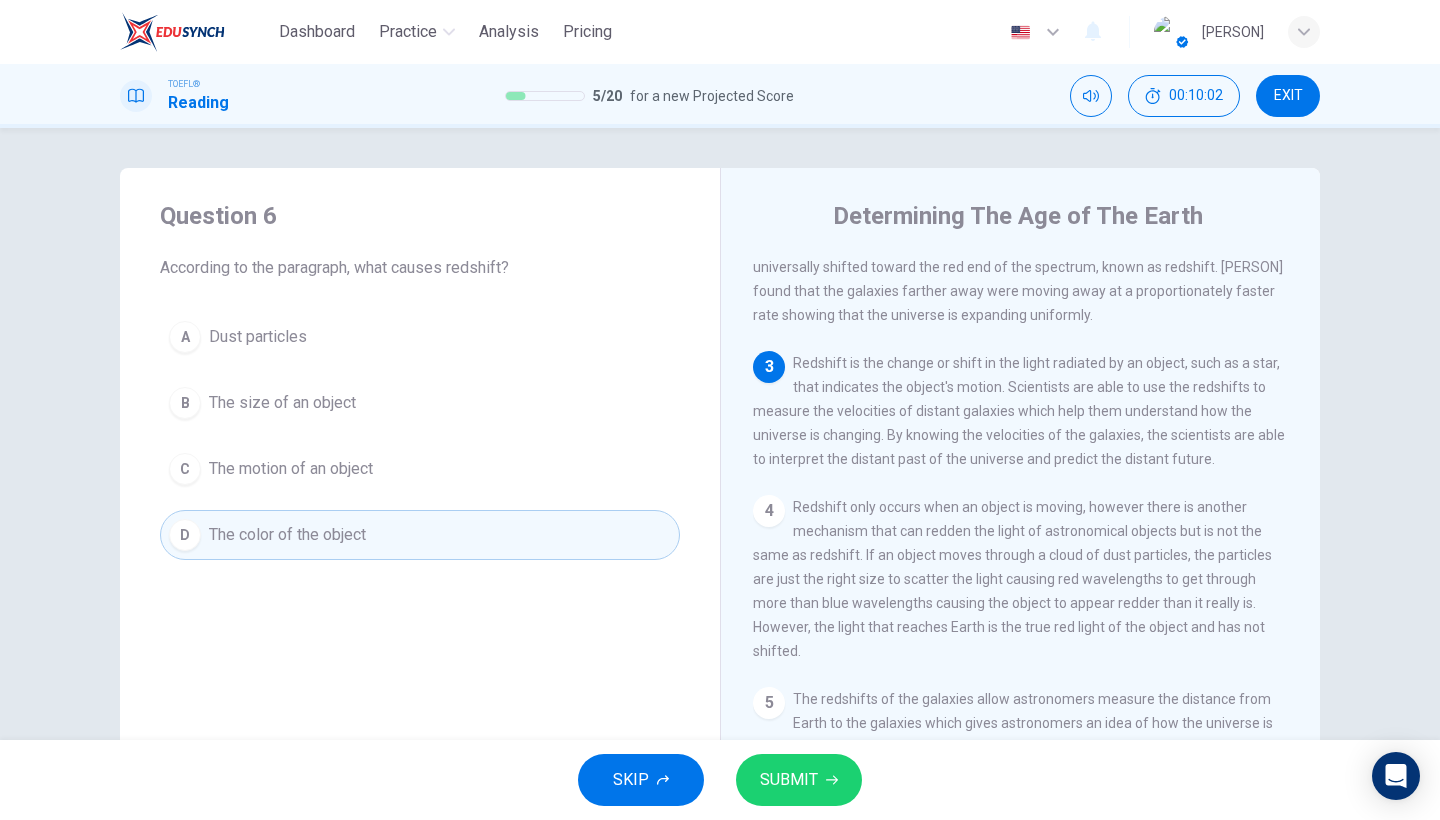 click on "The motion of an object" at bounding box center (258, 337) 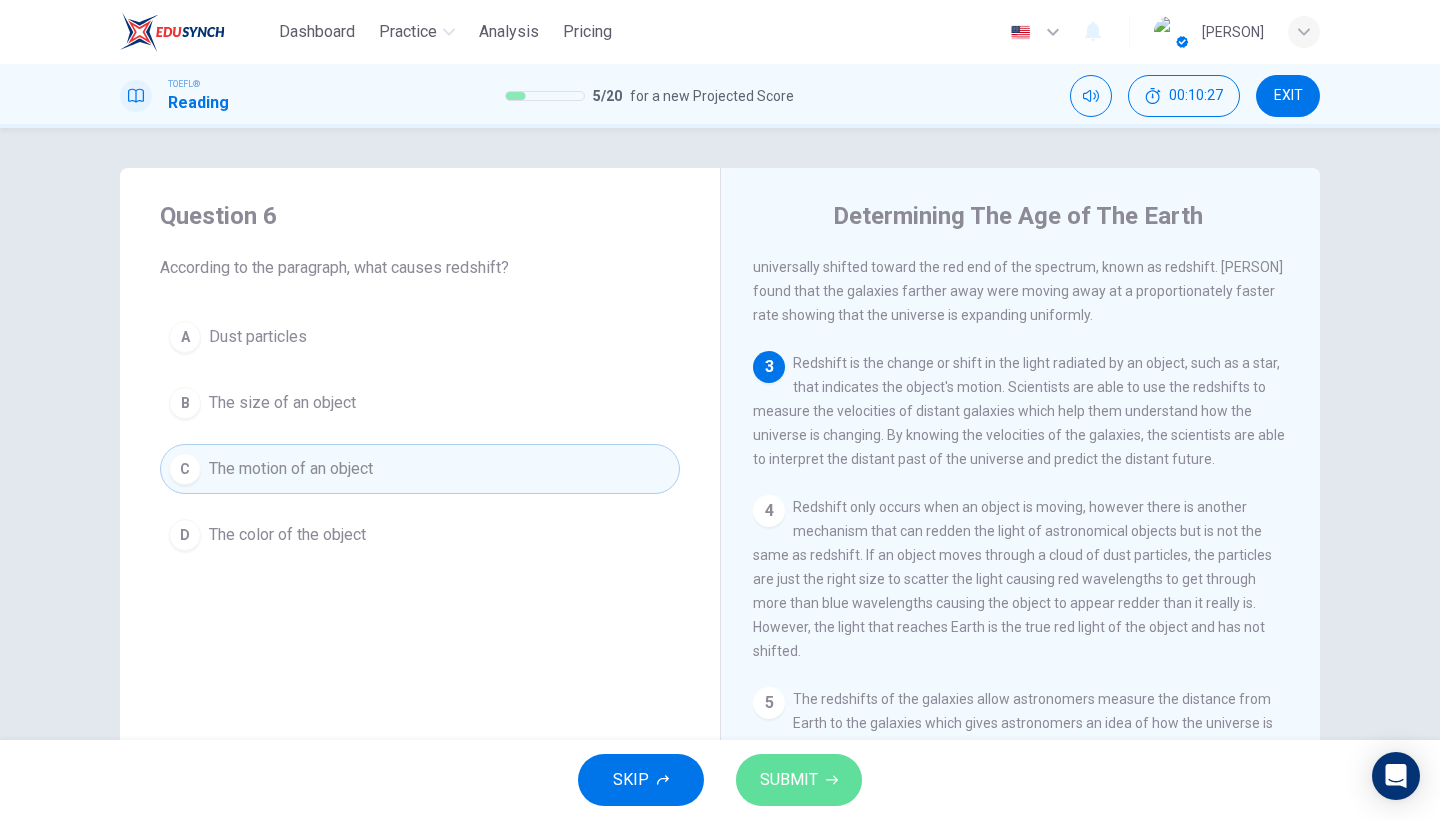 click on "SUBMIT" at bounding box center (789, 780) 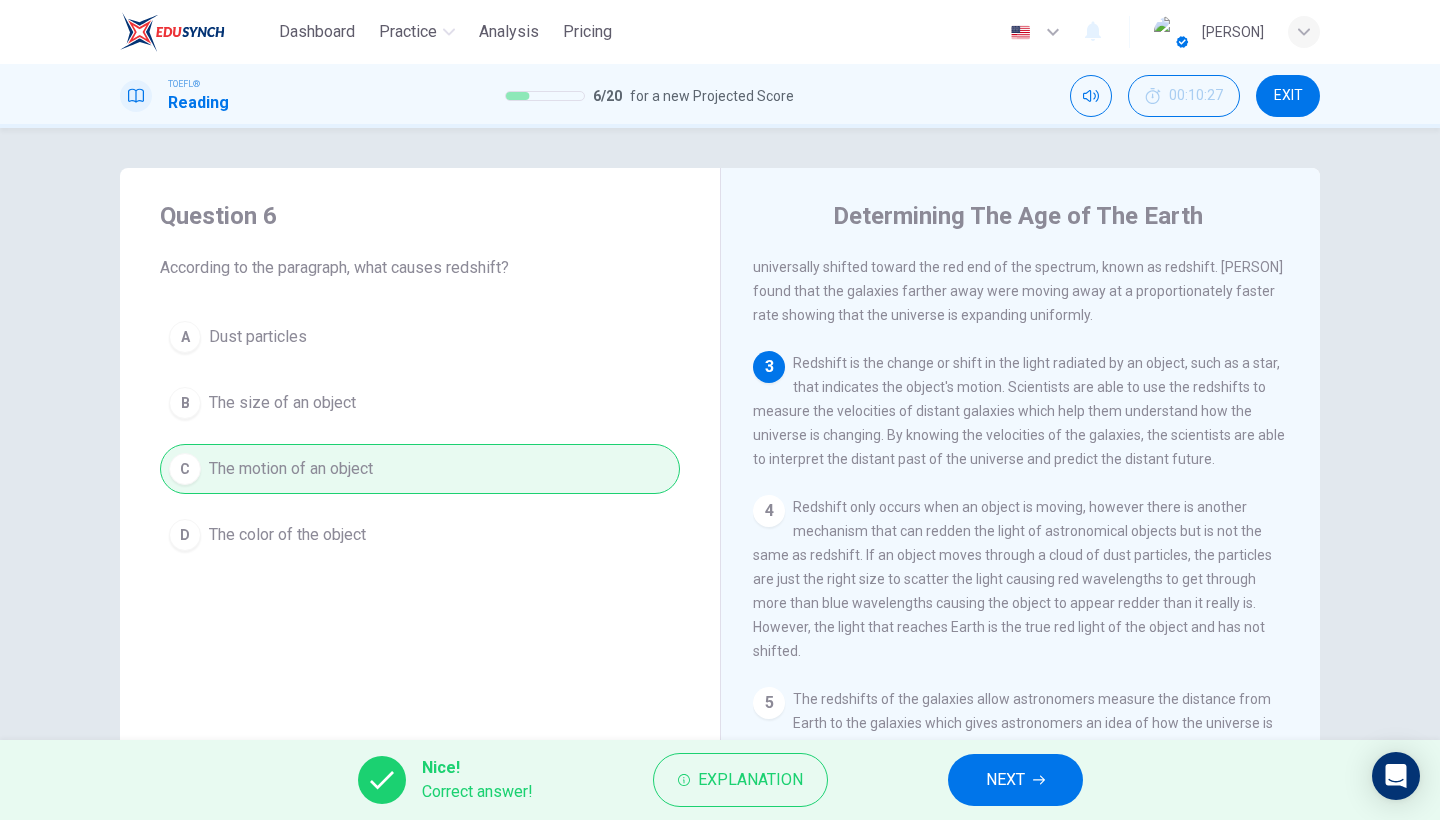 click on "NEXT" at bounding box center [1015, 780] 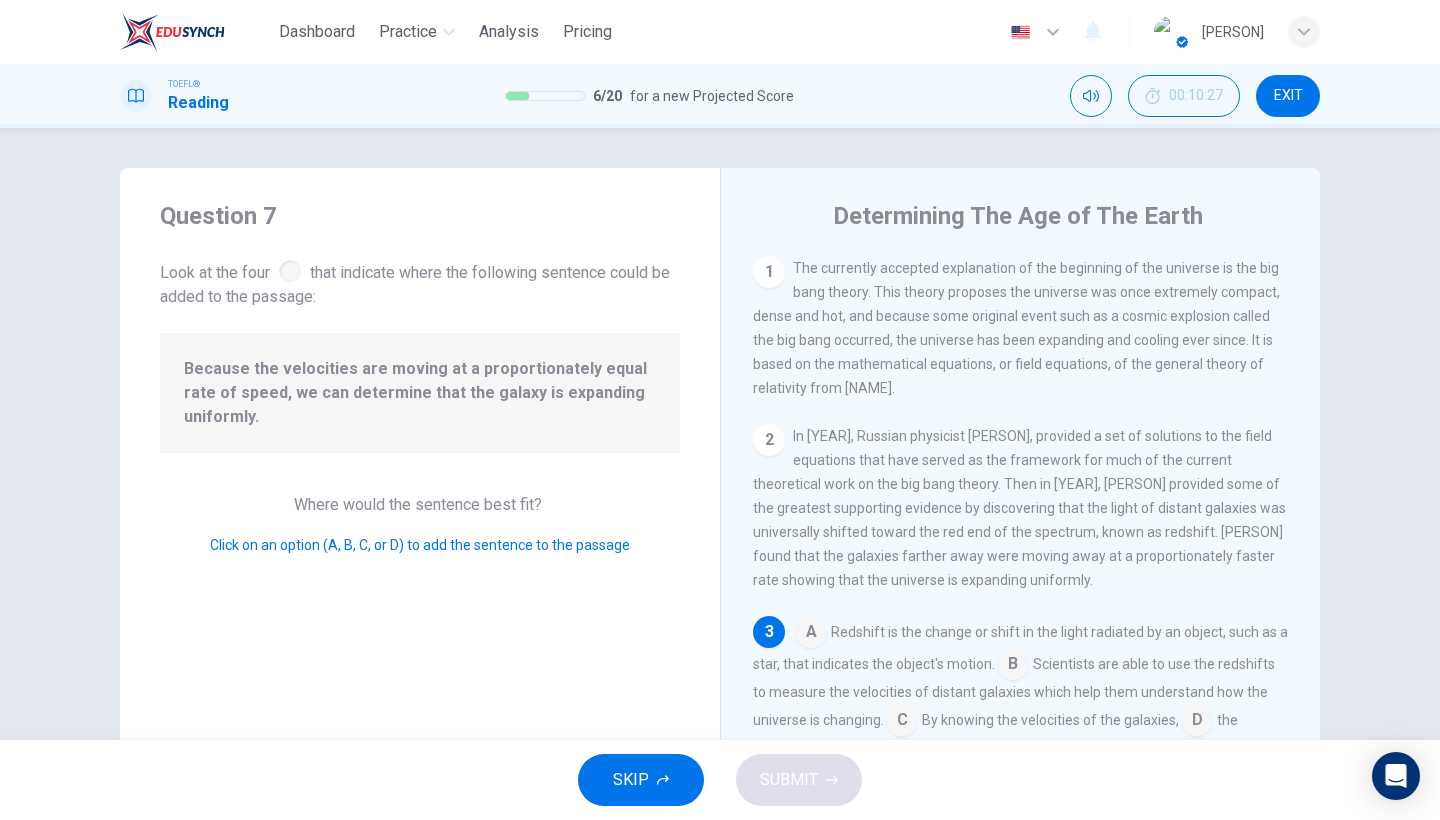 scroll, scrollTop: 153, scrollLeft: 0, axis: vertical 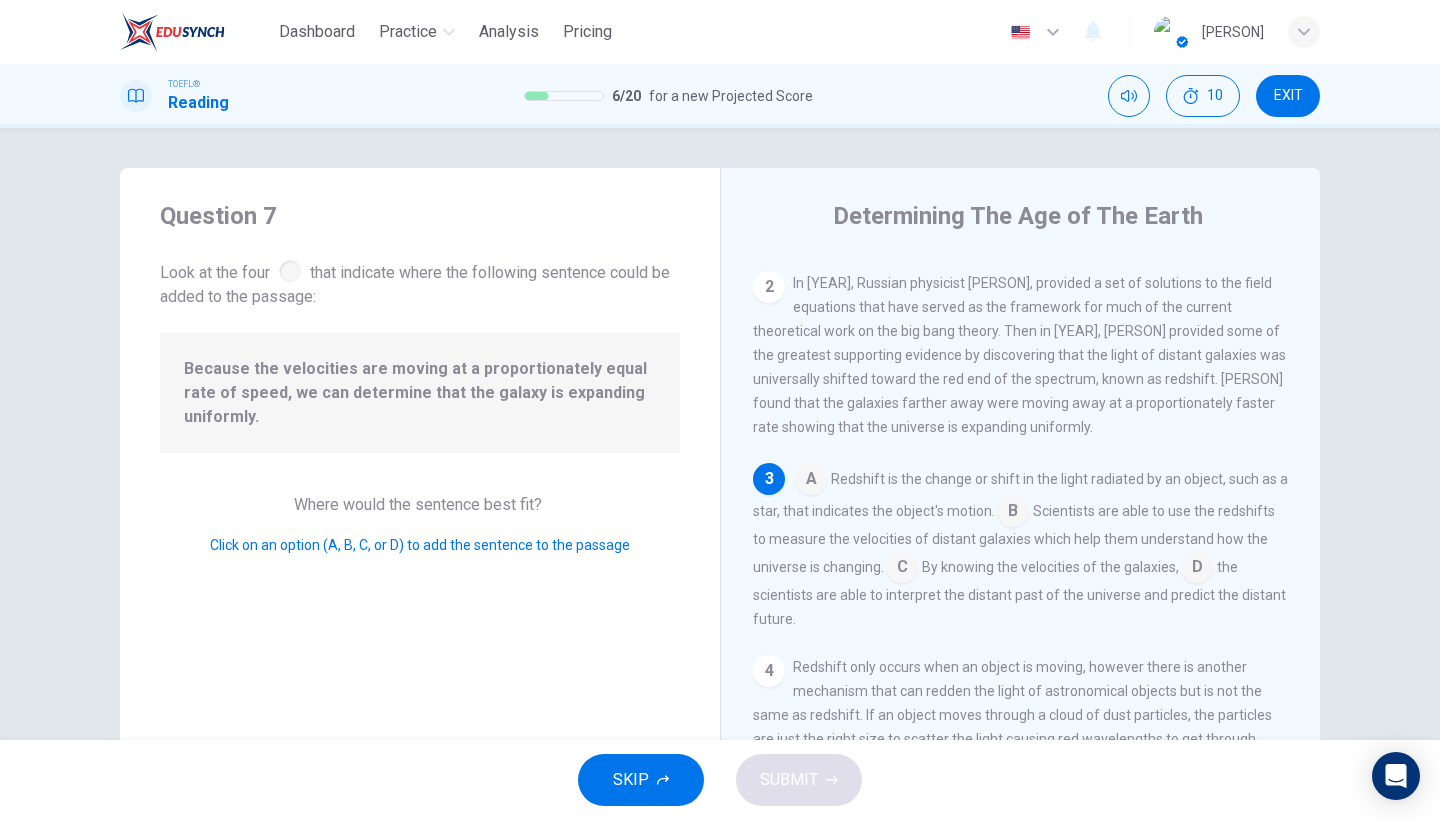 click at bounding box center (811, 481) 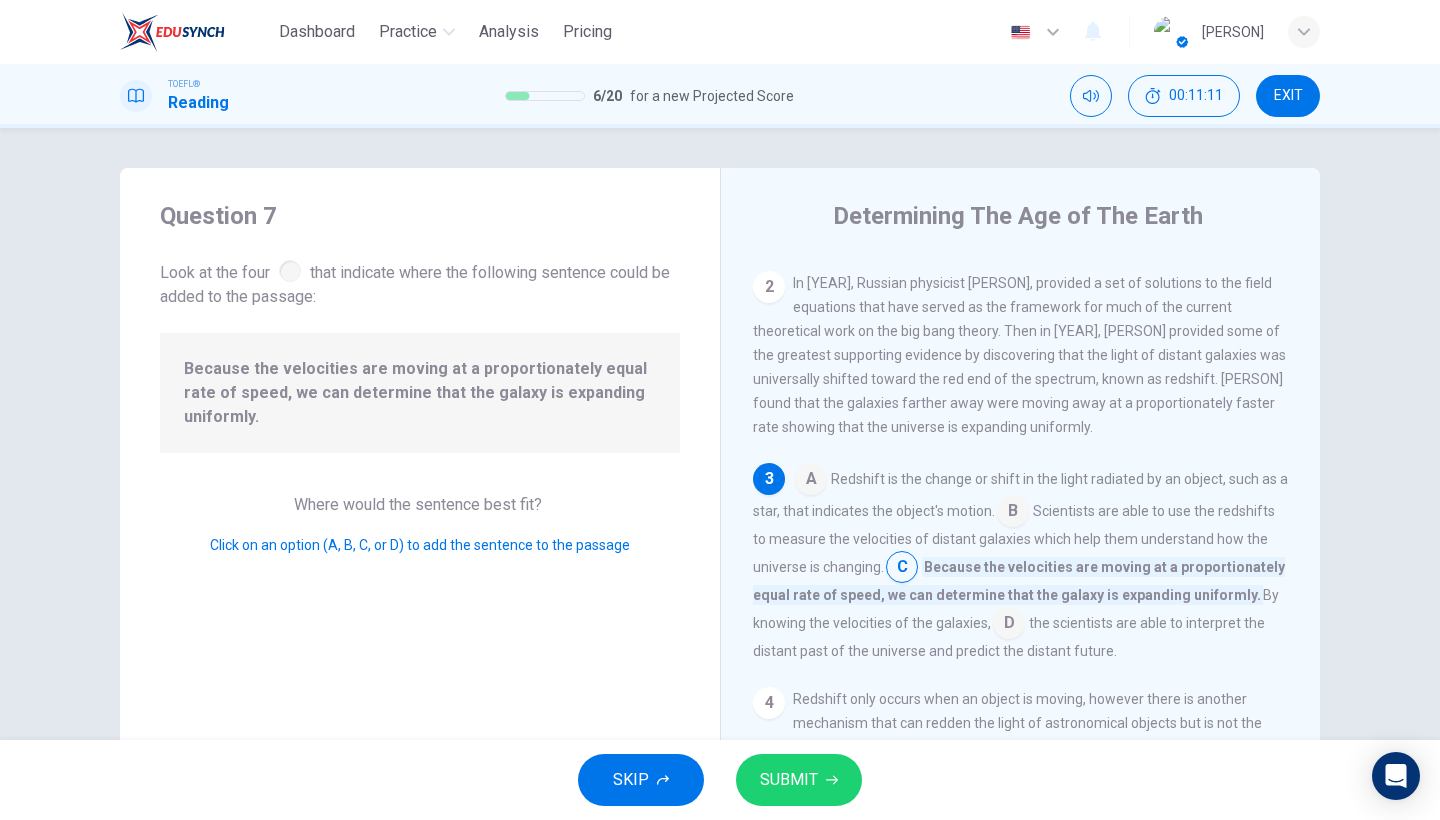click on "SUBMIT" at bounding box center [789, 780] 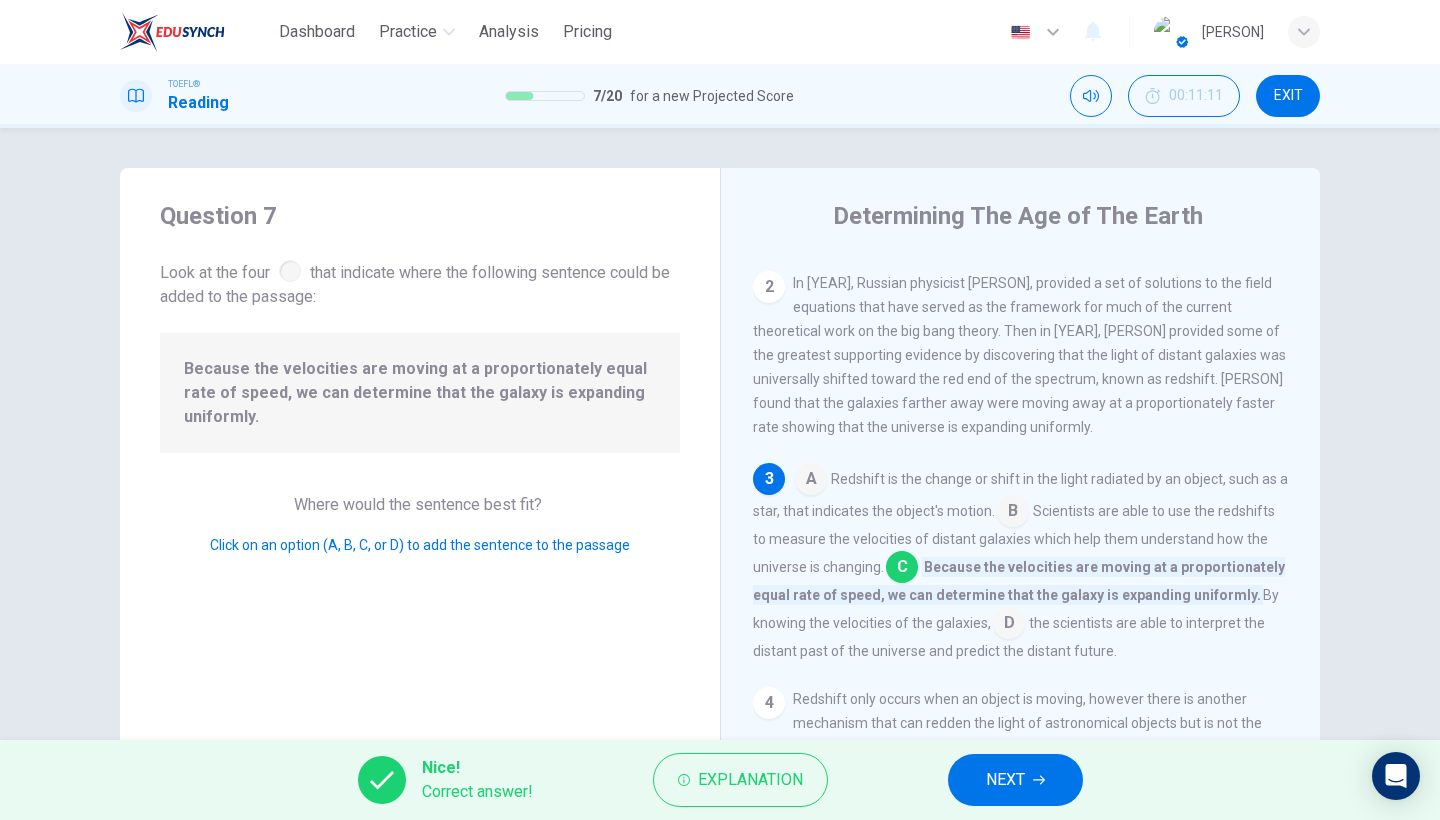 click at bounding box center [1039, 780] 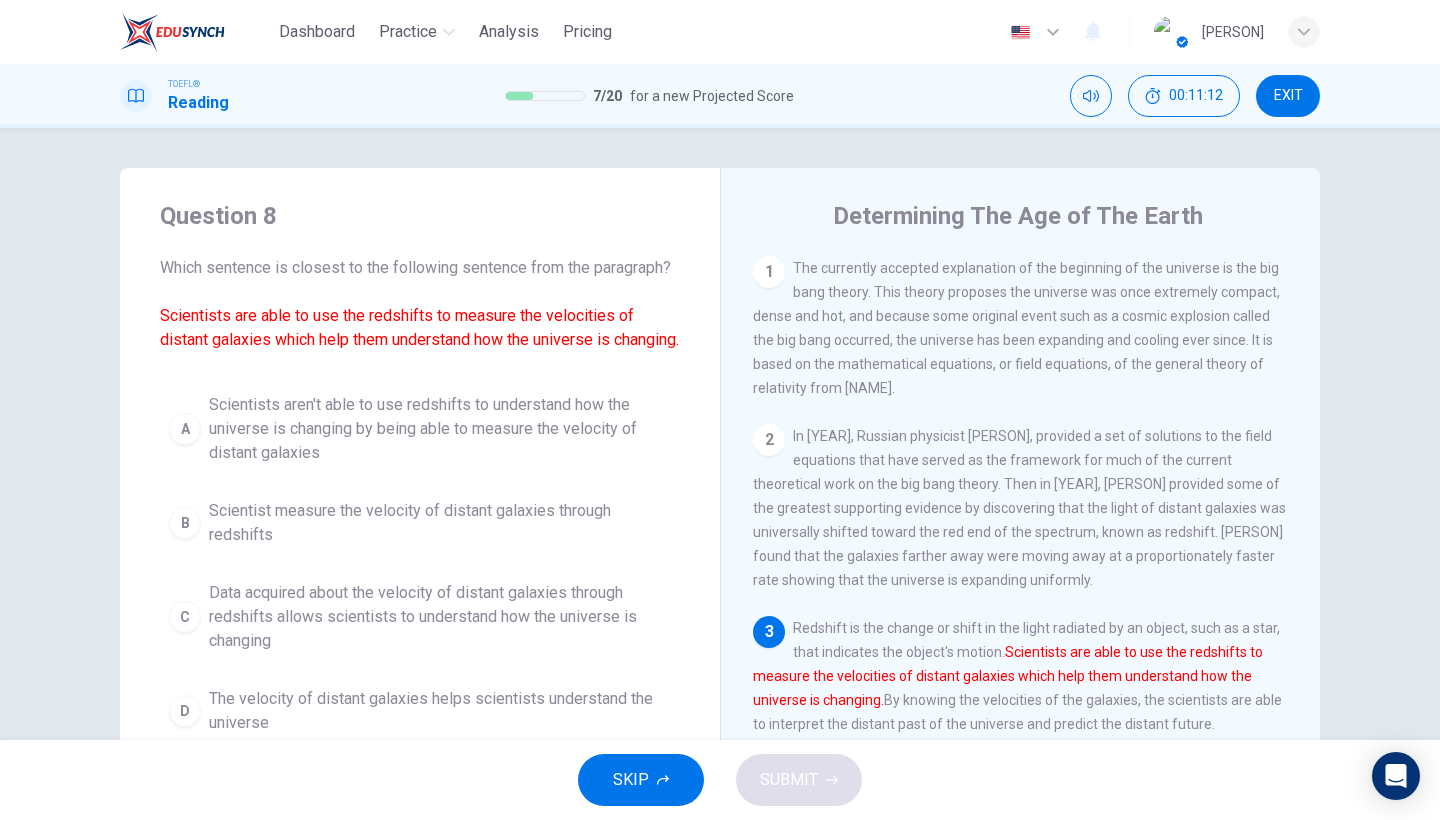 scroll, scrollTop: 265, scrollLeft: 0, axis: vertical 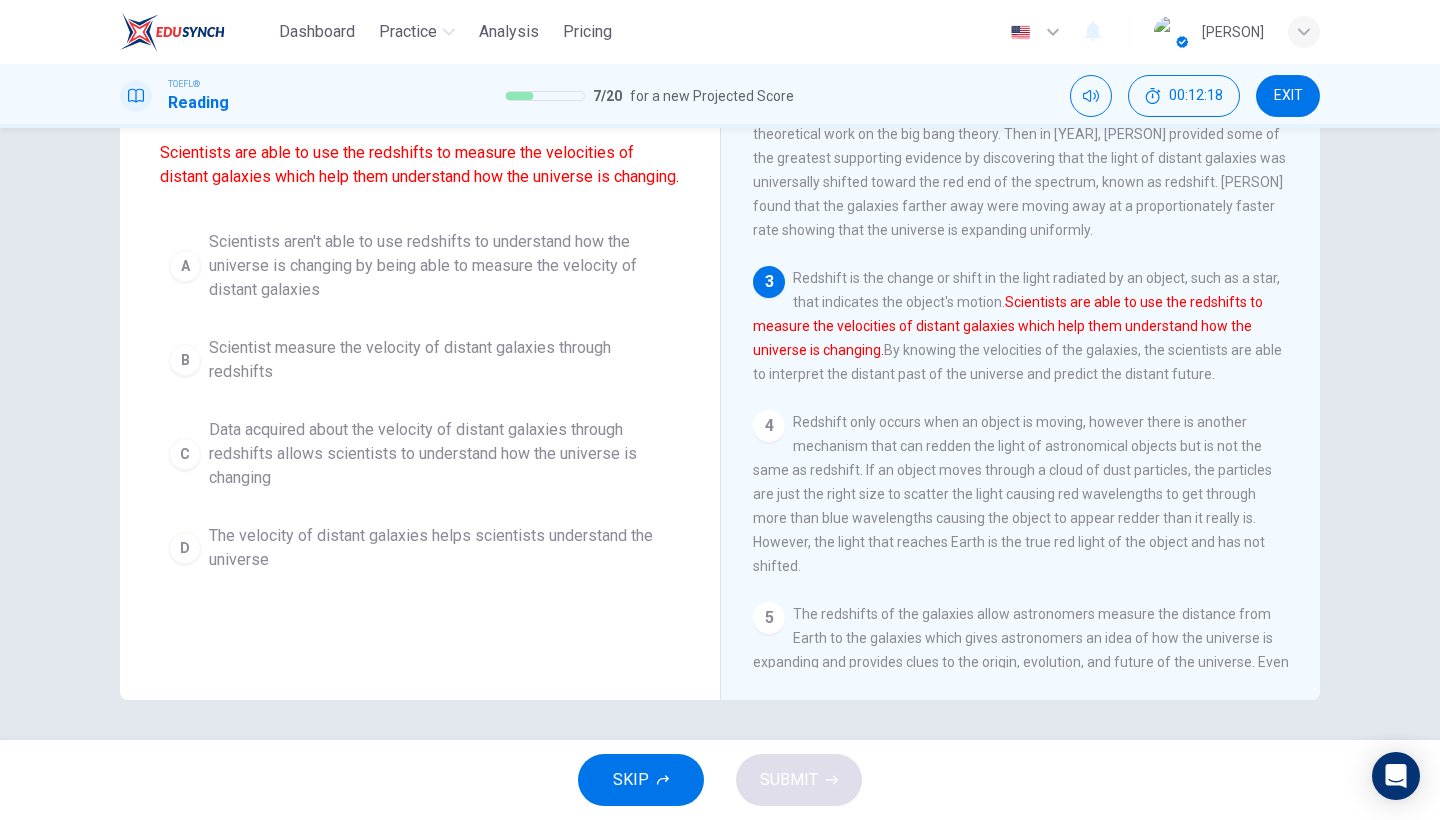 click on "Scientist measure the velocity of distant galaxies through redshifts" at bounding box center [440, 266] 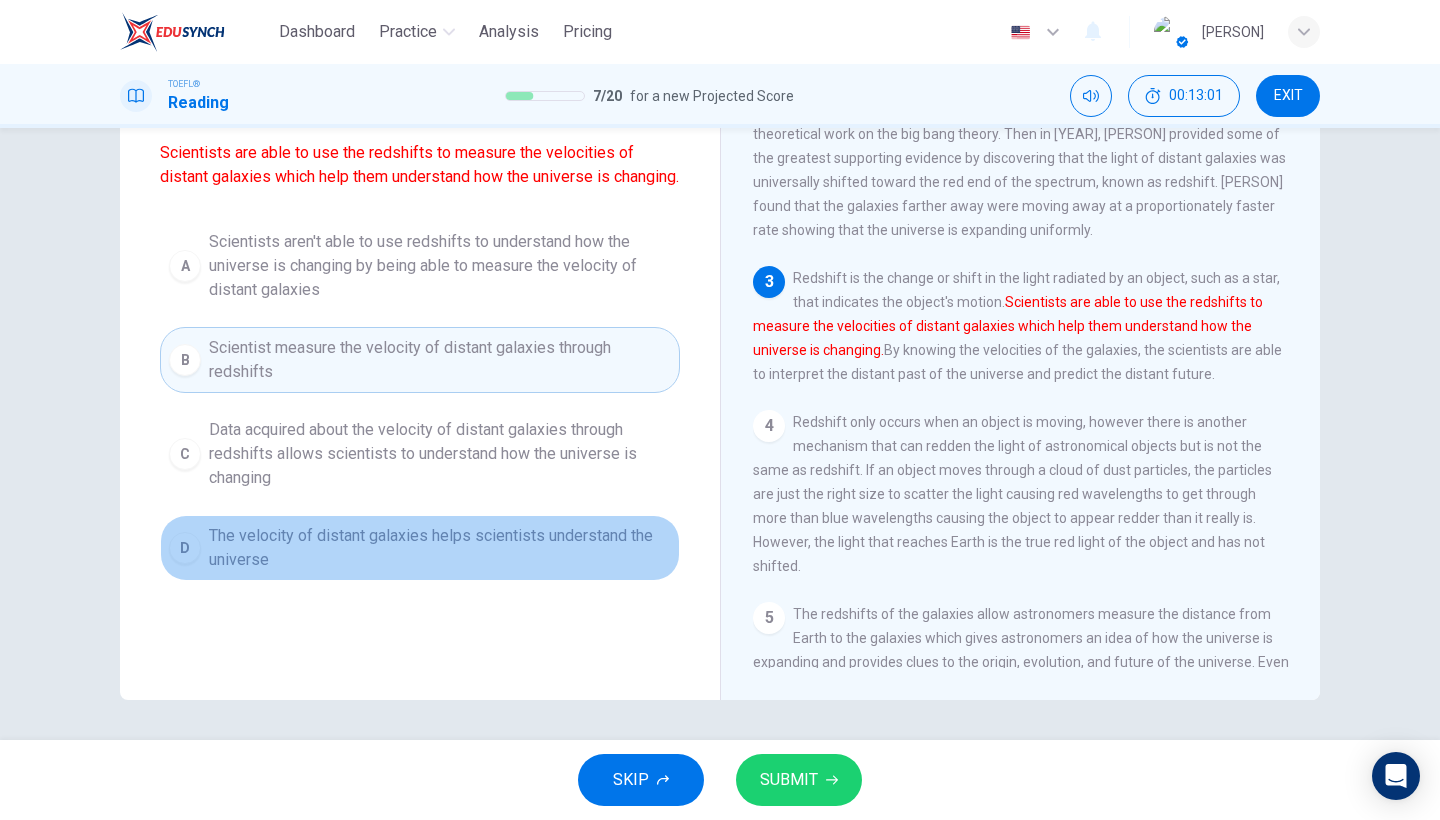 click on "The velocity of distant galaxies helps scientists understand the universe" at bounding box center (440, 266) 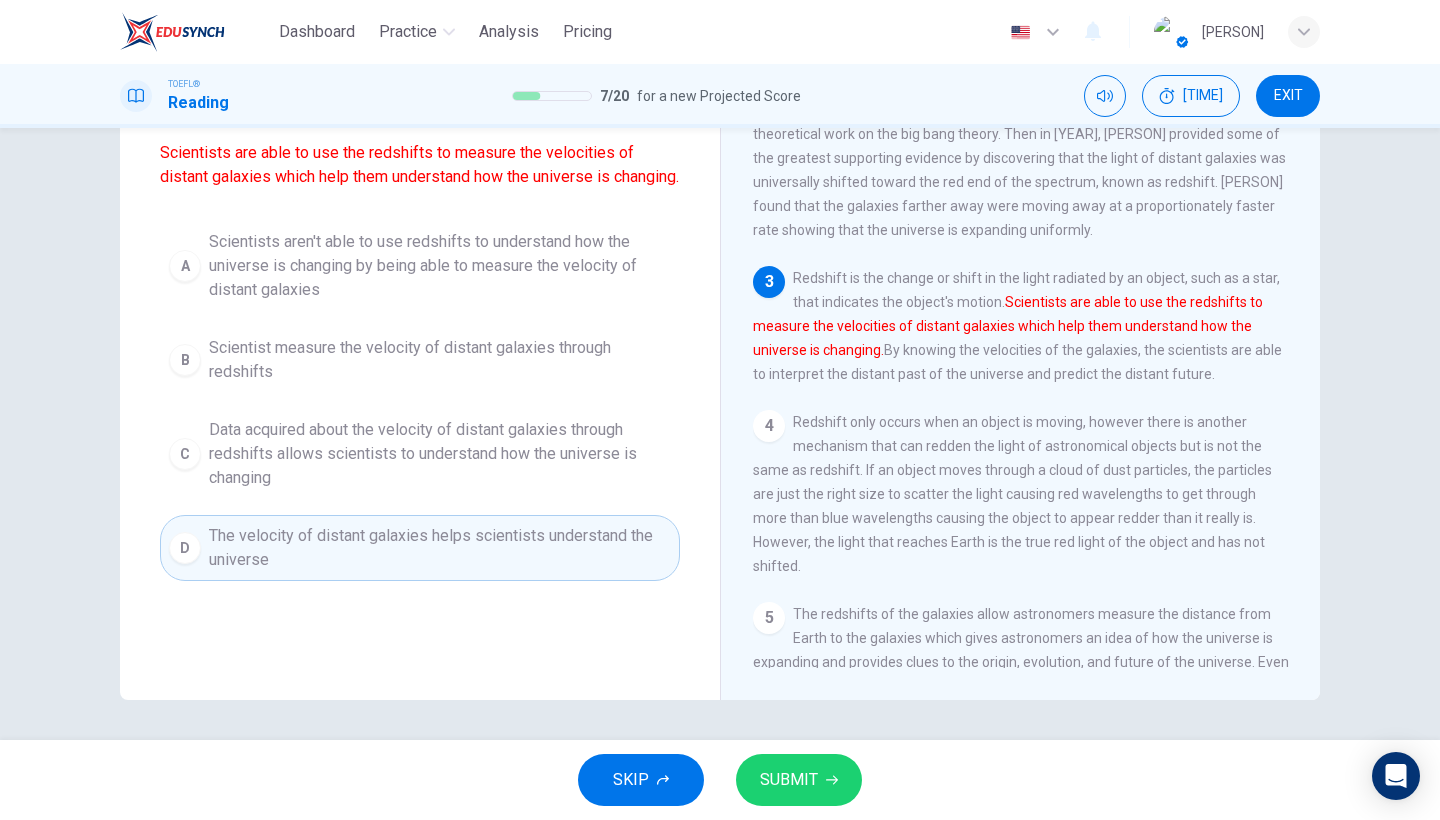 click on "Data acquired about the velocity of distant galaxies through redshifts allows scientists to understand how the universe is changing" at bounding box center (440, 266) 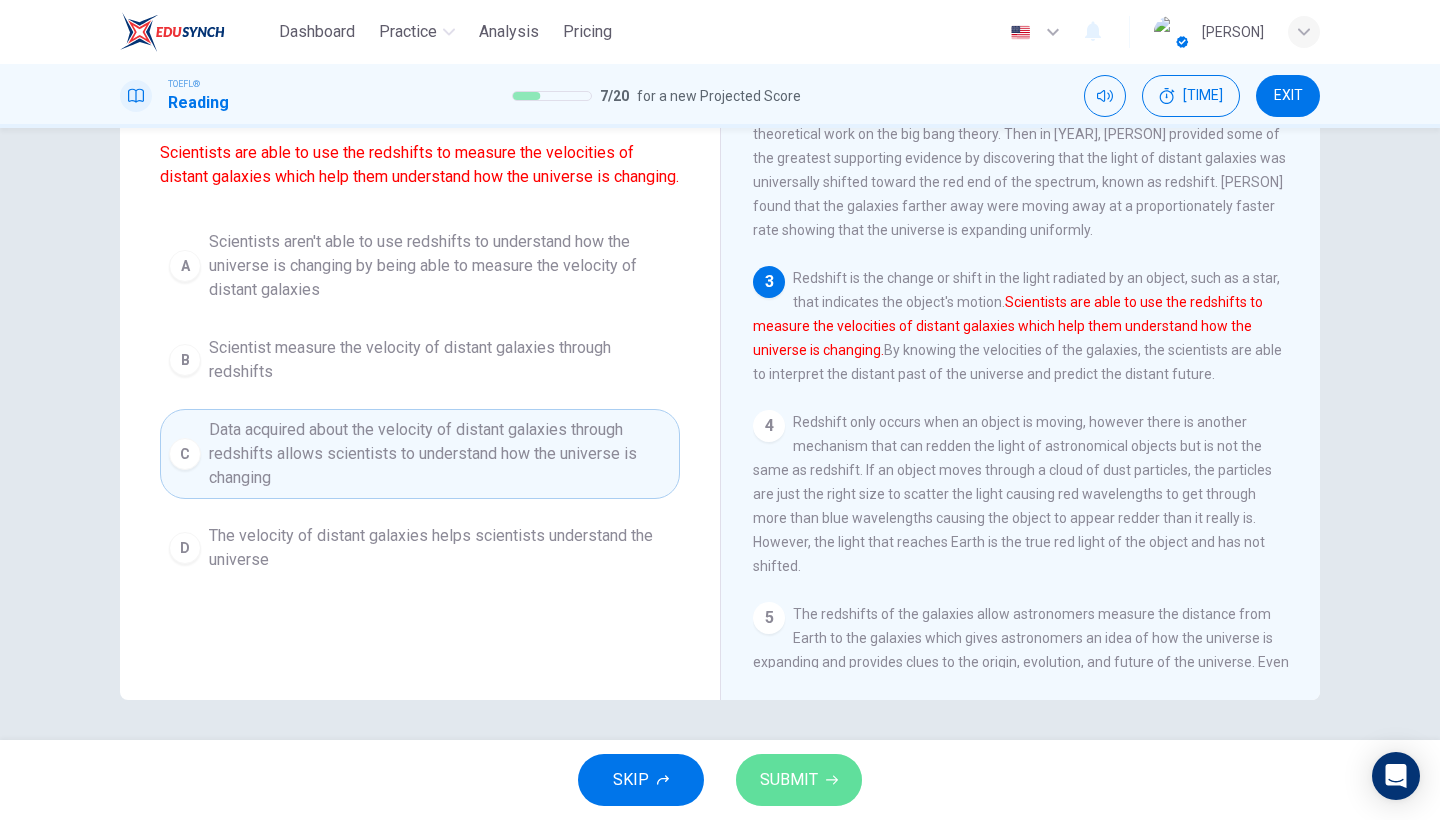 click on "SUBMIT" at bounding box center [799, 780] 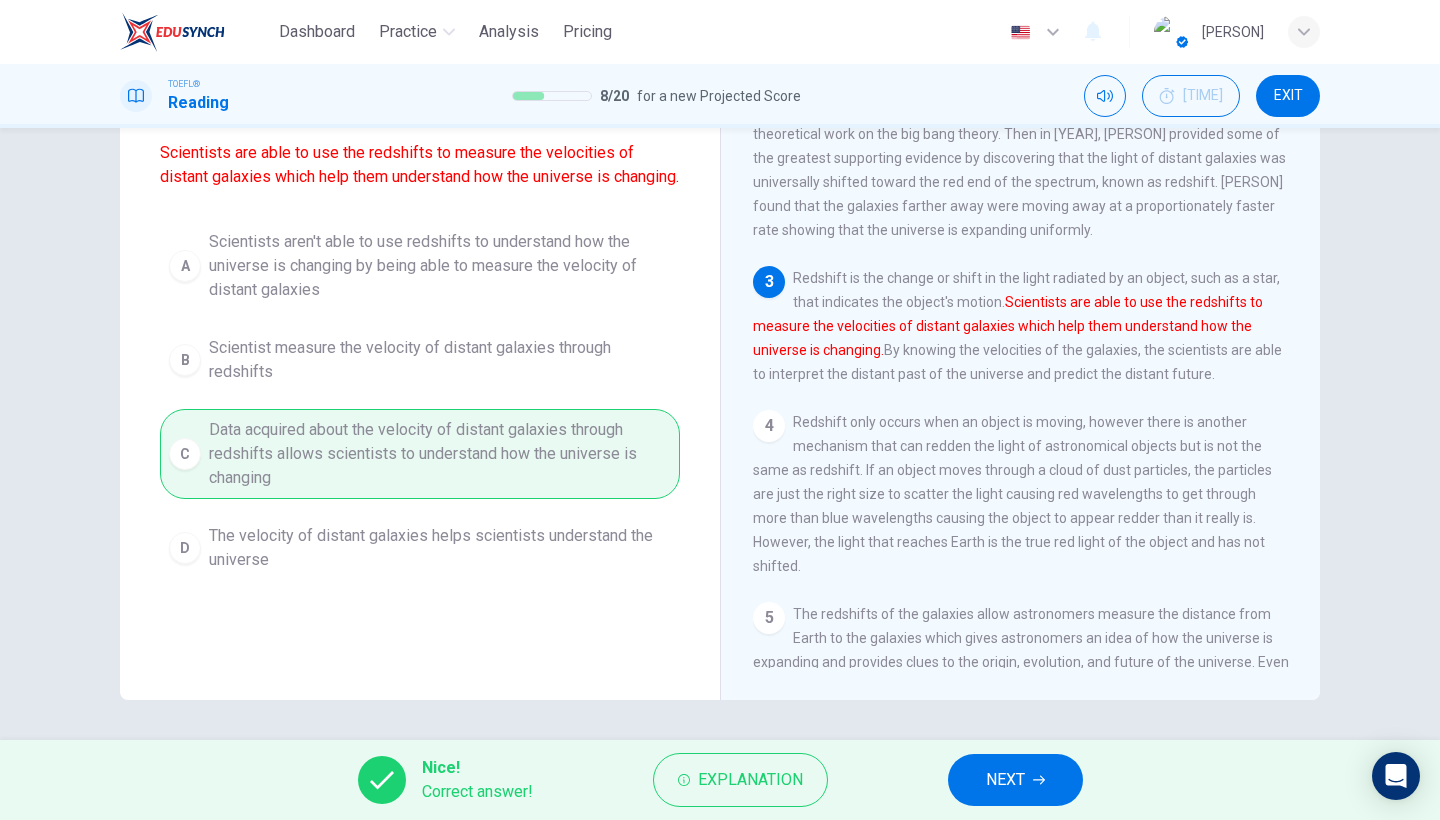 click on "NEXT" at bounding box center [1005, 780] 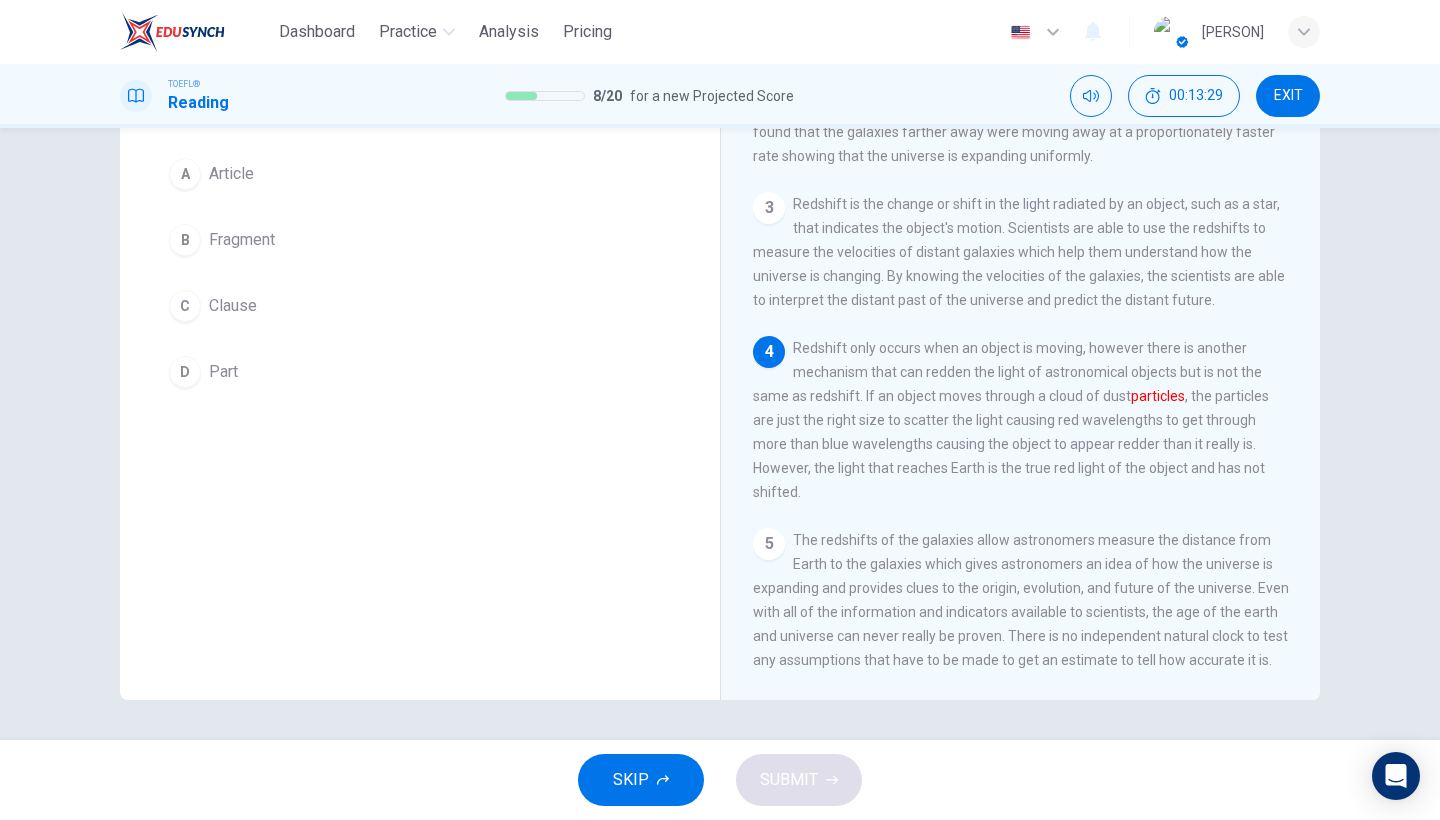 scroll, scrollTop: 221, scrollLeft: 0, axis: vertical 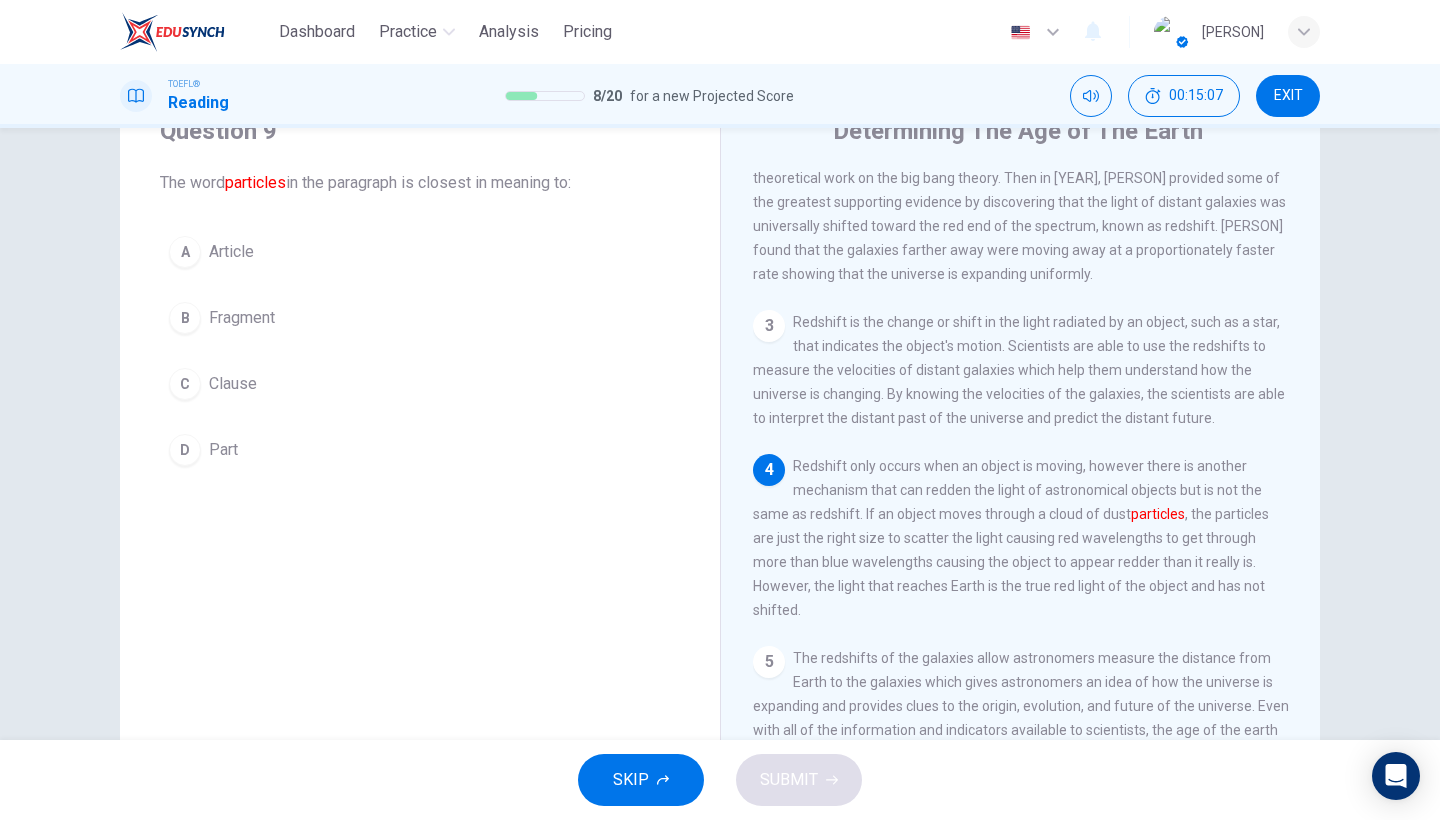 click on "Fragment" at bounding box center [231, 252] 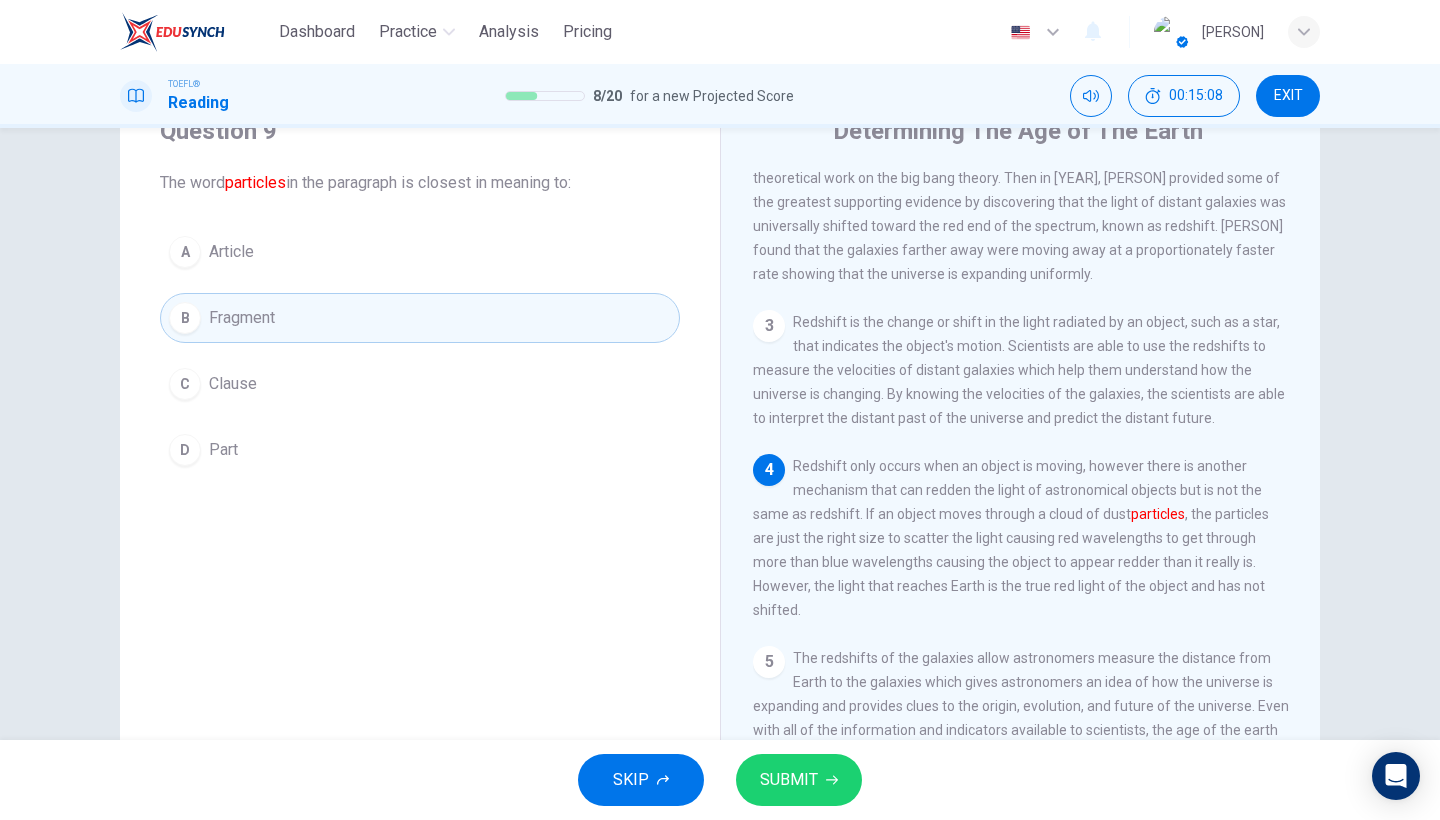 click on "SUBMIT" at bounding box center (789, 780) 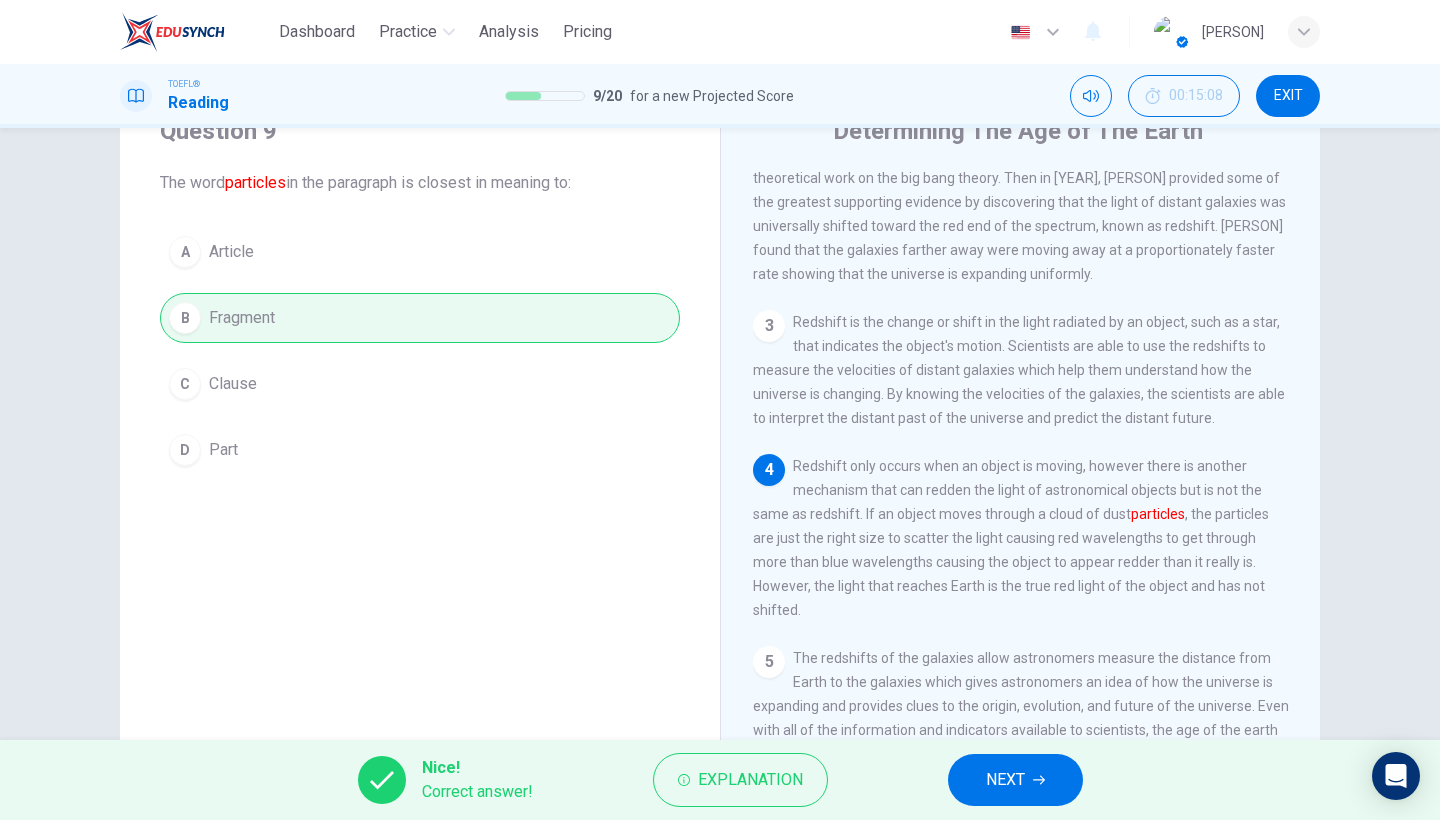 click at bounding box center (1039, 780) 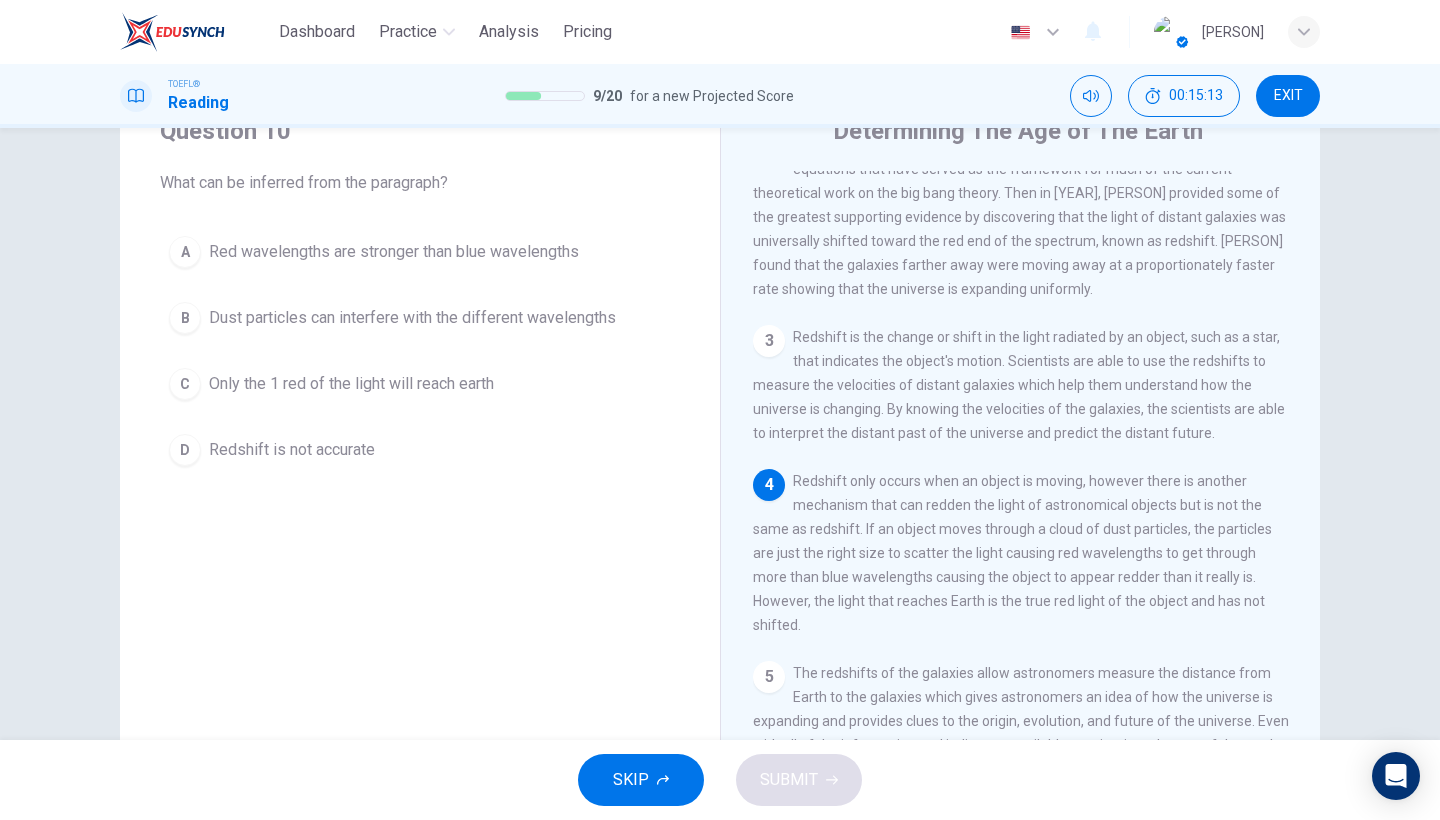 scroll, scrollTop: 265, scrollLeft: 0, axis: vertical 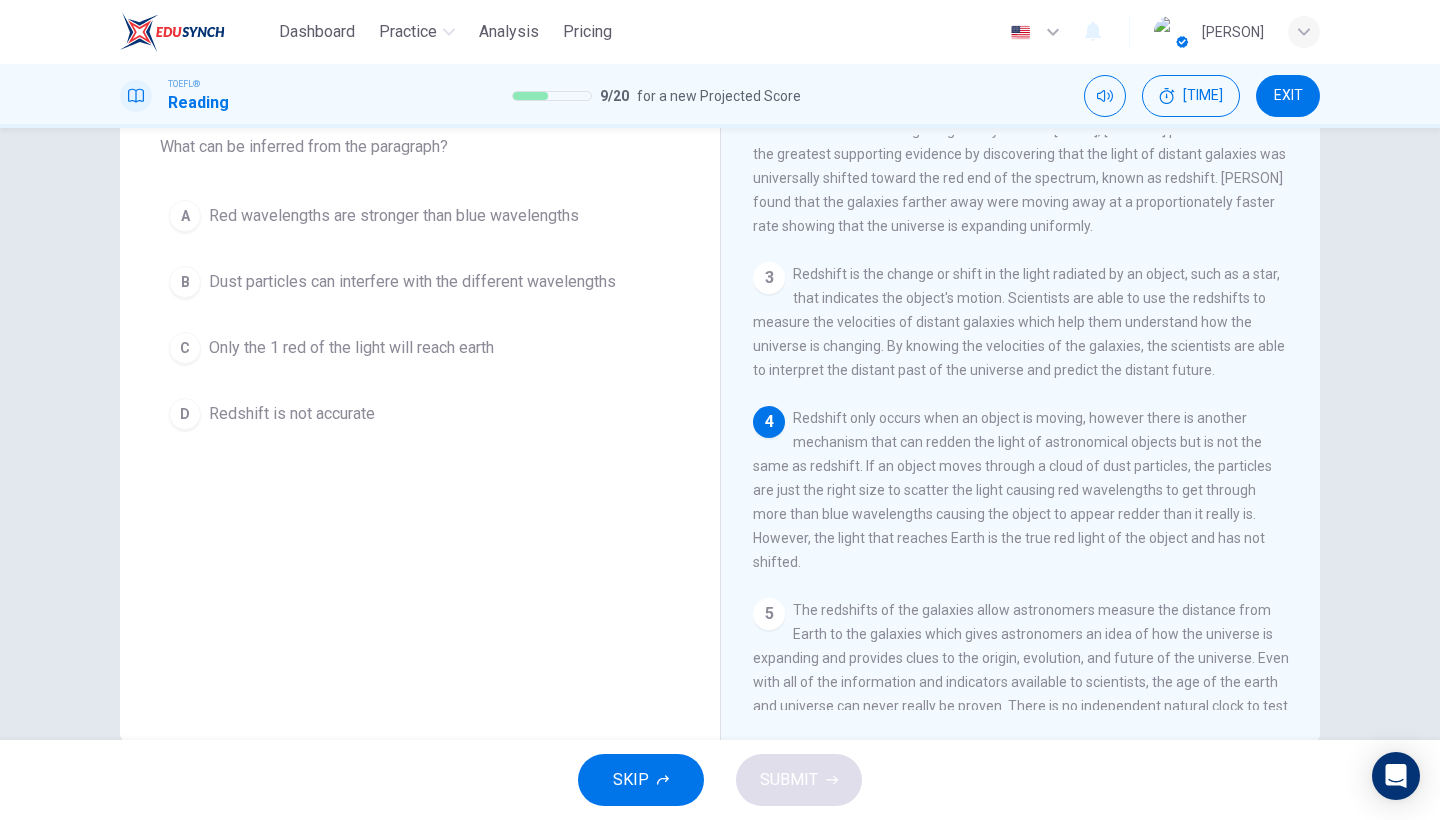 drag, startPoint x: 863, startPoint y: 467, endPoint x: 1075, endPoint y: 483, distance: 212.60292 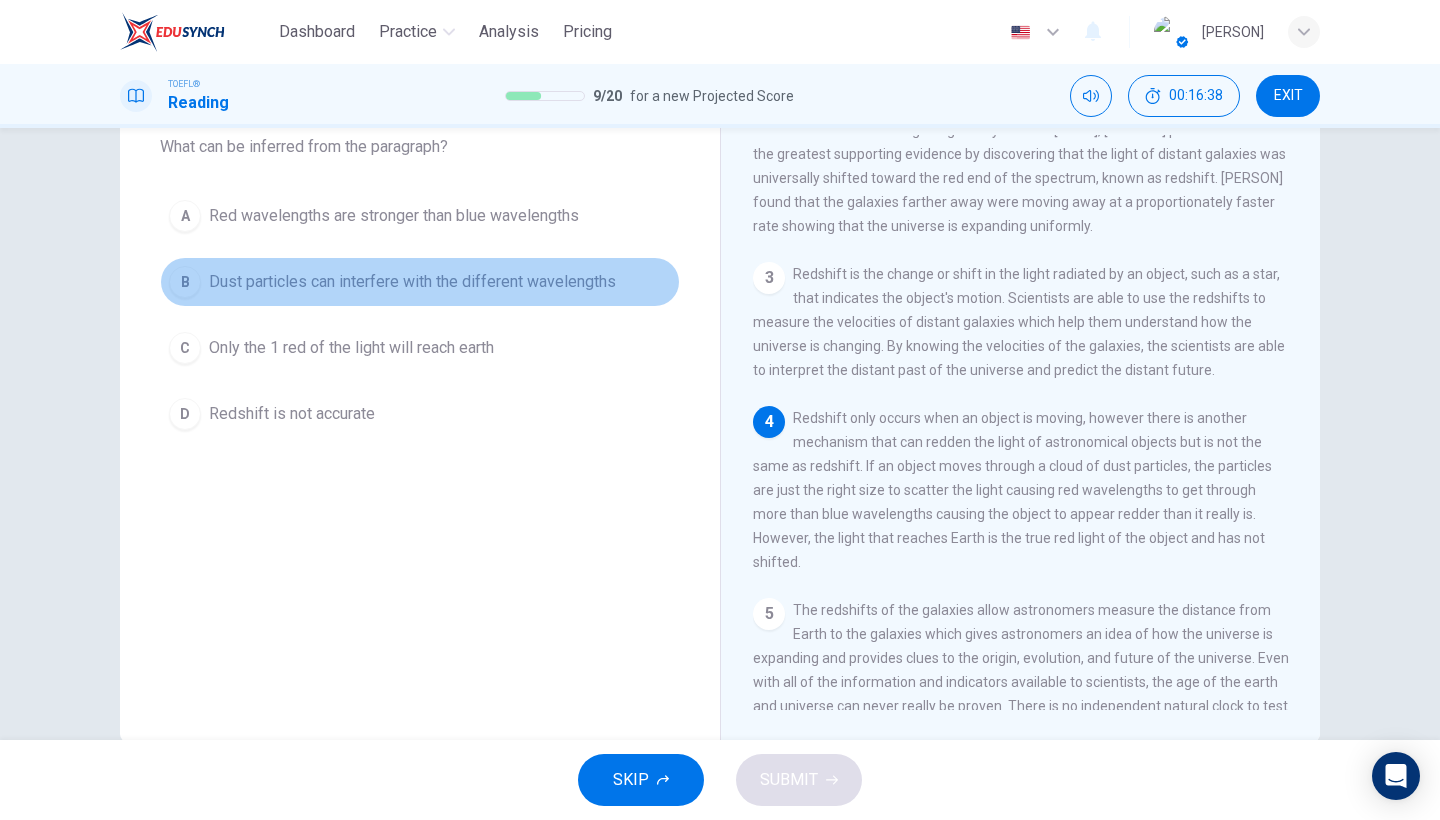 click on "Dust particles can interfere with the different wavelengths" at bounding box center [394, 216] 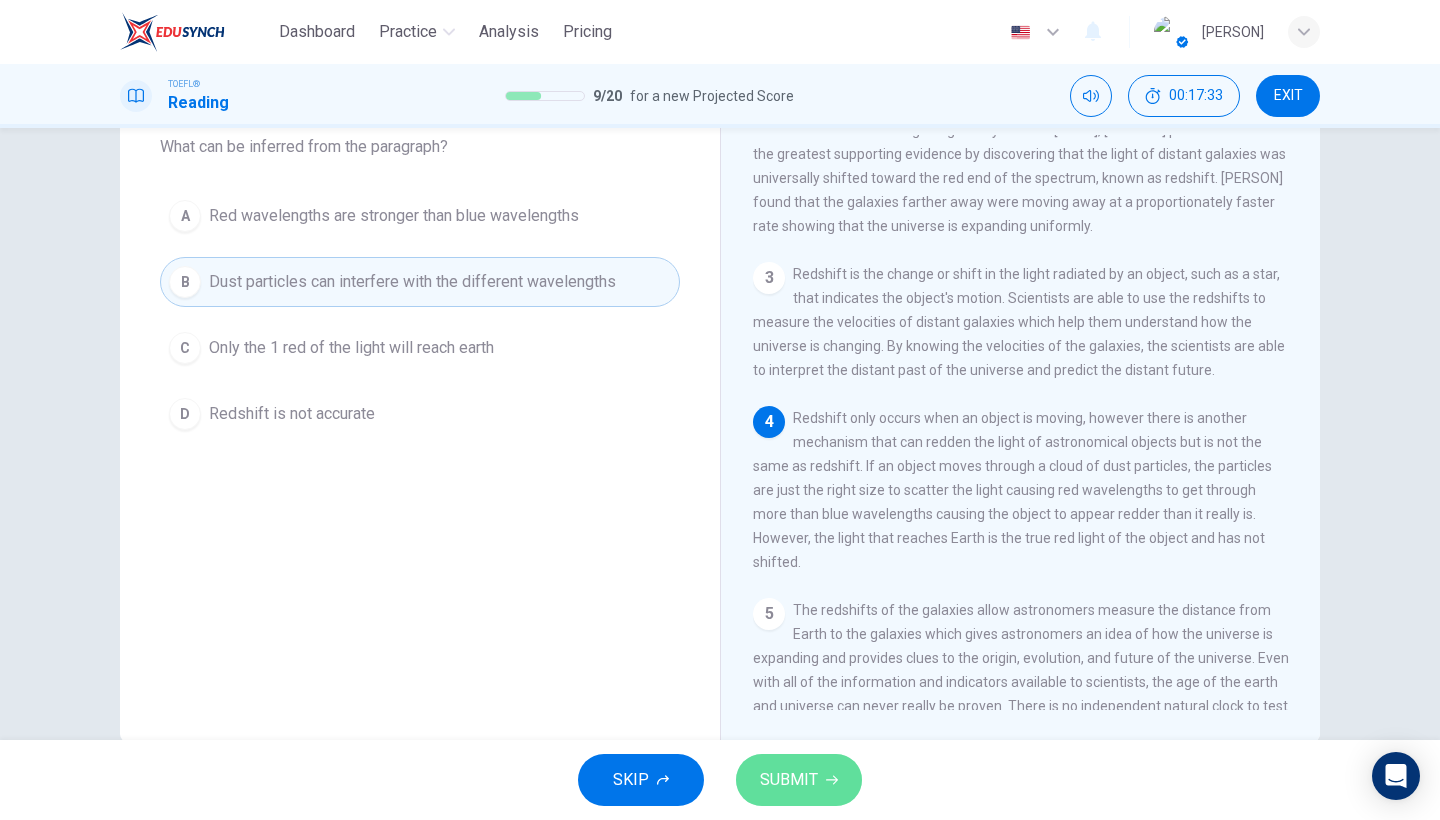 click on "SUBMIT" at bounding box center (789, 780) 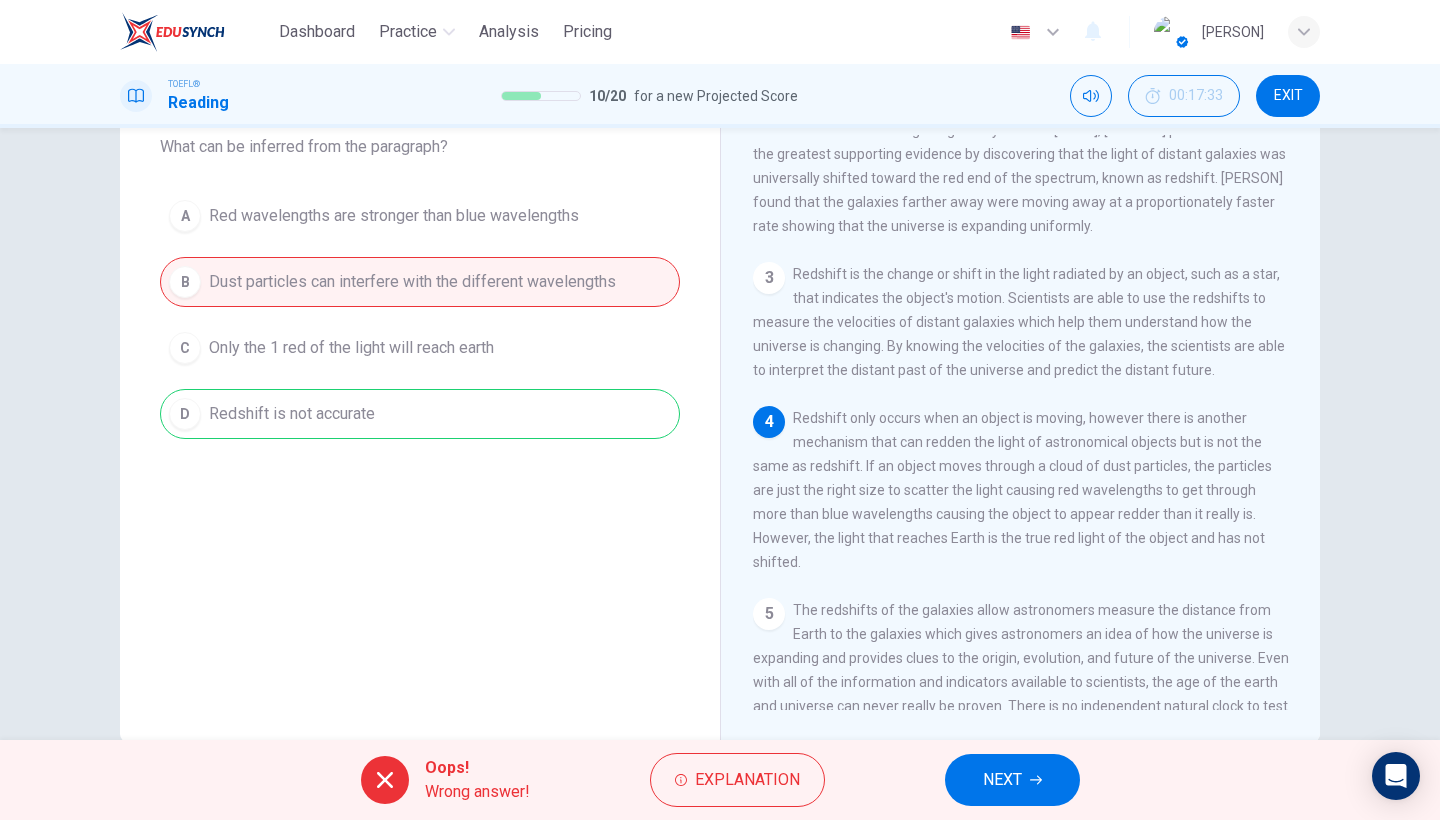click on "NEXT" at bounding box center (1002, 780) 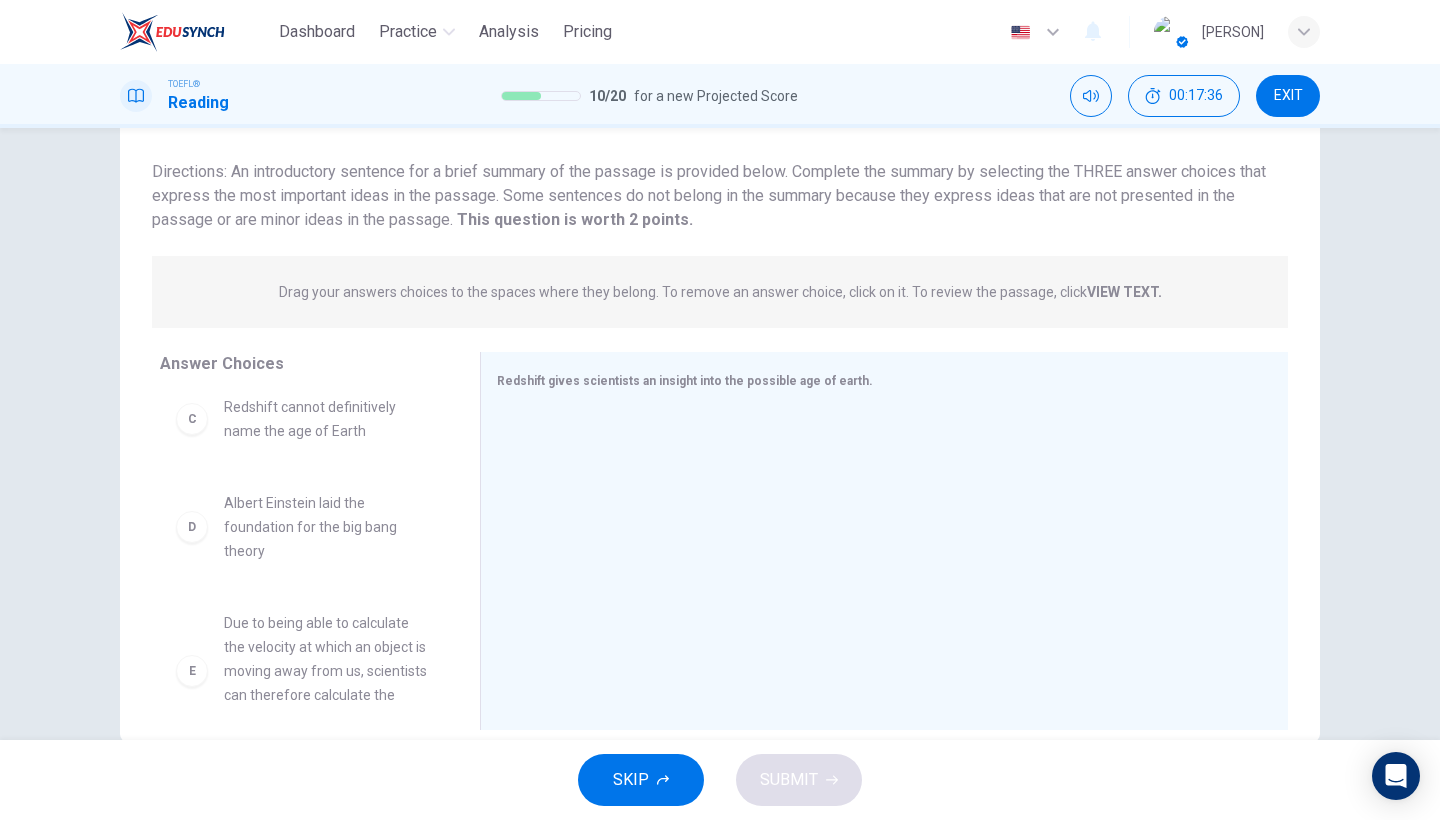 scroll, scrollTop: 468, scrollLeft: 0, axis: vertical 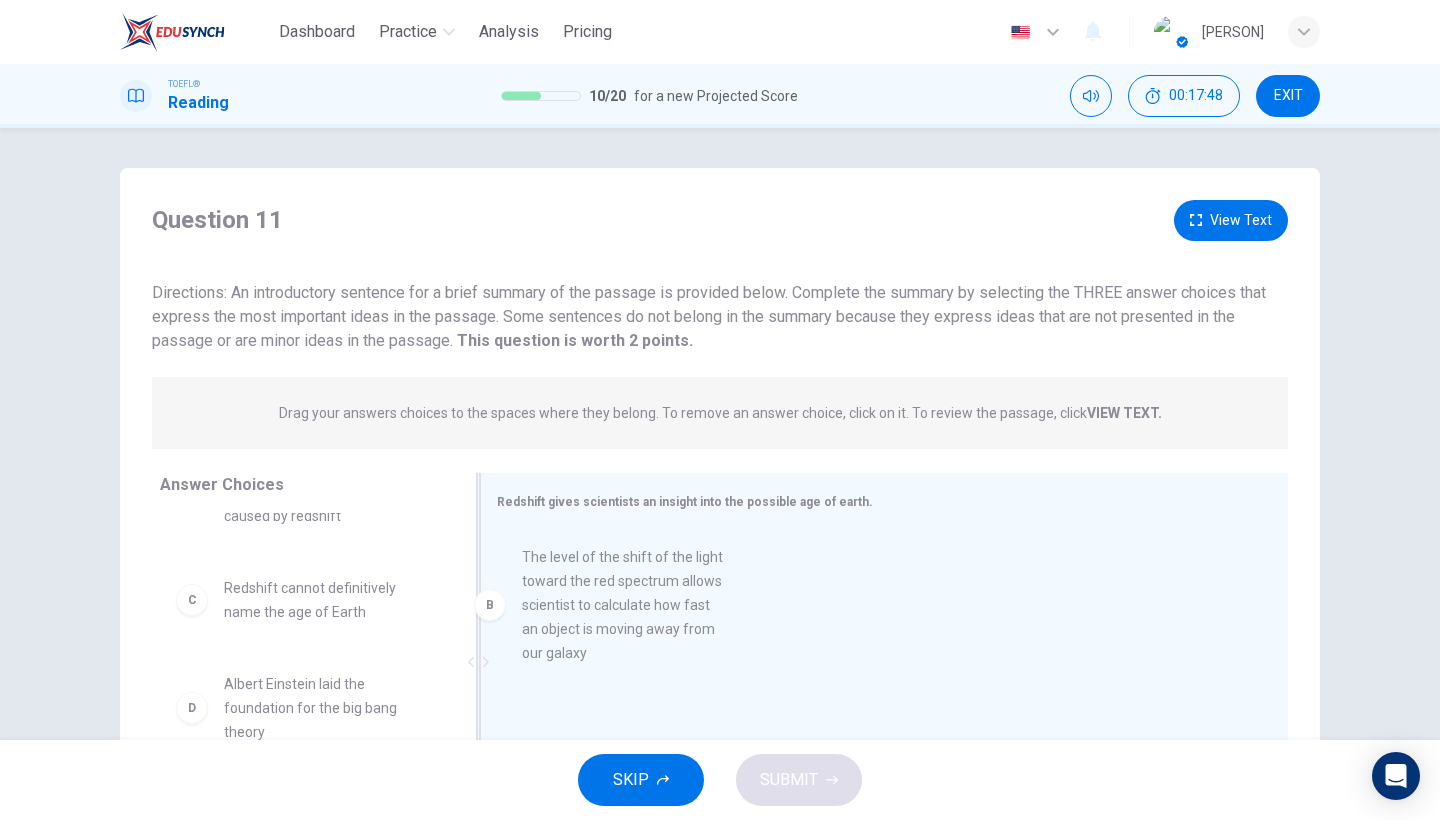 drag, startPoint x: 307, startPoint y: 643, endPoint x: 614, endPoint y: 613, distance: 308.4623 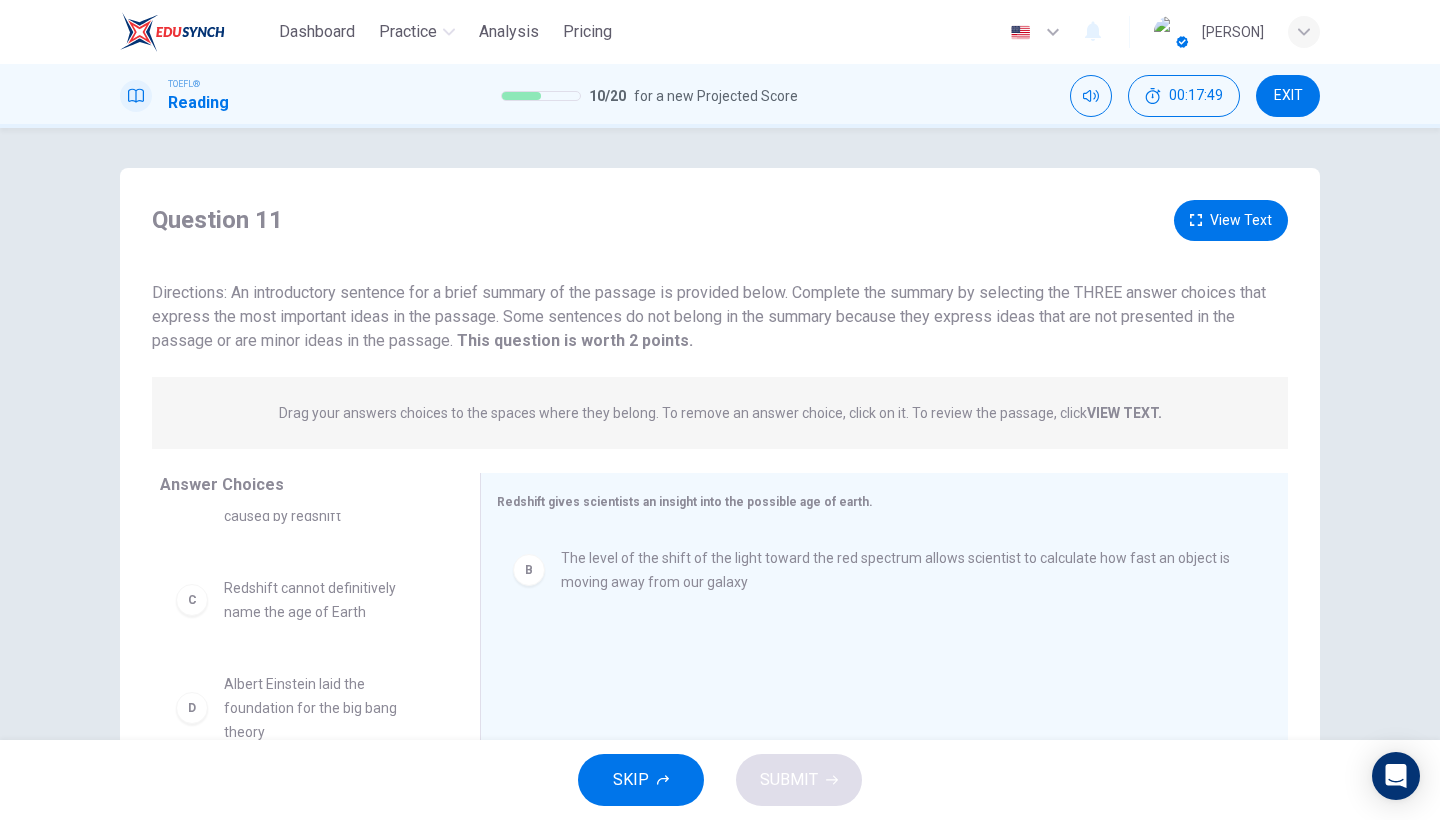 scroll, scrollTop: 105, scrollLeft: 0, axis: vertical 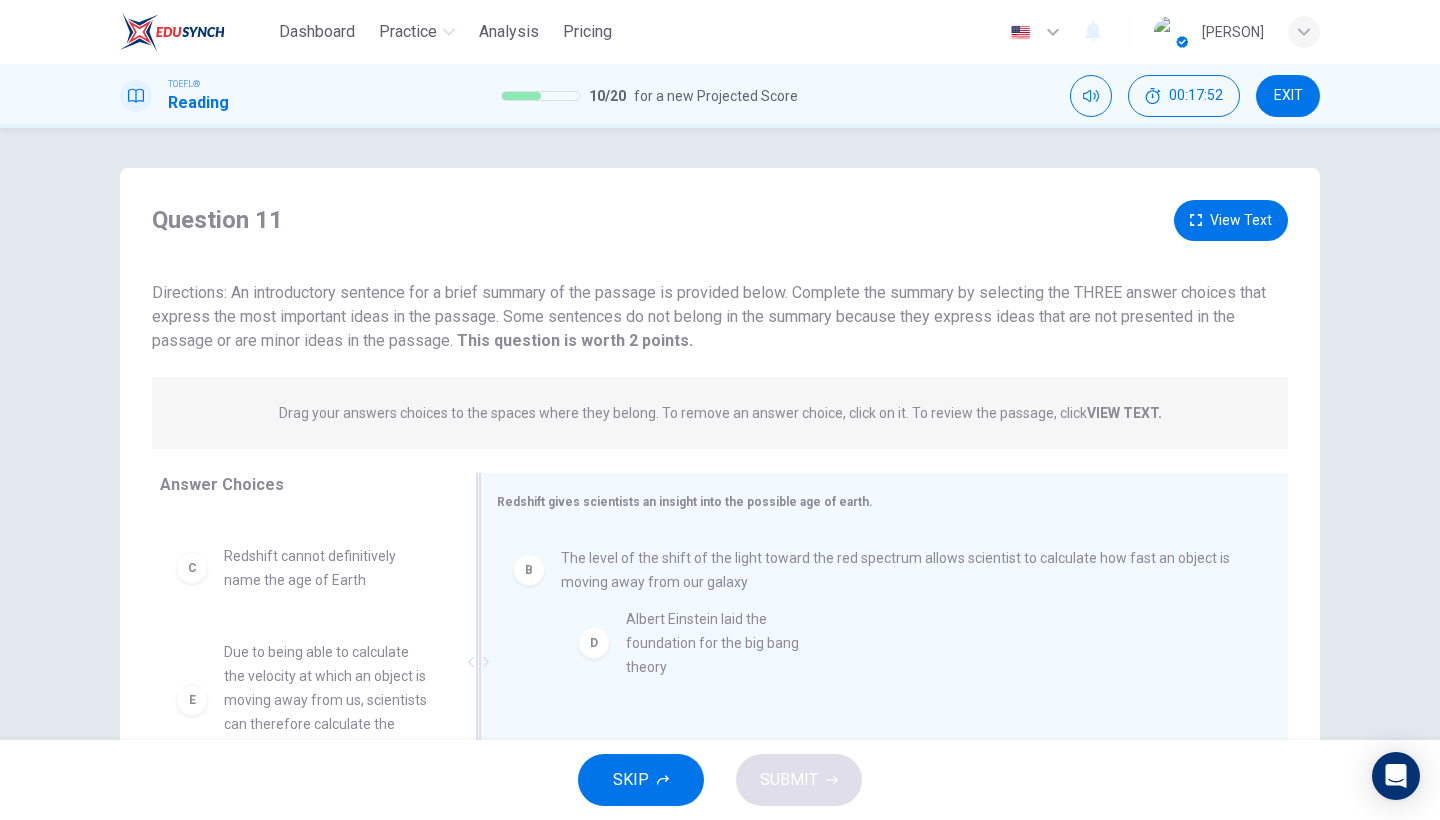 drag, startPoint x: 369, startPoint y: 692, endPoint x: 780, endPoint y: 660, distance: 412.24387 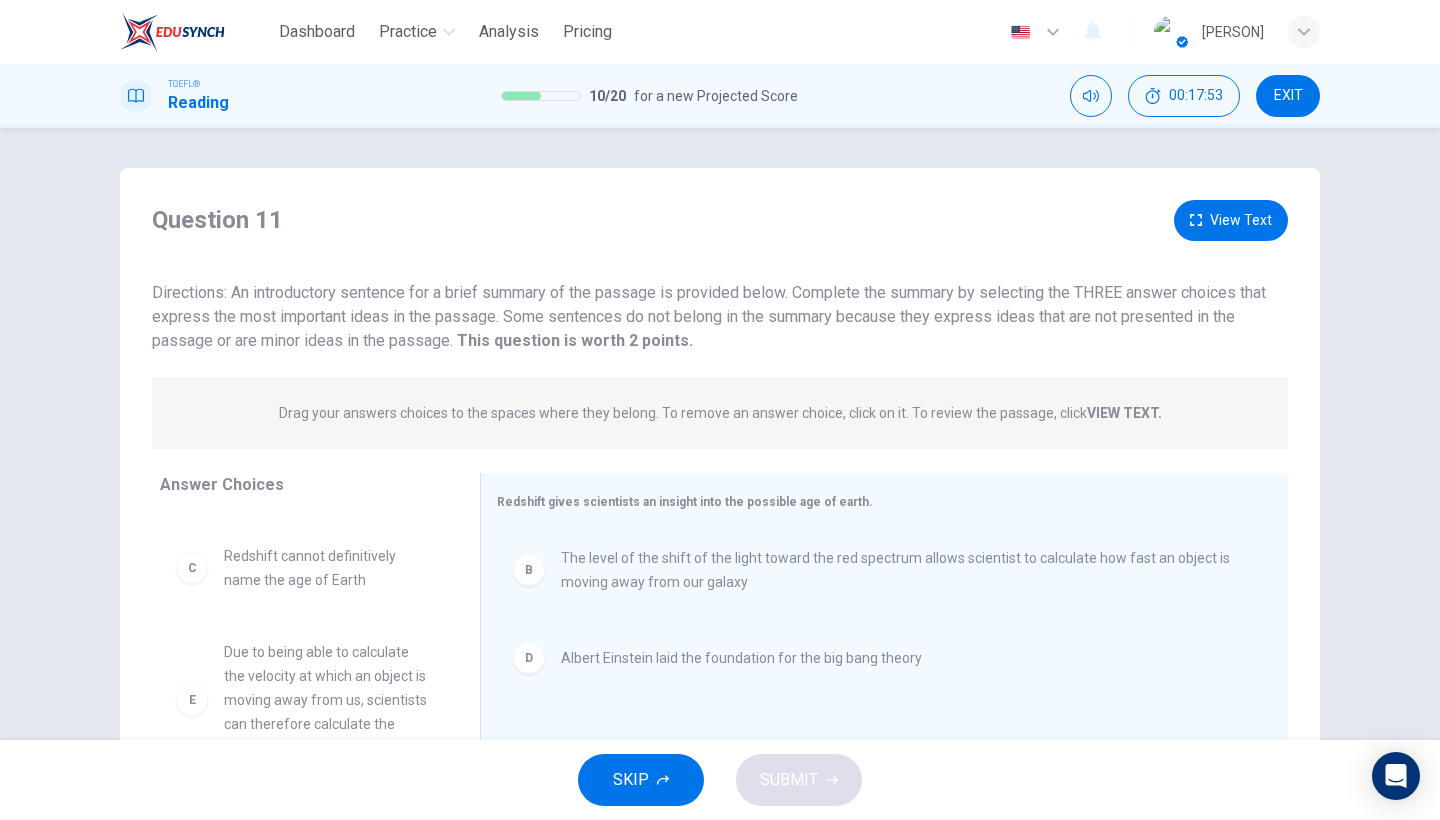 scroll, scrollTop: 180, scrollLeft: 0, axis: vertical 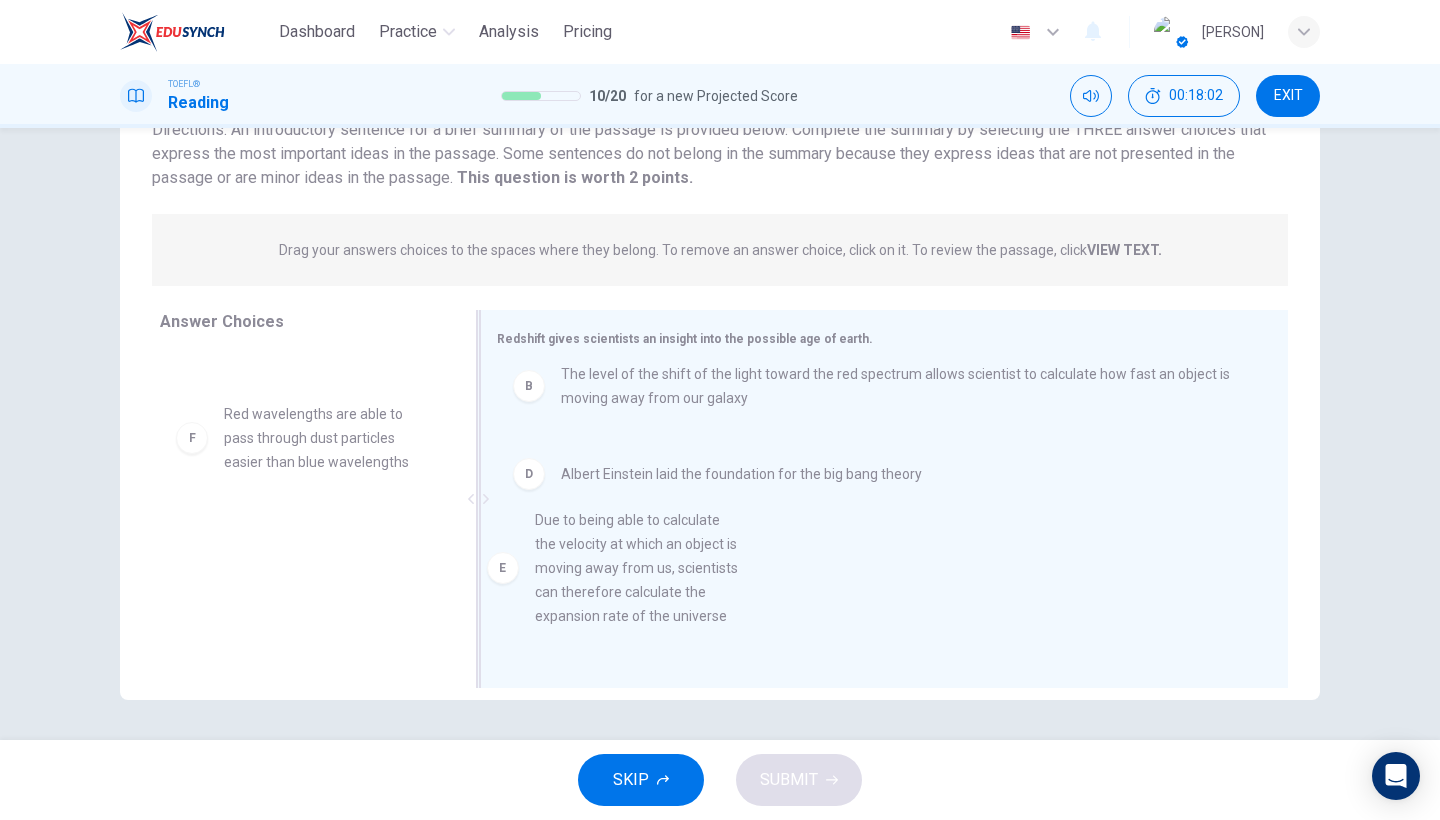 drag, startPoint x: 347, startPoint y: 483, endPoint x: 665, endPoint y: 592, distance: 336.16217 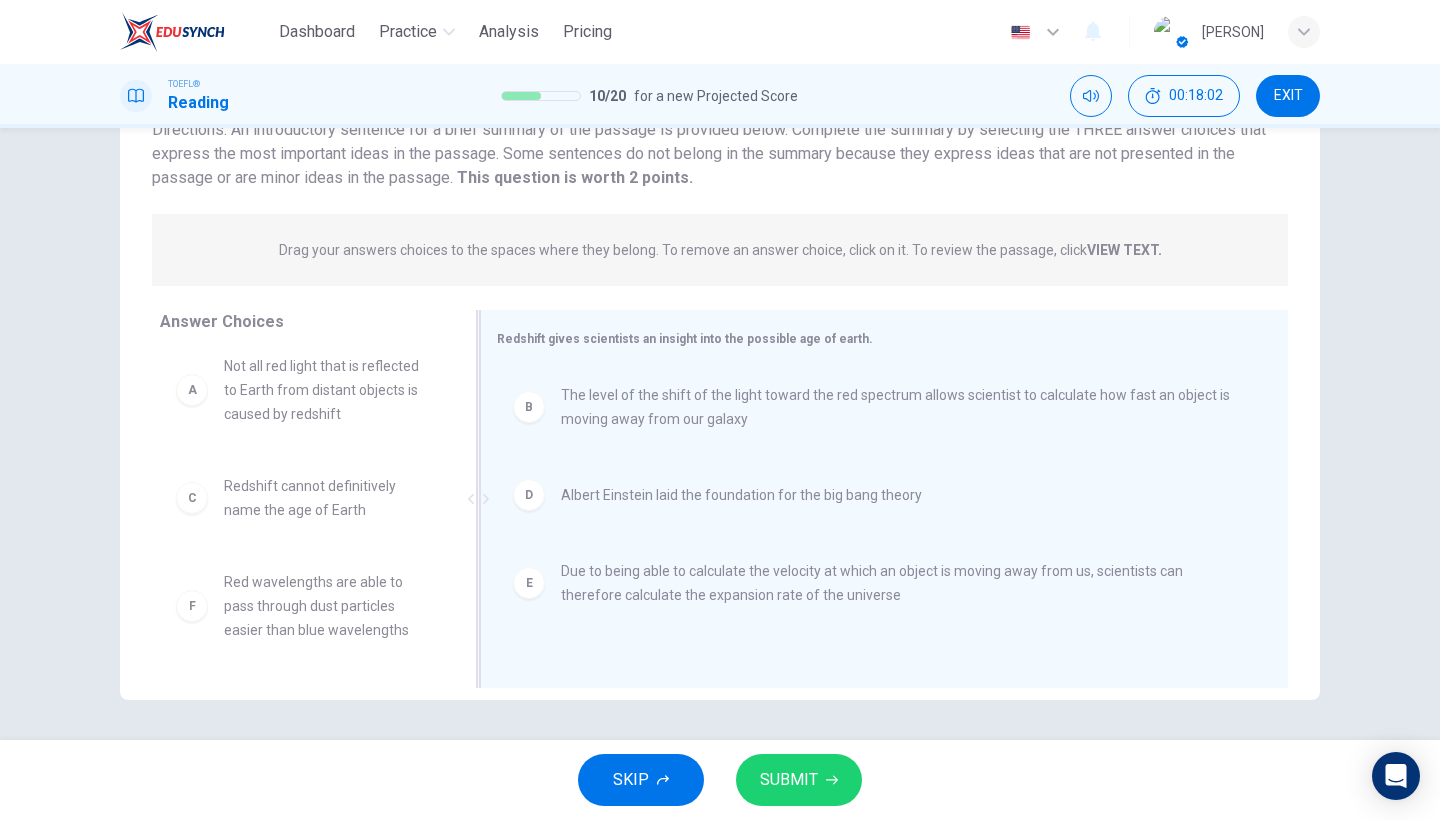 scroll, scrollTop: 0, scrollLeft: 0, axis: both 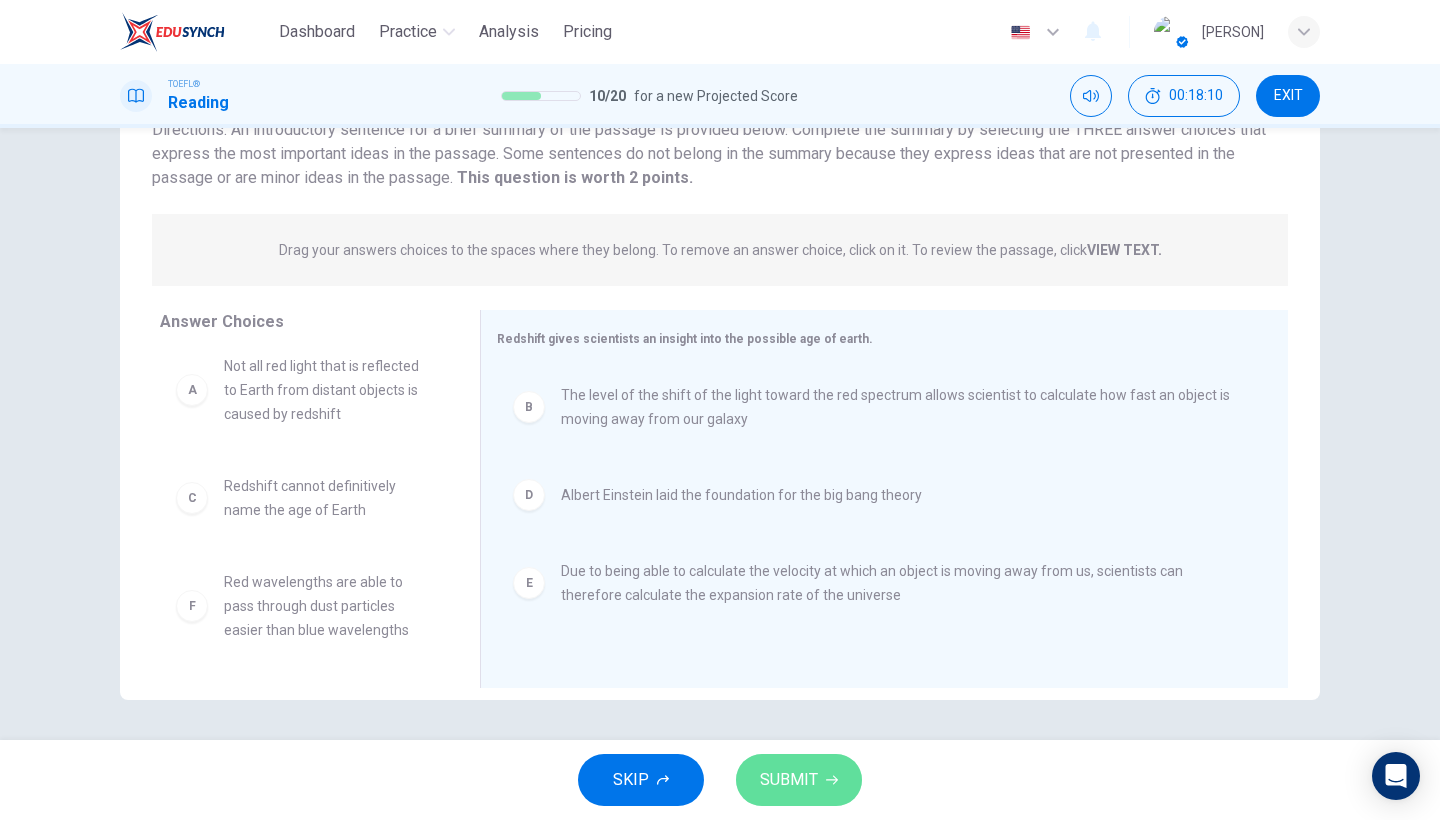 click on "SUBMIT" at bounding box center (789, 780) 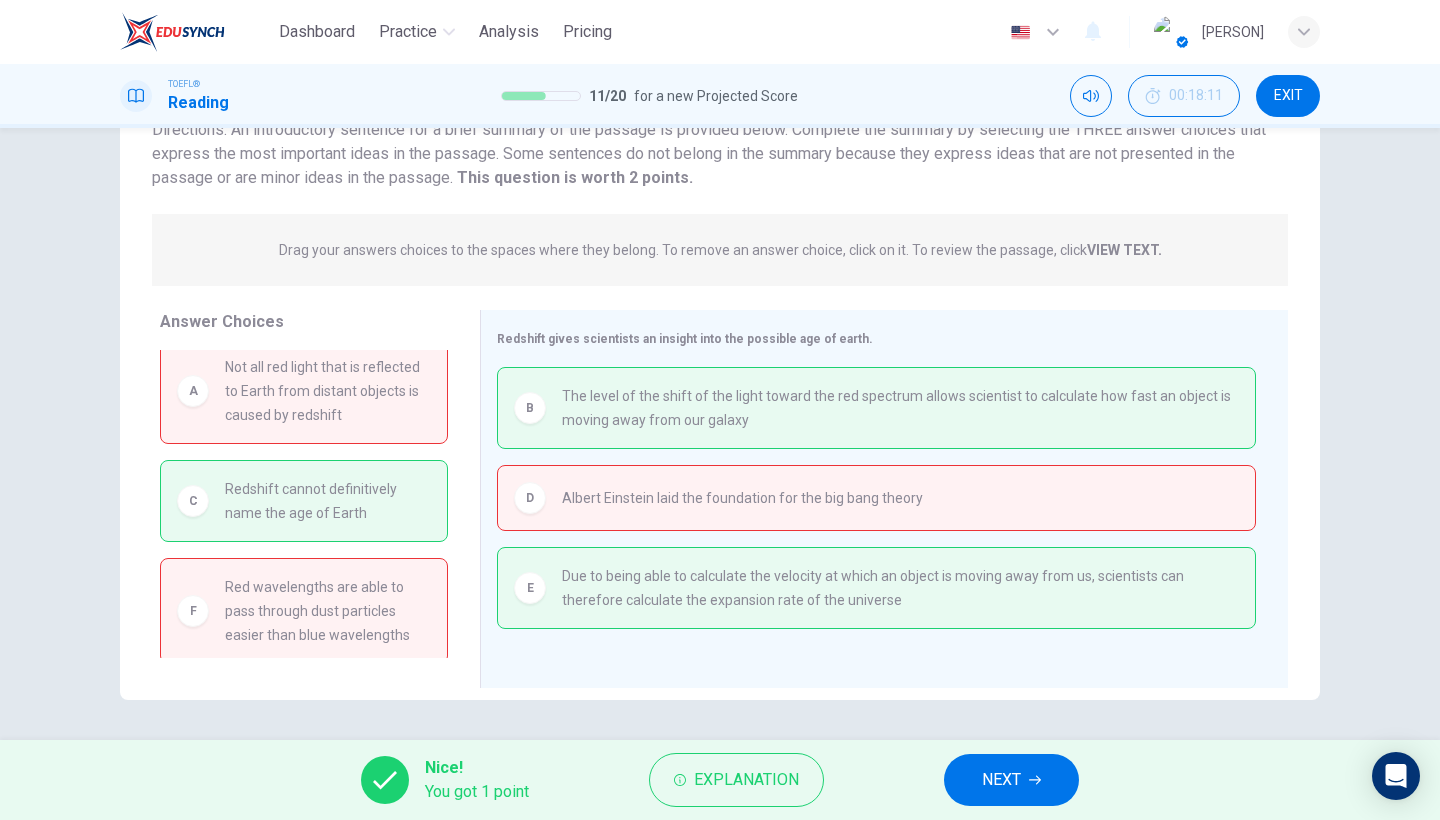 scroll, scrollTop: 18, scrollLeft: 0, axis: vertical 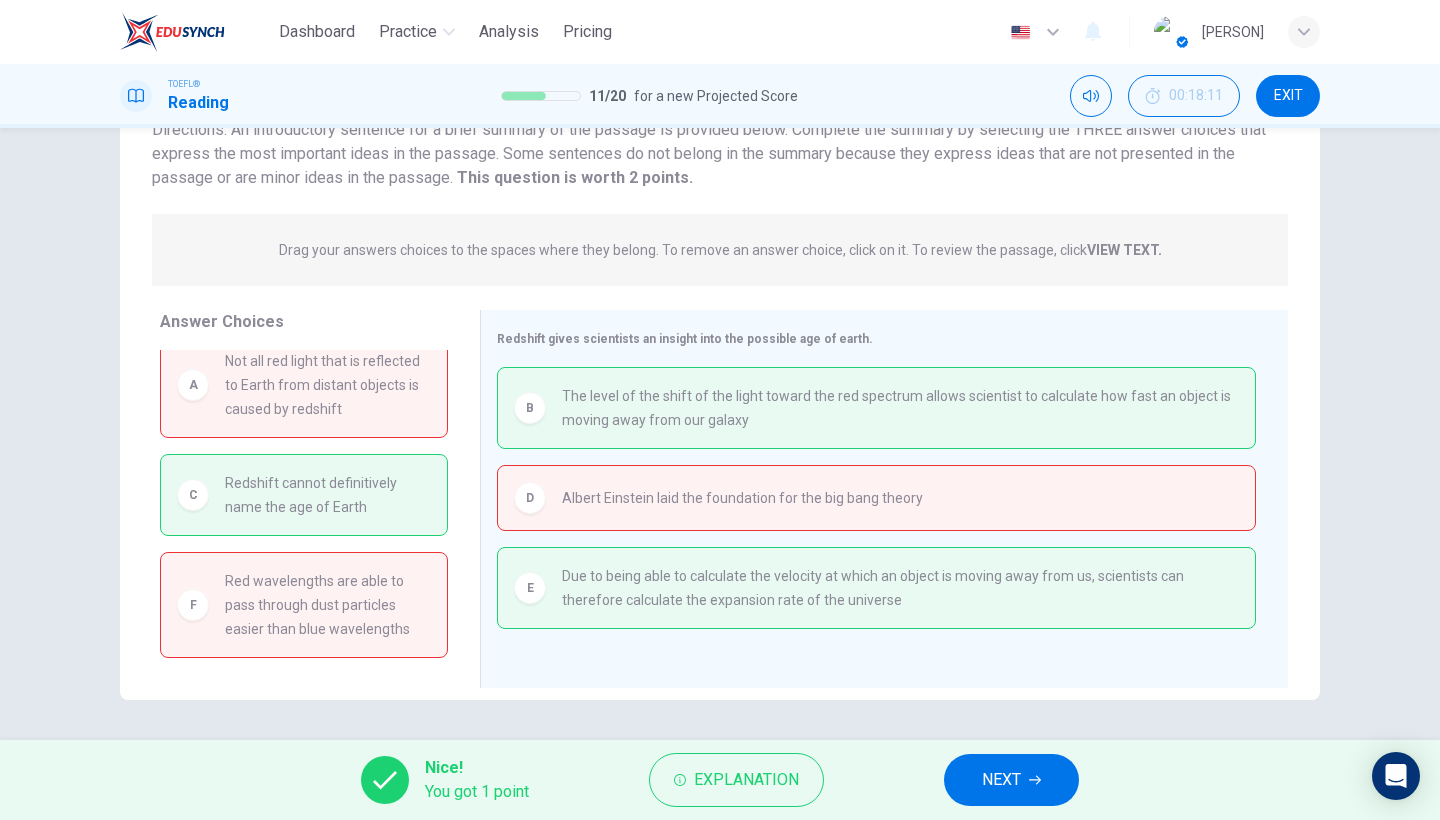 click on "NEXT" at bounding box center (1001, 780) 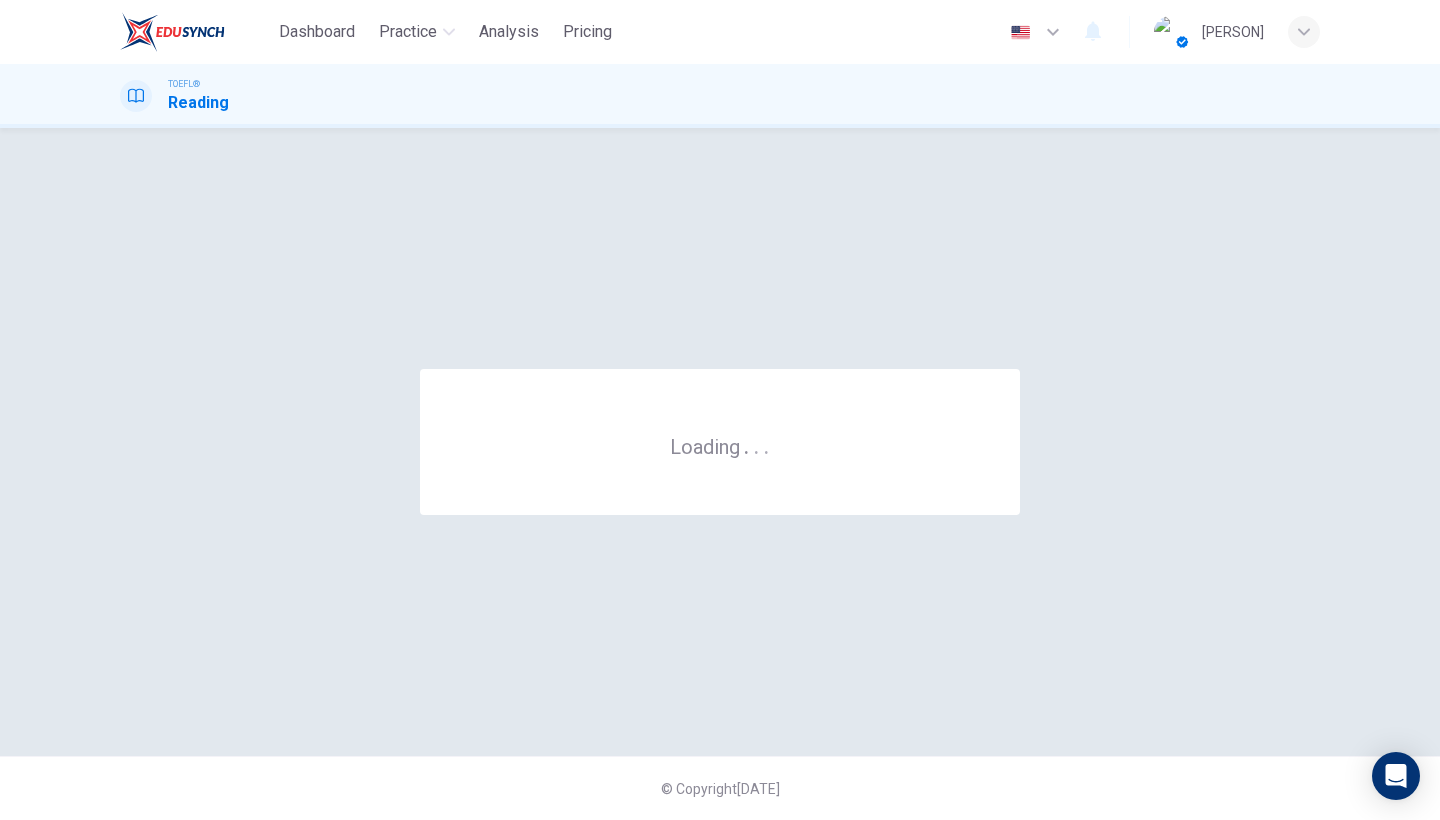 scroll, scrollTop: 0, scrollLeft: 0, axis: both 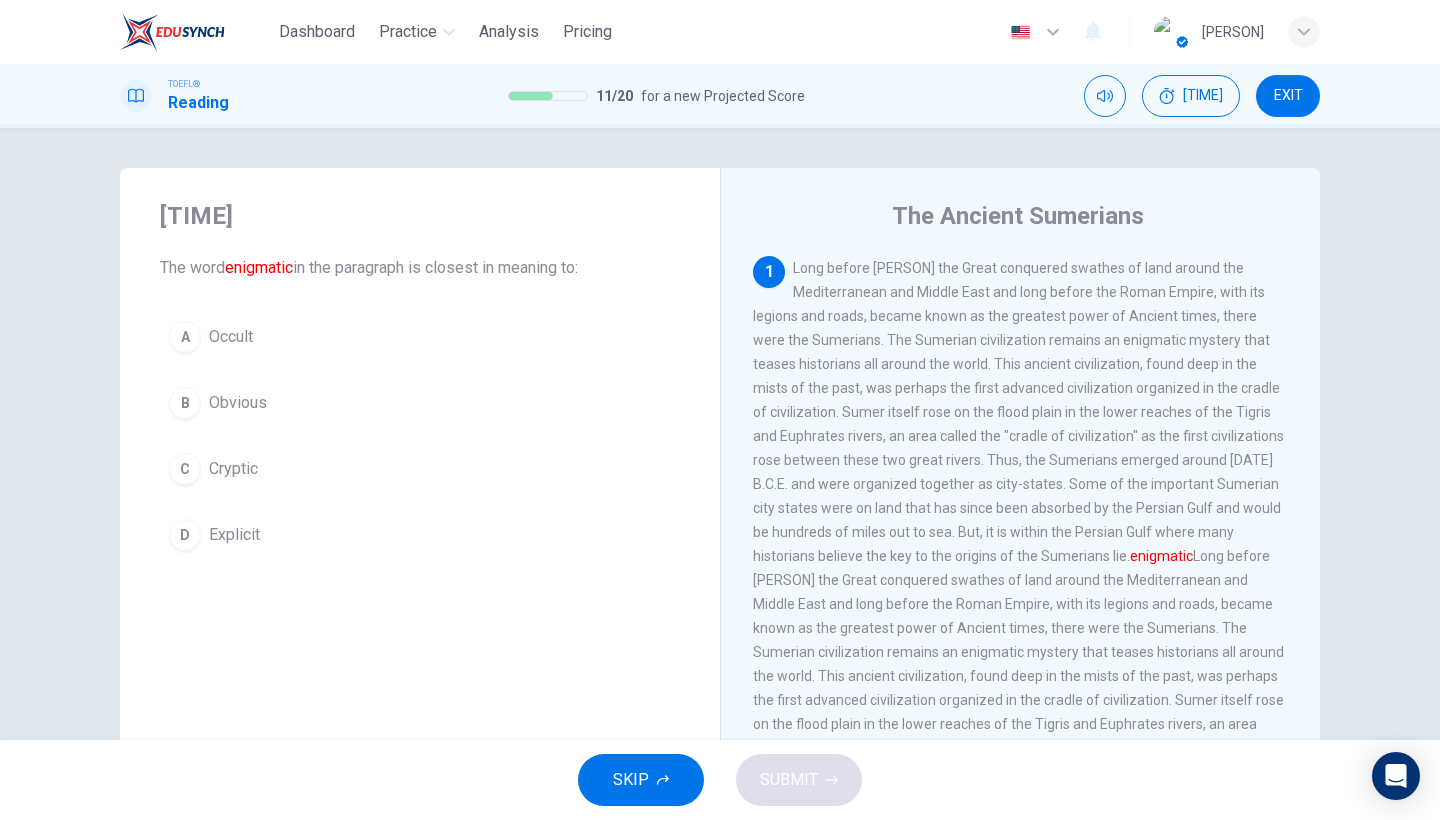 click on "Occult" at bounding box center [231, 337] 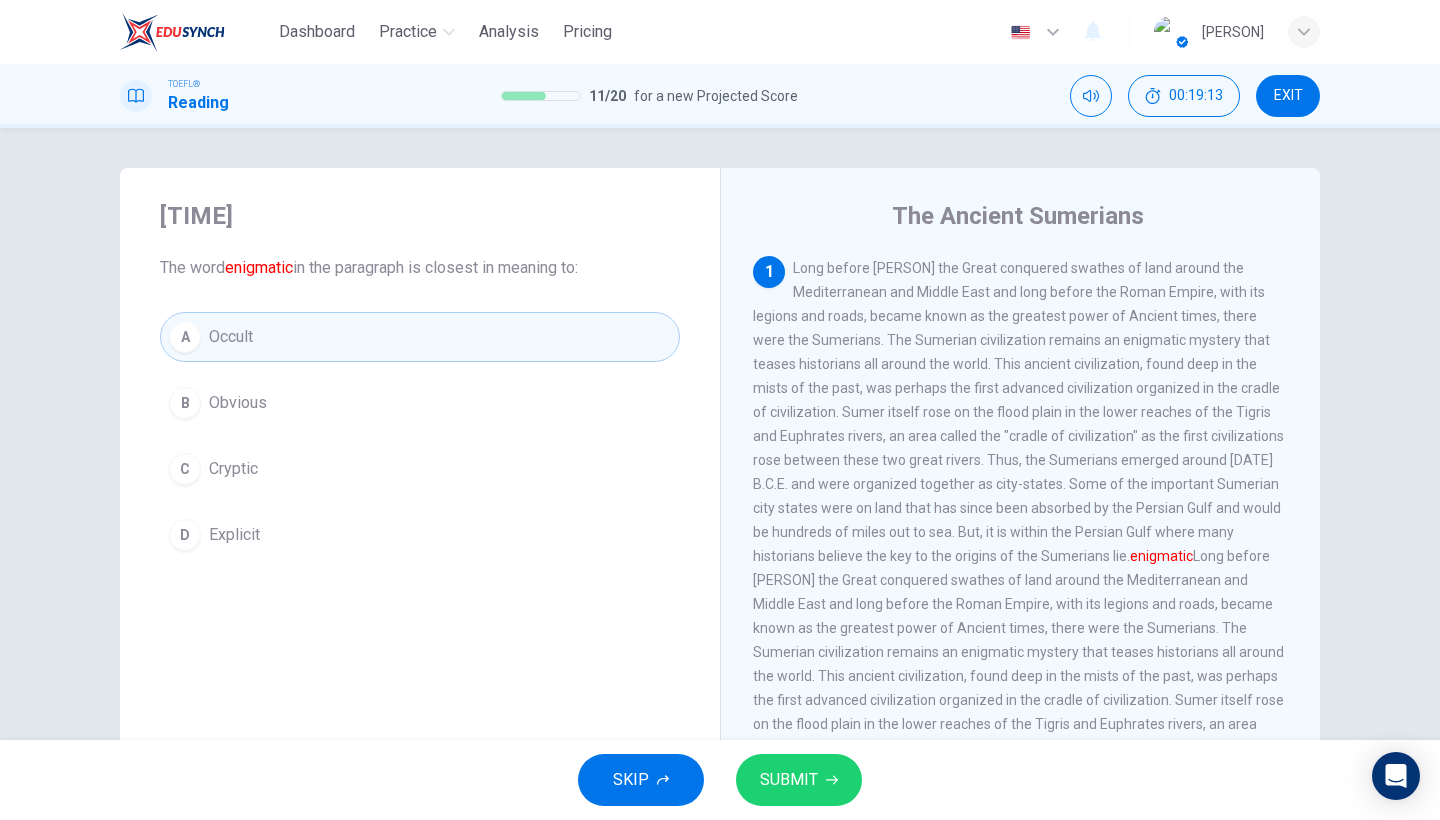click on "C Cryptic" at bounding box center [420, 469] 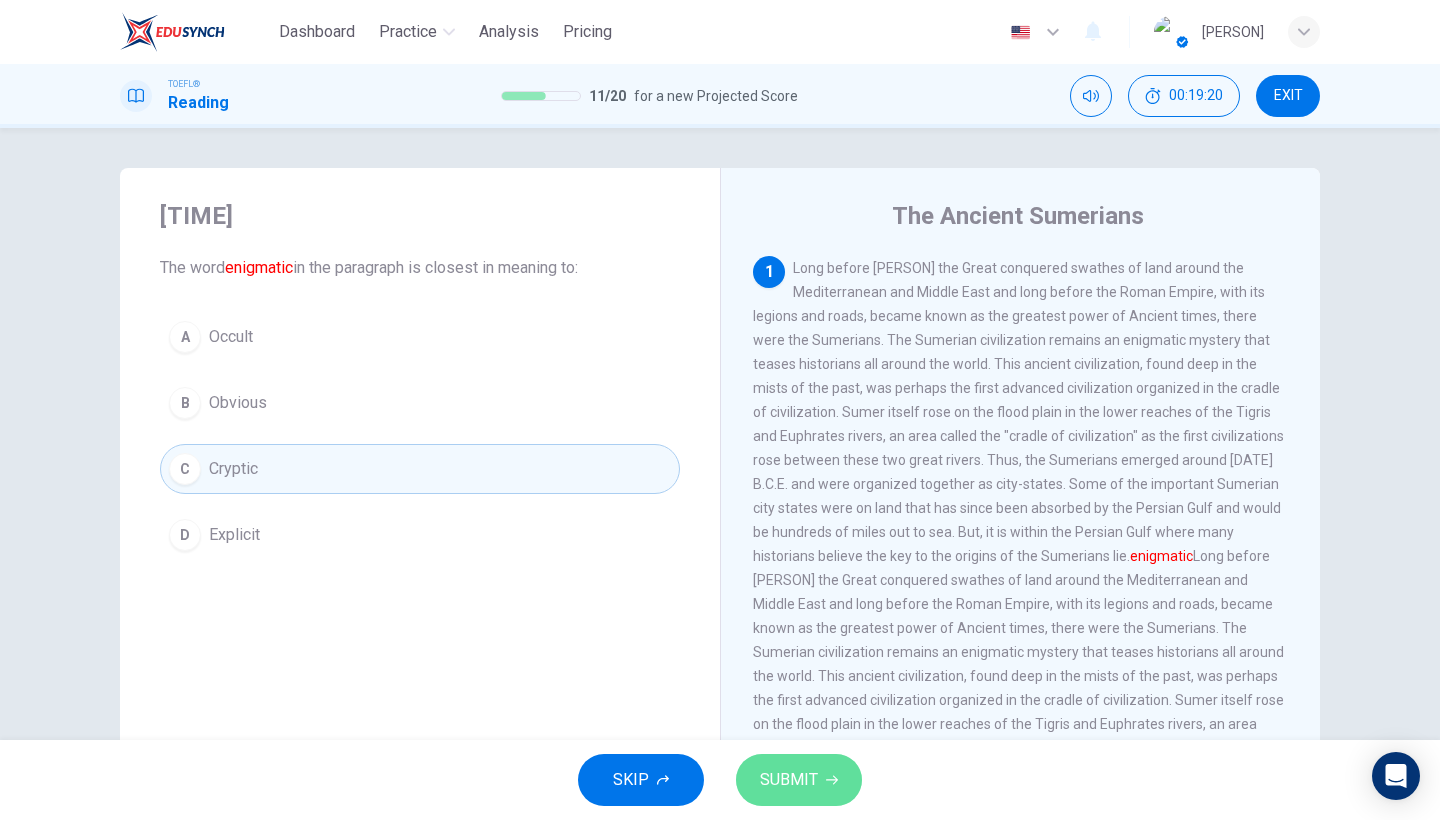 click on "SUBMIT" at bounding box center [799, 780] 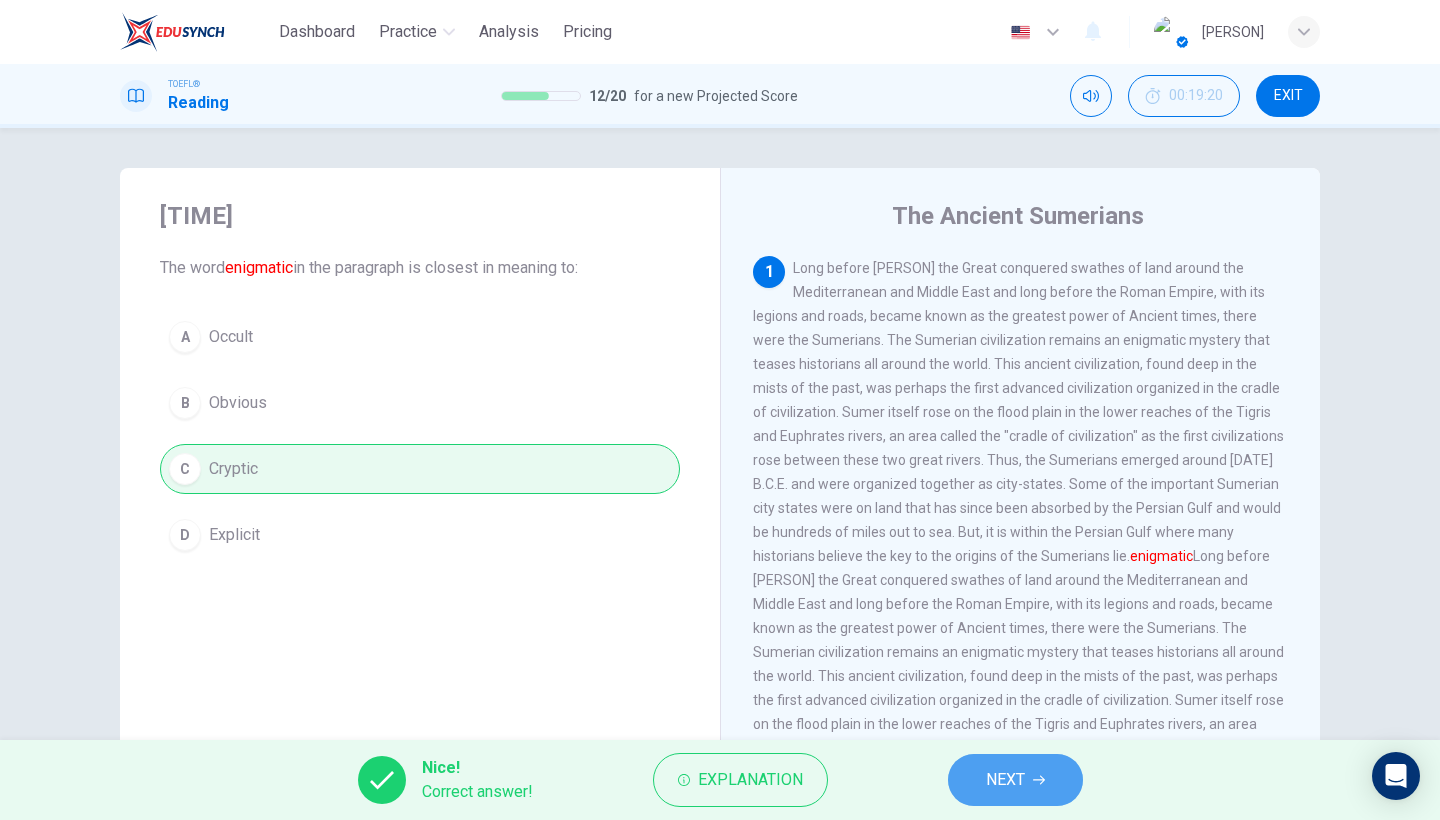 click on "NEXT" at bounding box center [1015, 780] 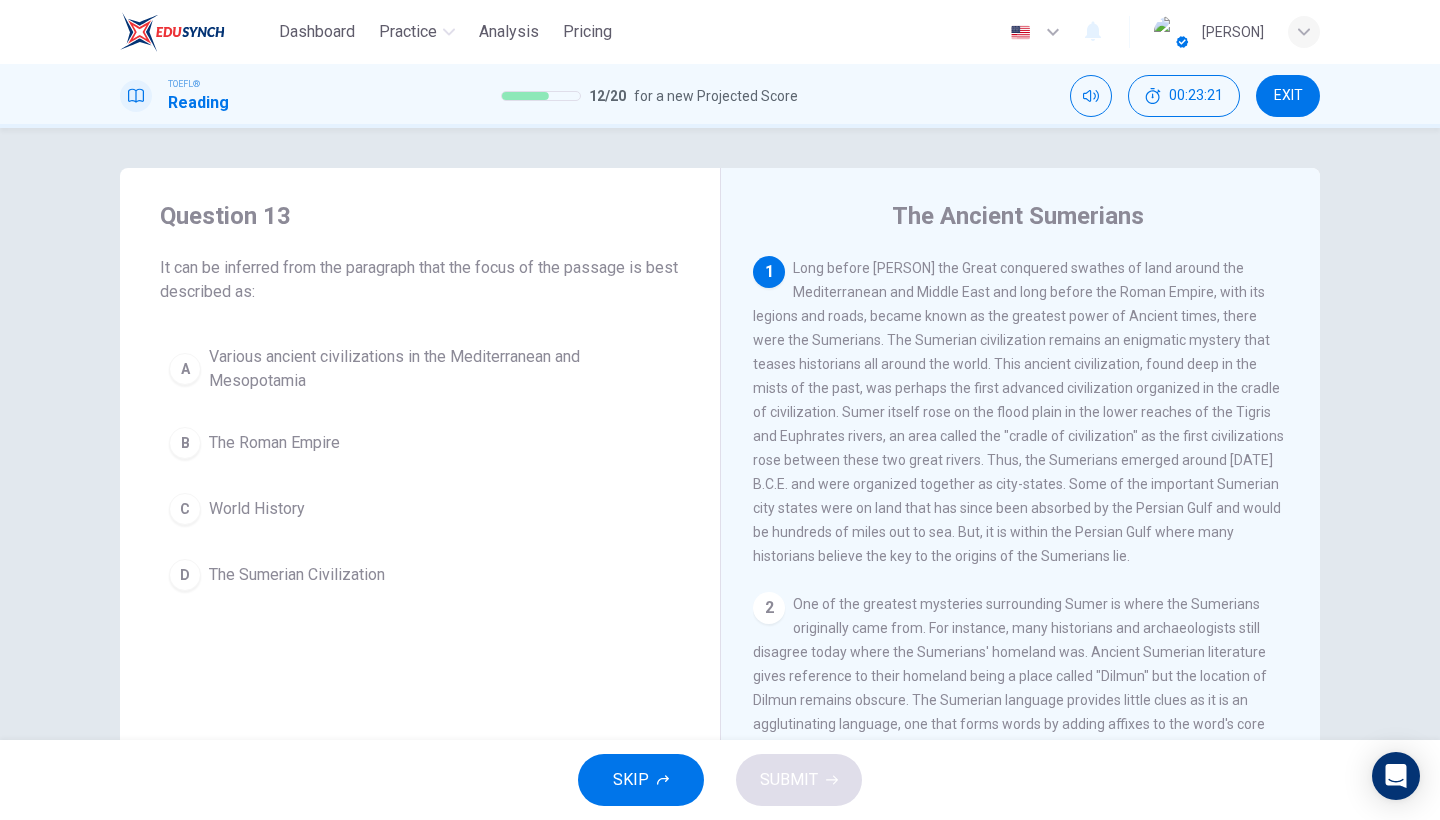 click on "The Sumerian Civilization" at bounding box center (440, 369) 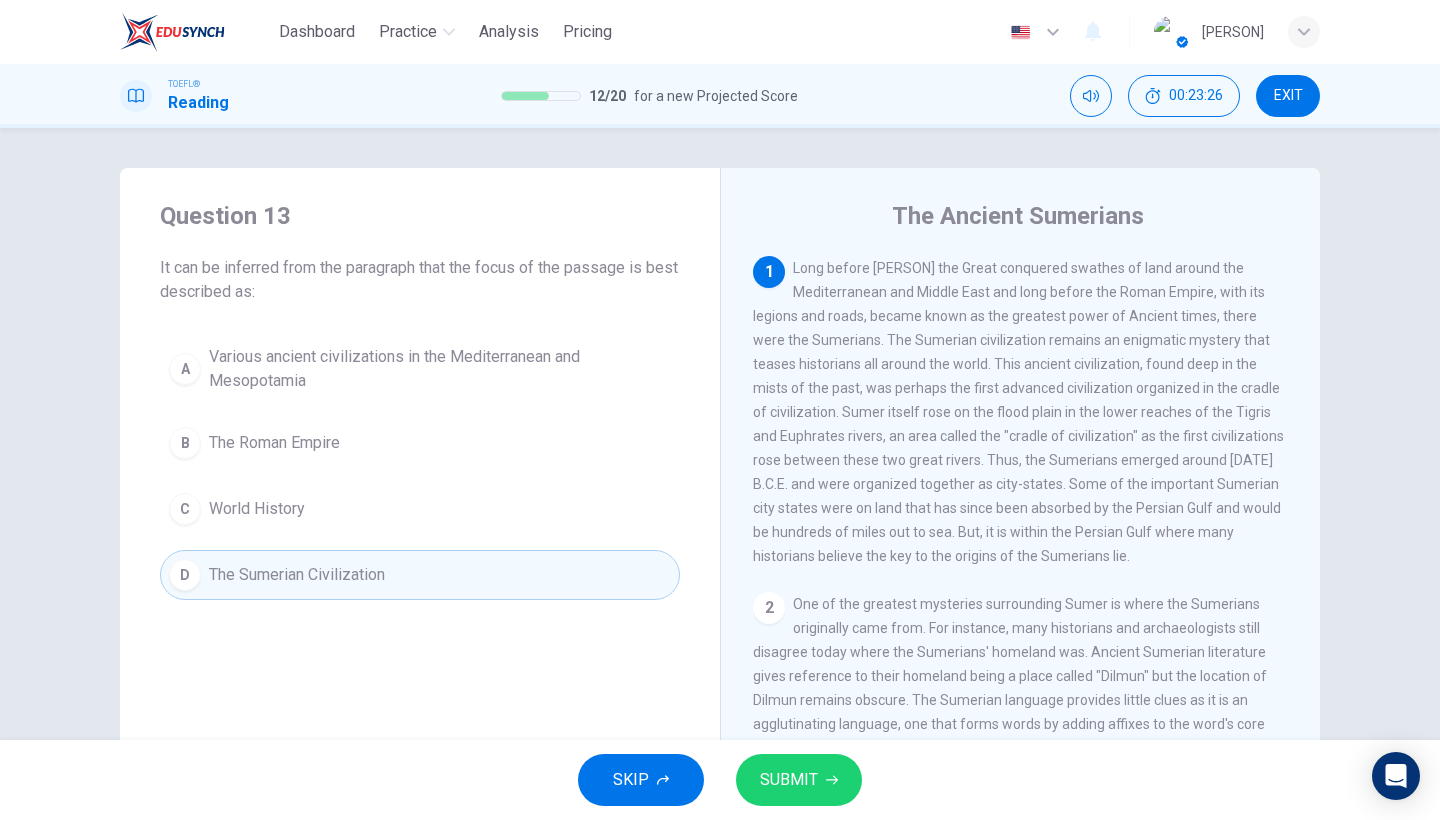click on "SUBMIT" at bounding box center (789, 780) 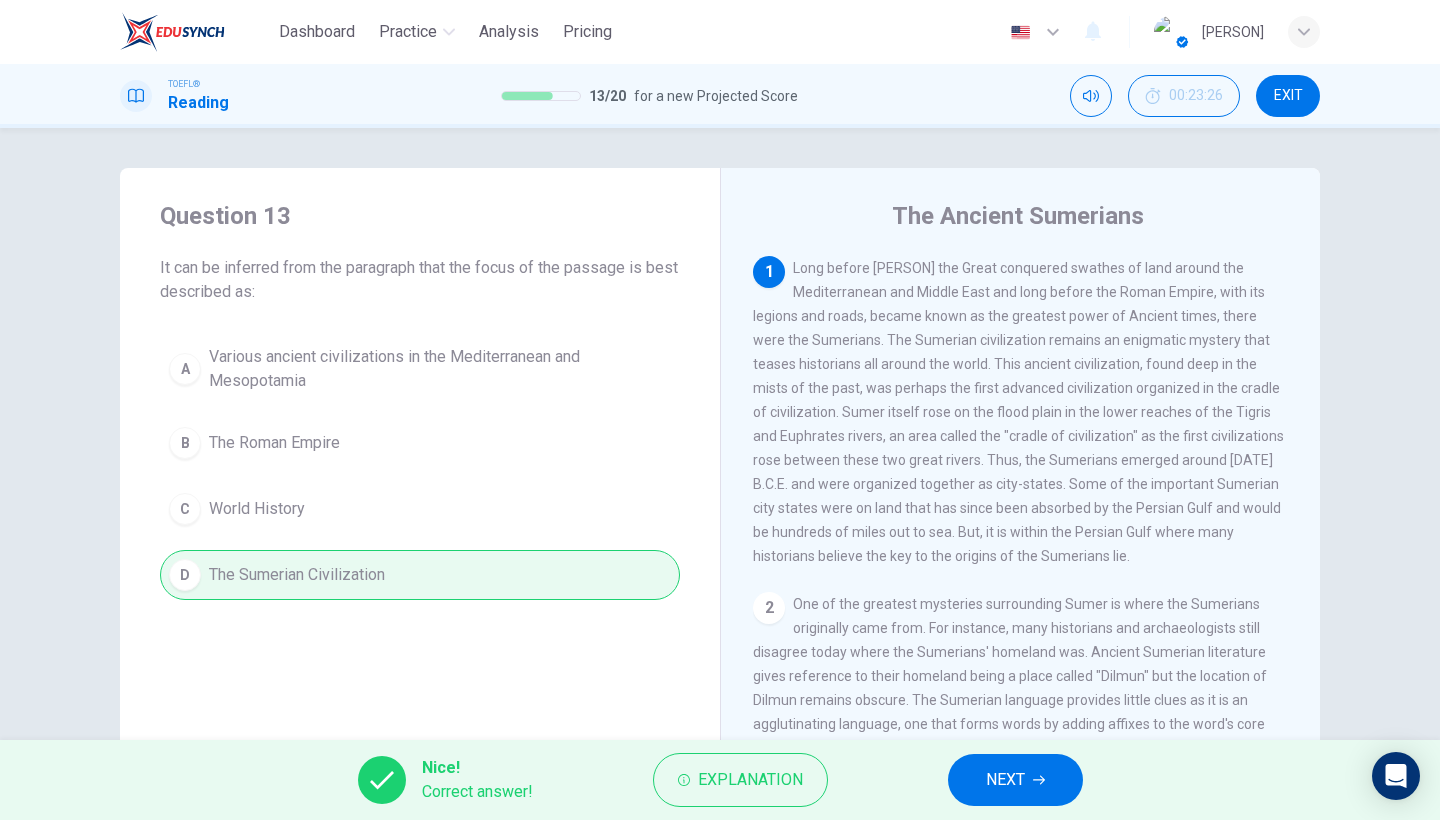click at bounding box center (1039, 780) 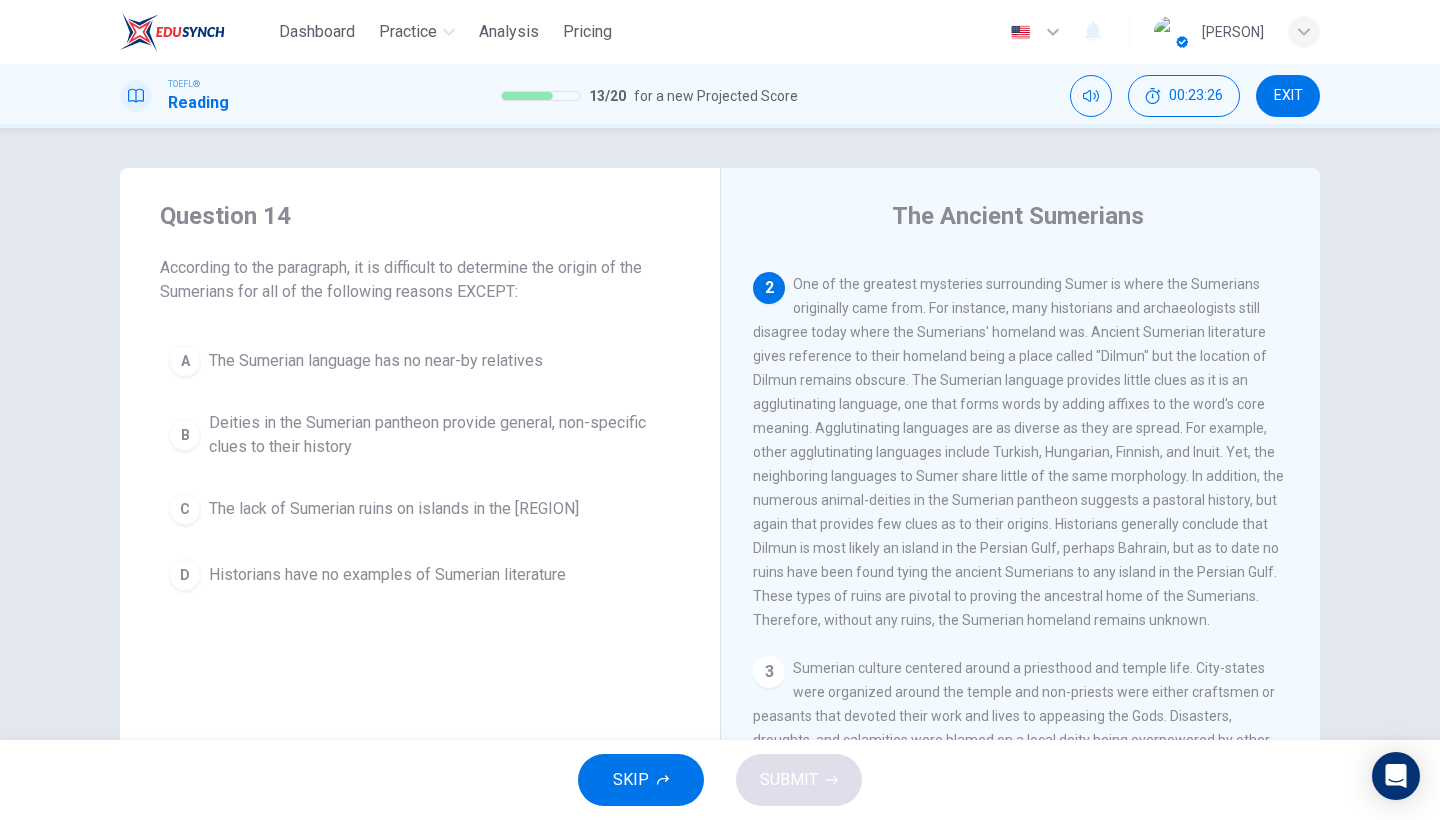 scroll, scrollTop: 321, scrollLeft: 0, axis: vertical 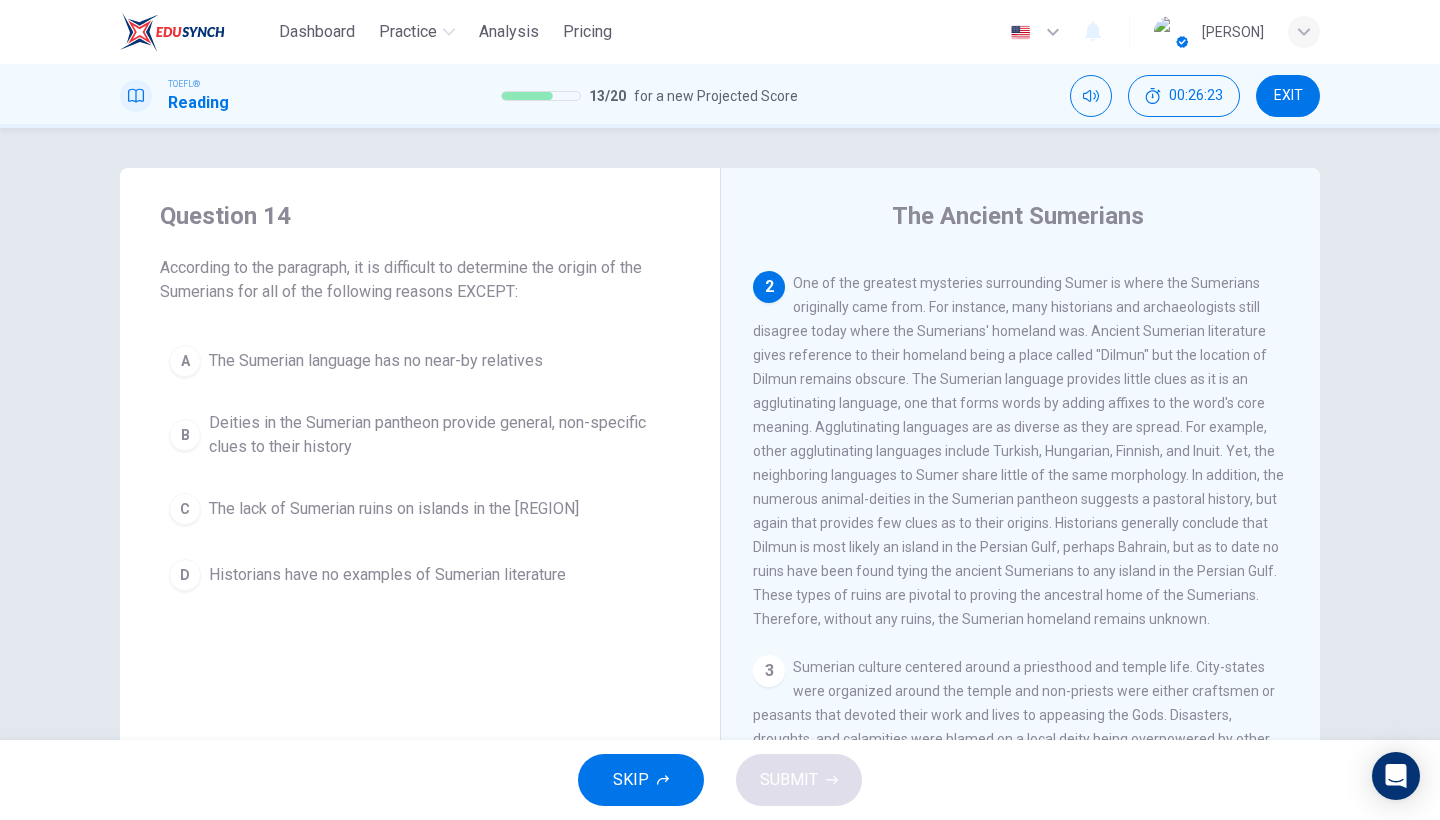 click on "Deities in the Sumerian pantheon provide general, non-specific clues to their history" at bounding box center [376, 361] 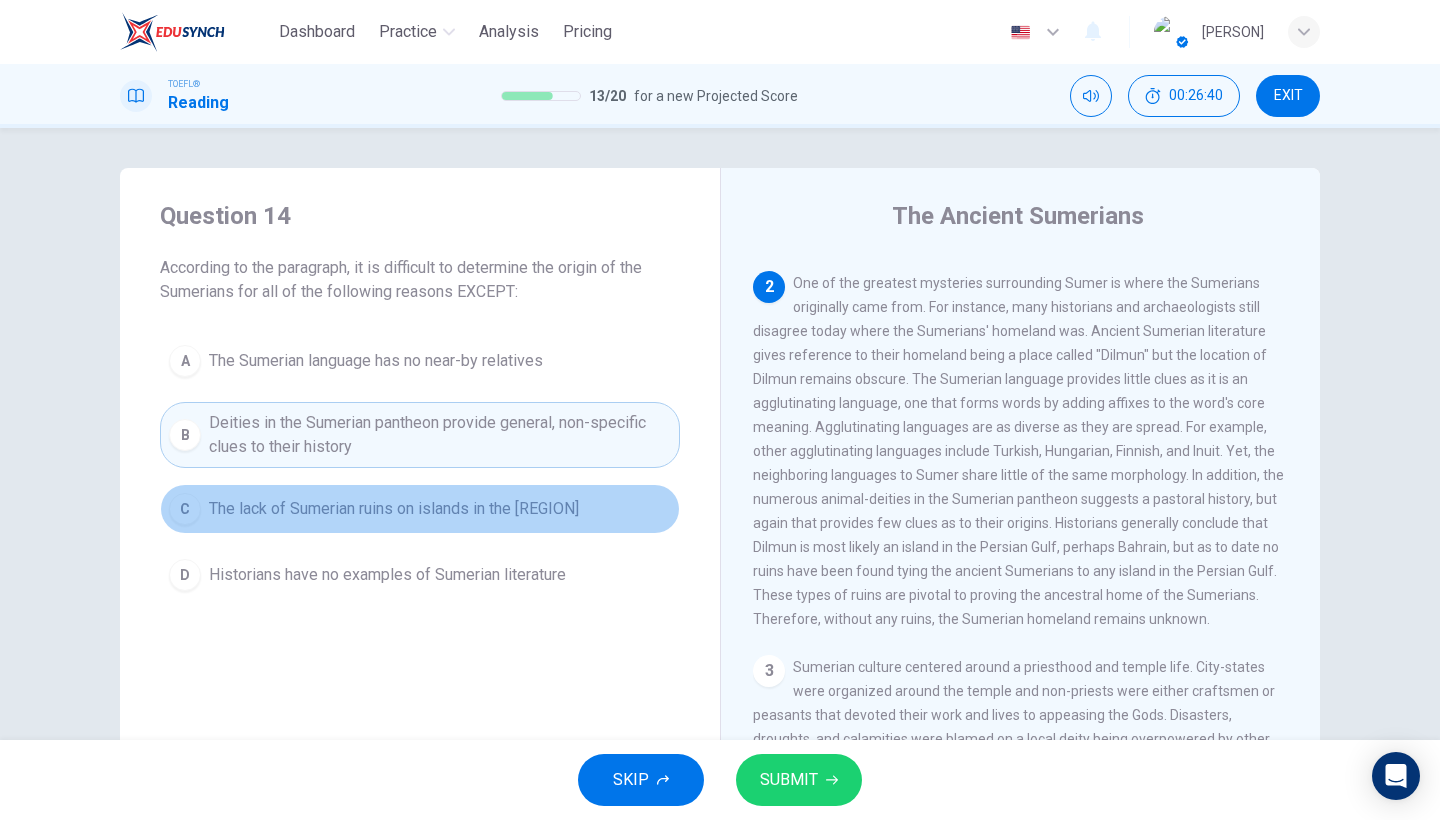 click on "C The lack of Sumerian ruins on islands in the Persian Gulf" at bounding box center (420, 509) 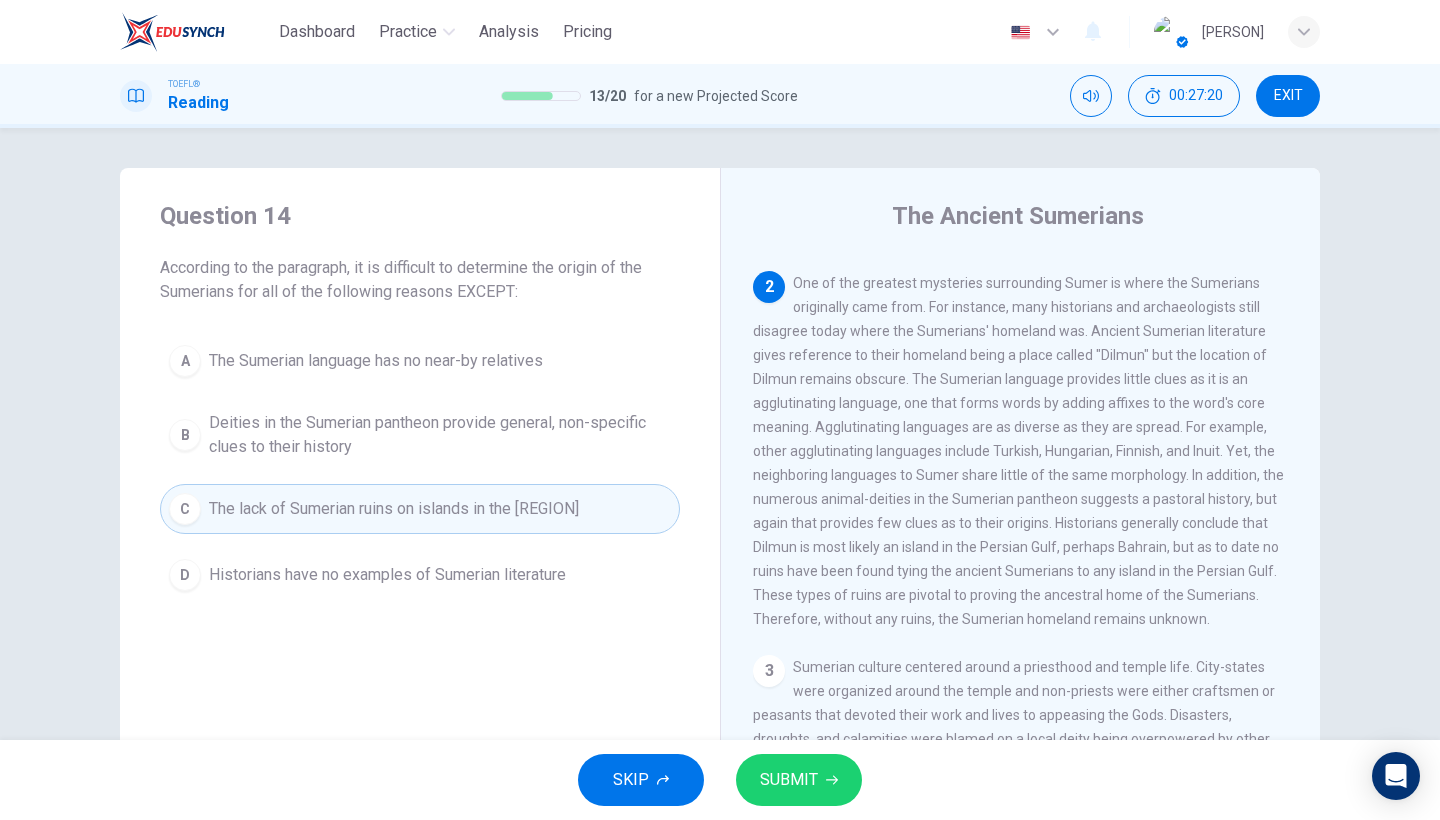 click on "Historians have no examples of Sumerian literature" at bounding box center (376, 361) 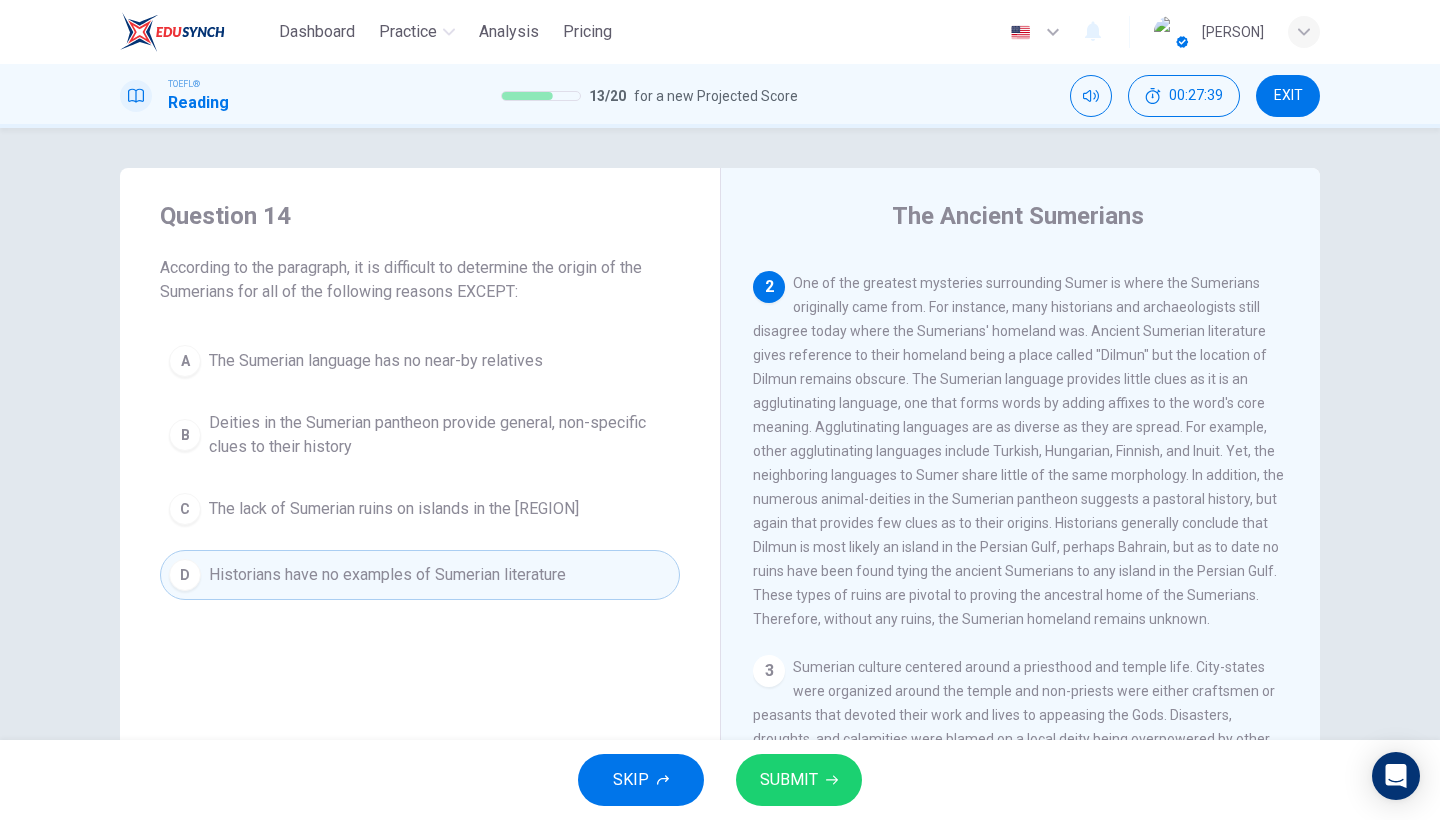 click on "The Sumerian language has no near-by relatives" at bounding box center (376, 361) 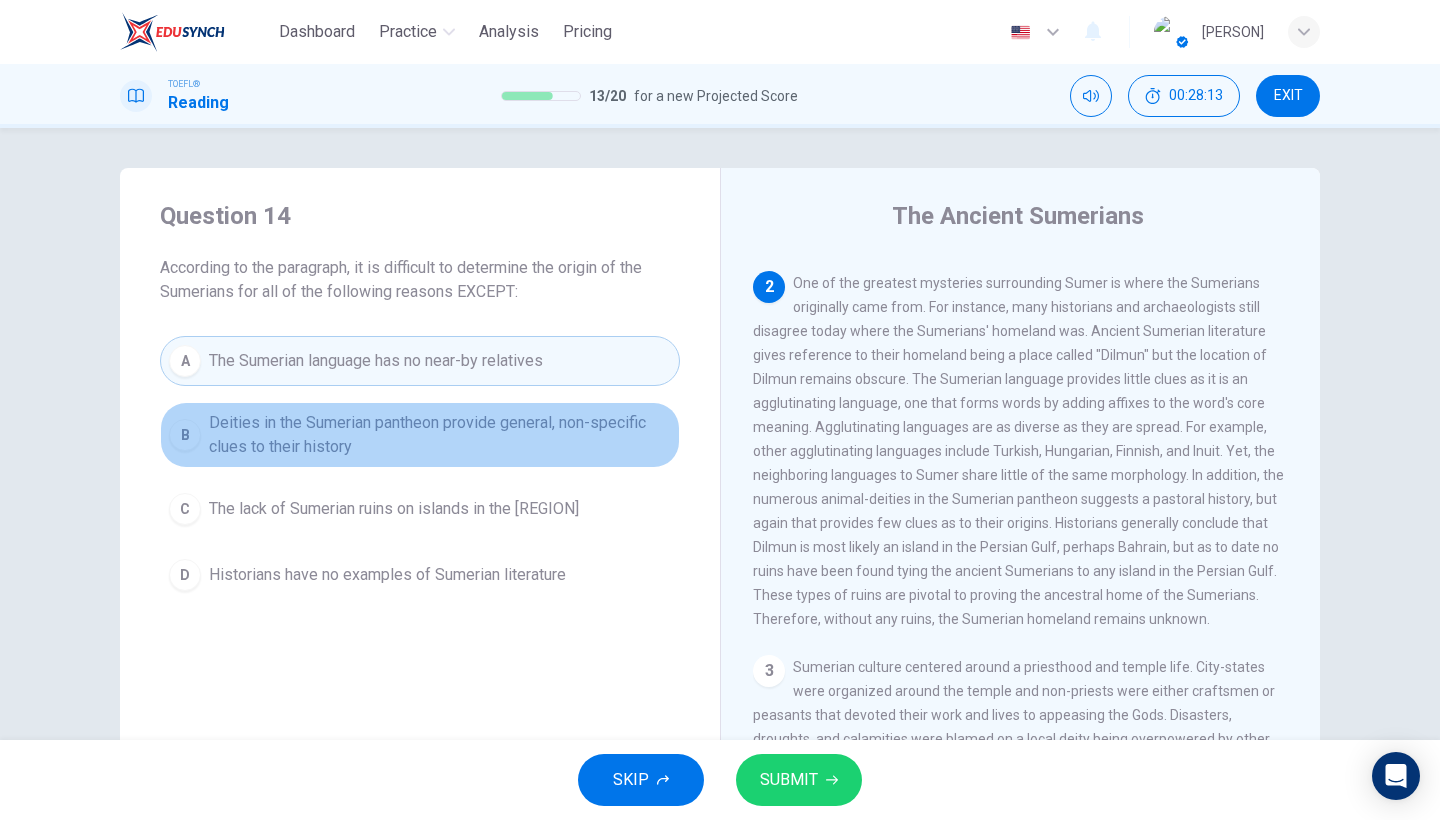 click on "Deities in the Sumerian pantheon provide general, non-specific clues to their history" at bounding box center [440, 435] 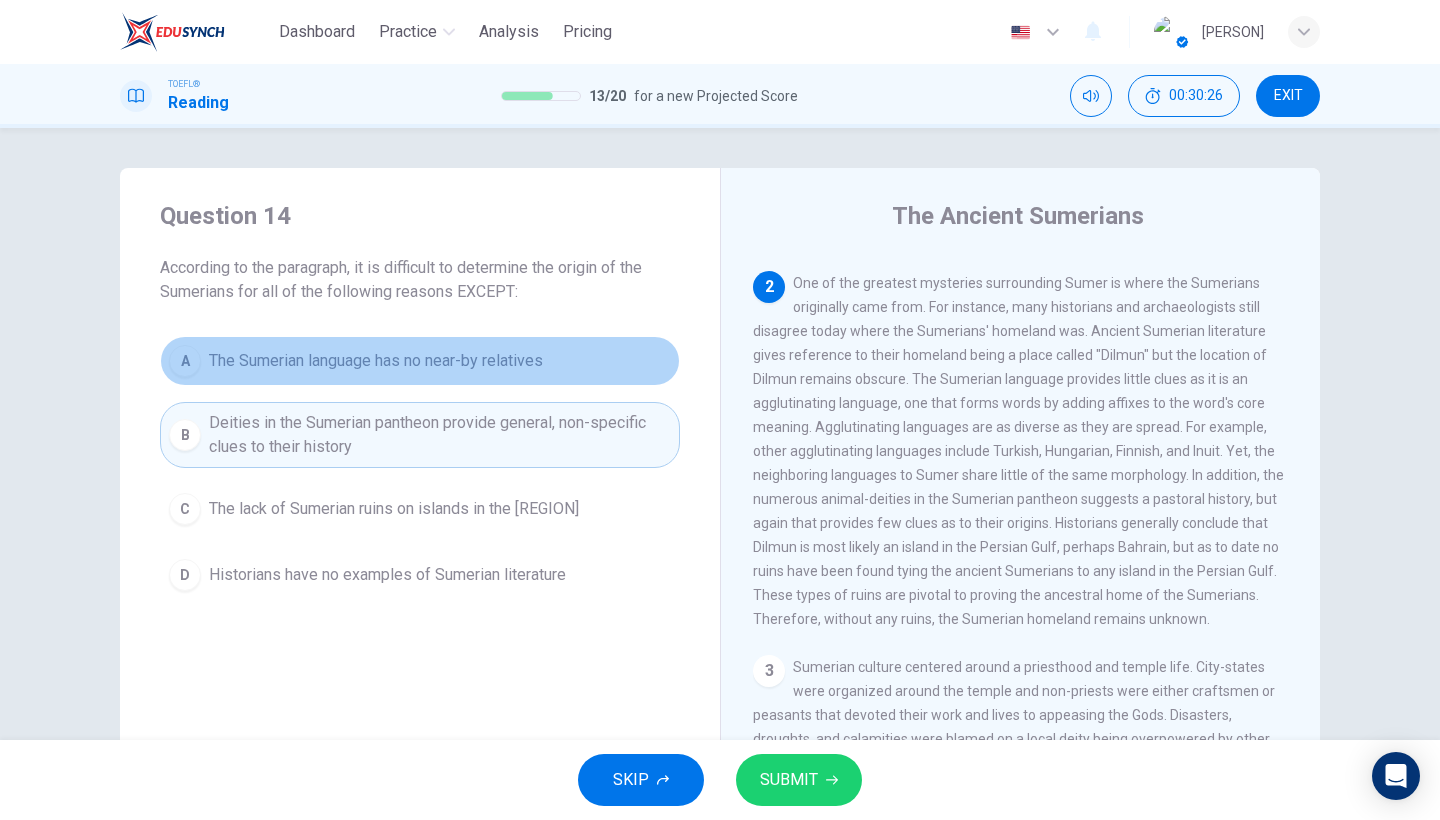 click on "A The Sumerian language has no near-by relatives" at bounding box center (420, 361) 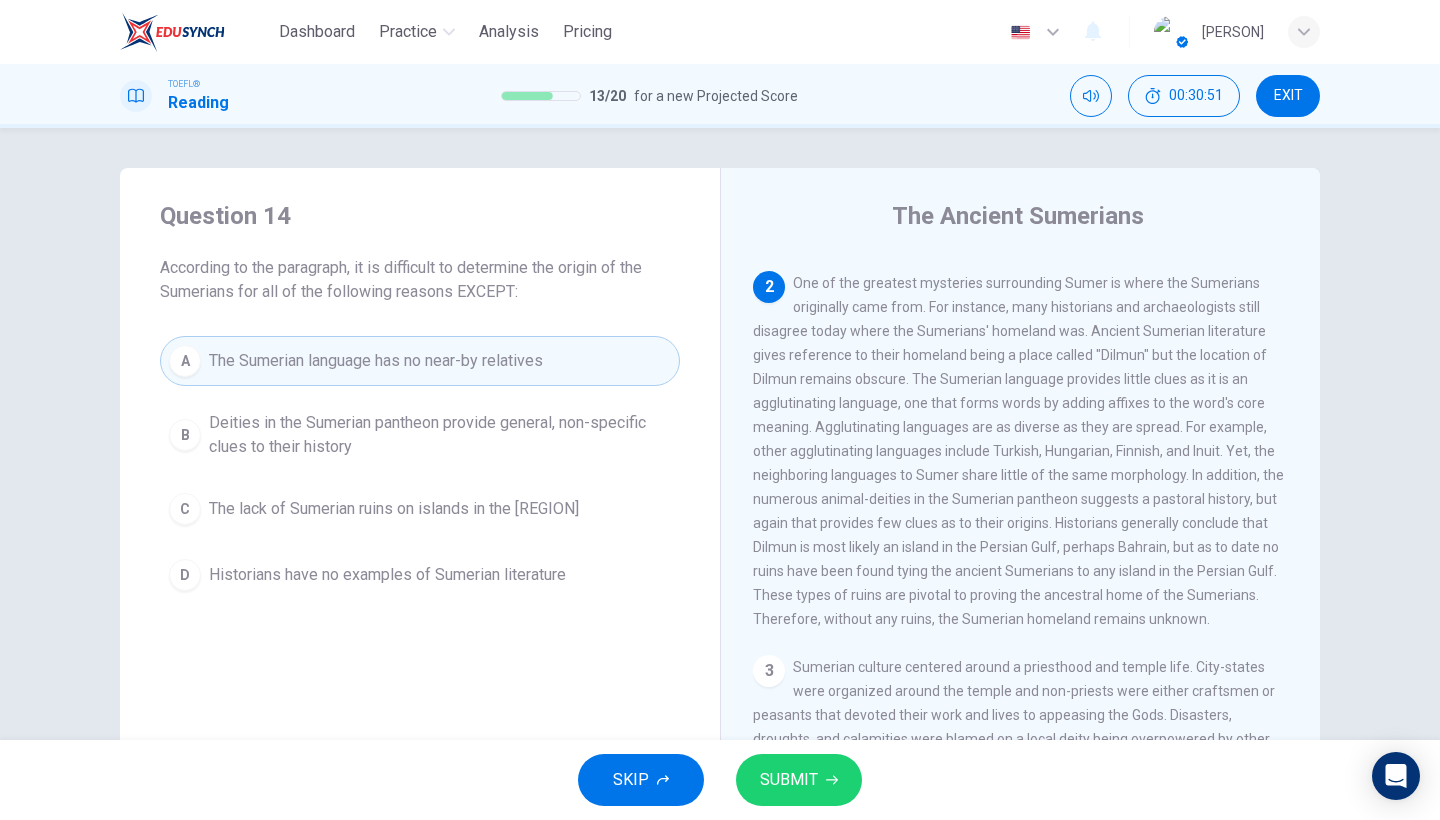 click on "SUBMIT" at bounding box center (789, 780) 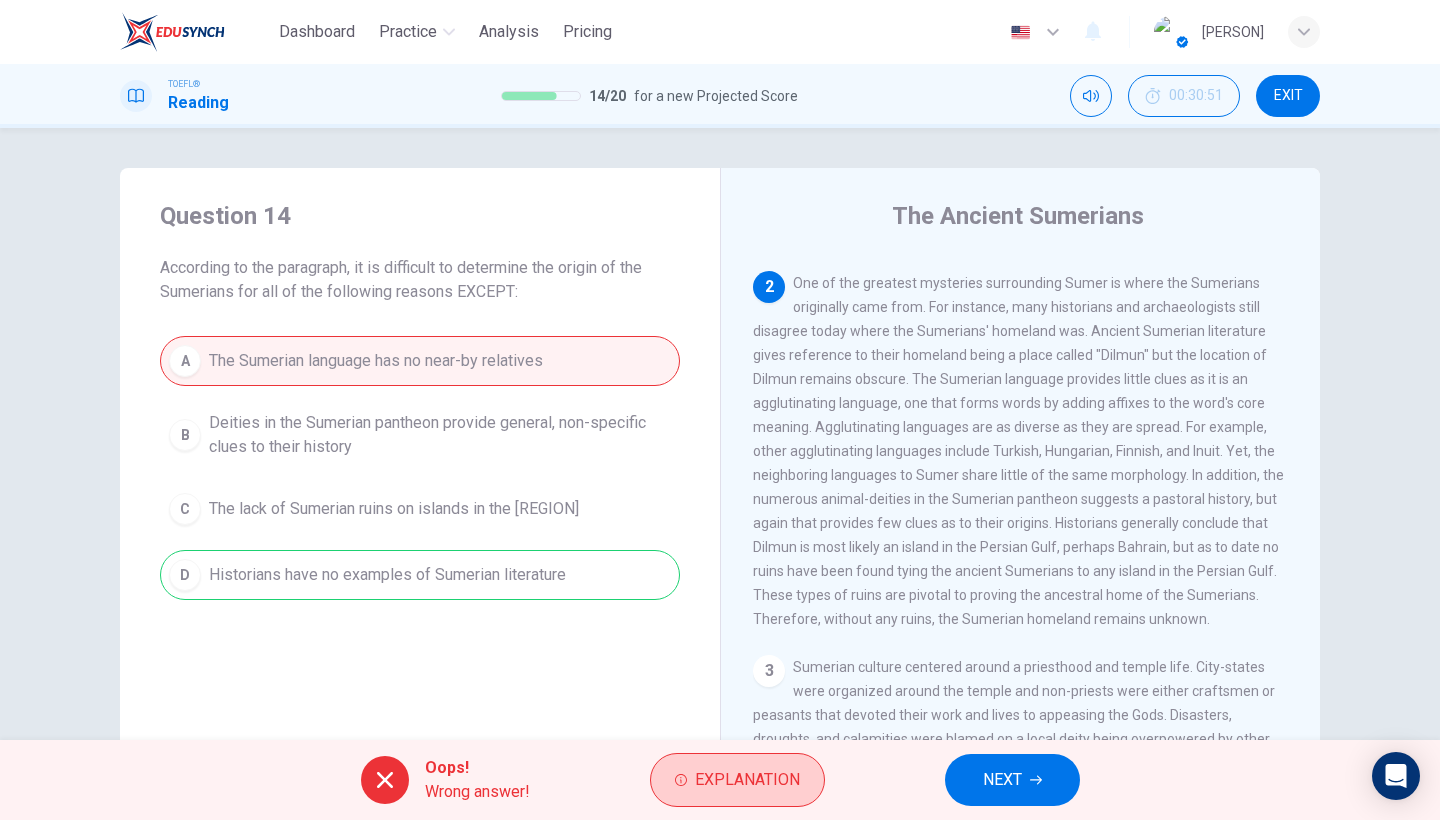 click on "Explanation" at bounding box center (737, 780) 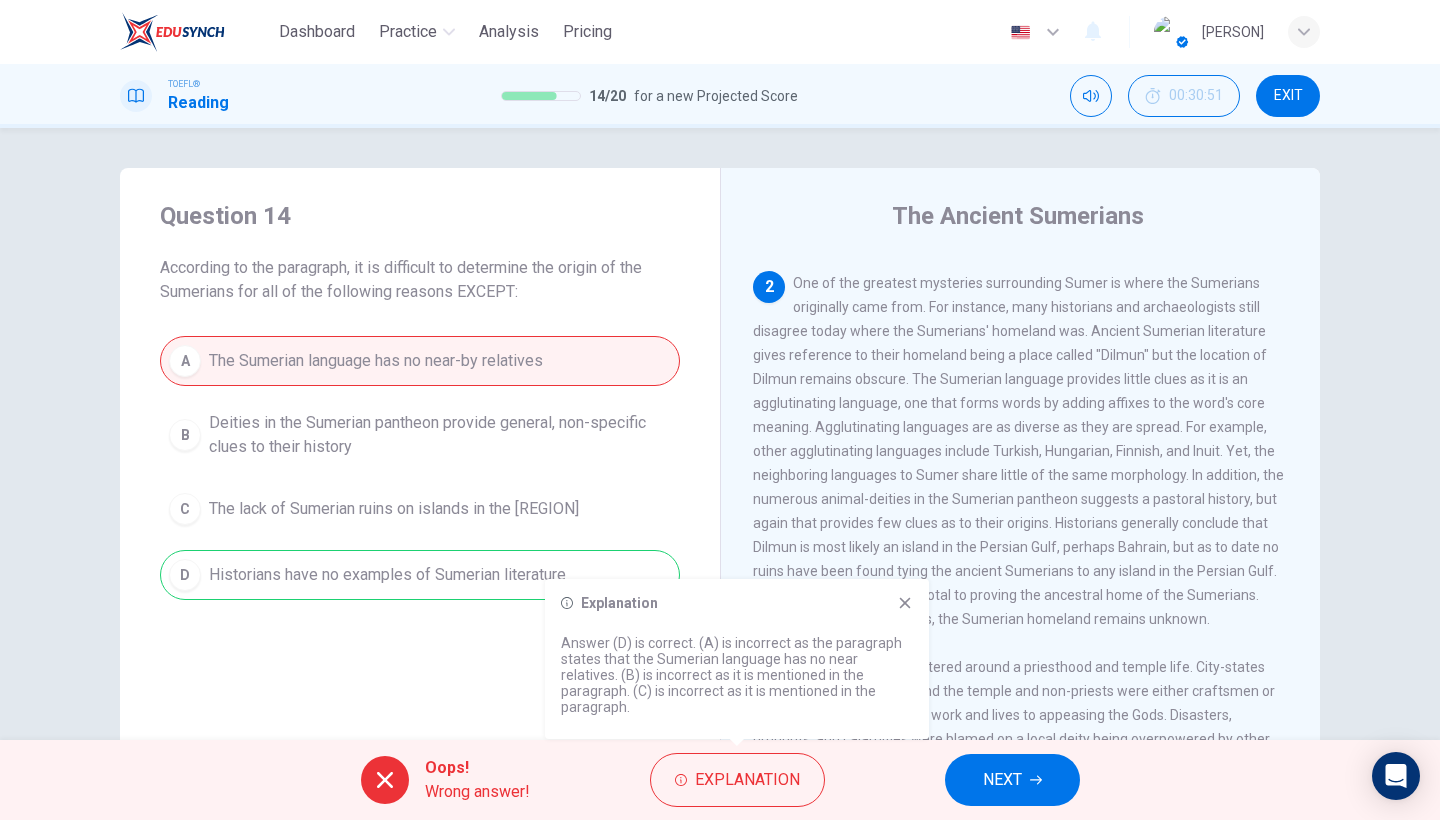 click at bounding box center [1036, 780] 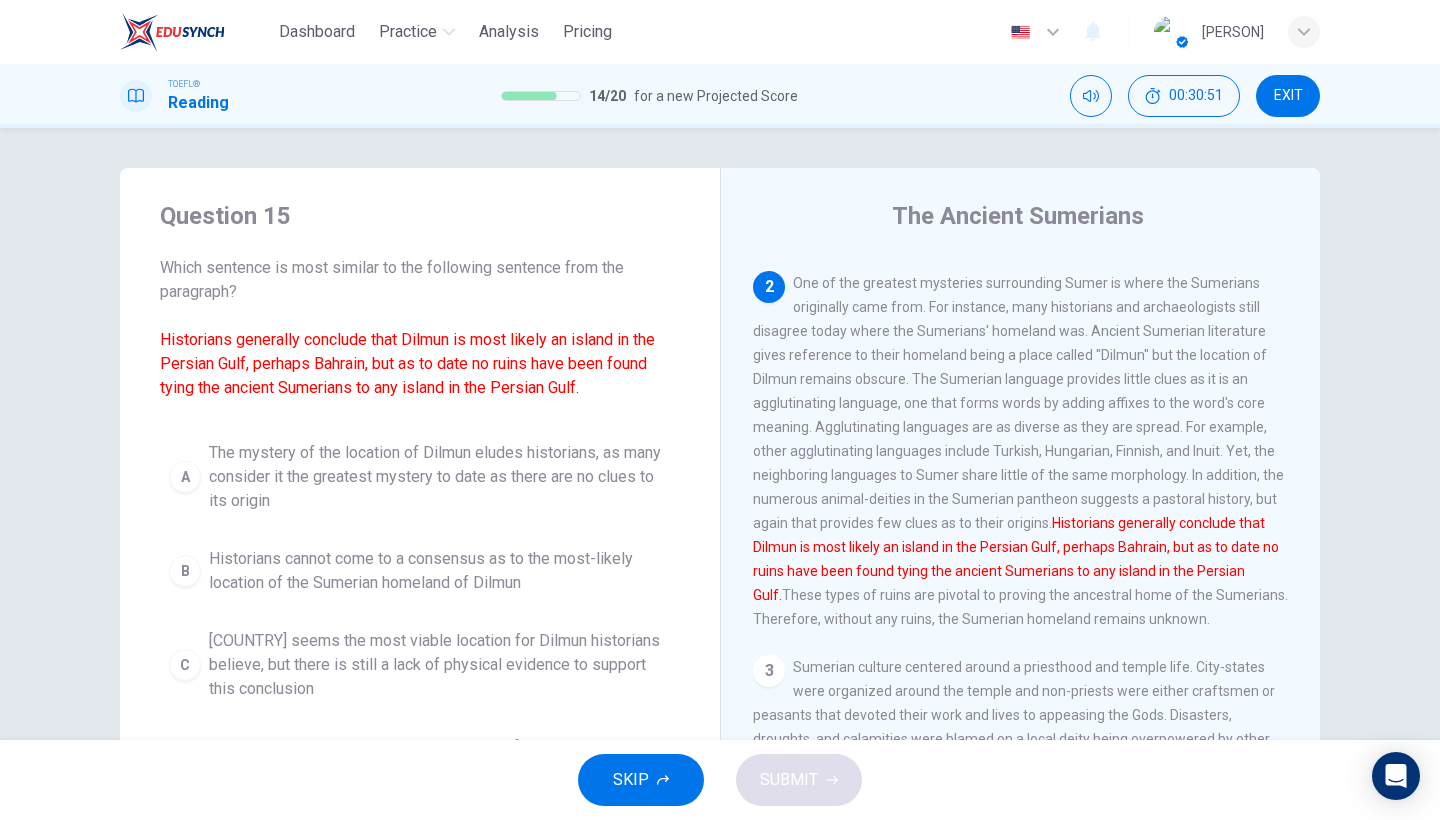 scroll, scrollTop: 336, scrollLeft: 0, axis: vertical 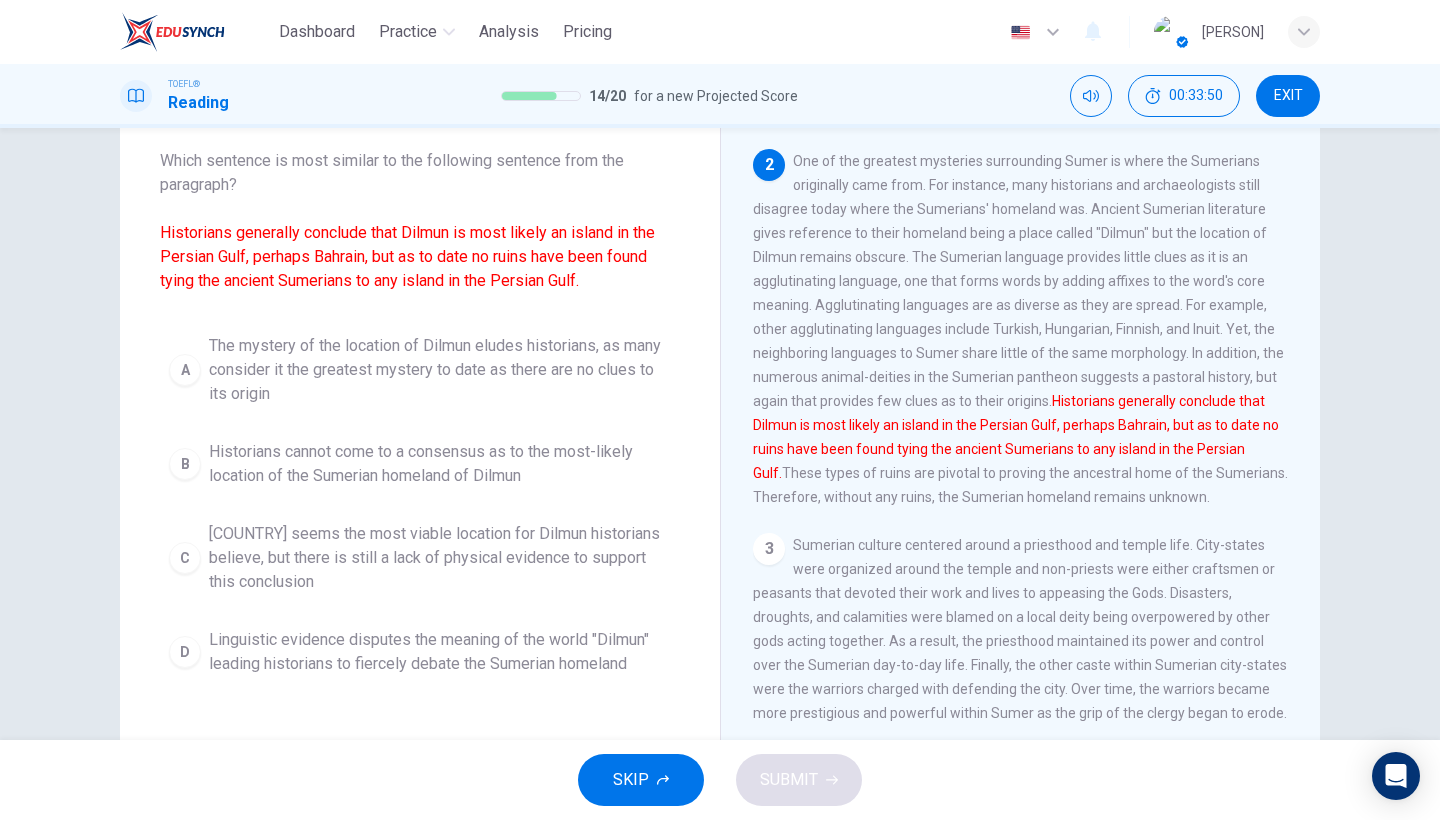 click on "The mystery of the location of Dilmun eludes historians, as many consider it the greatest mystery to date as there are no clues to its origin" at bounding box center [440, 370] 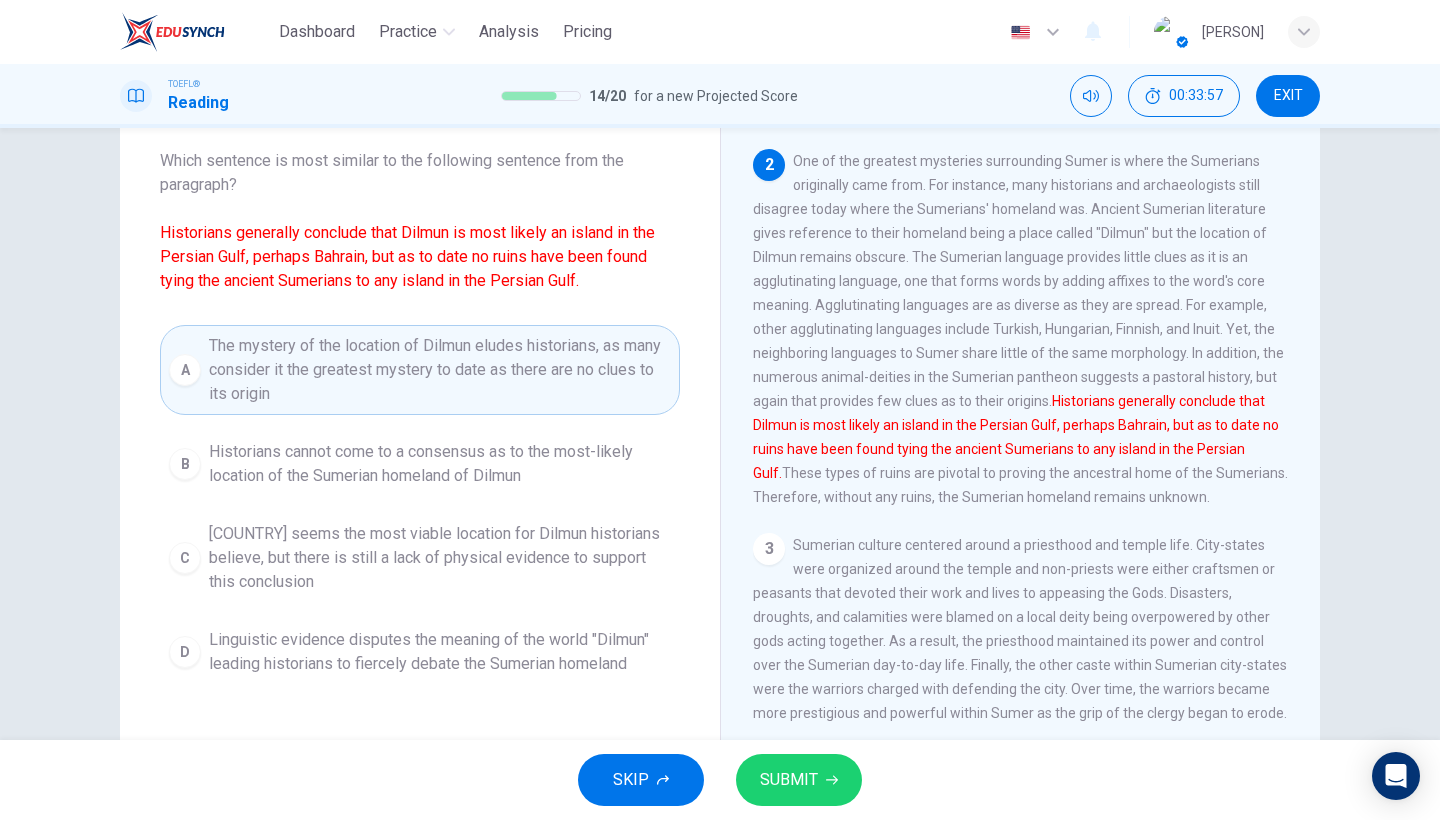 click on "SUBMIT" at bounding box center (799, 780) 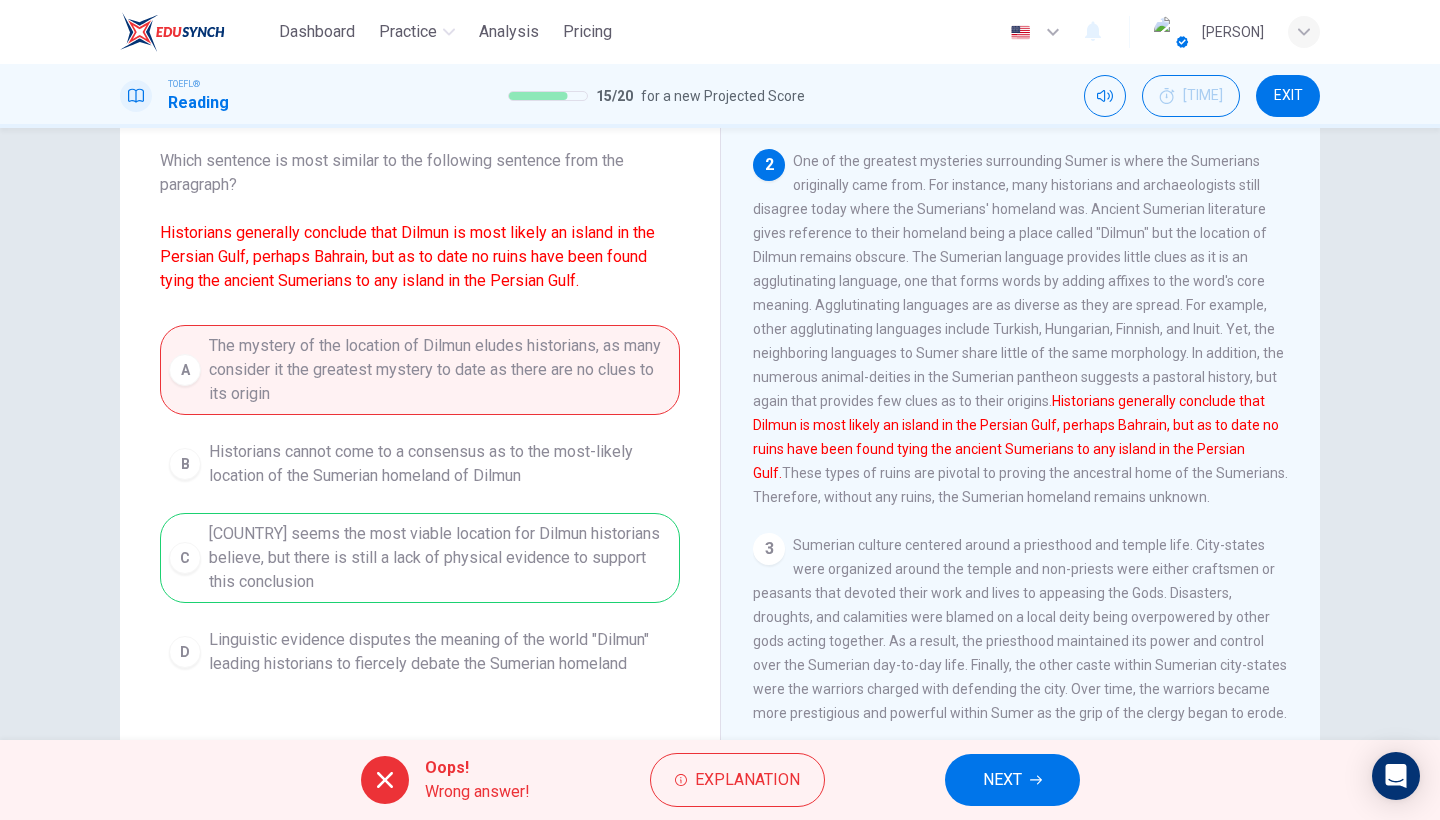 click on "NEXT" at bounding box center (1012, 780) 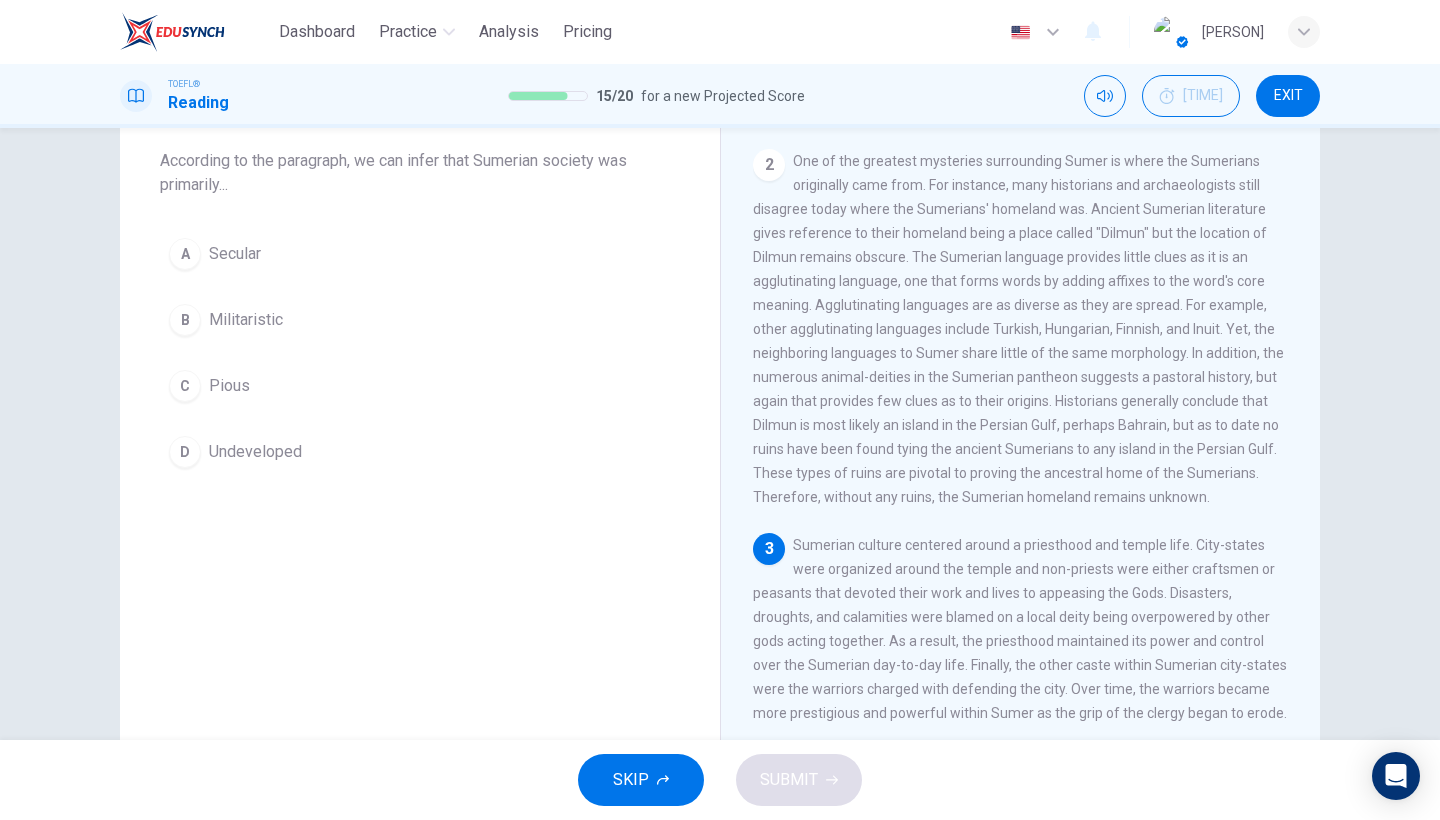 scroll, scrollTop: 585, scrollLeft: 0, axis: vertical 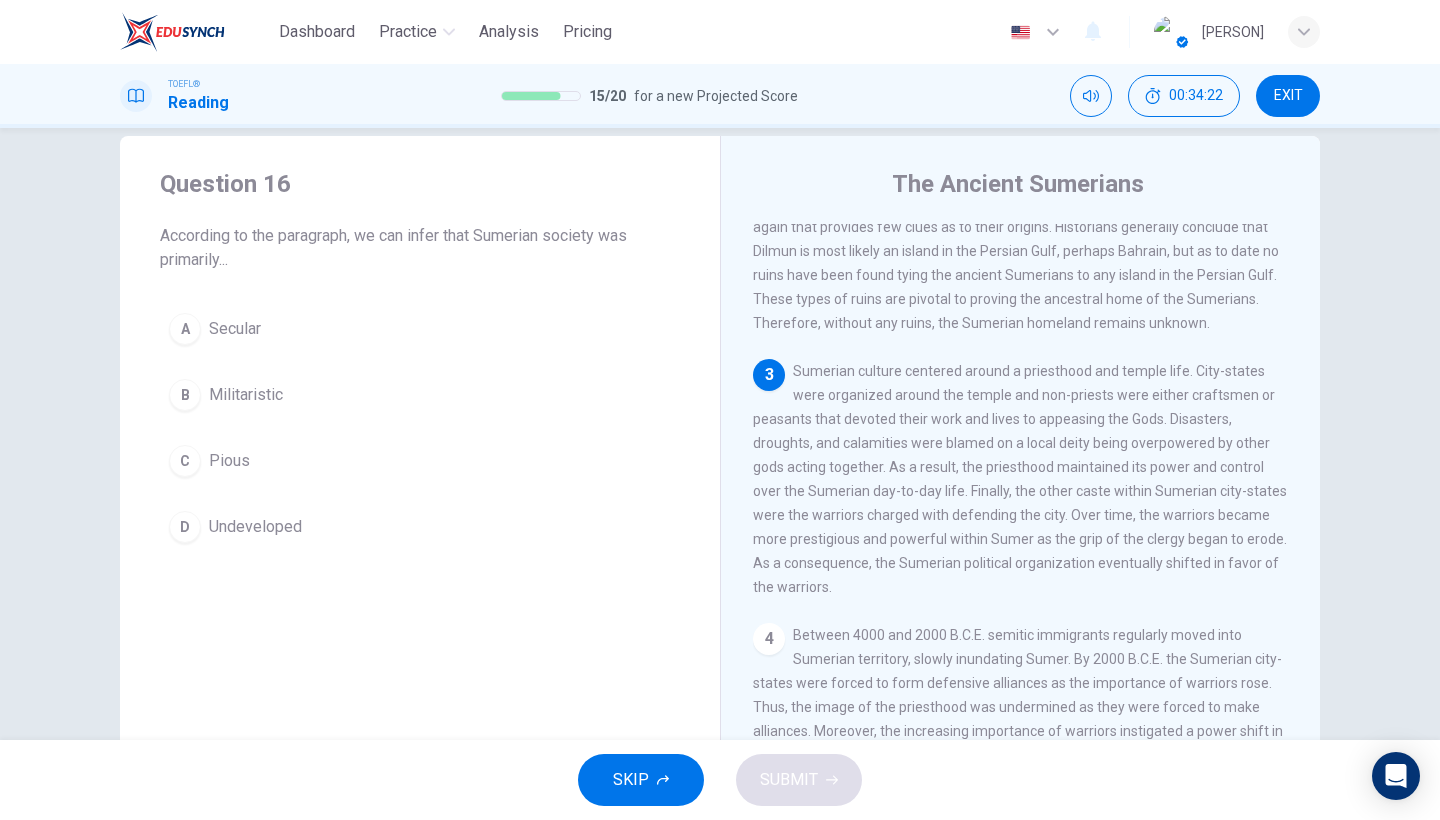 click on "C Pious" at bounding box center (420, 461) 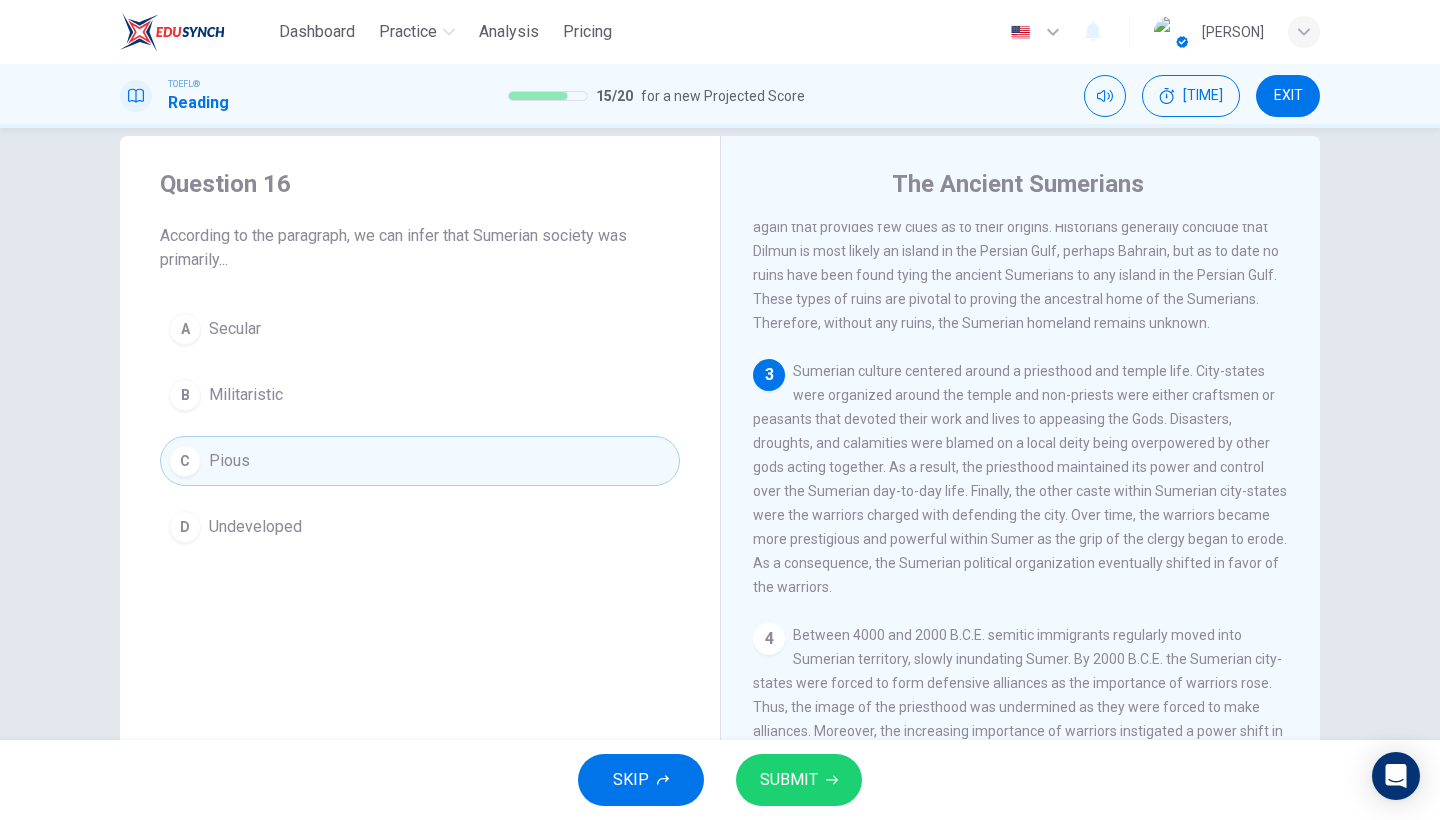 type 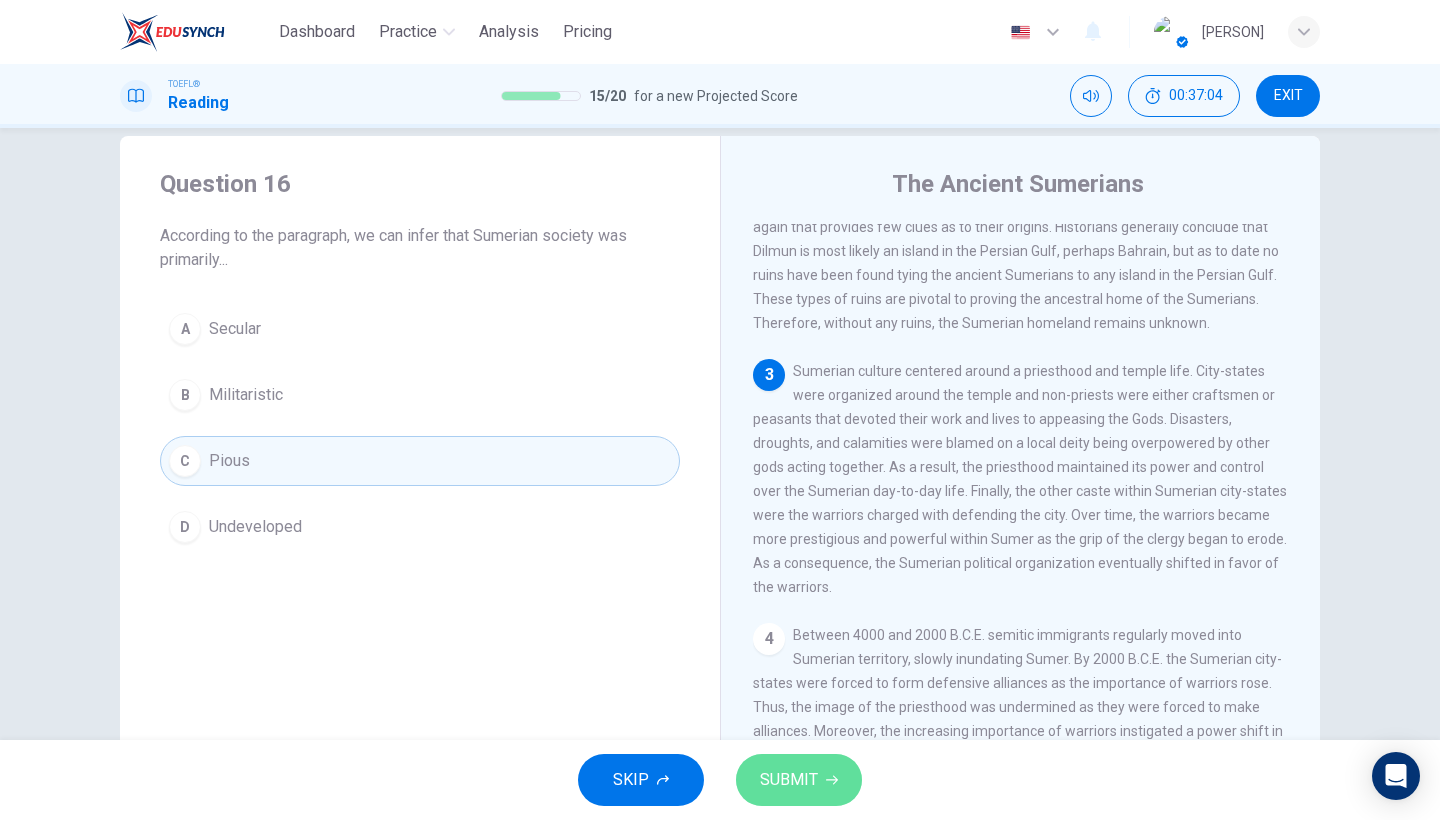 click on "SUBMIT" at bounding box center (799, 780) 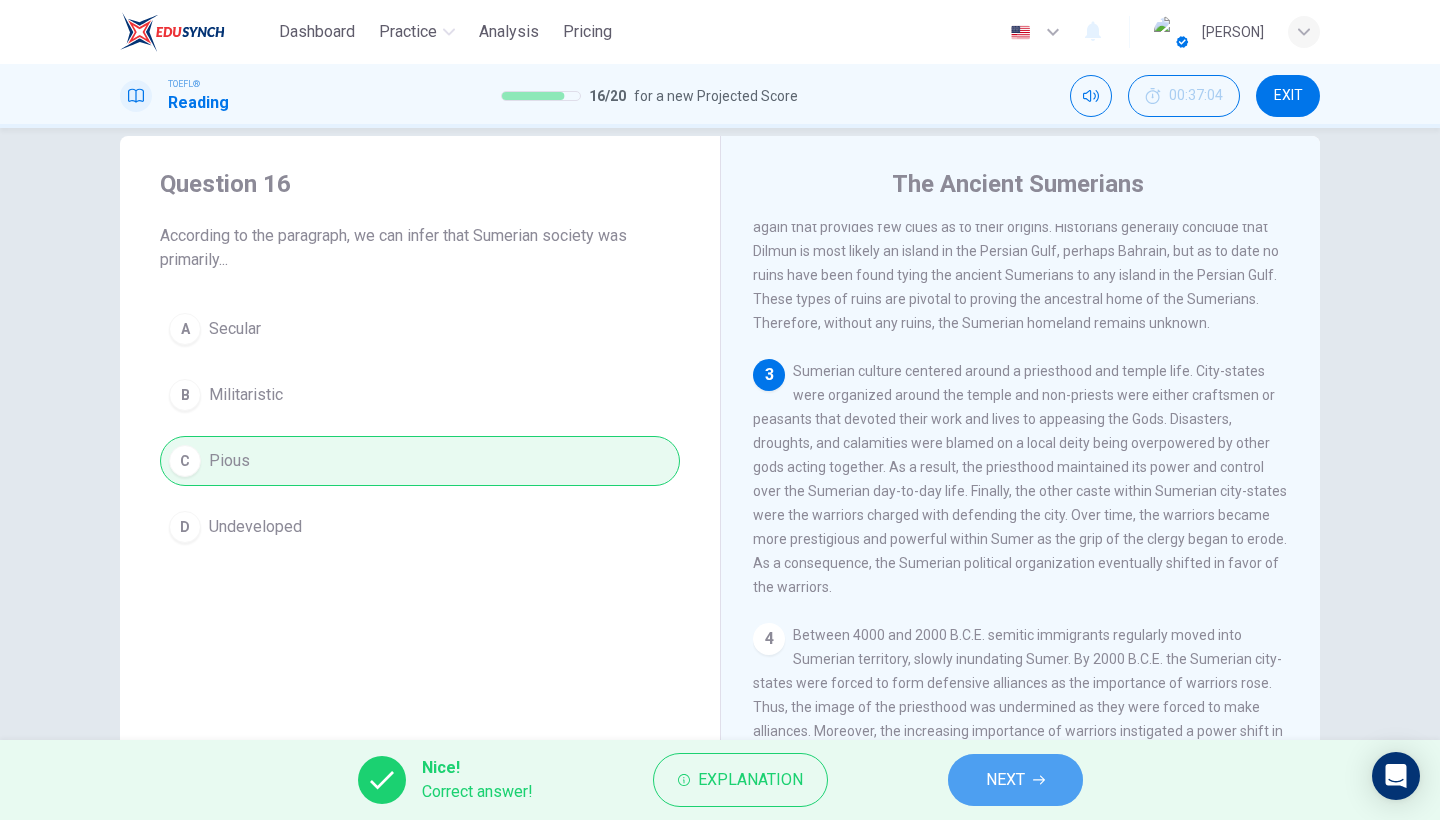 click on "NEXT" at bounding box center (1015, 780) 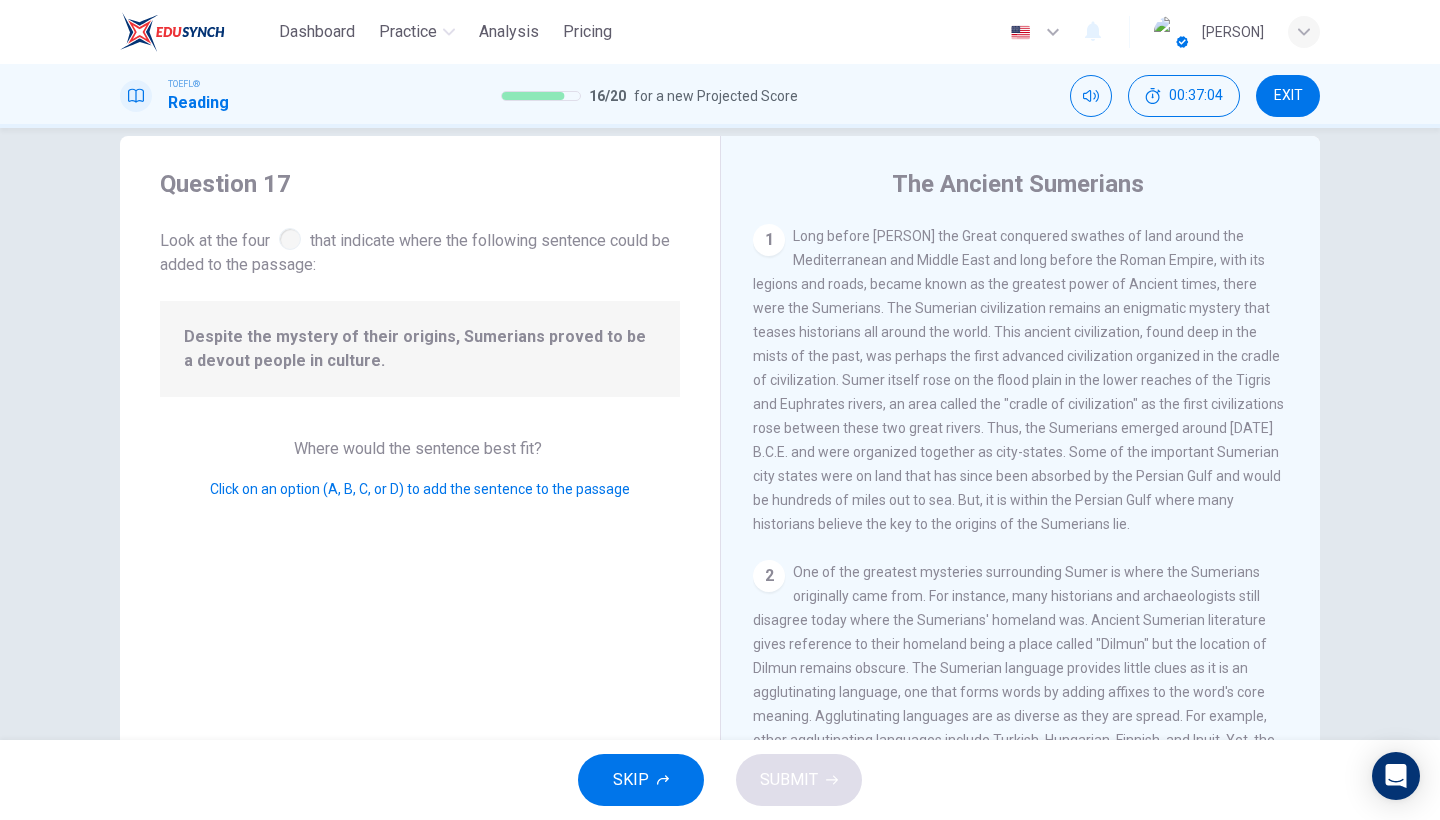 scroll, scrollTop: 513, scrollLeft: 0, axis: vertical 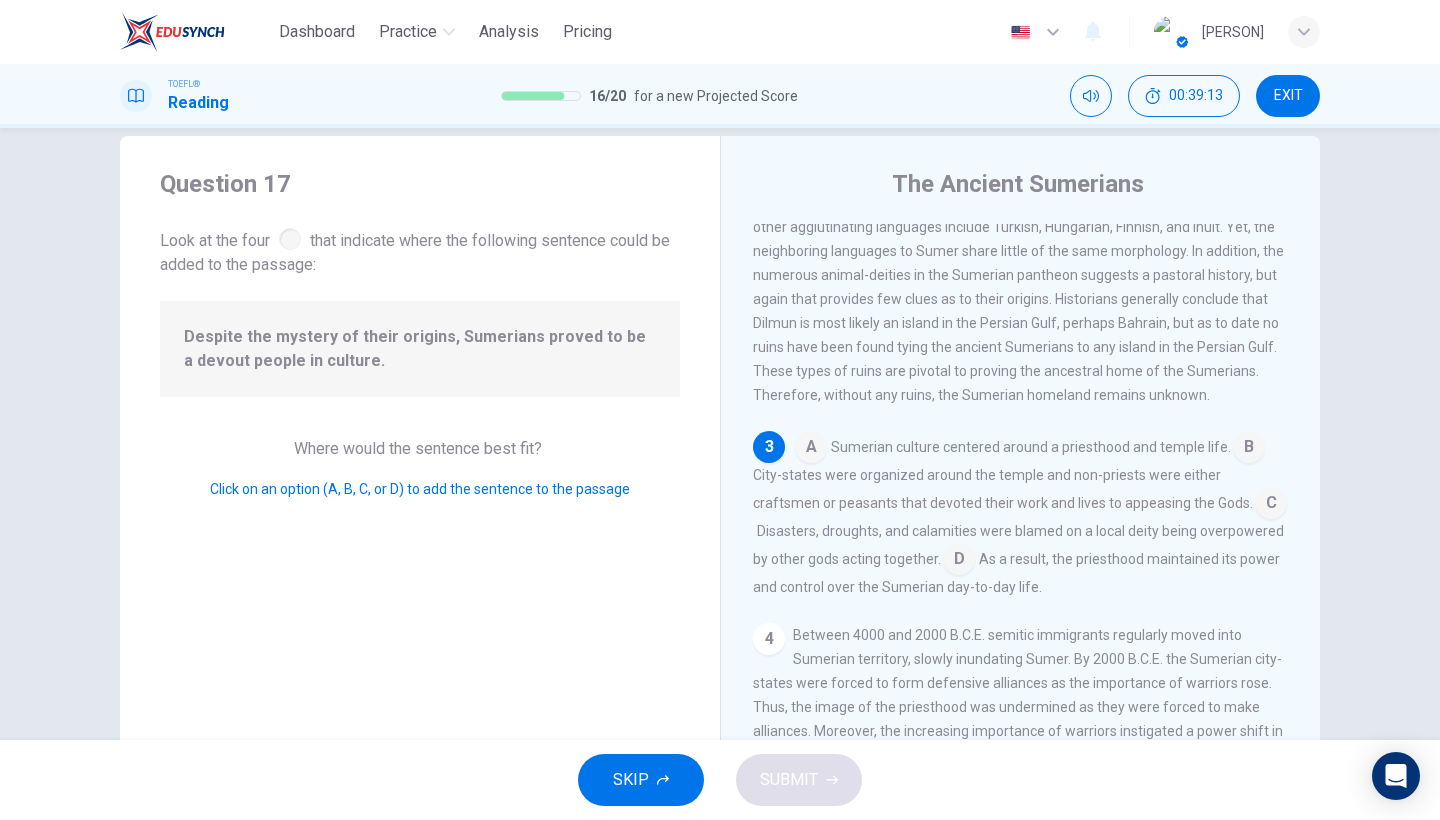 click at bounding box center [811, 449] 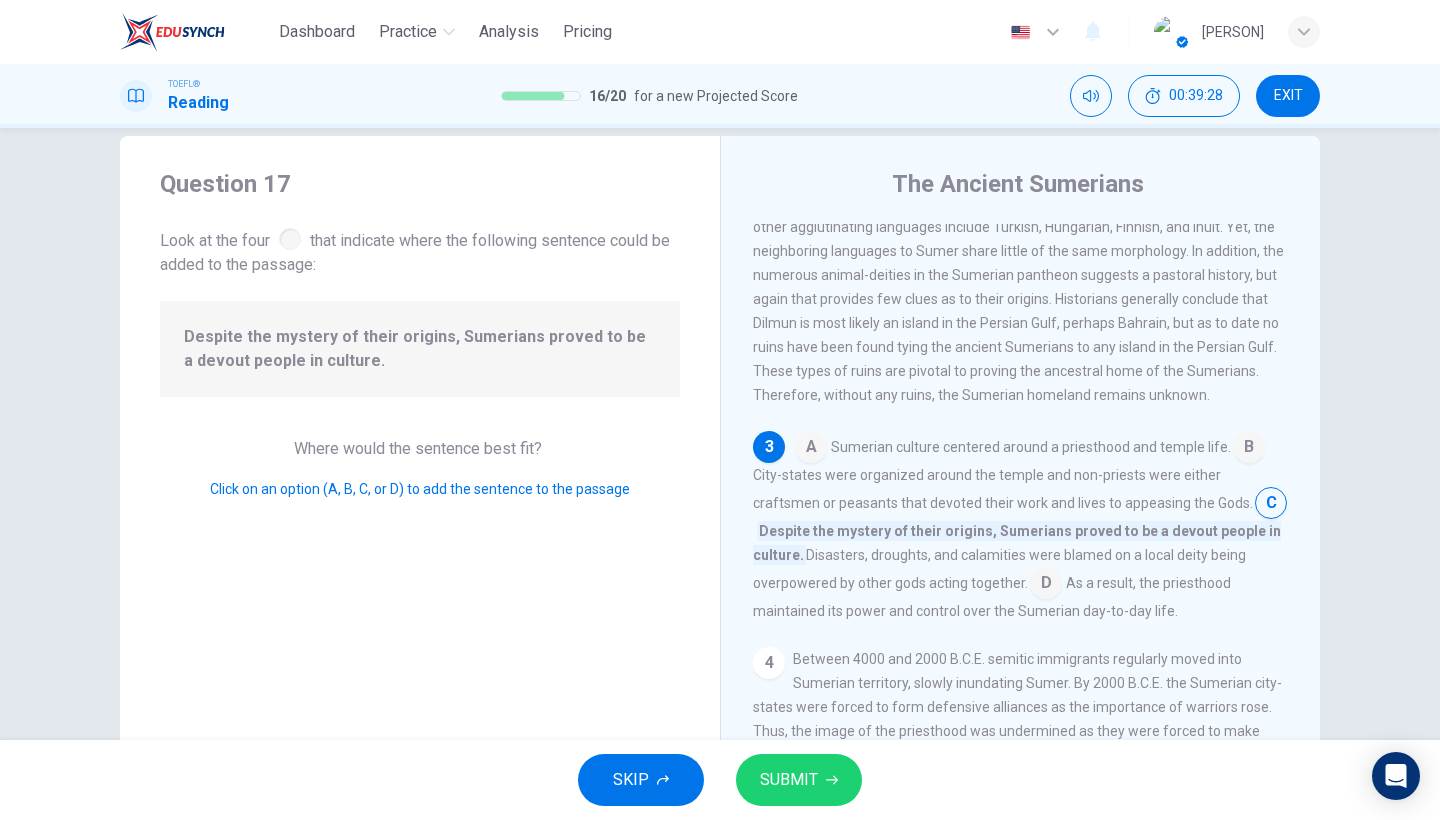 click on "SUBMIT" at bounding box center [789, 780] 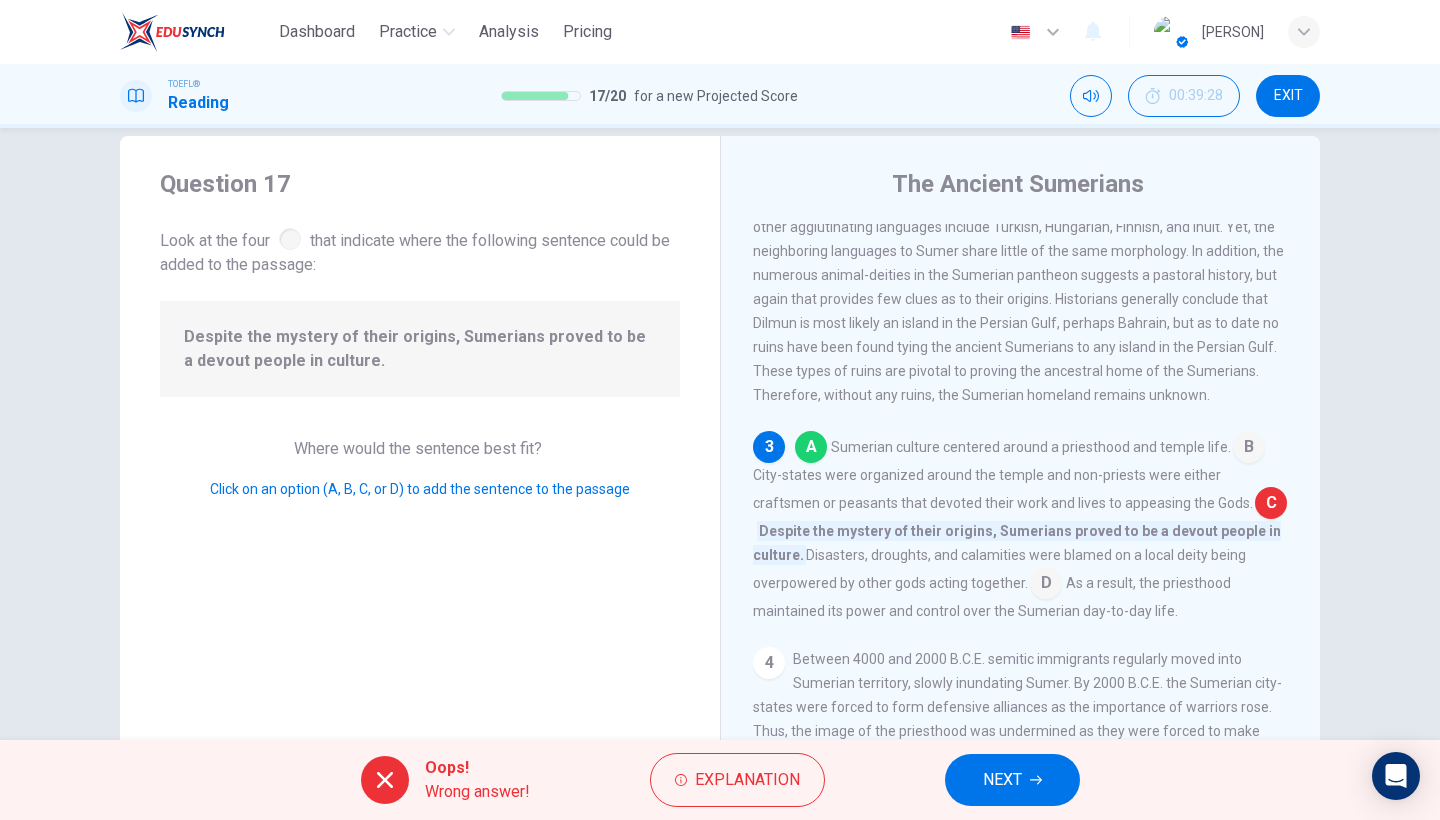 click on "NEXT" at bounding box center [1012, 780] 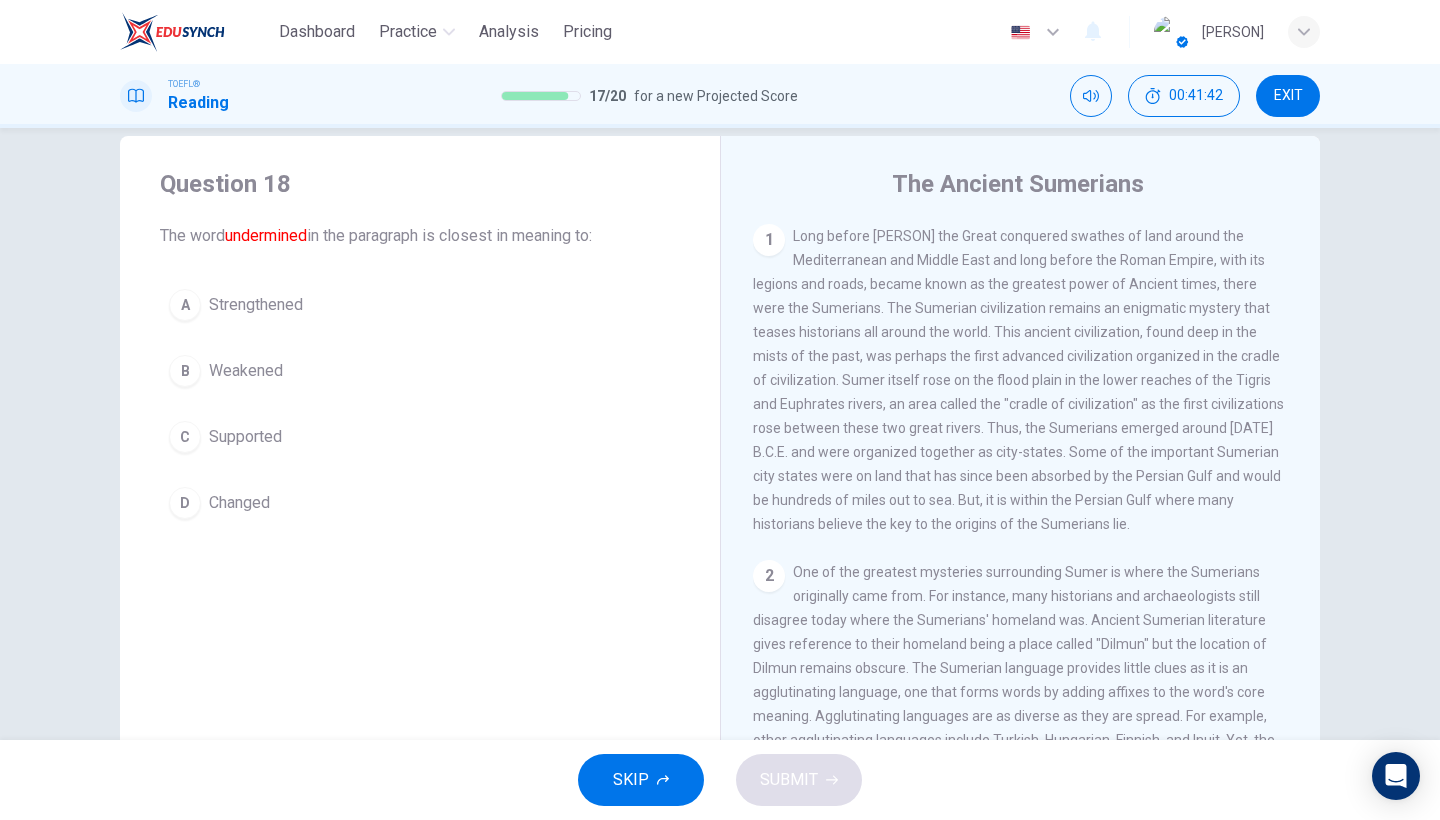 click on "Weakened" at bounding box center (256, 305) 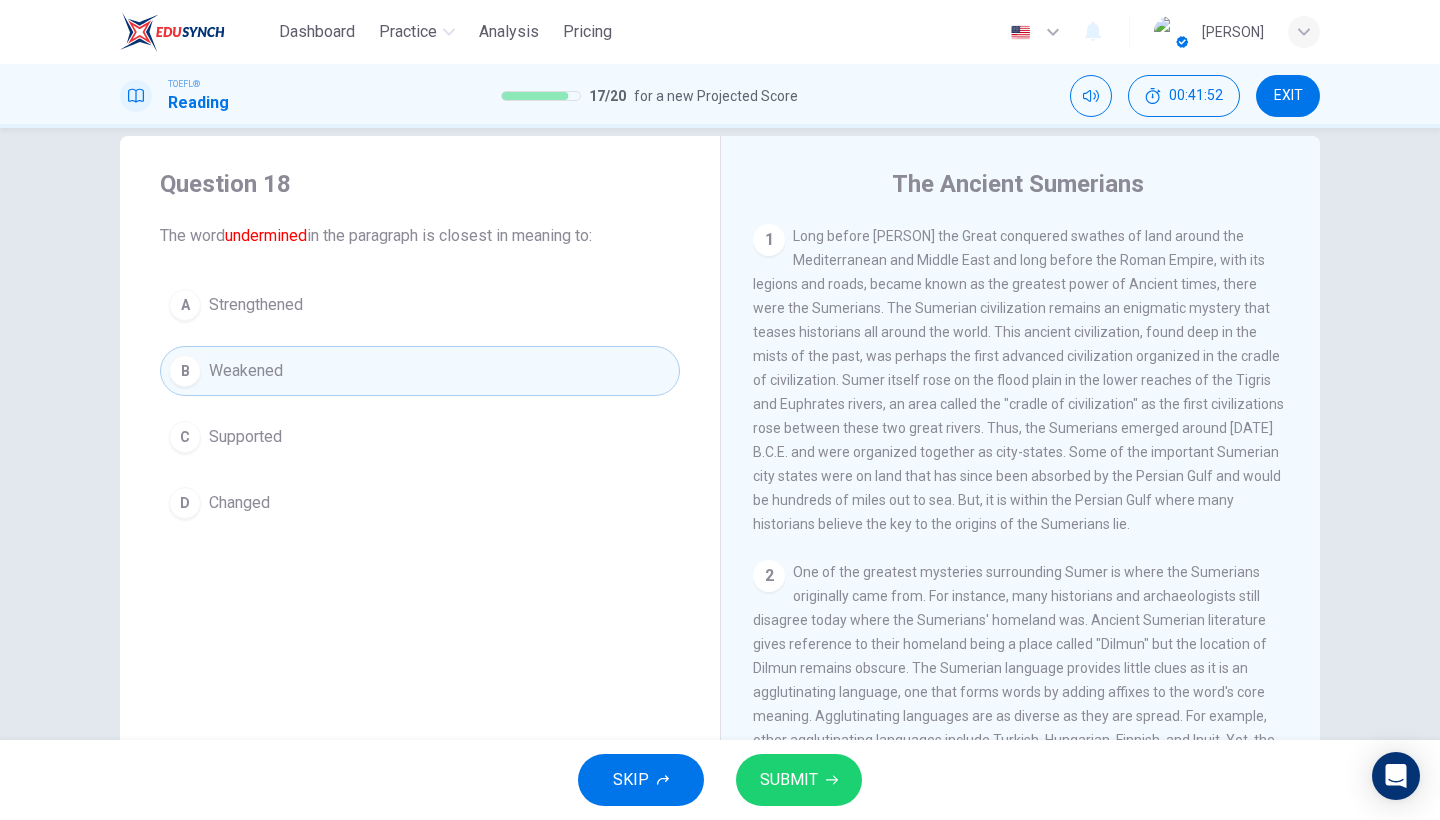click on "SUBMIT" at bounding box center [789, 780] 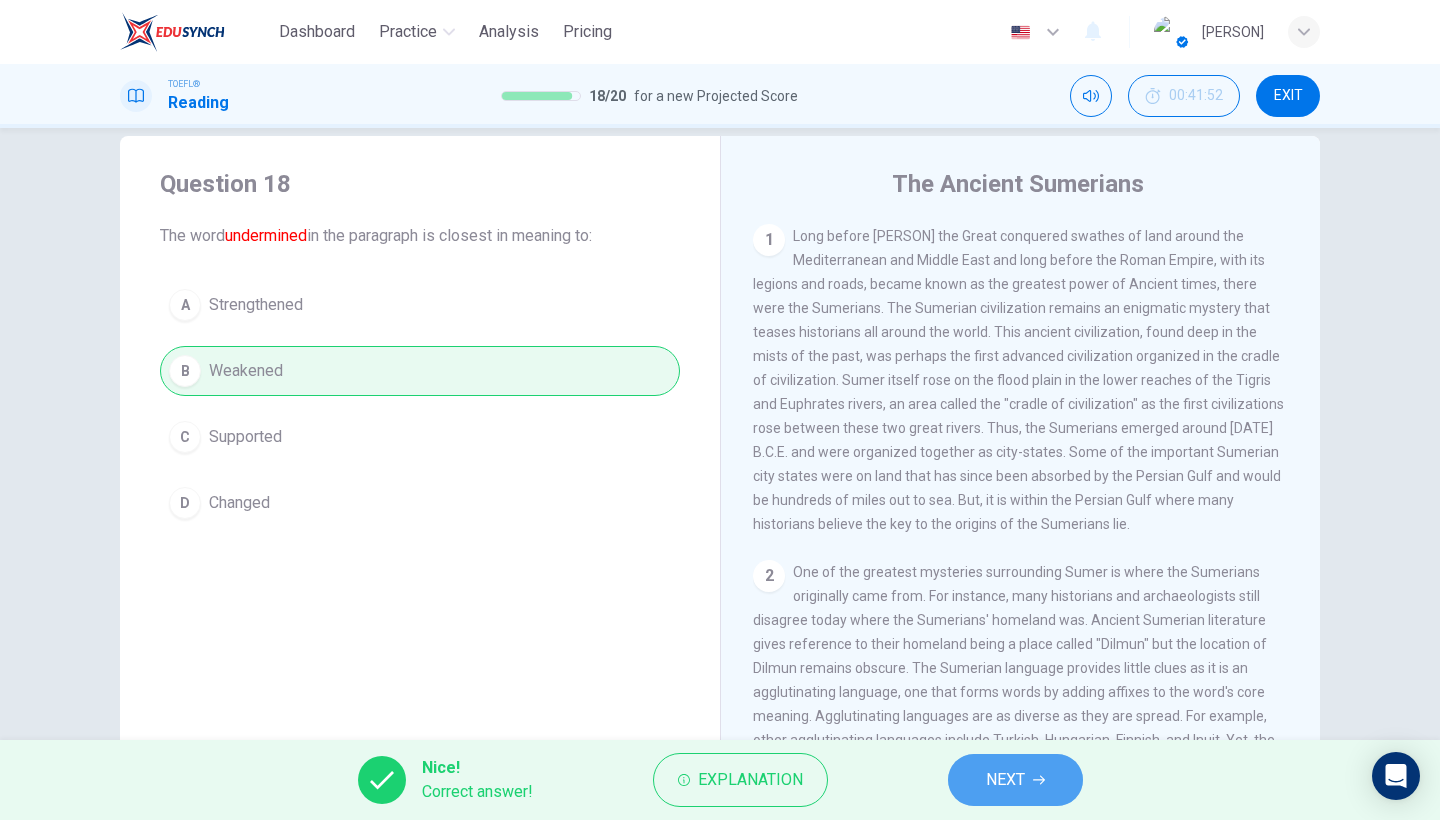 click on "NEXT" at bounding box center (1005, 780) 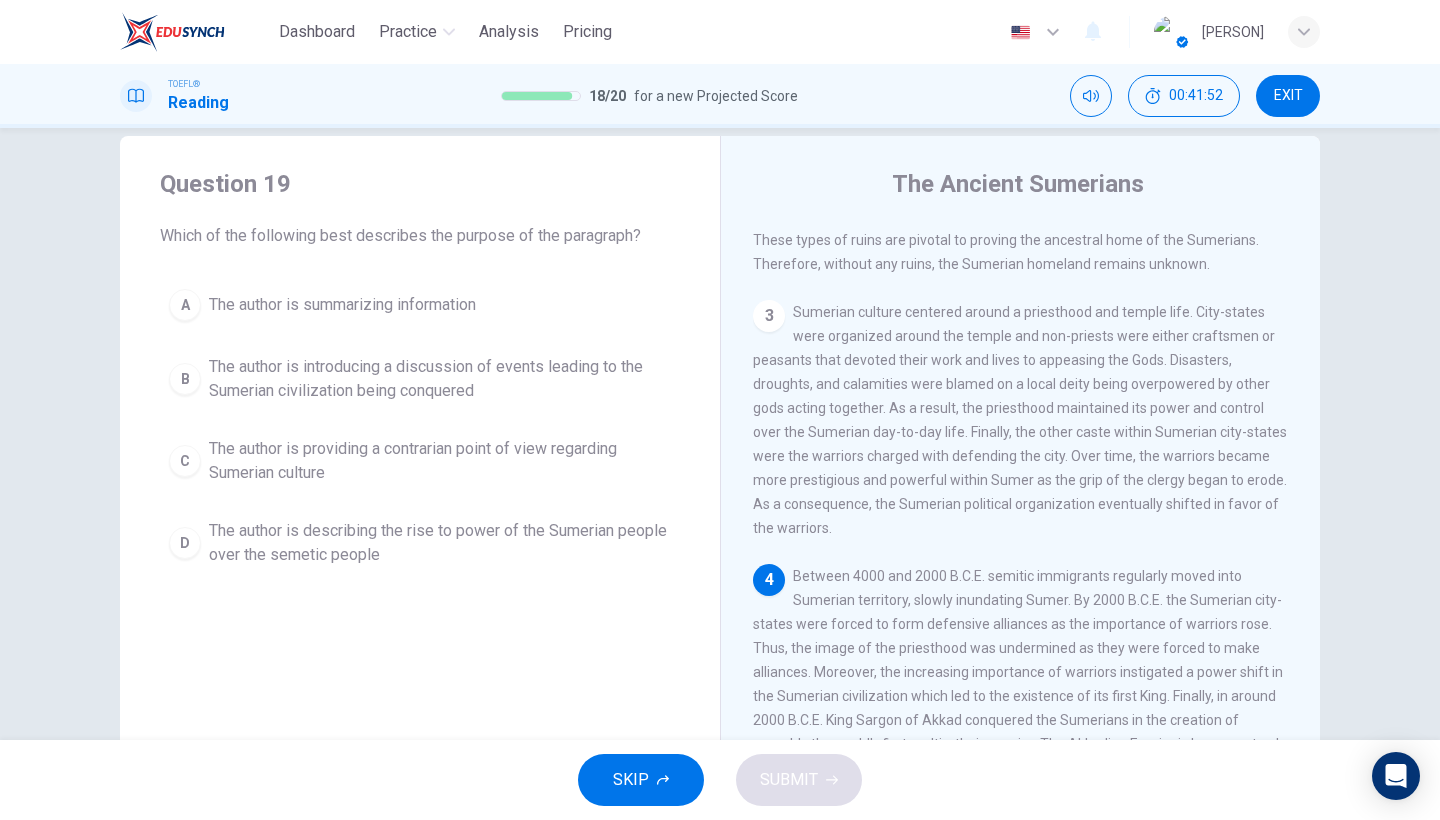 scroll, scrollTop: 873, scrollLeft: 0, axis: vertical 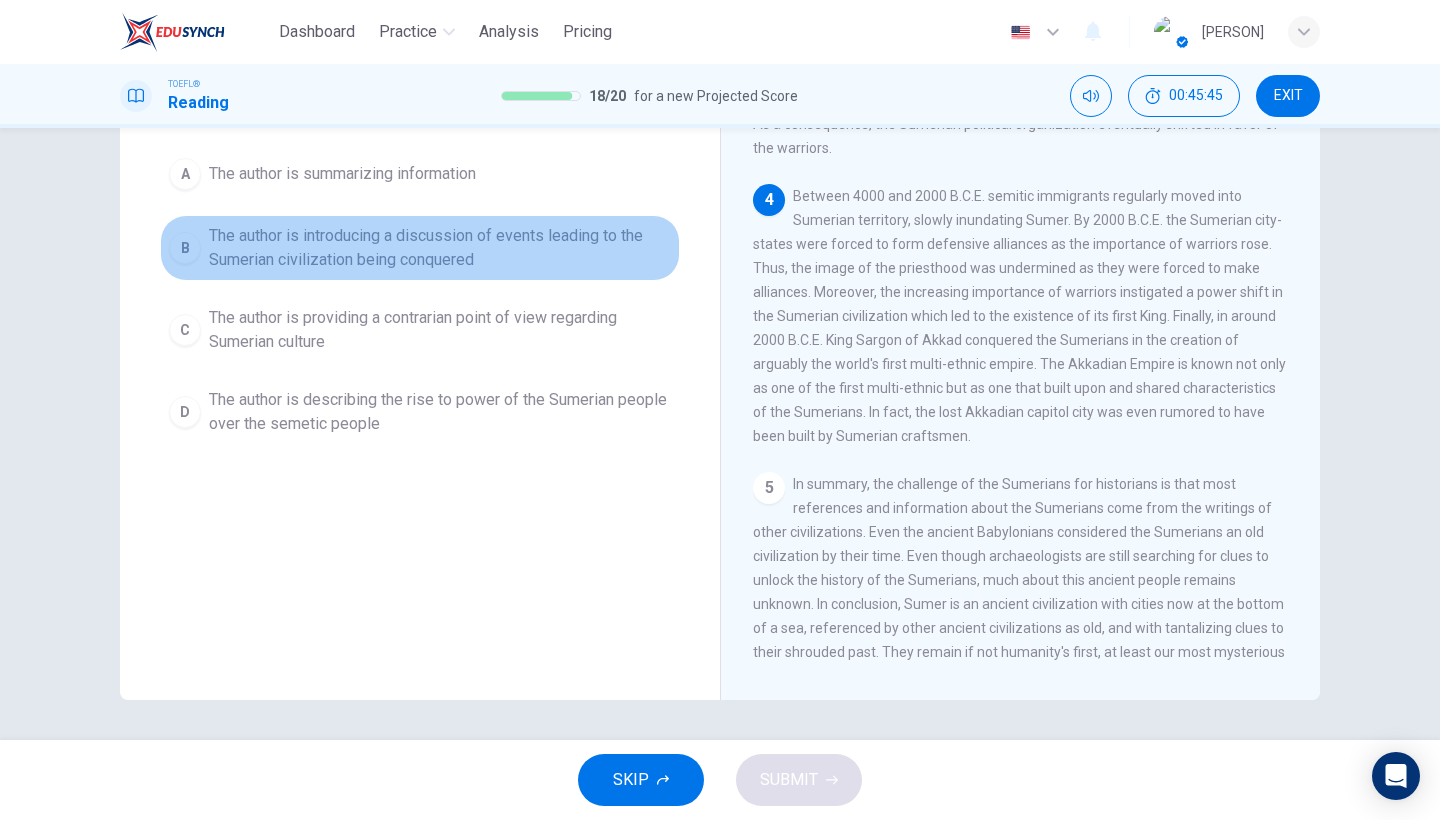 click on "The author is introducing a discussion of events leading to the Sumerian civilization being conquered" at bounding box center [342, 174] 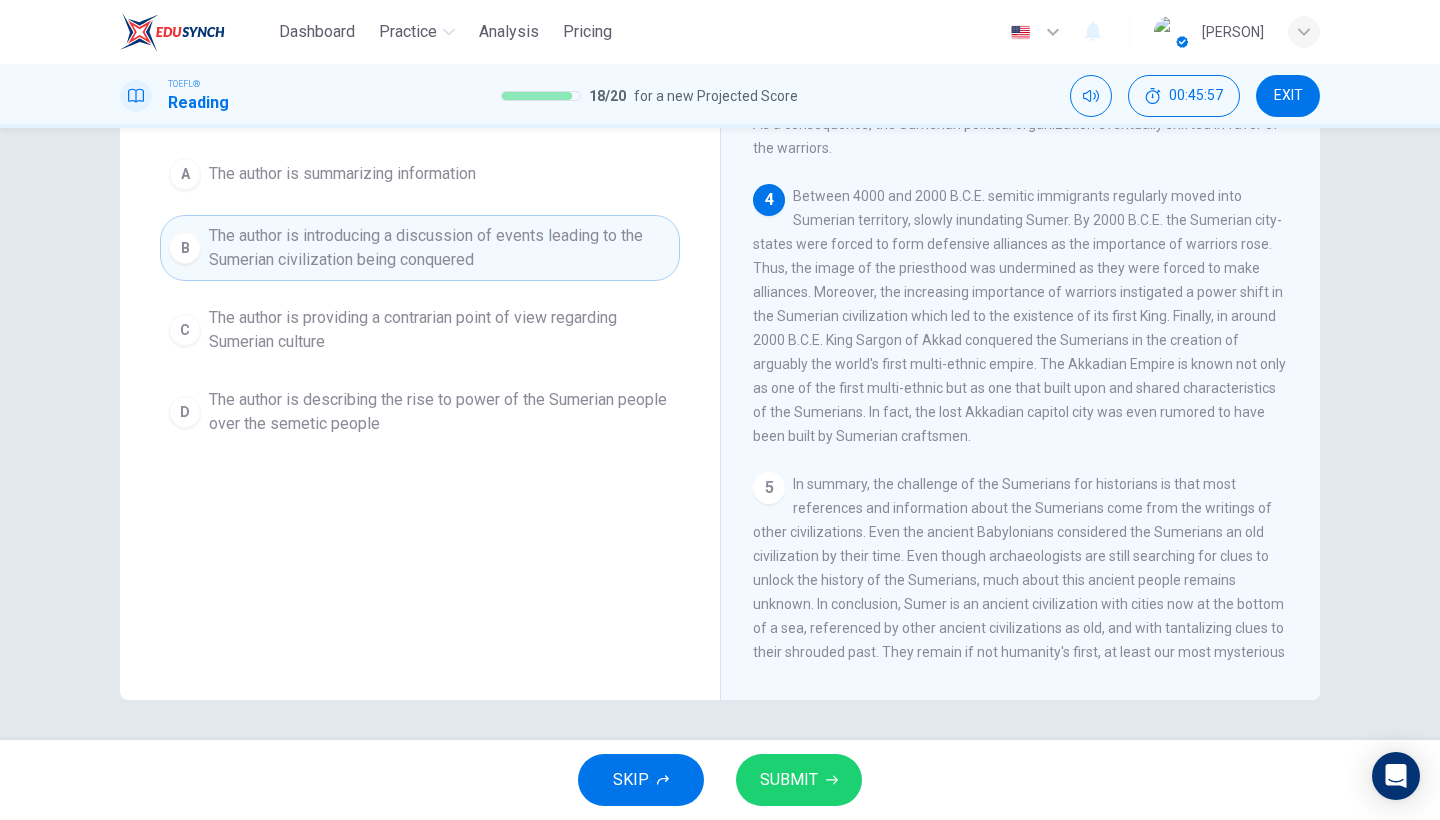 click on "The author is describing the rise to power of the Sumerian people over the semetic people" at bounding box center (342, 174) 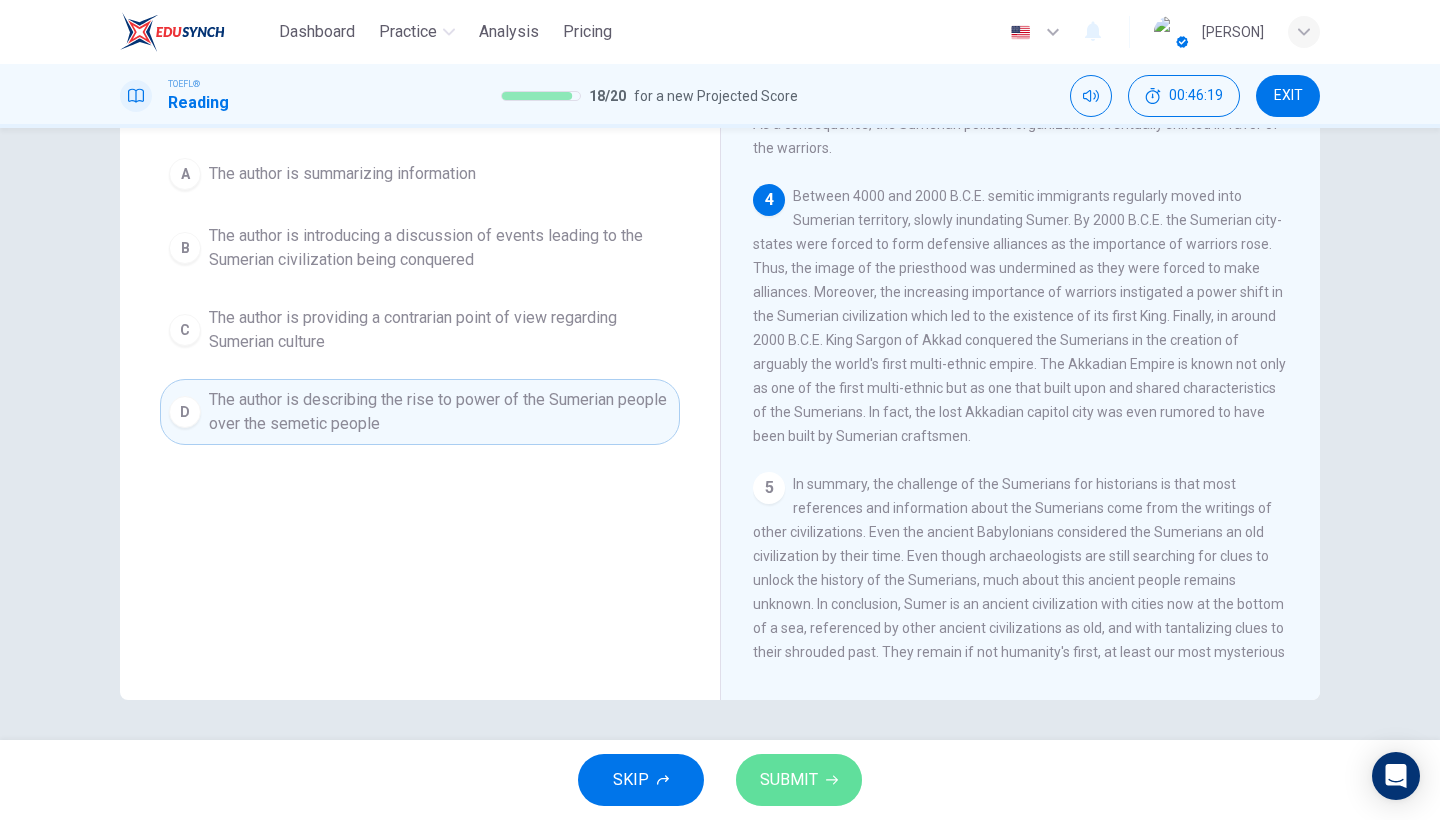 click on "SUBMIT" at bounding box center [799, 780] 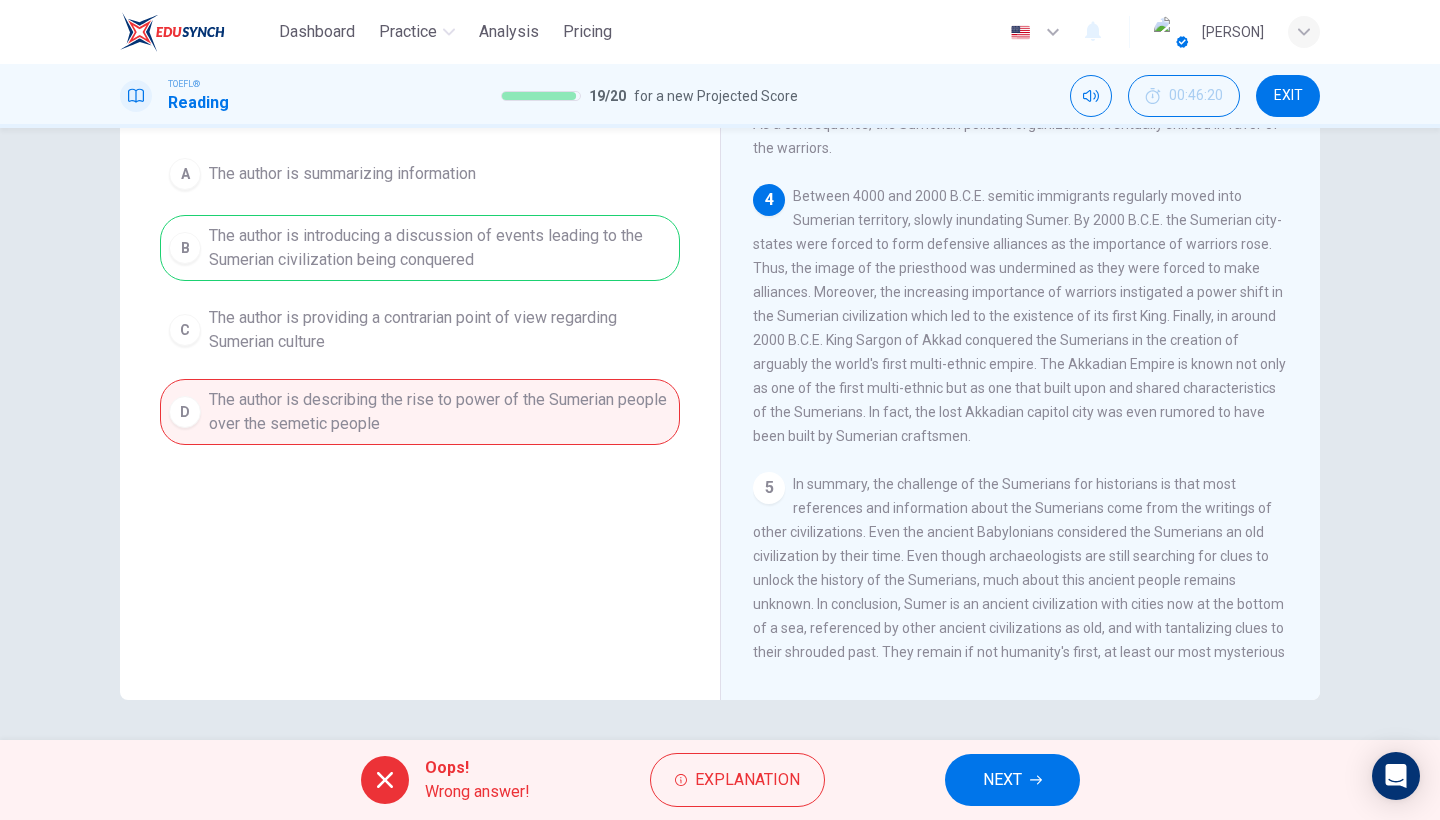 click on "Oops! Wrong answer! Explanation NEXT" at bounding box center [720, 780] 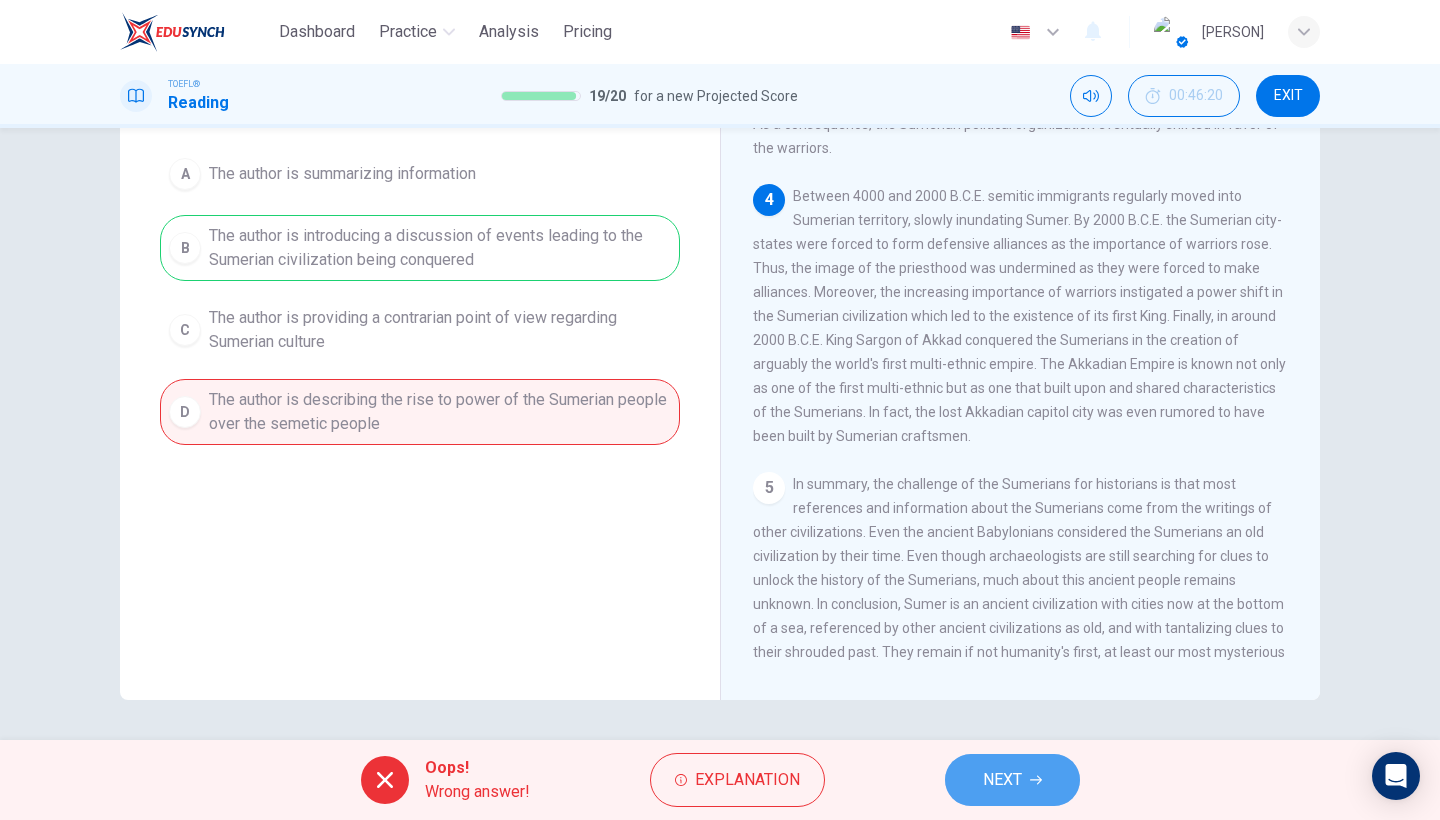 click on "NEXT" at bounding box center (1002, 780) 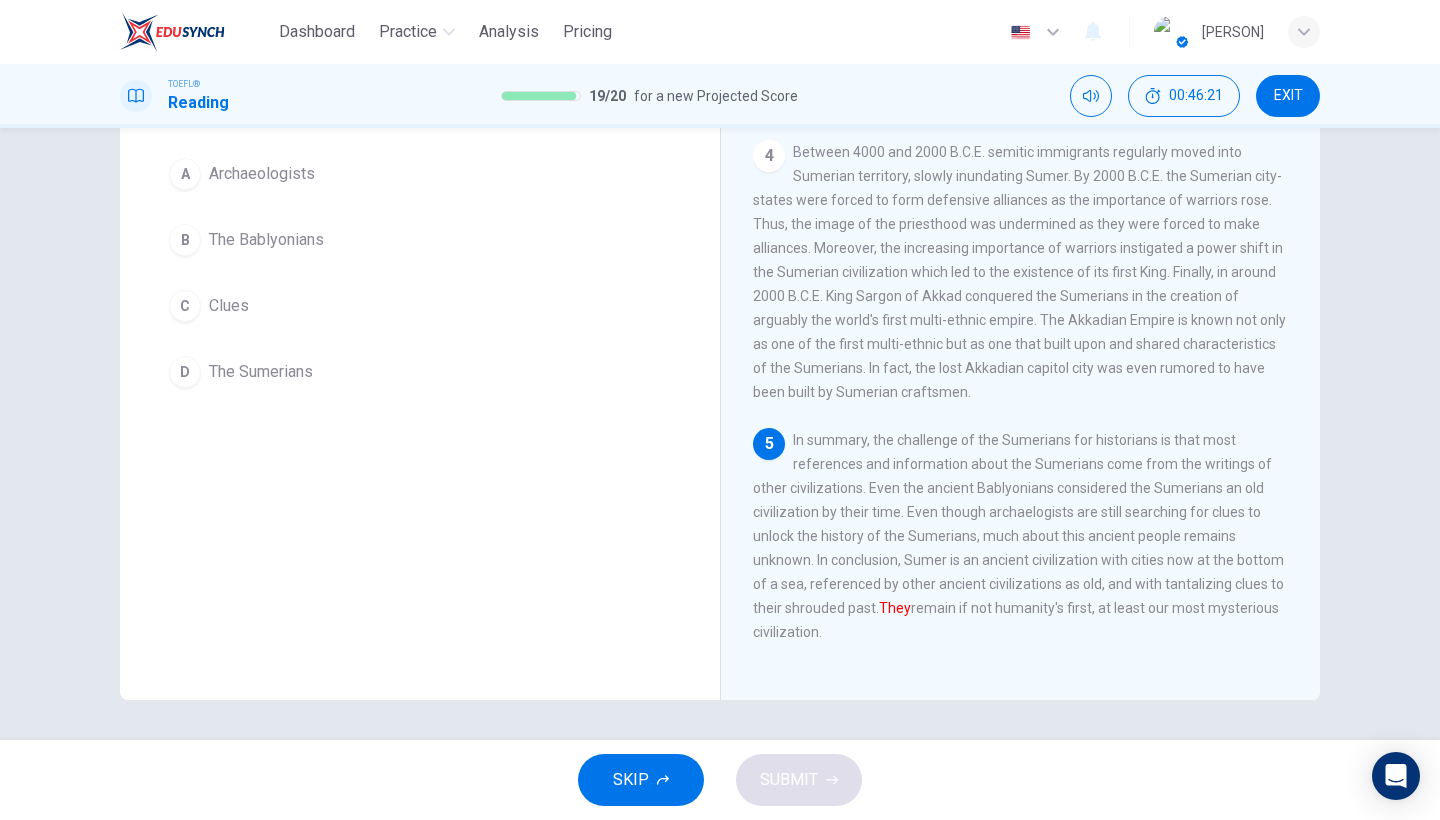 scroll, scrollTop: 760, scrollLeft: 0, axis: vertical 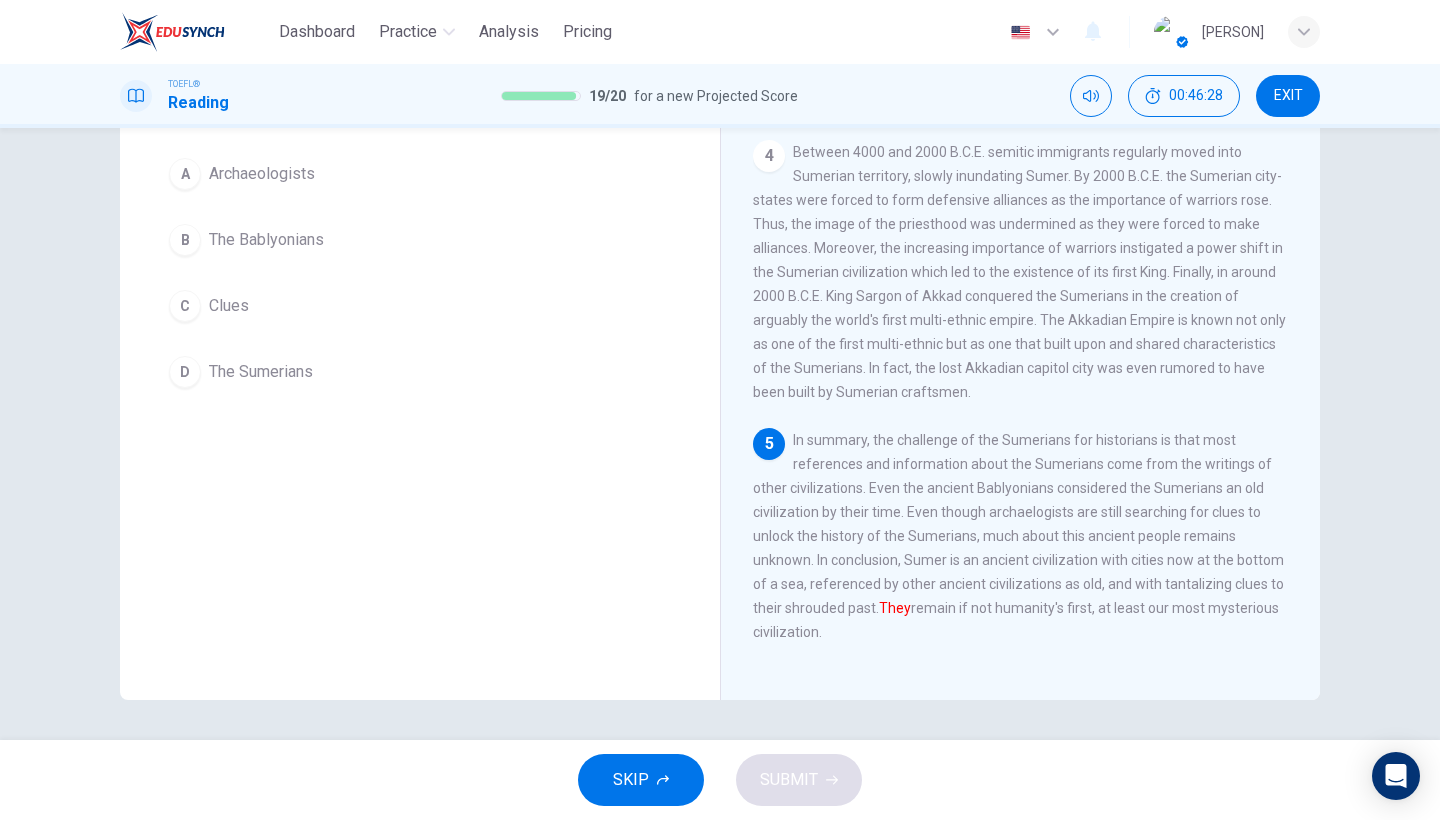 click on "D The Sumerians" at bounding box center (420, 372) 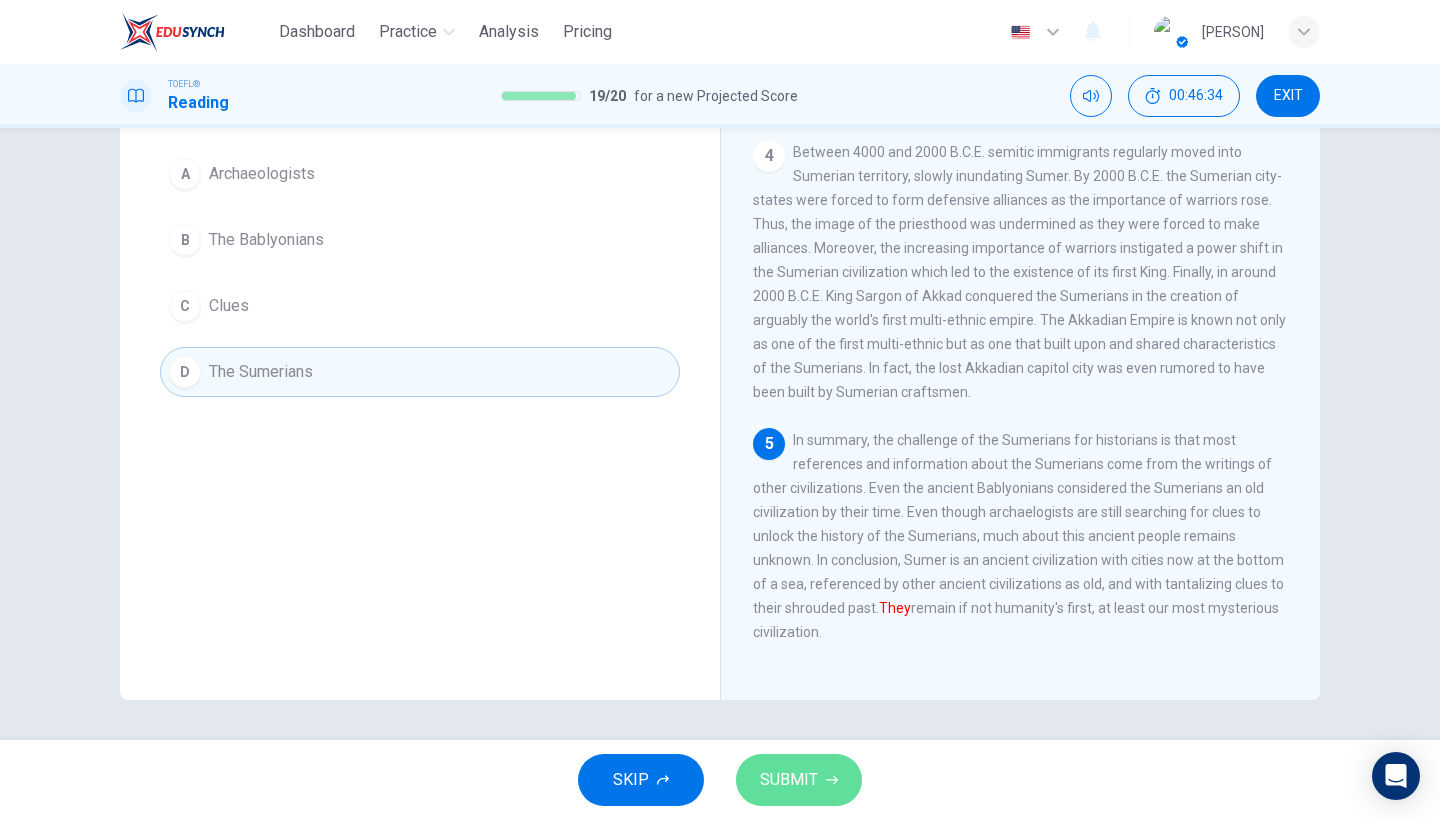 click on "SUBMIT" at bounding box center (799, 780) 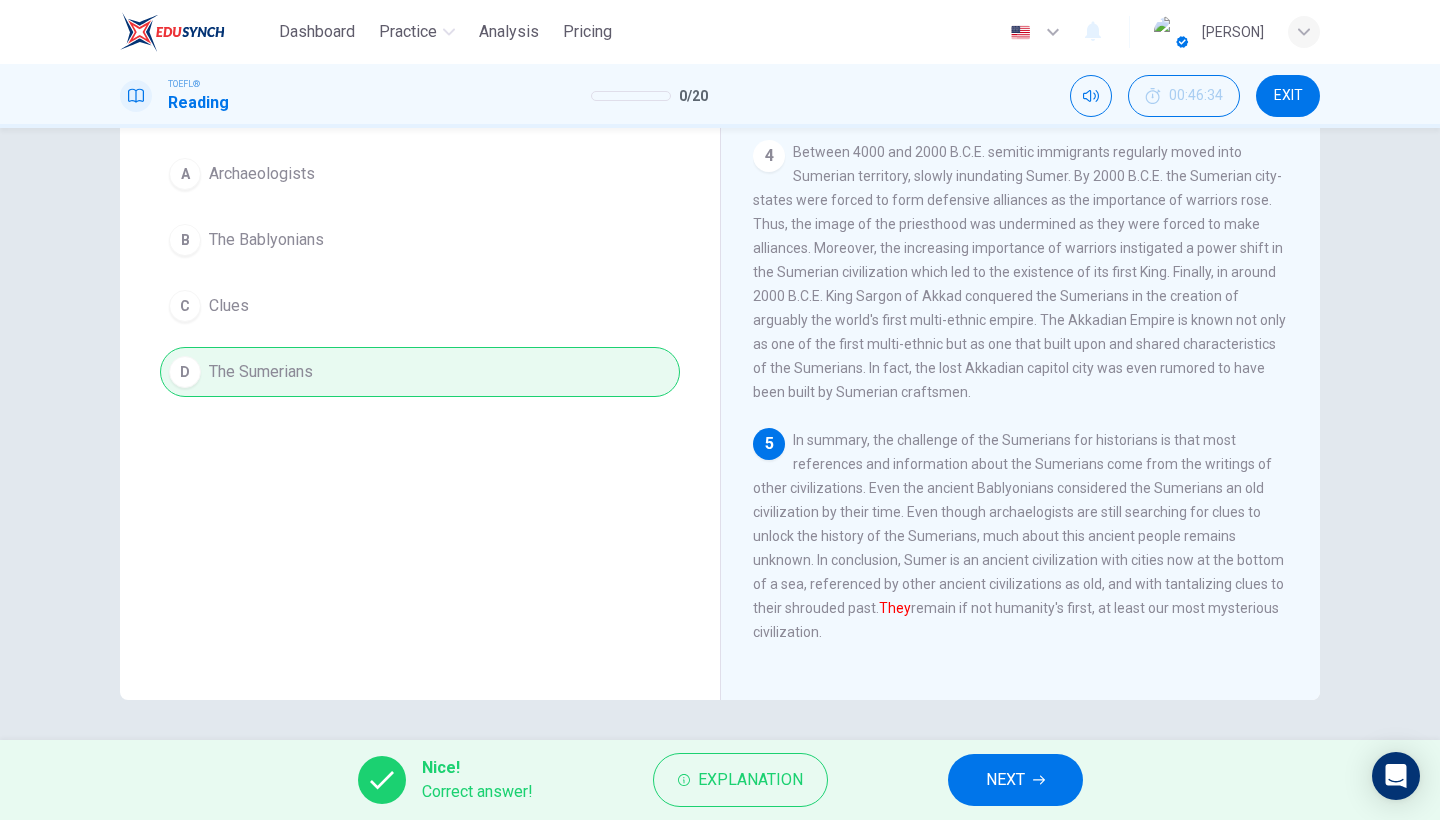 scroll, scrollTop: 0, scrollLeft: 0, axis: both 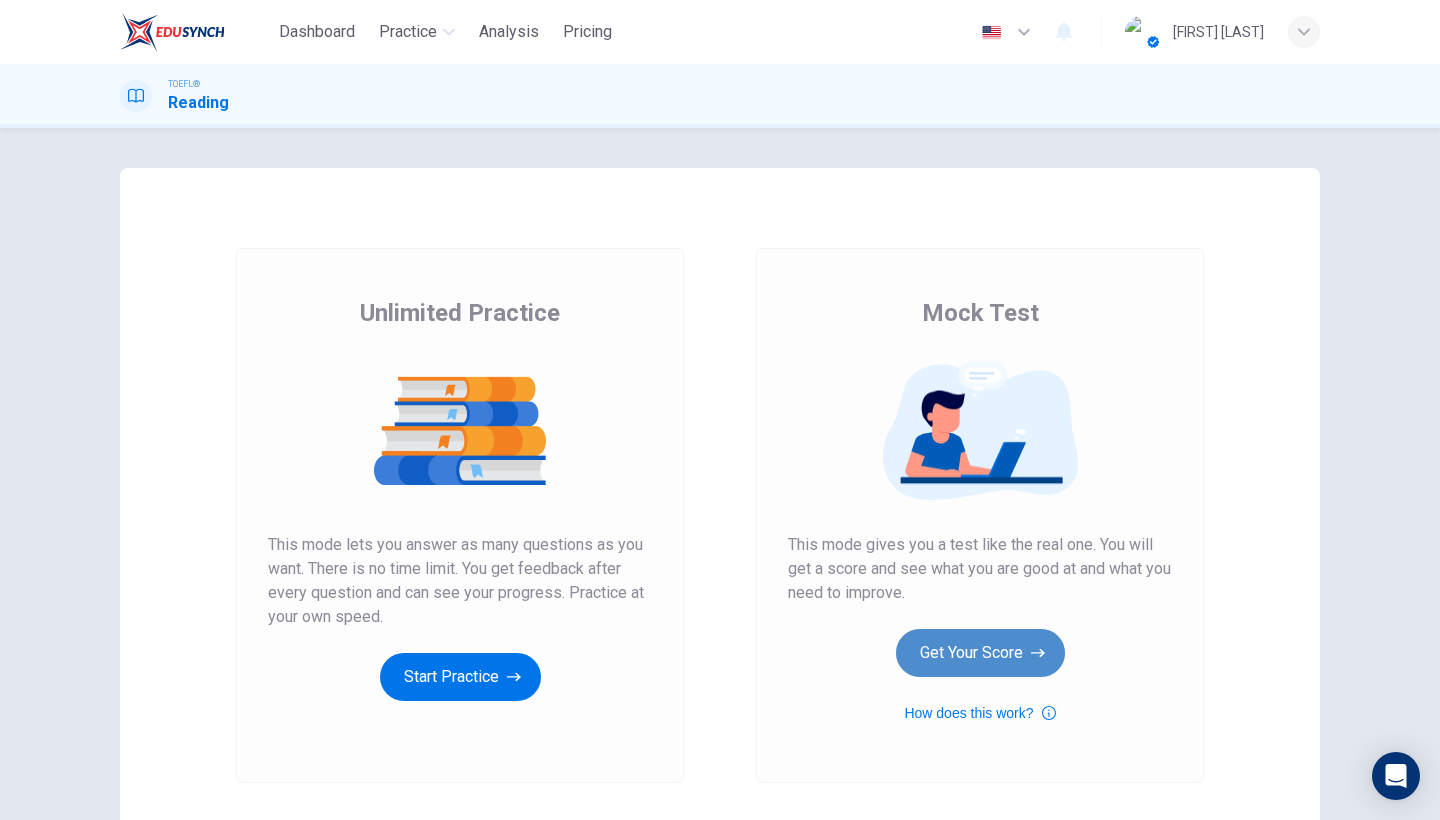 click on "Get Your Score" at bounding box center [460, 677] 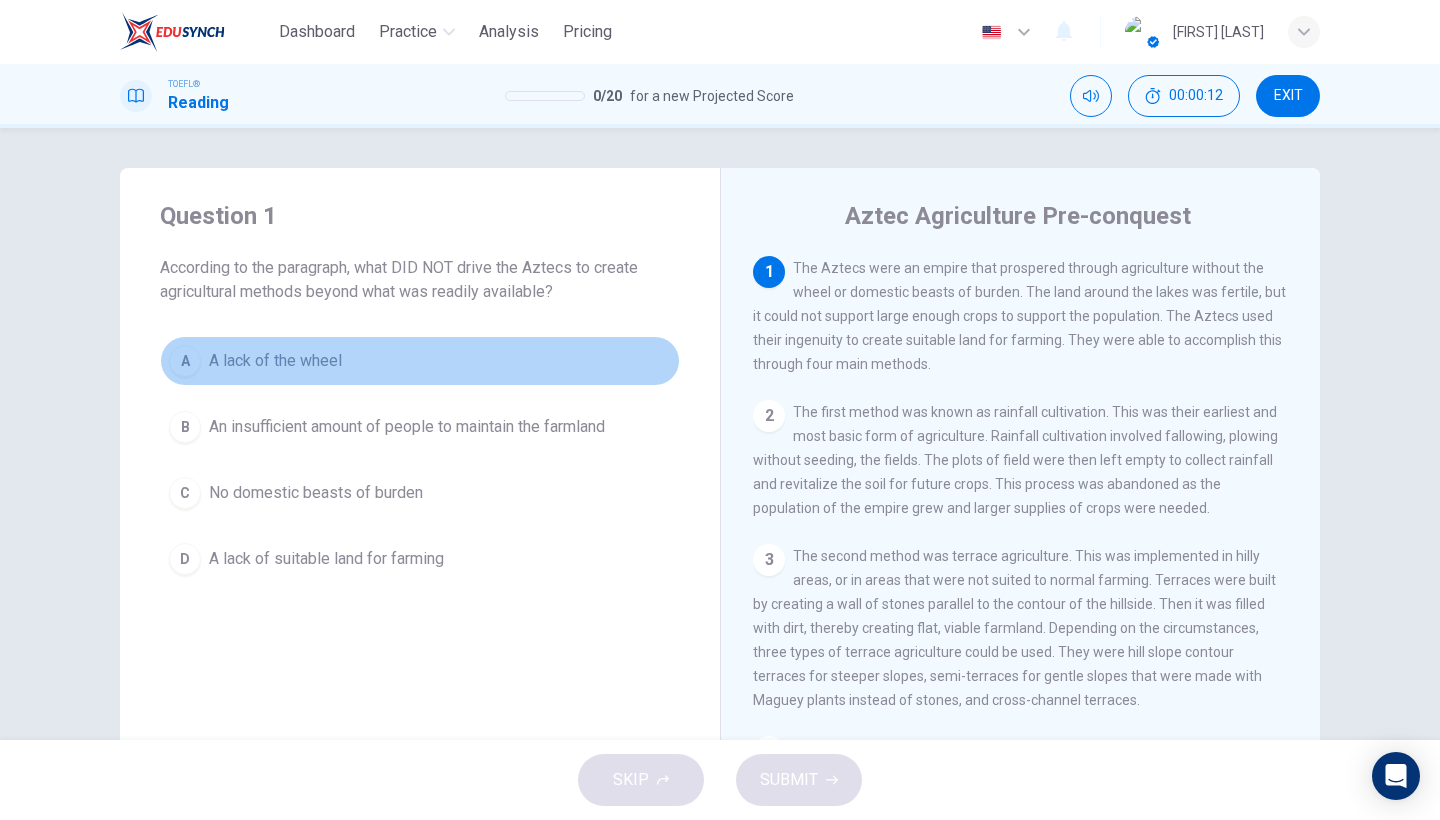 click on "A A lack of the wheel" at bounding box center [420, 361] 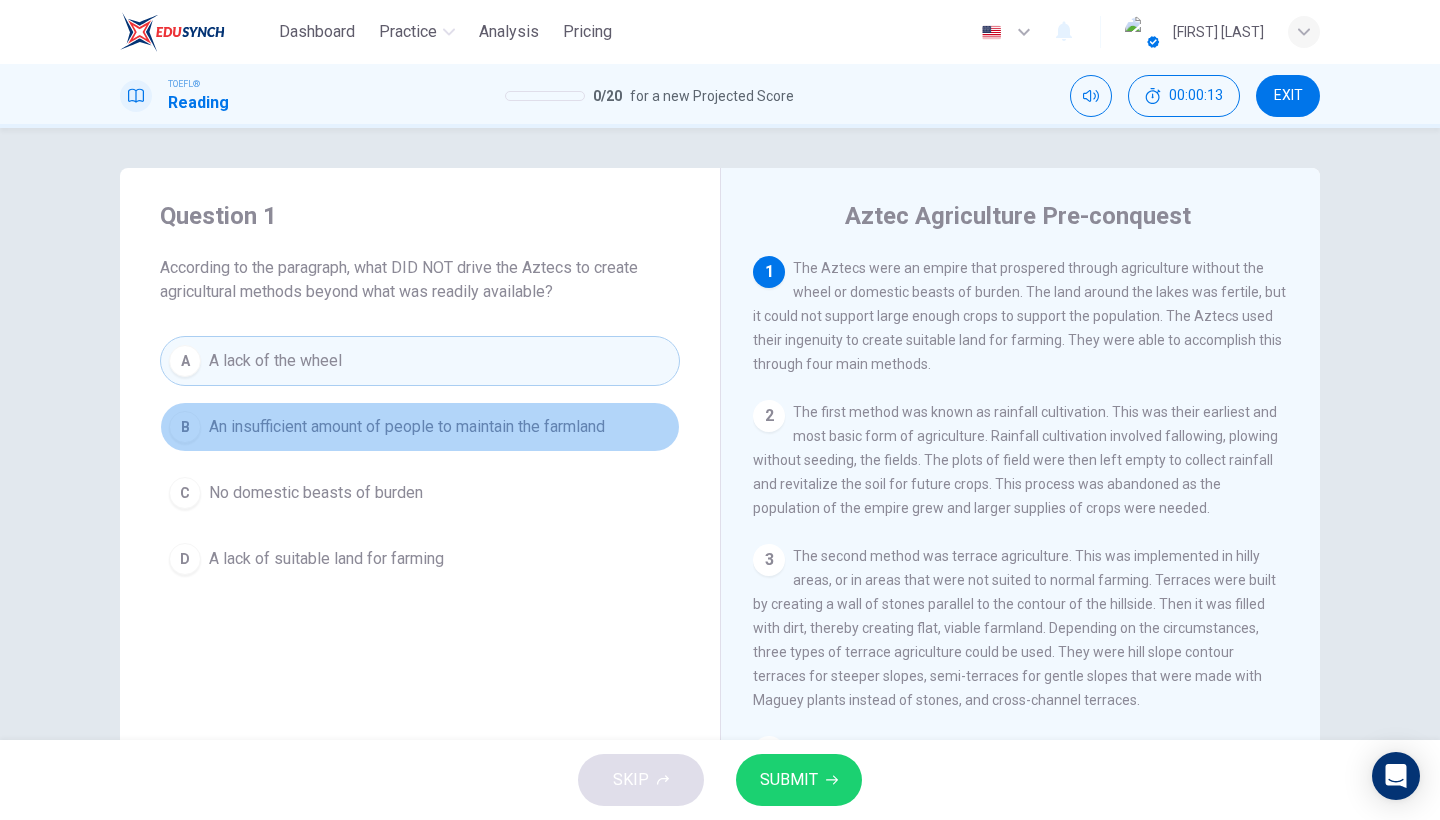 click on "An insufficient amount of people to maintain the farmland" at bounding box center [407, 427] 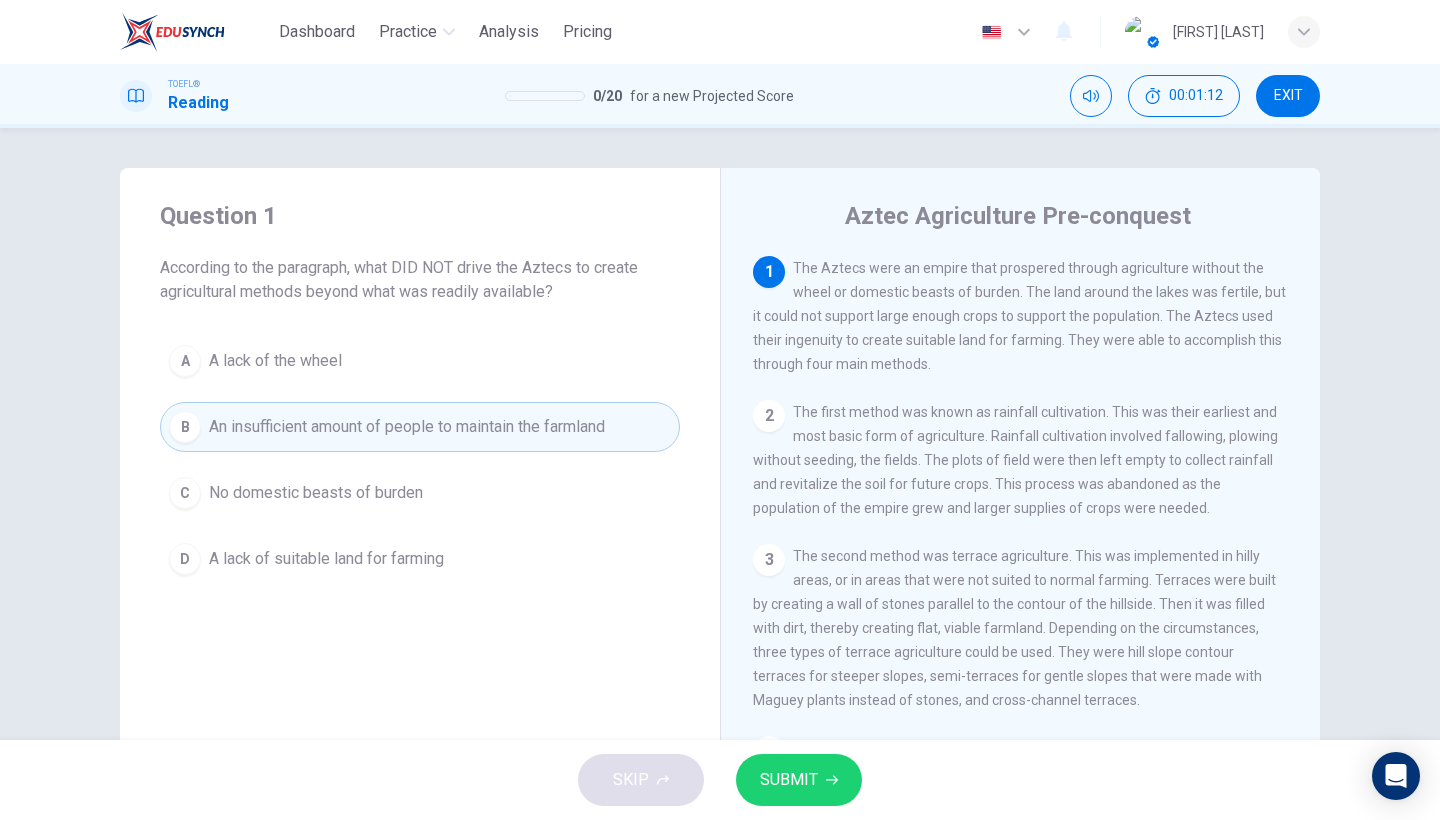 click on "SUBMIT" at bounding box center (789, 780) 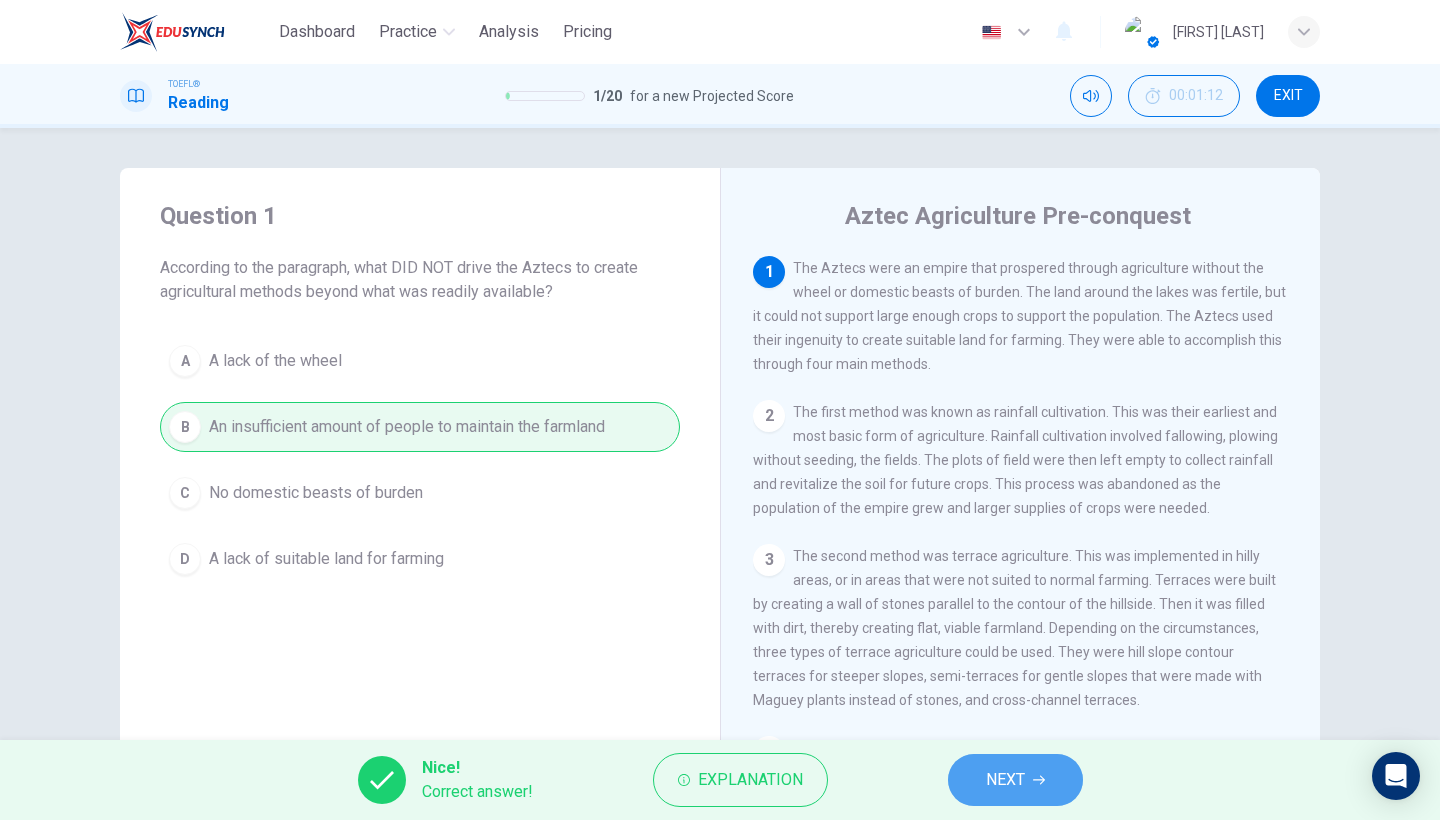 click on "NEXT" at bounding box center [1005, 780] 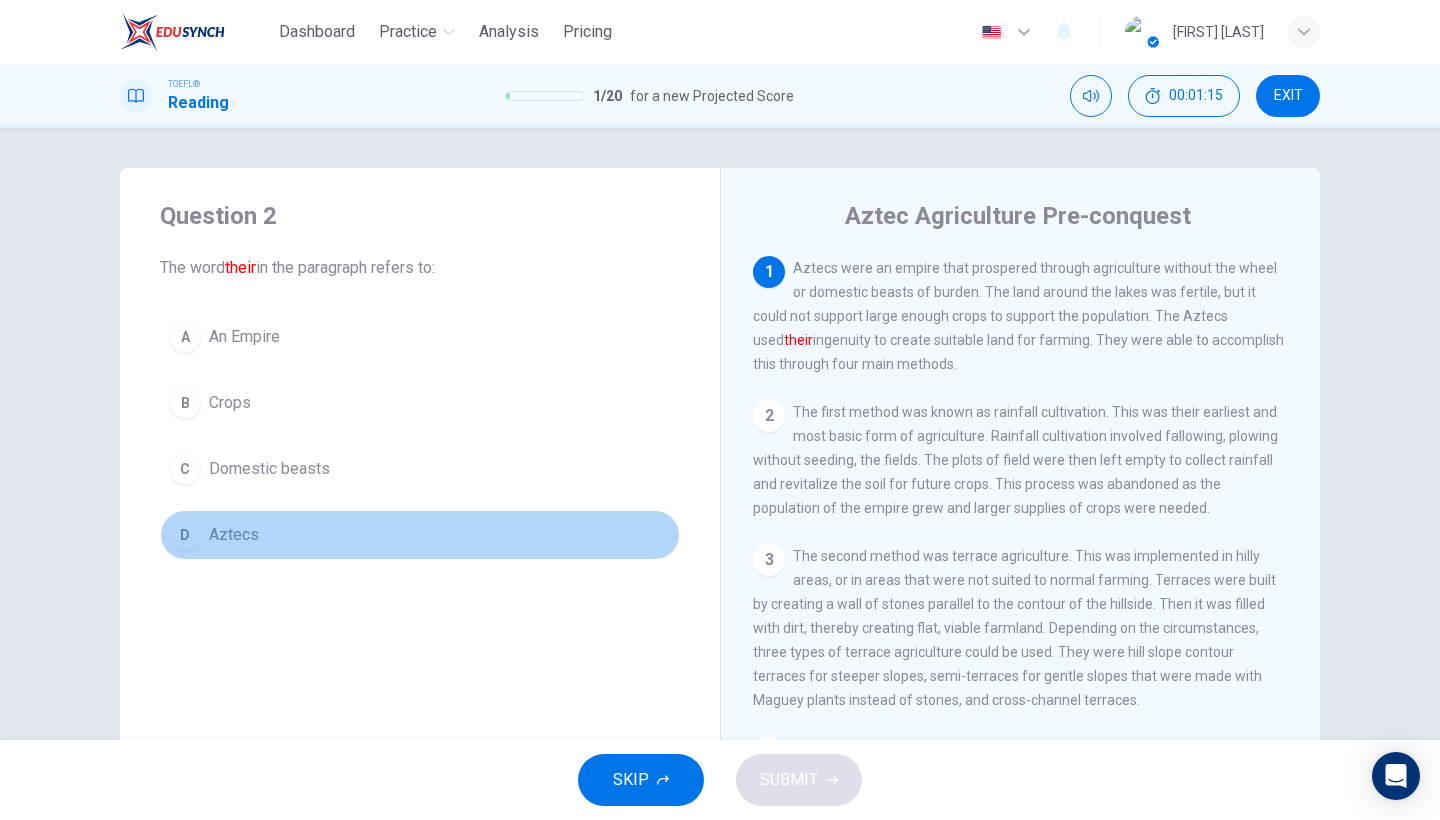 click on "D Aztecs" at bounding box center [420, 535] 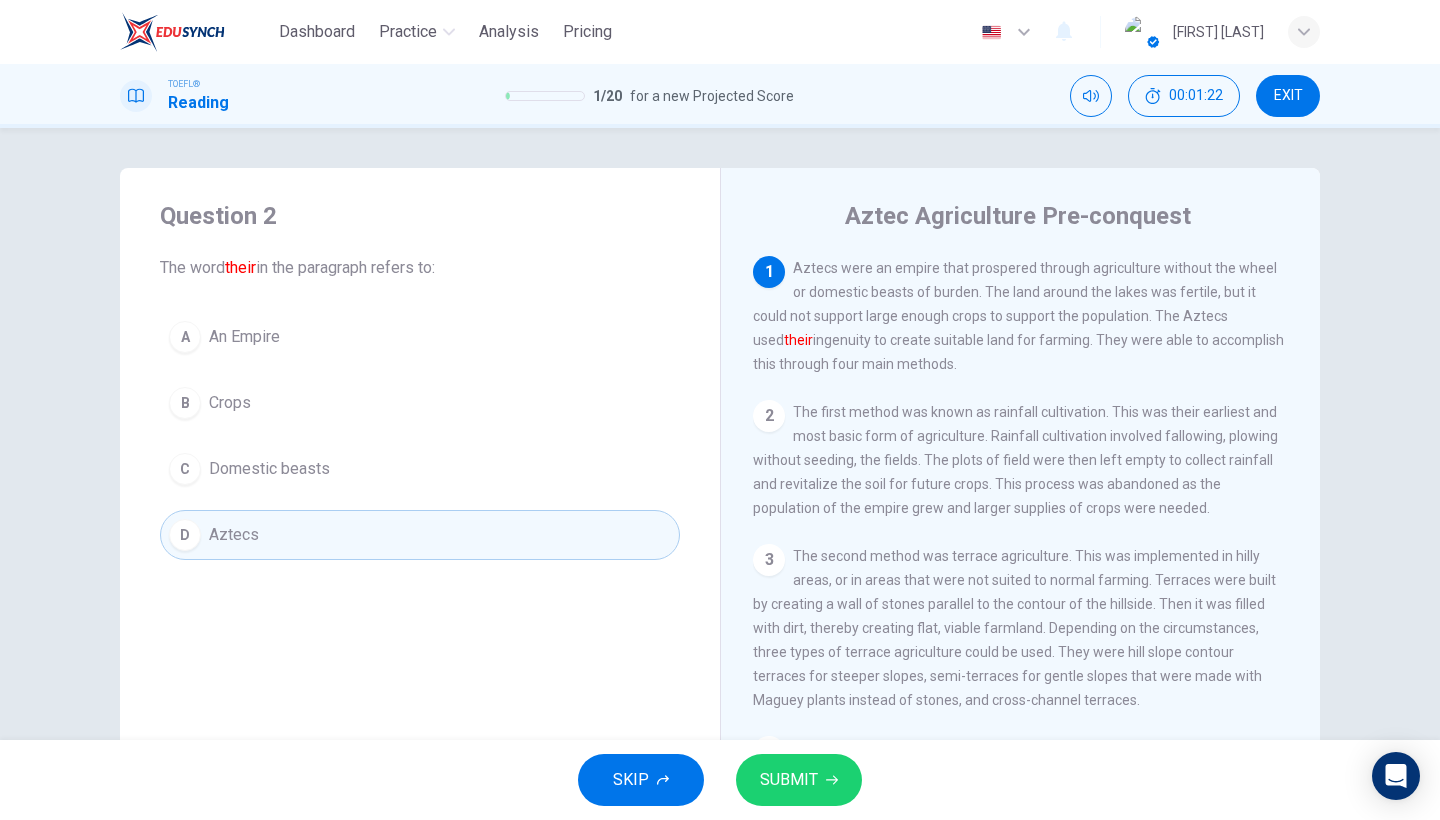 click at bounding box center (832, 780) 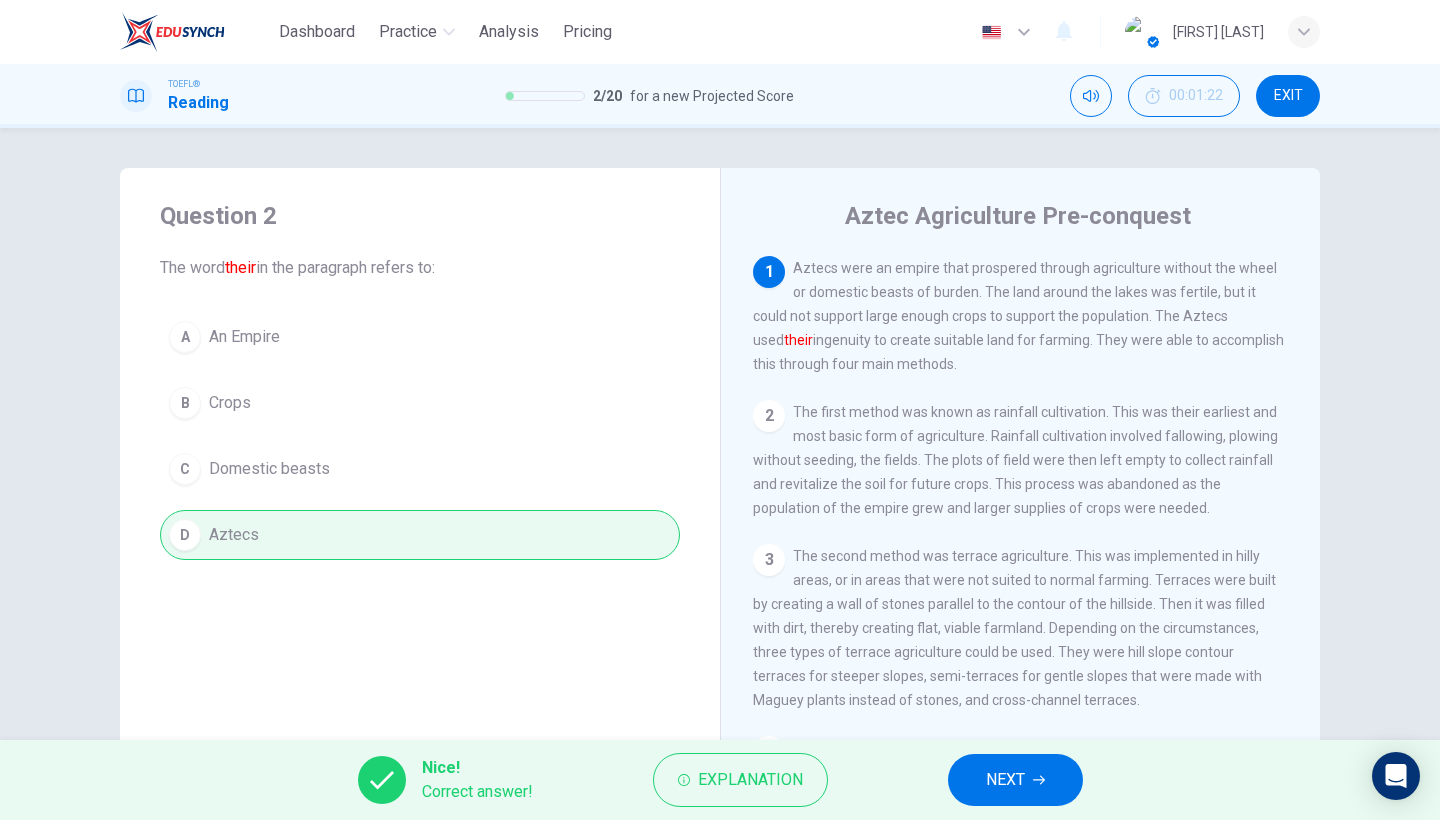 click on "NEXT" at bounding box center [1015, 780] 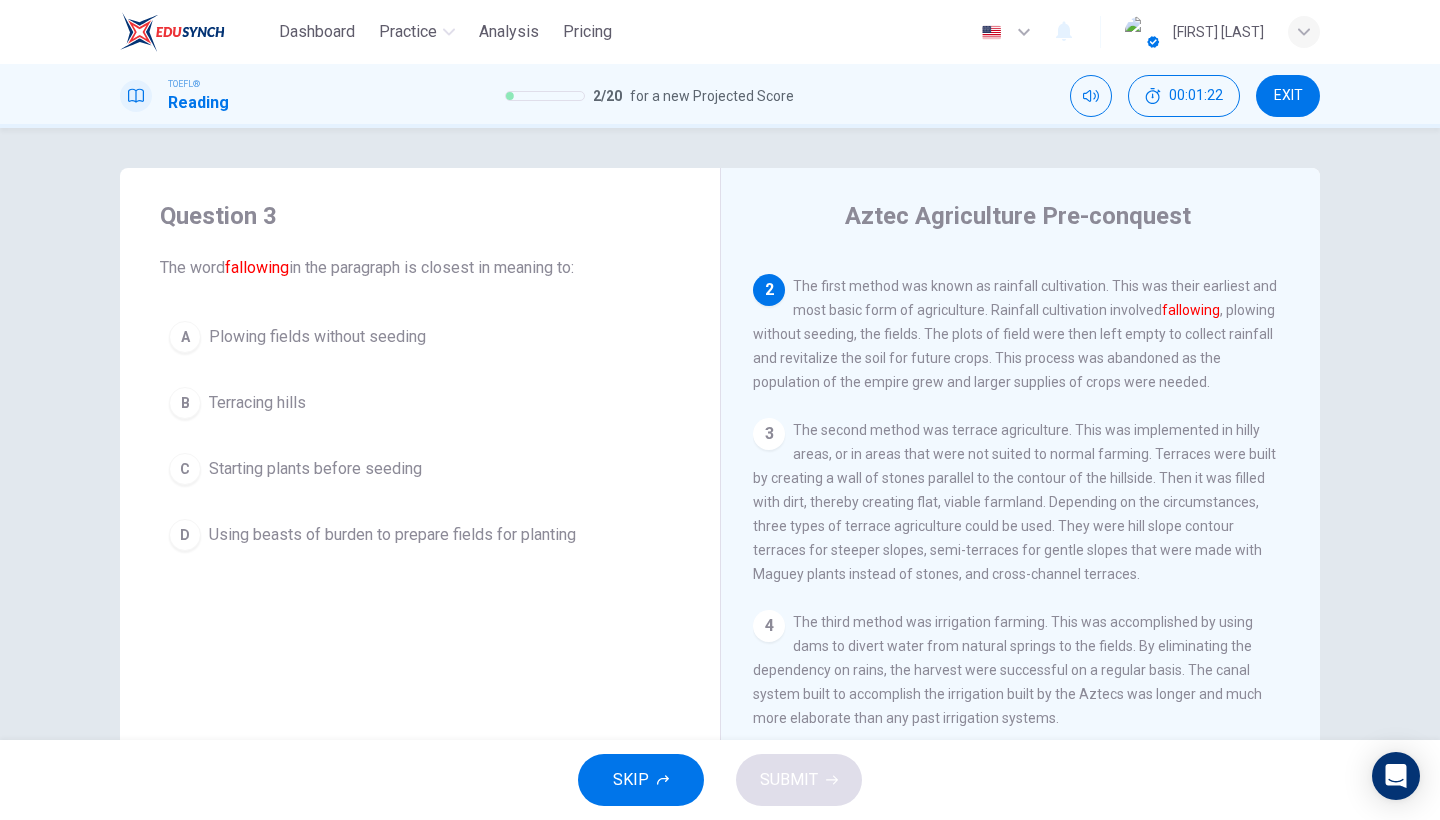 scroll, scrollTop: 144, scrollLeft: 0, axis: vertical 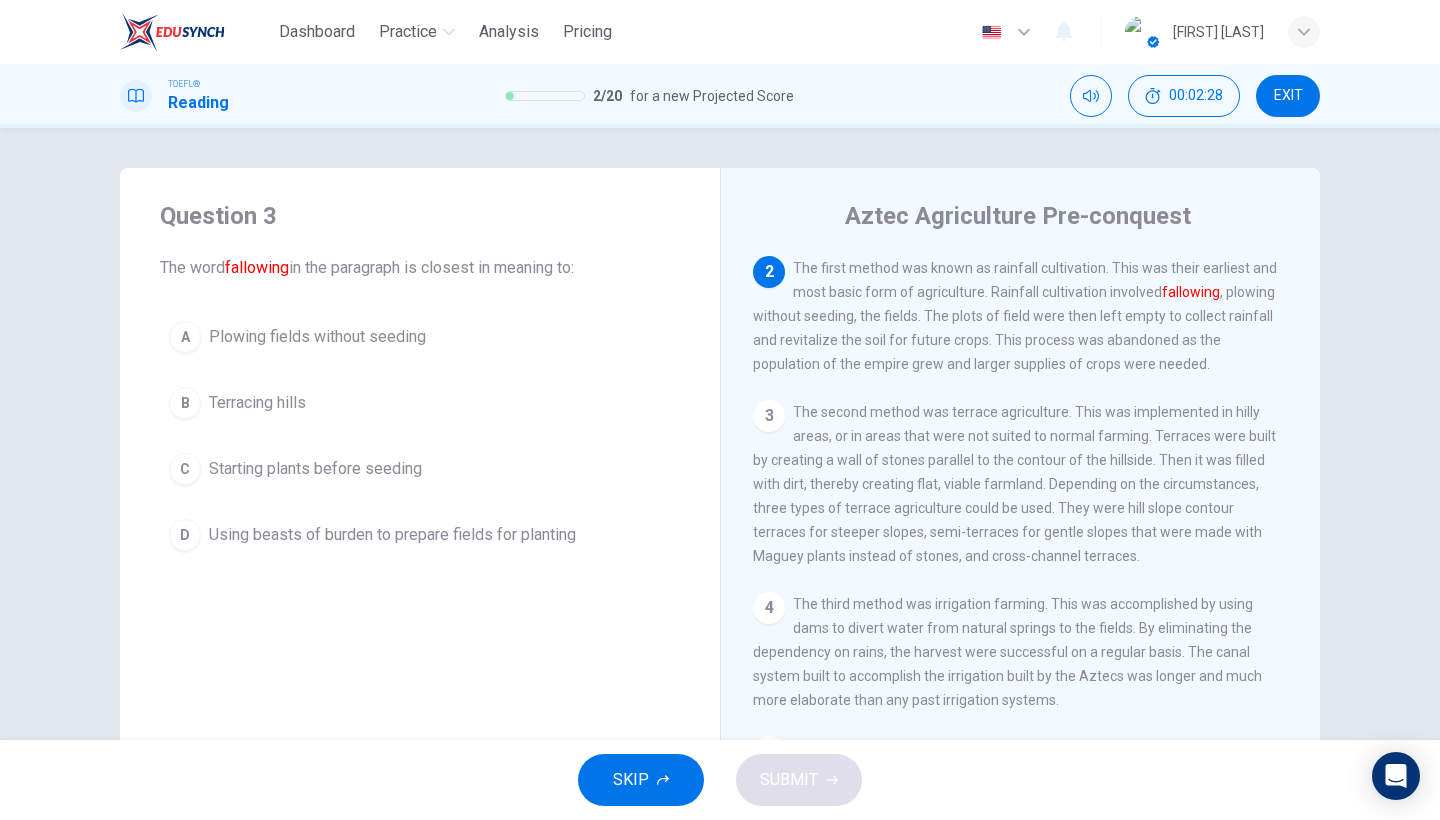 click on "C Starting plants before seeding" at bounding box center (420, 469) 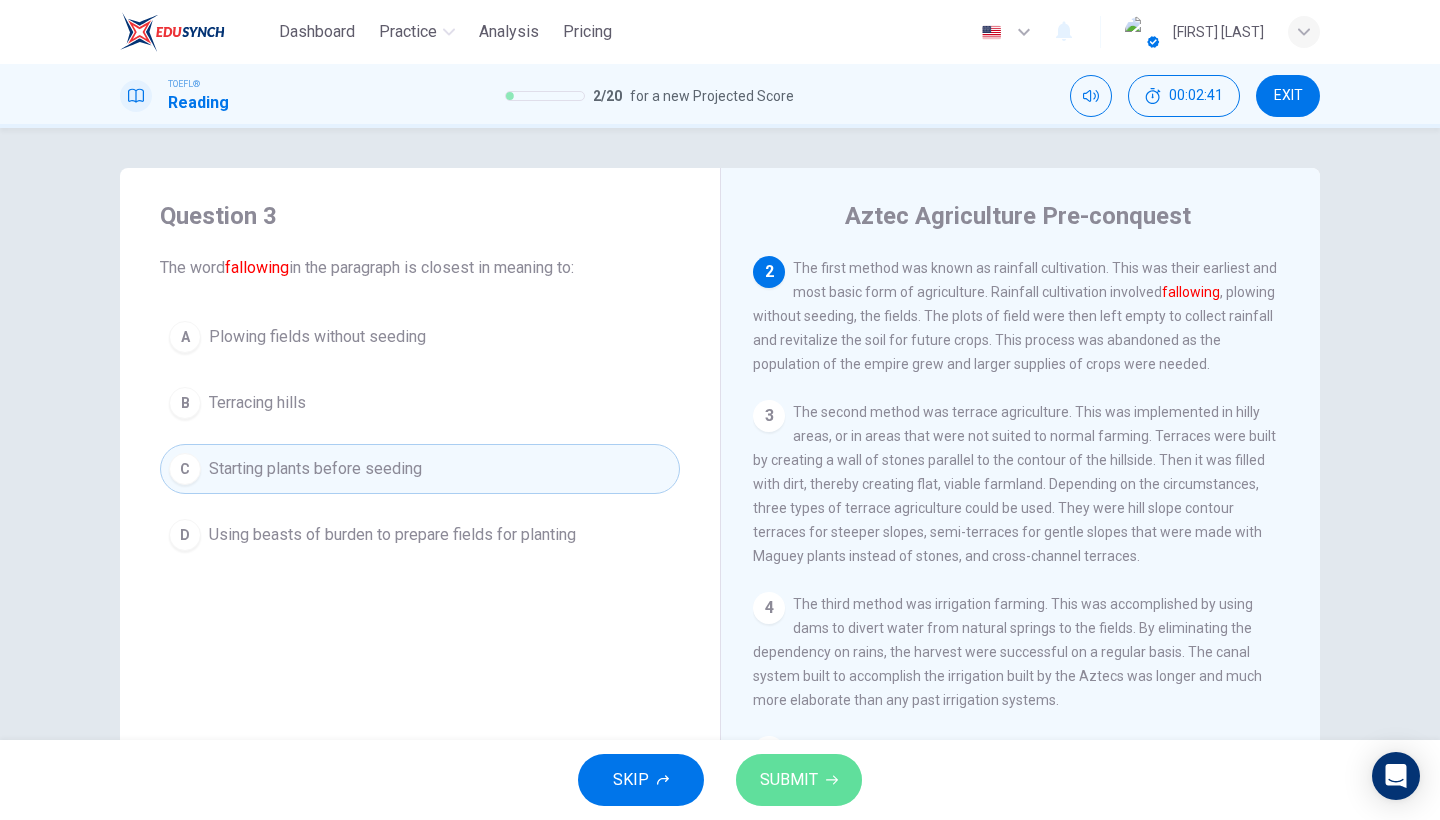 click on "SUBMIT" at bounding box center (789, 780) 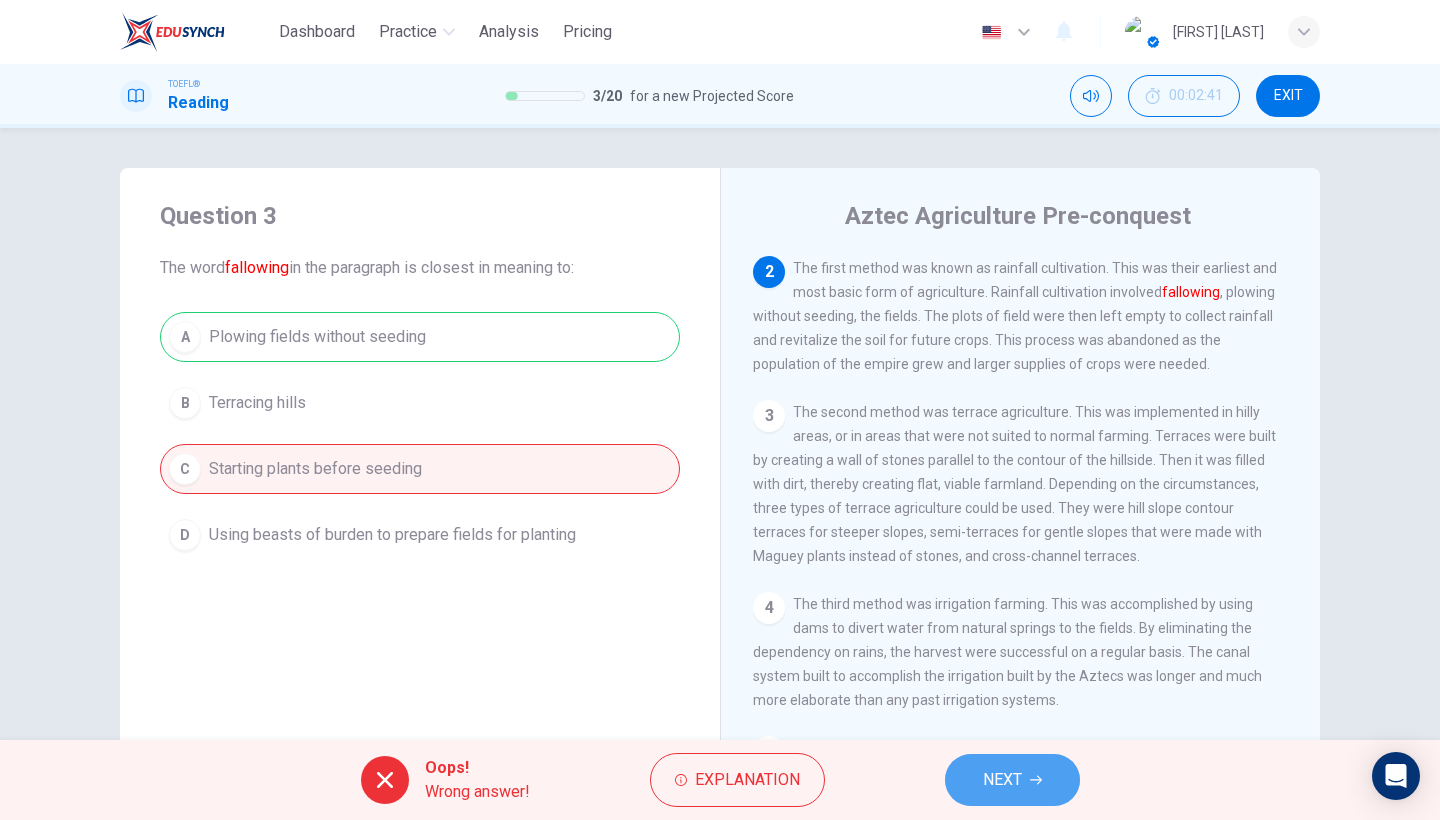click at bounding box center (1036, 780) 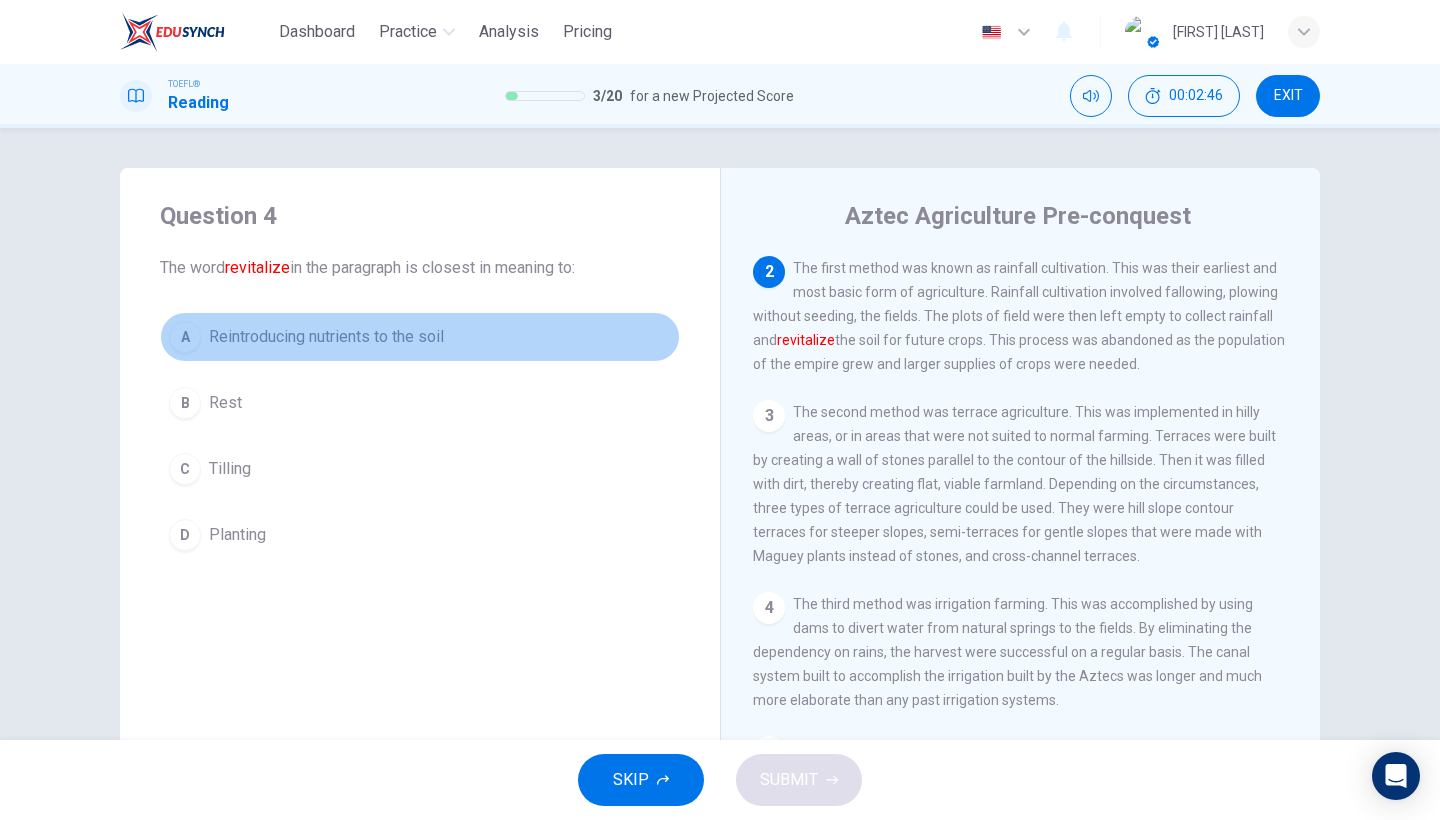 click on "Reintroducing nutrients to the soil" at bounding box center (326, 337) 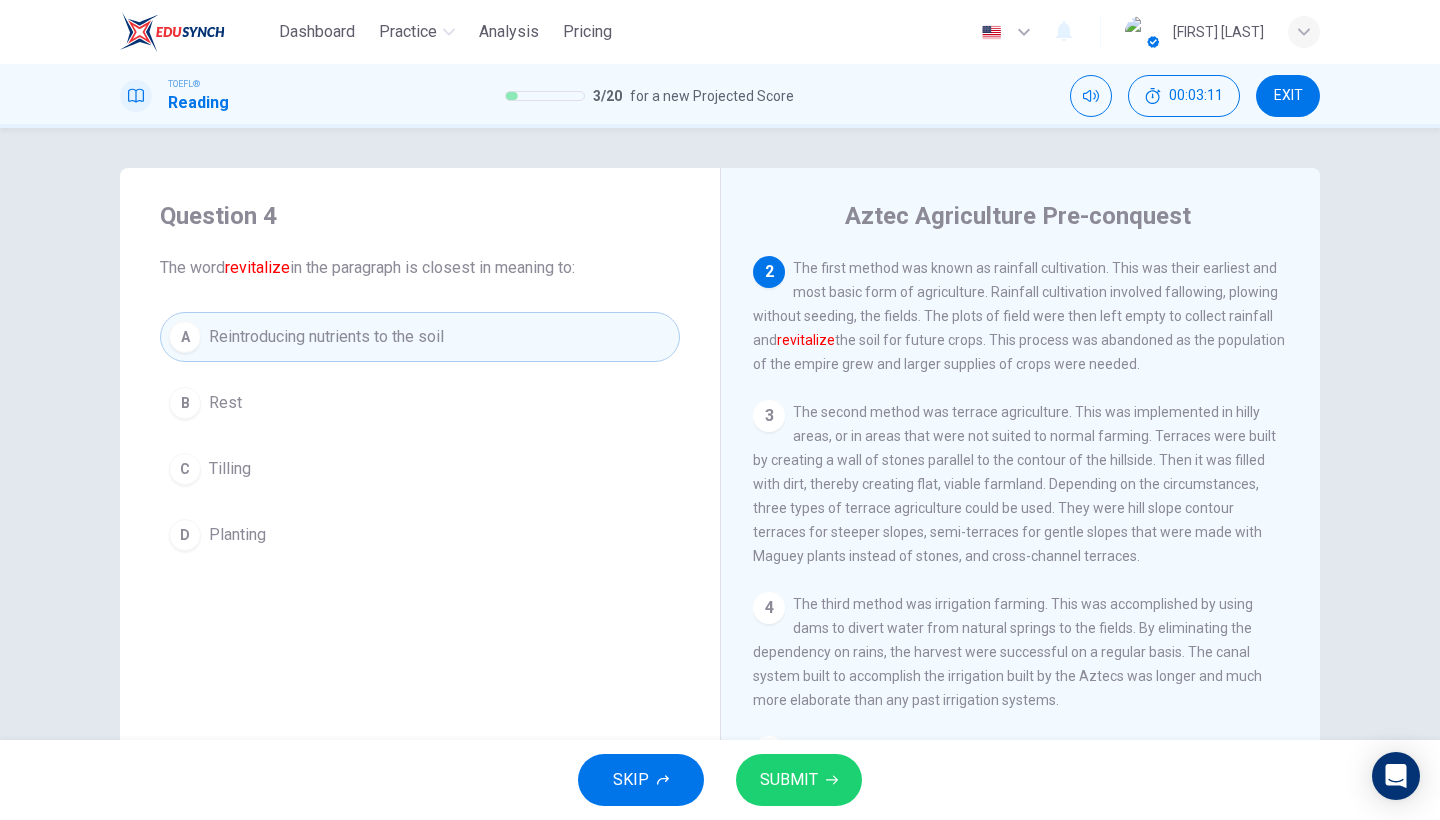 click on "SUBMIT" at bounding box center (799, 780) 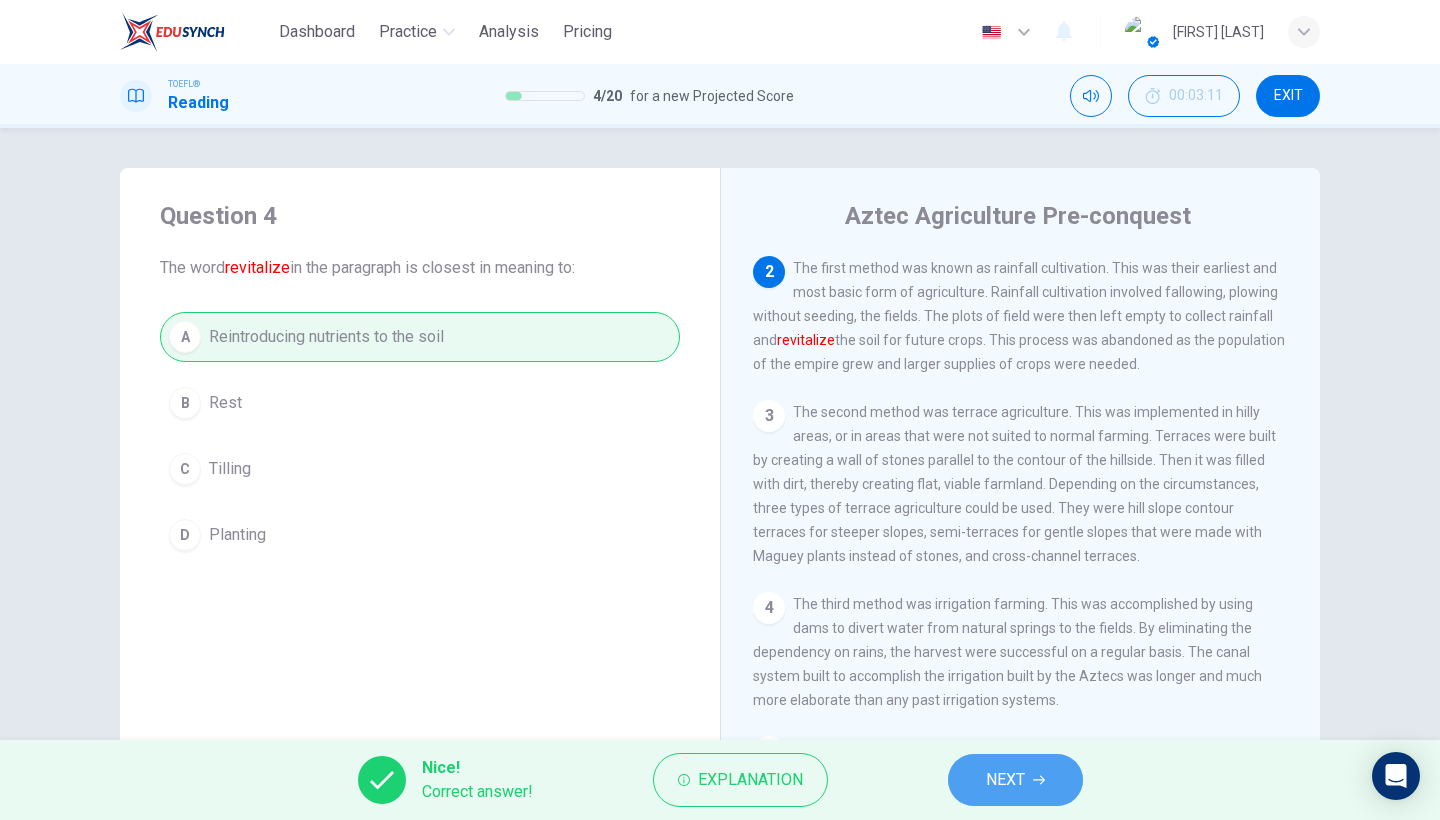 click on "NEXT" at bounding box center (1015, 780) 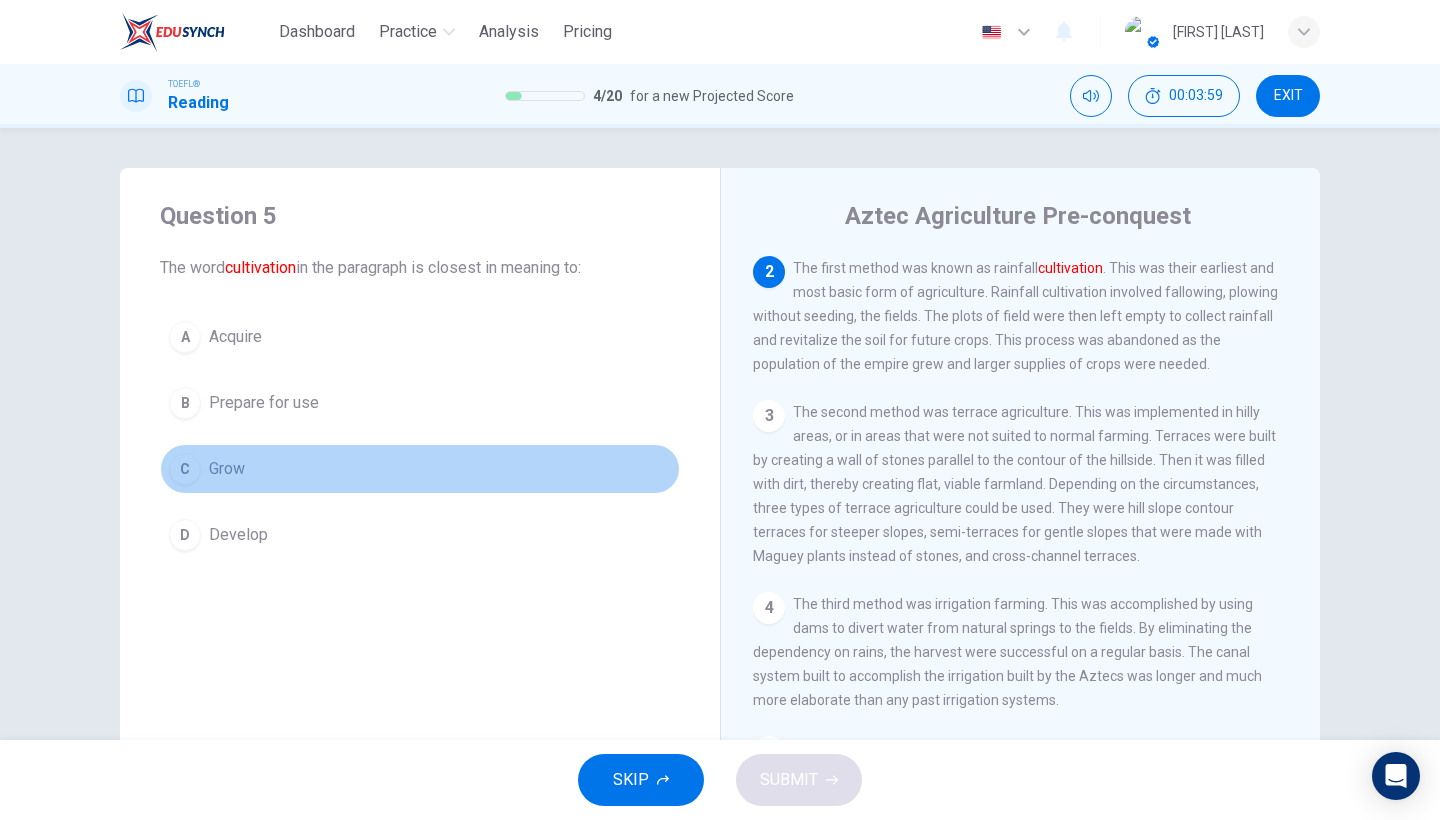 click on "Grow" at bounding box center (235, 337) 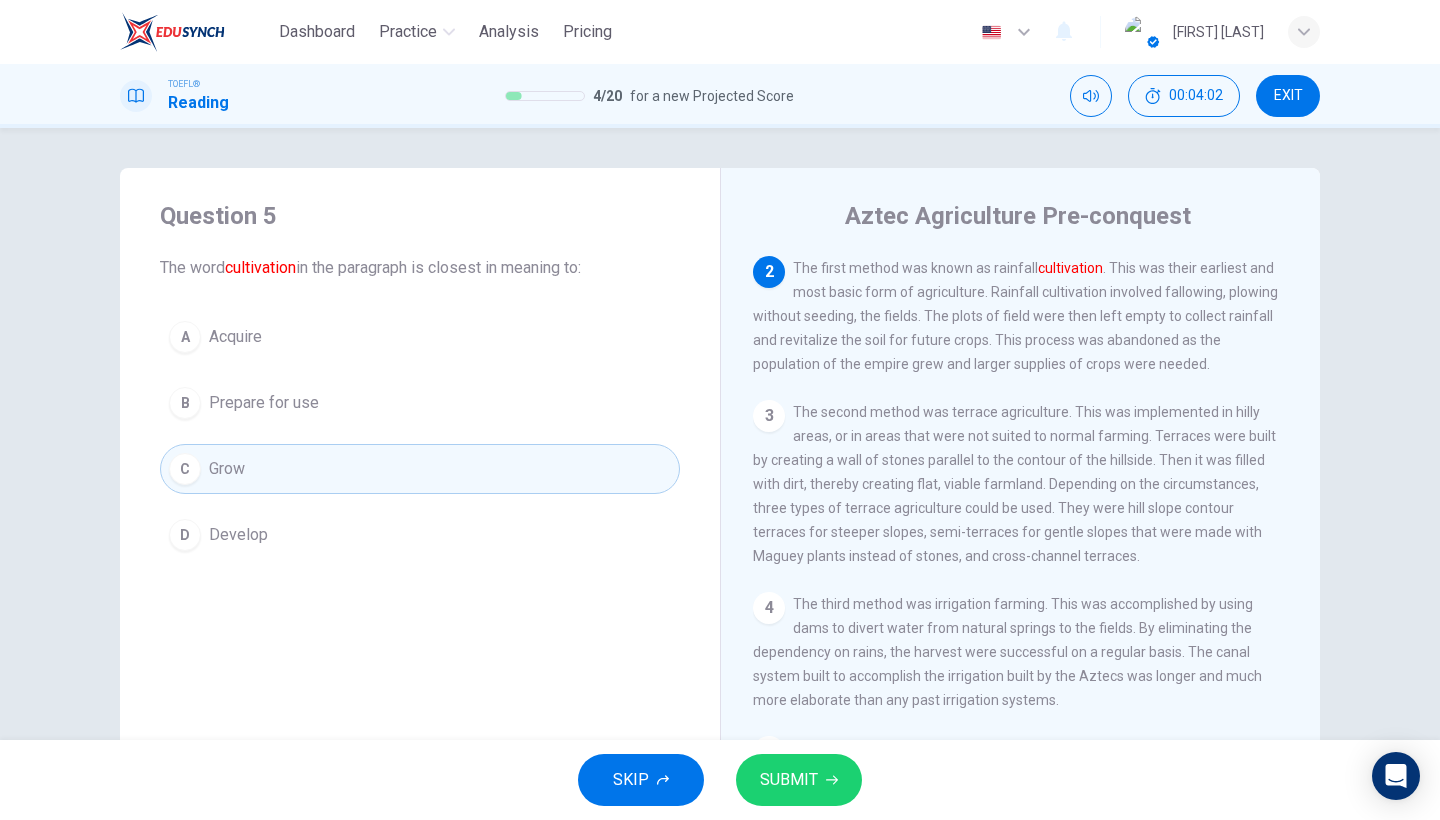 click on "SUBMIT" at bounding box center [789, 780] 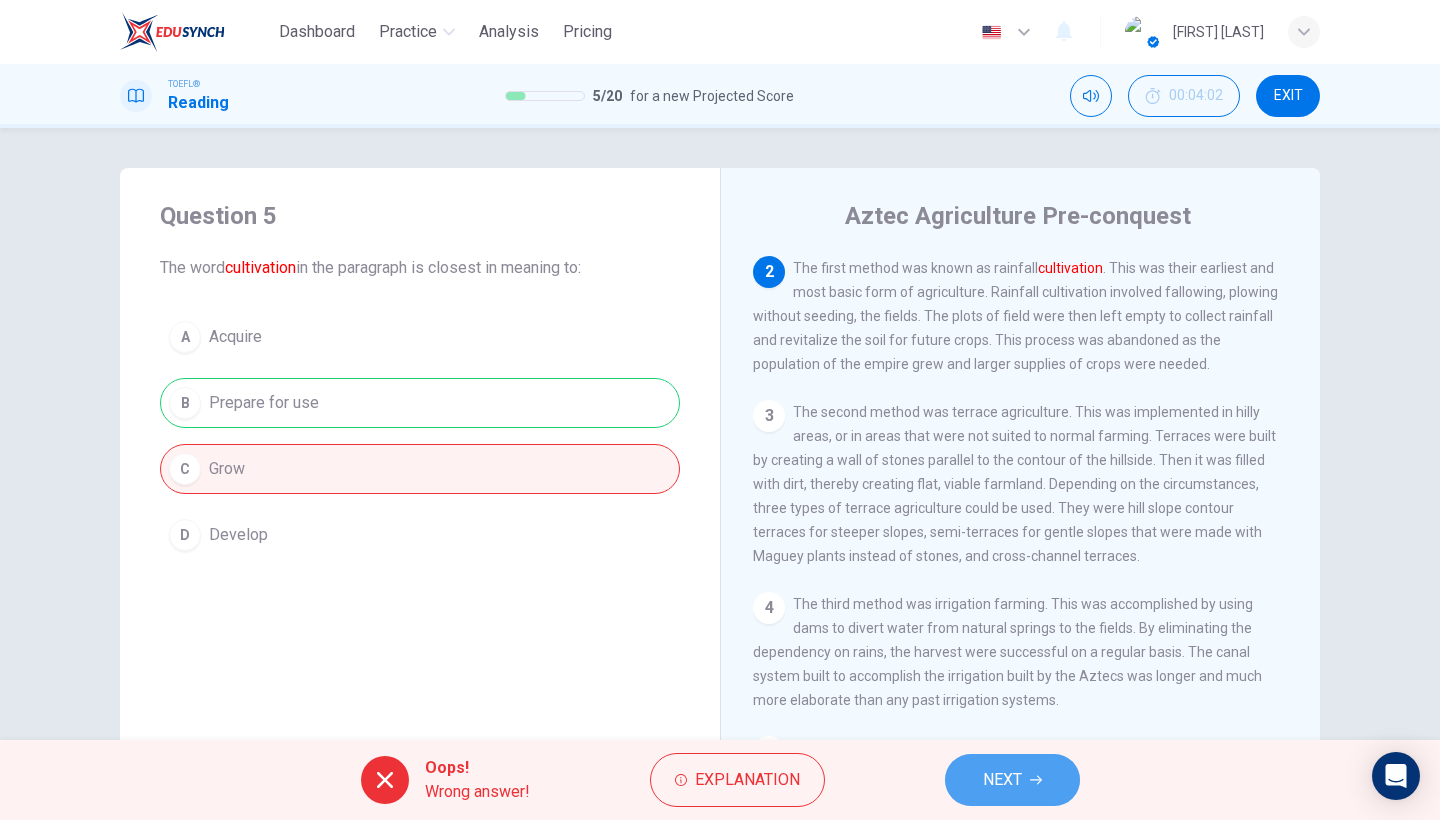 click on "NEXT" at bounding box center [1002, 780] 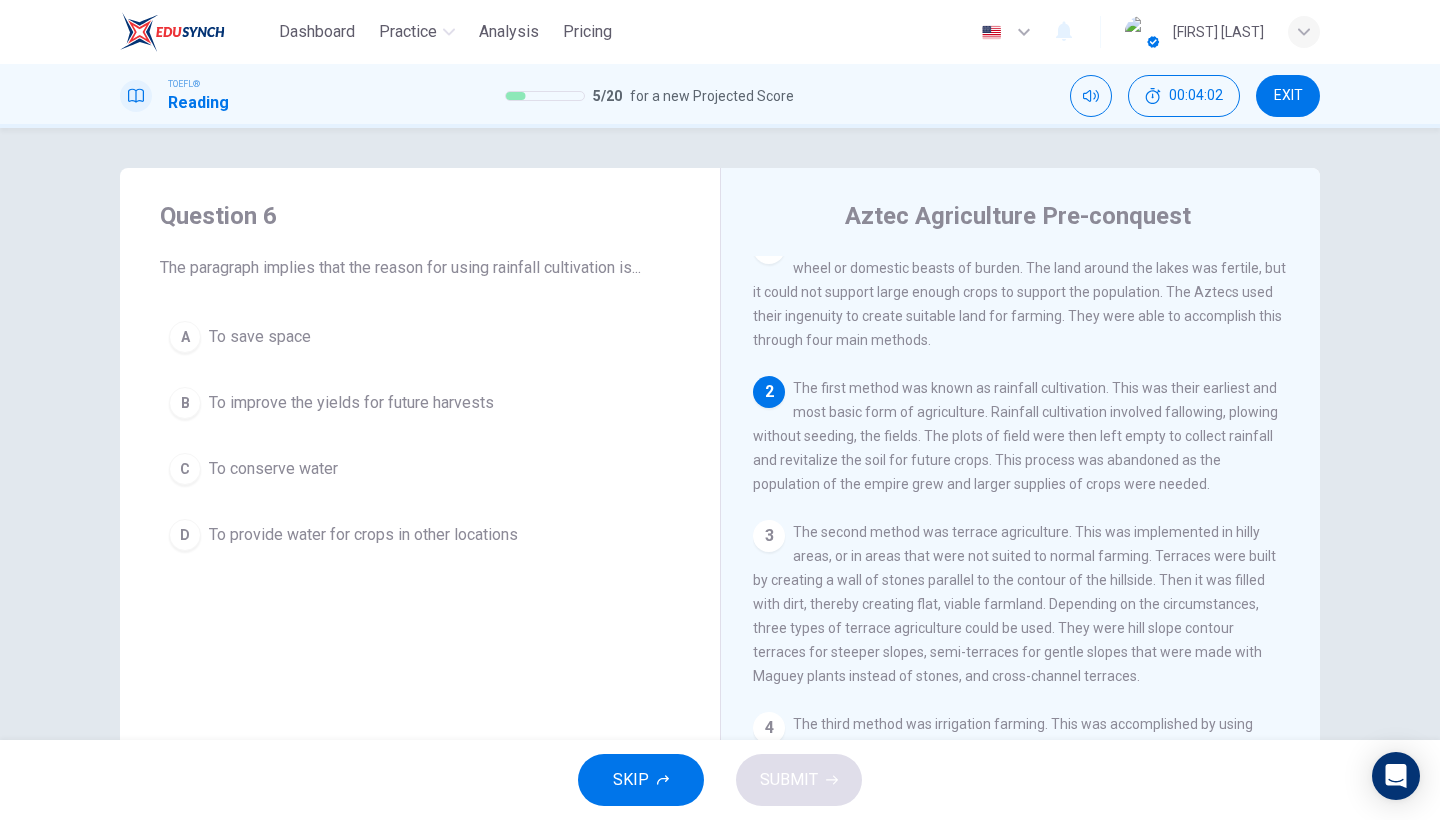 scroll, scrollTop: 0, scrollLeft: 0, axis: both 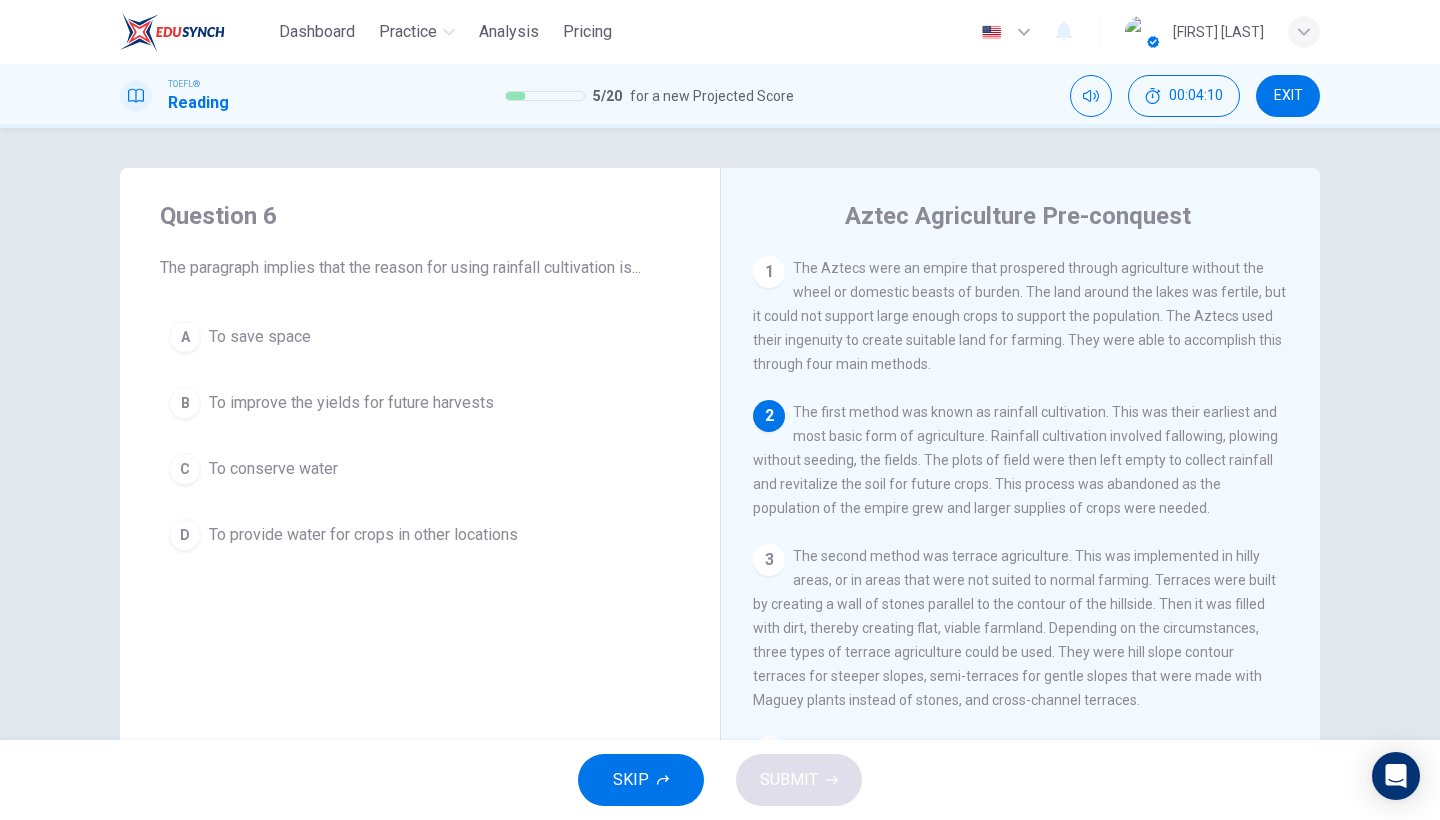click on "EXIT" at bounding box center [1288, 96] 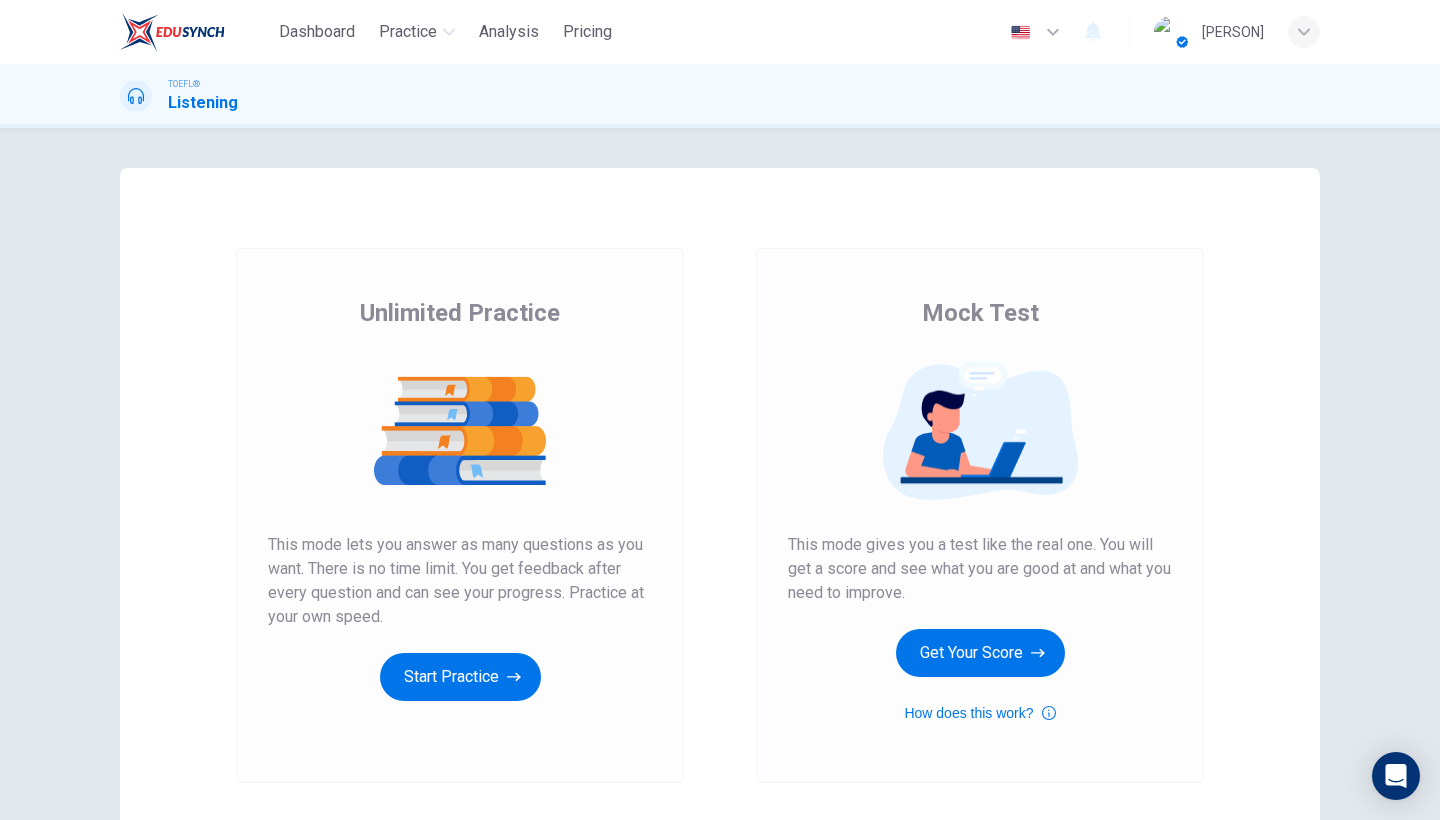scroll, scrollTop: 0, scrollLeft: 0, axis: both 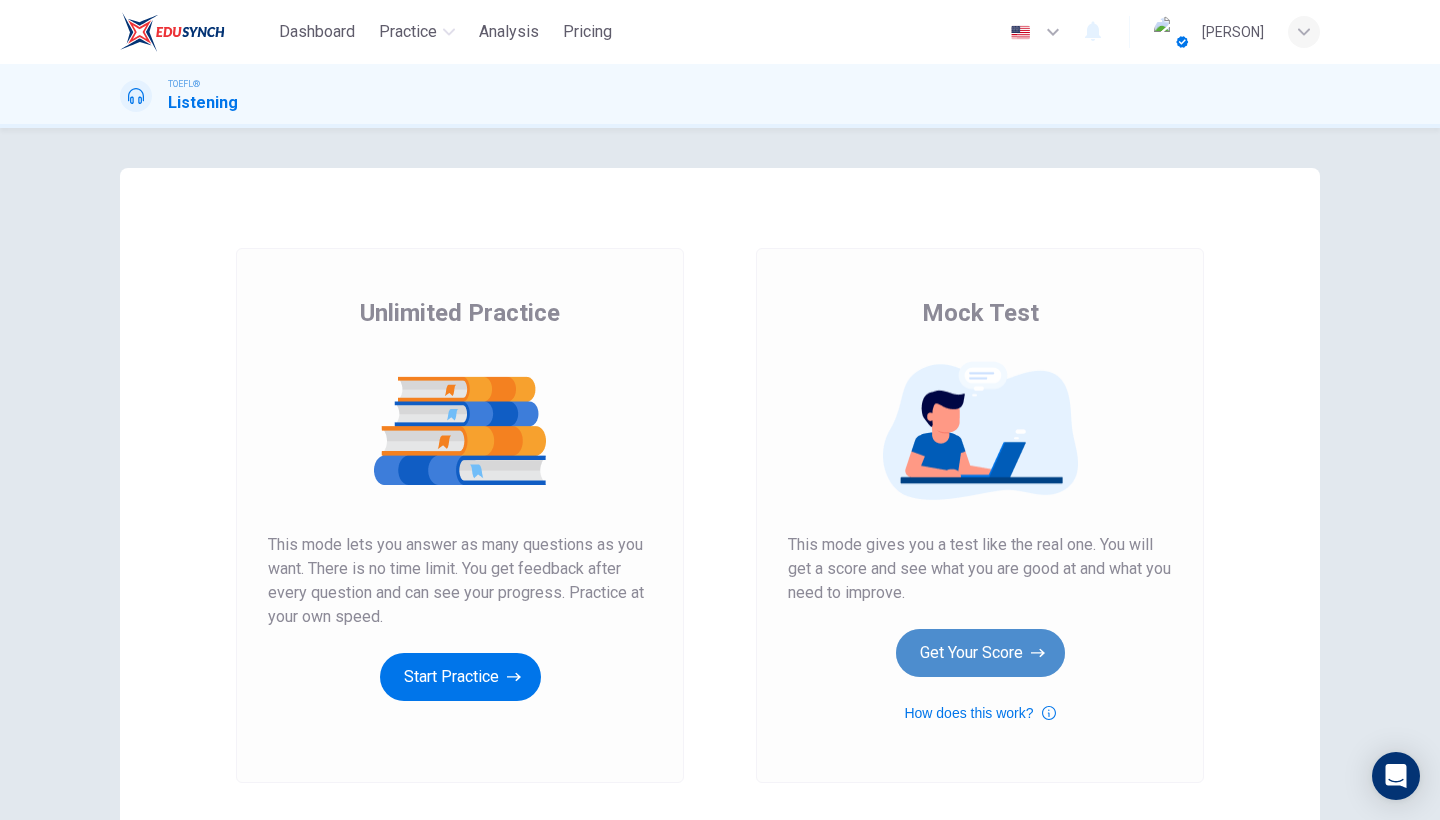 click on "Get Your Score" at bounding box center (460, 677) 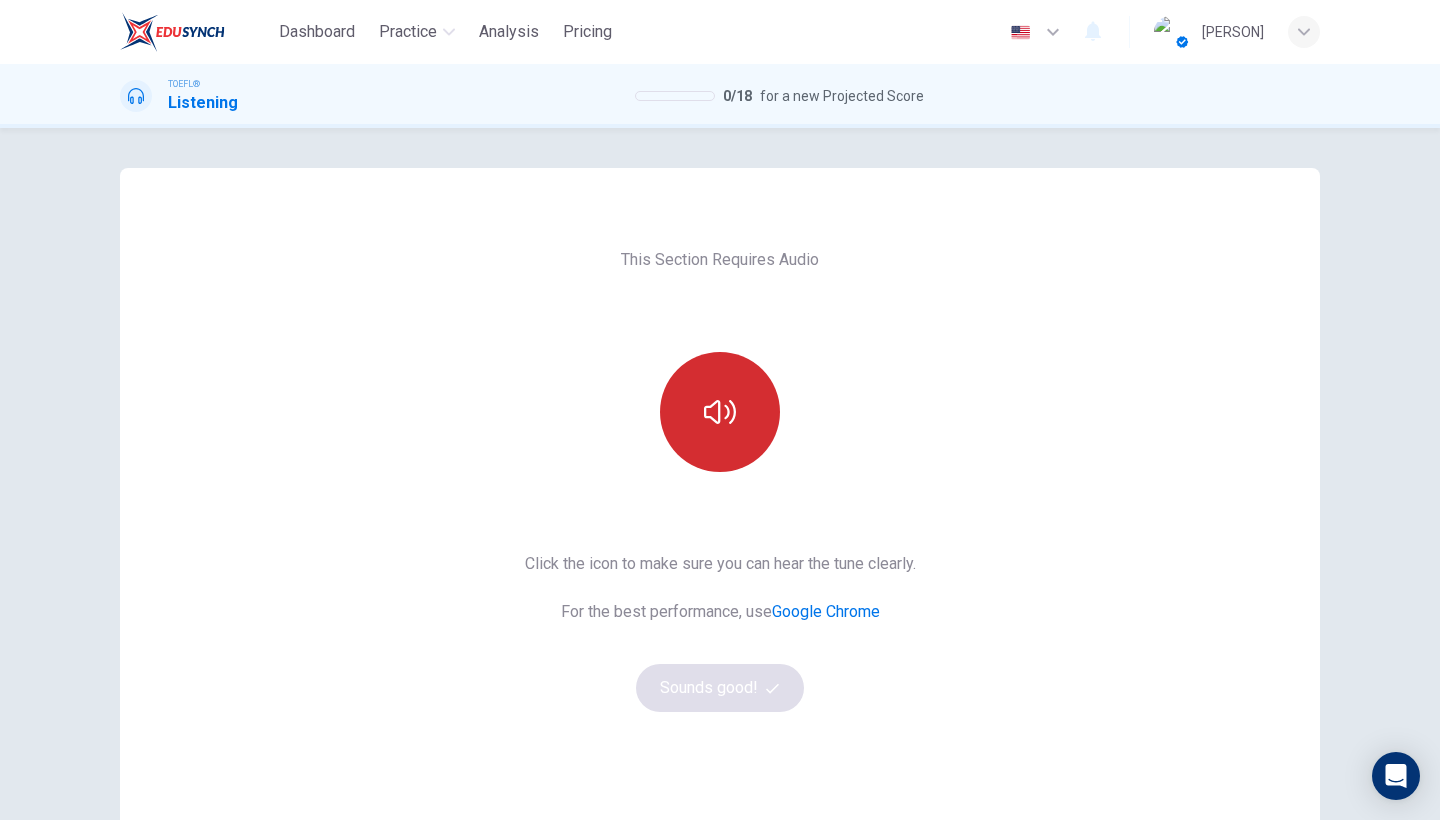 click at bounding box center [720, 412] 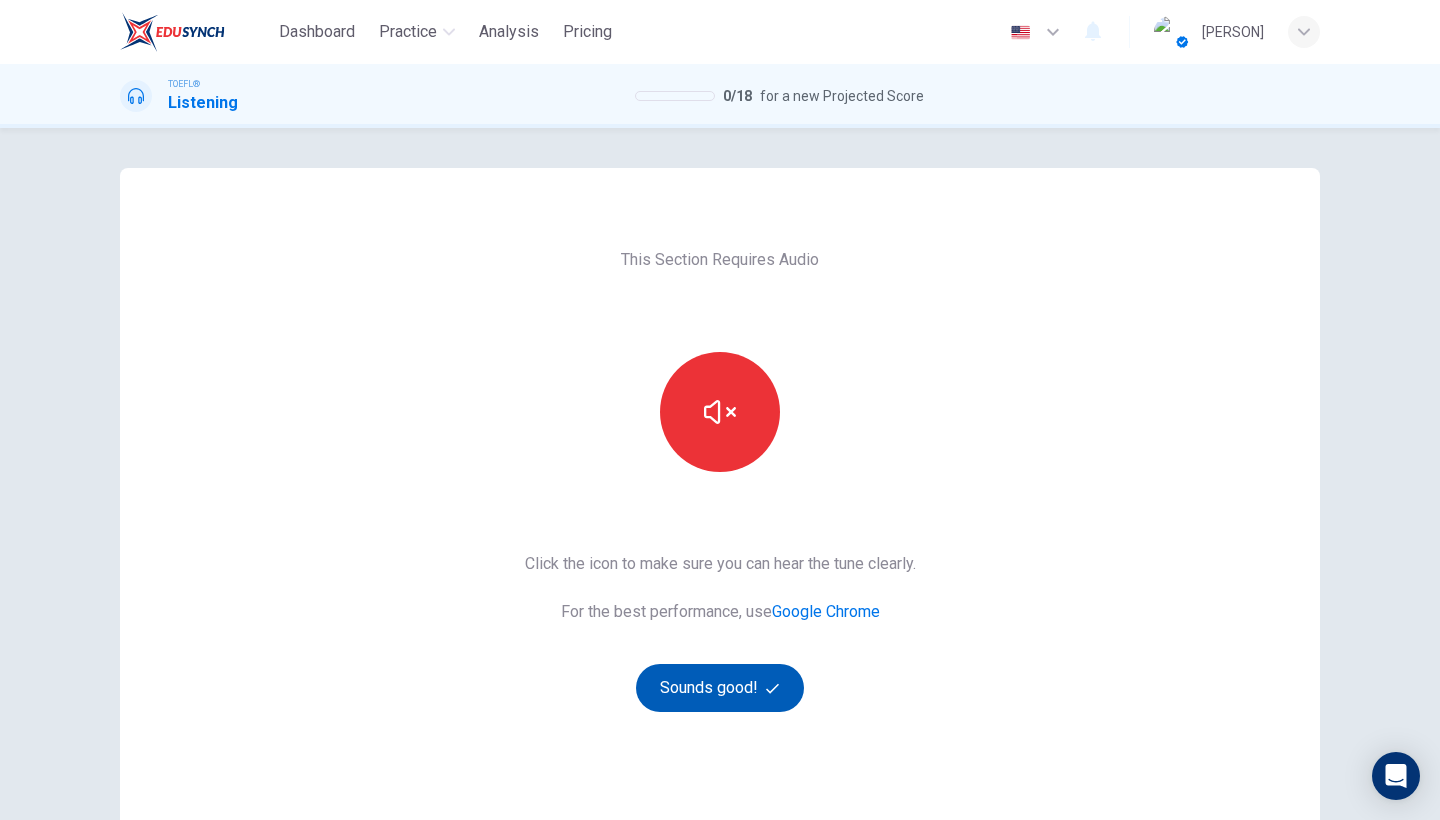click on "Sounds good!" at bounding box center [720, 688] 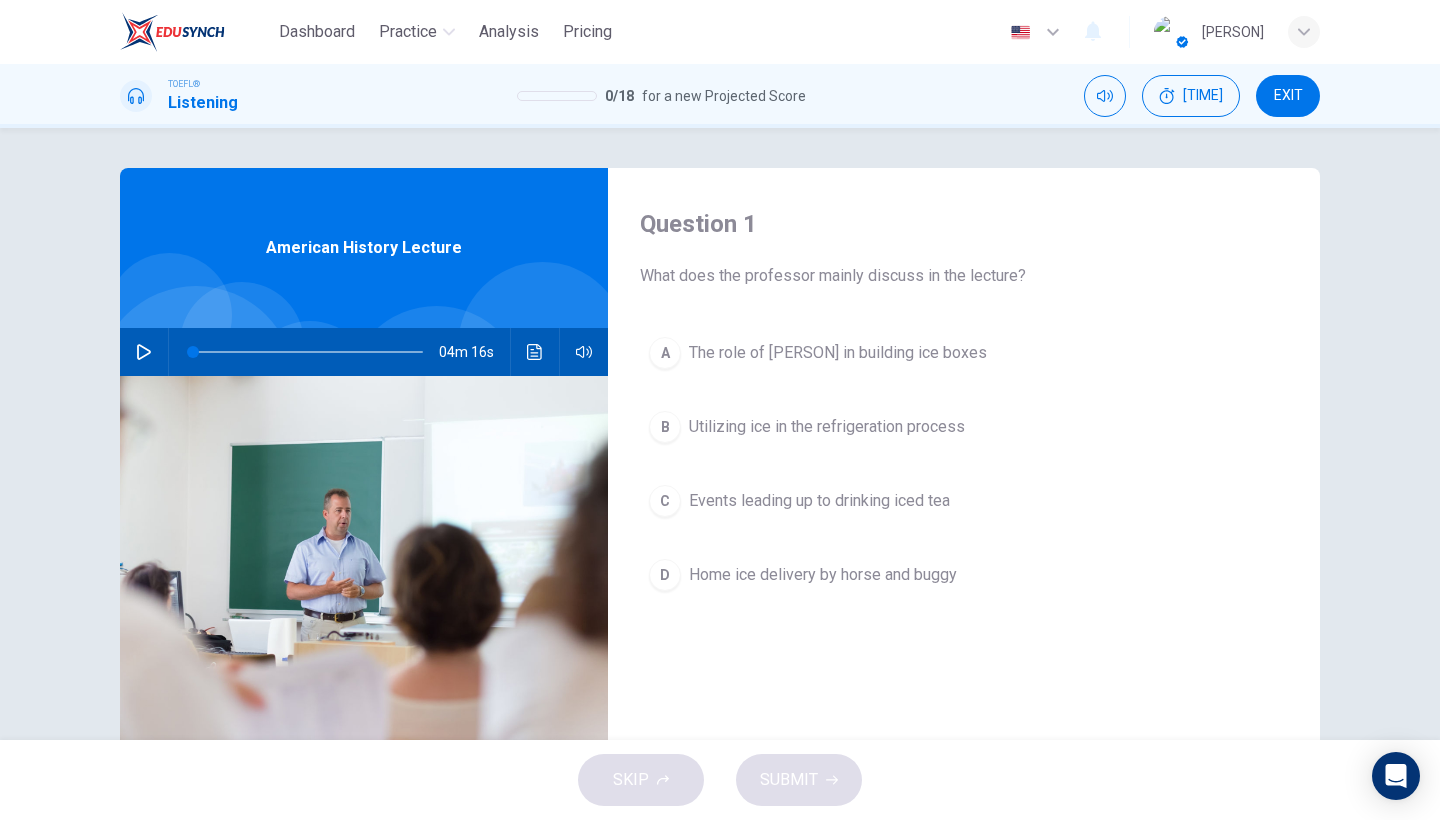 click at bounding box center (144, 352) 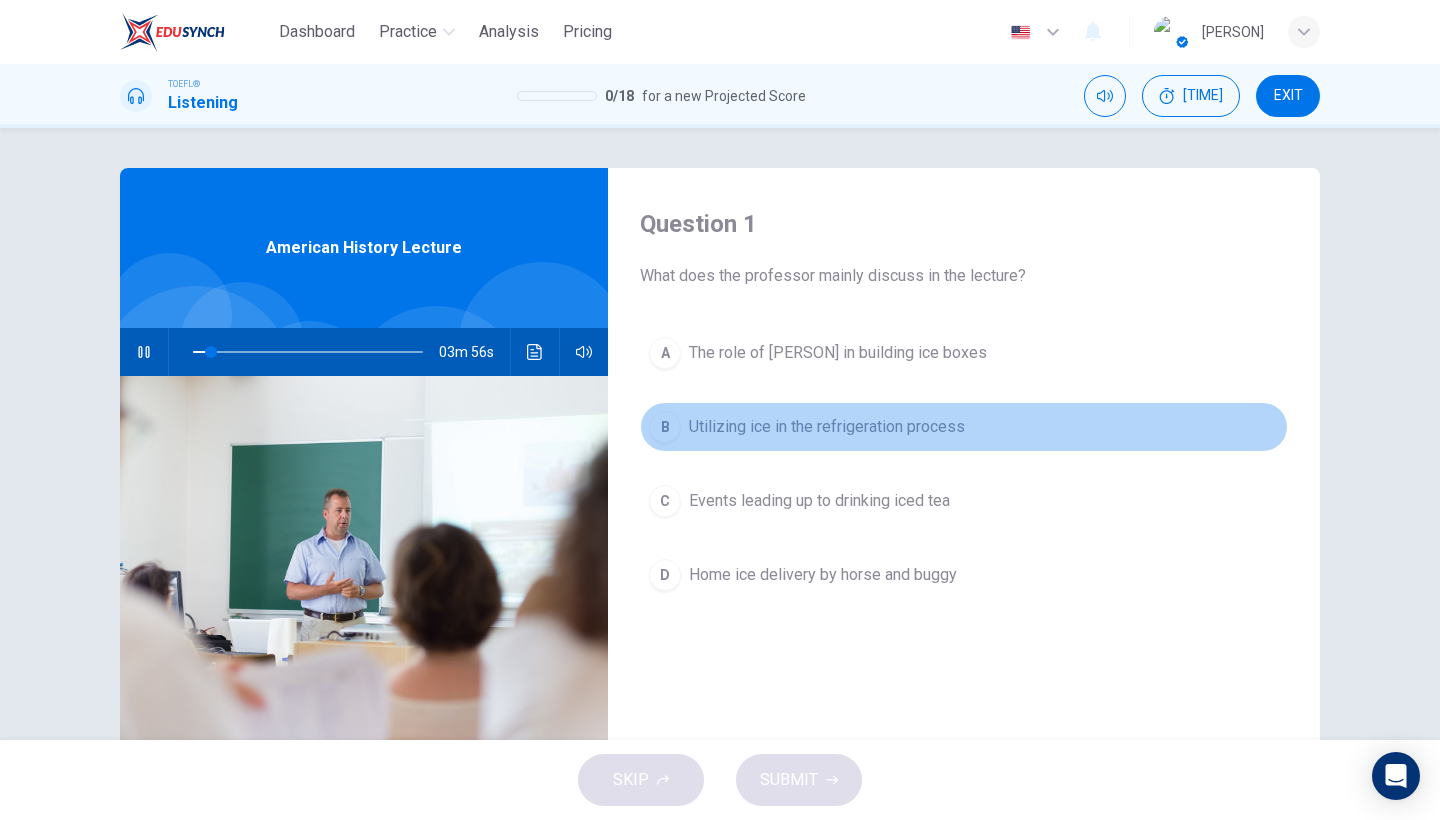 click on "Utilizing ice in the refrigeration process" at bounding box center [838, 353] 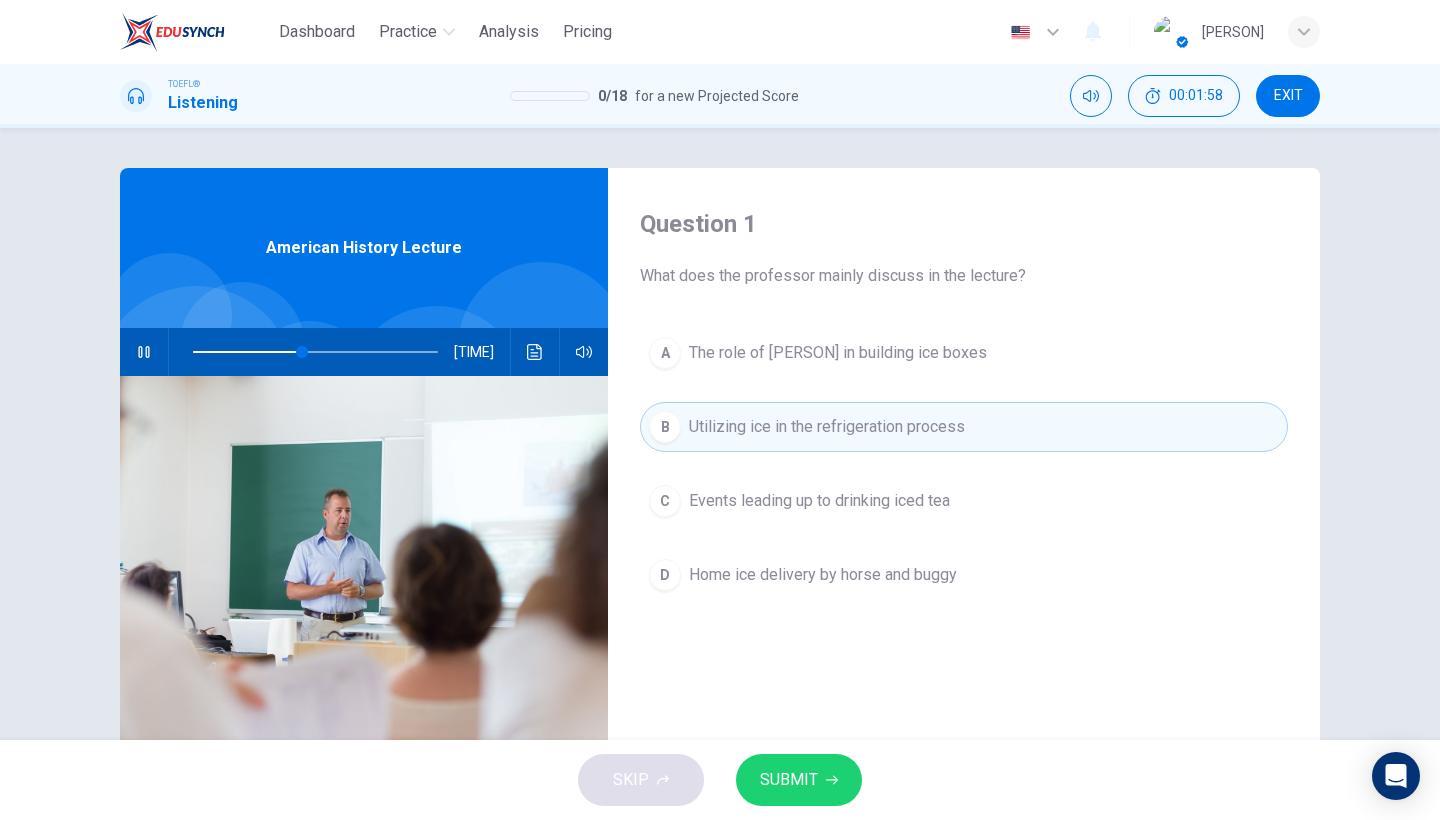 click at bounding box center [315, 352] 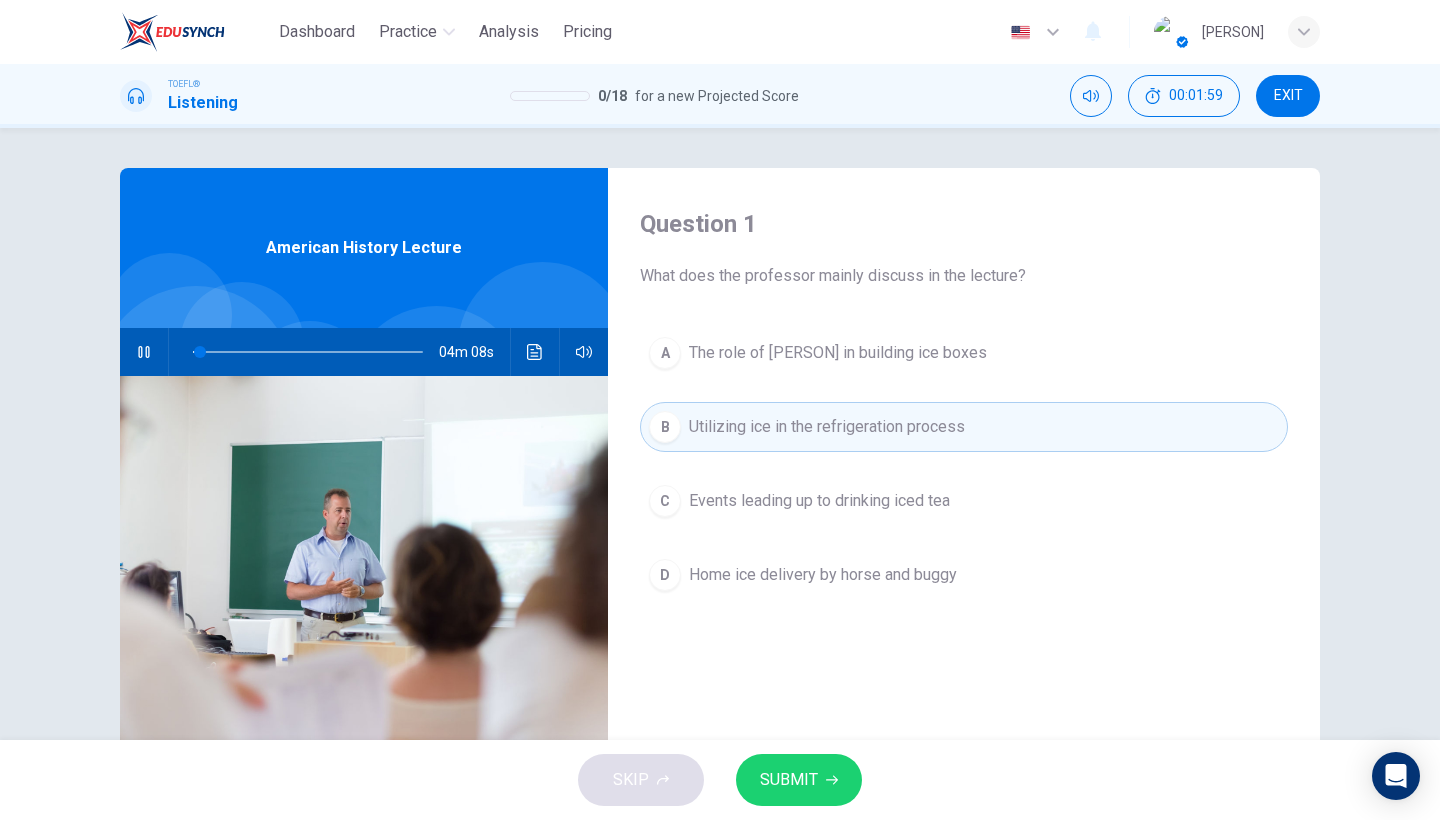 click at bounding box center [143, 352] 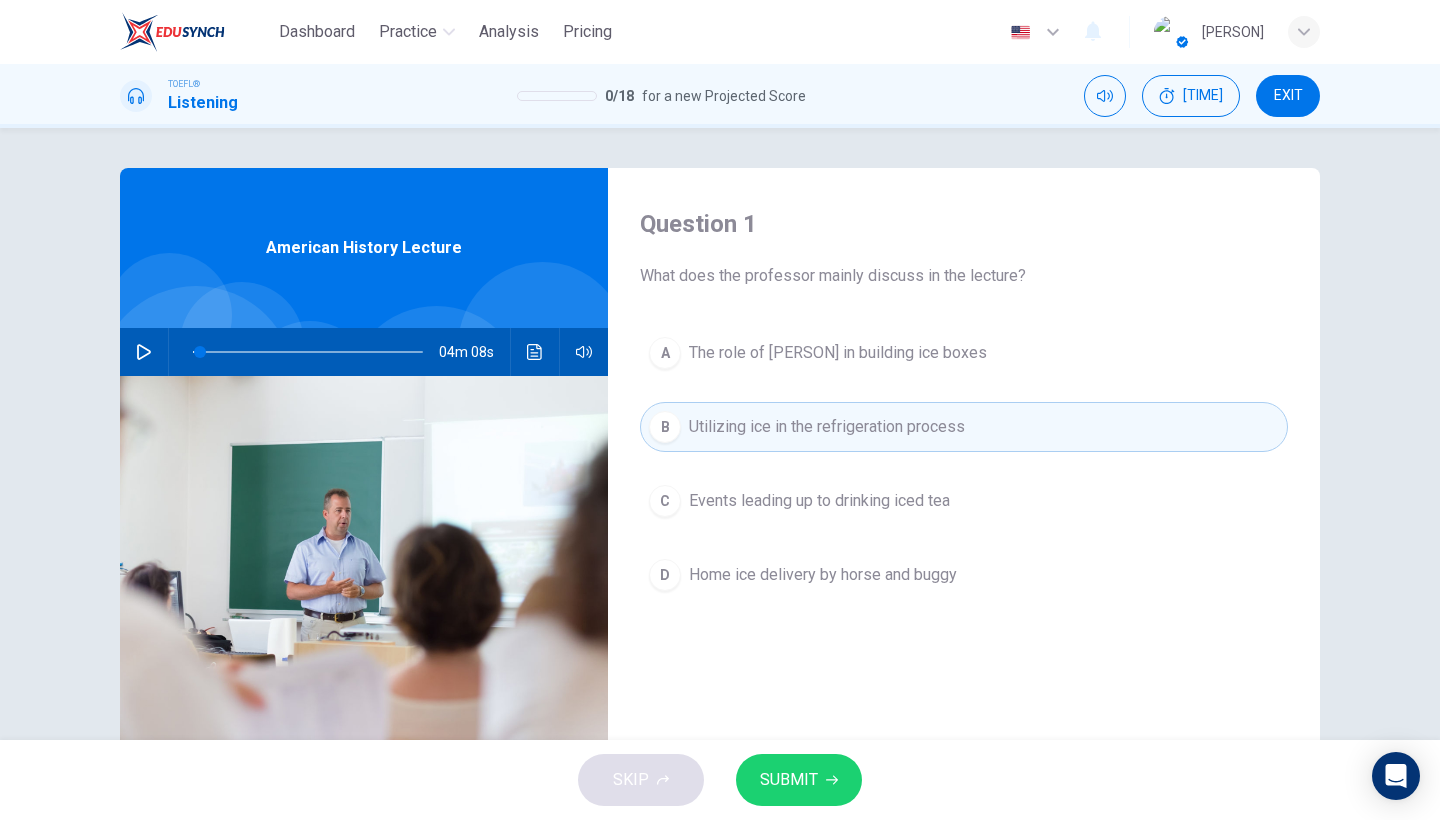 click at bounding box center (144, 352) 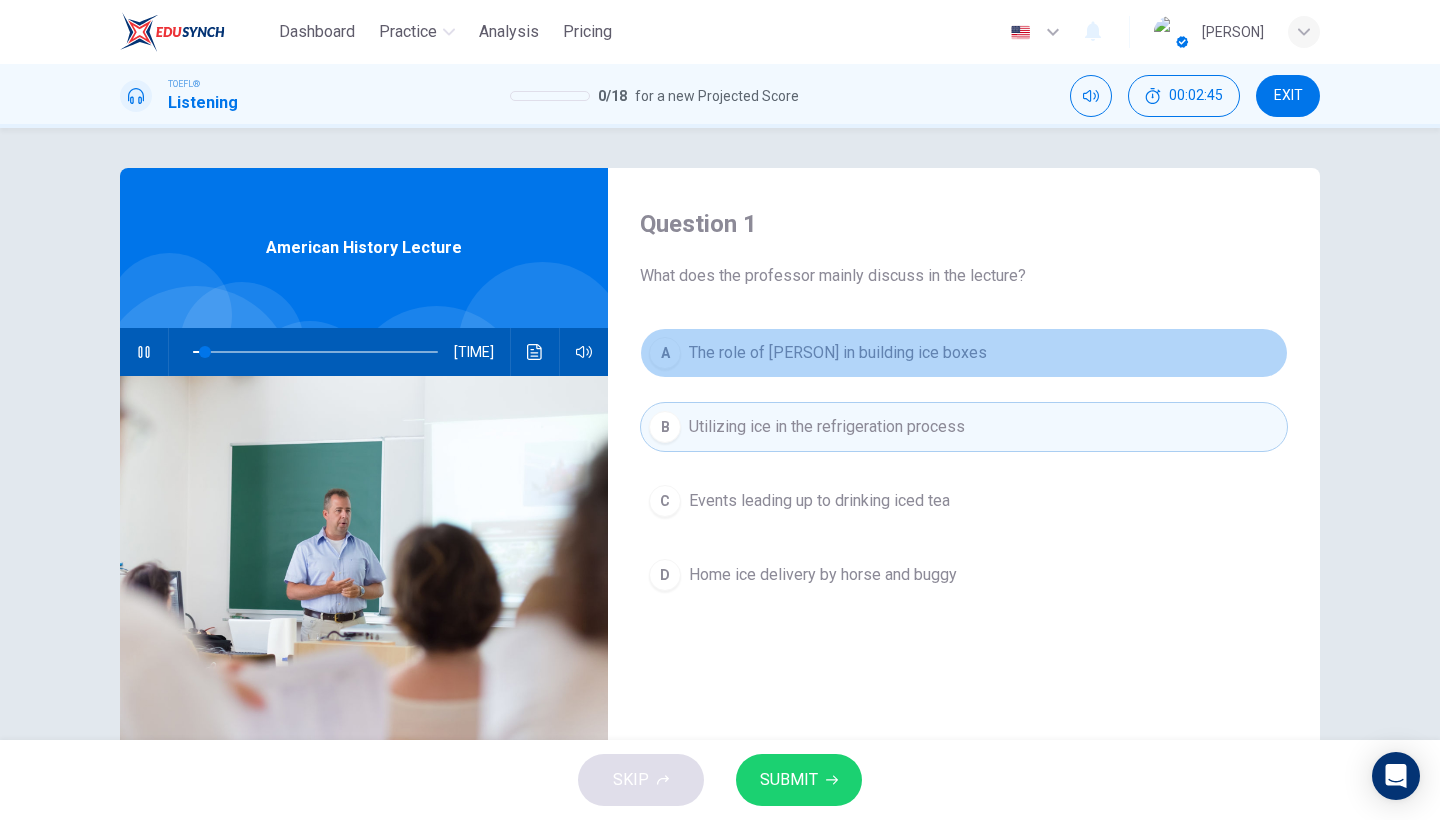 click on "The role of Frederick Tudor in building ice boxes" at bounding box center [838, 353] 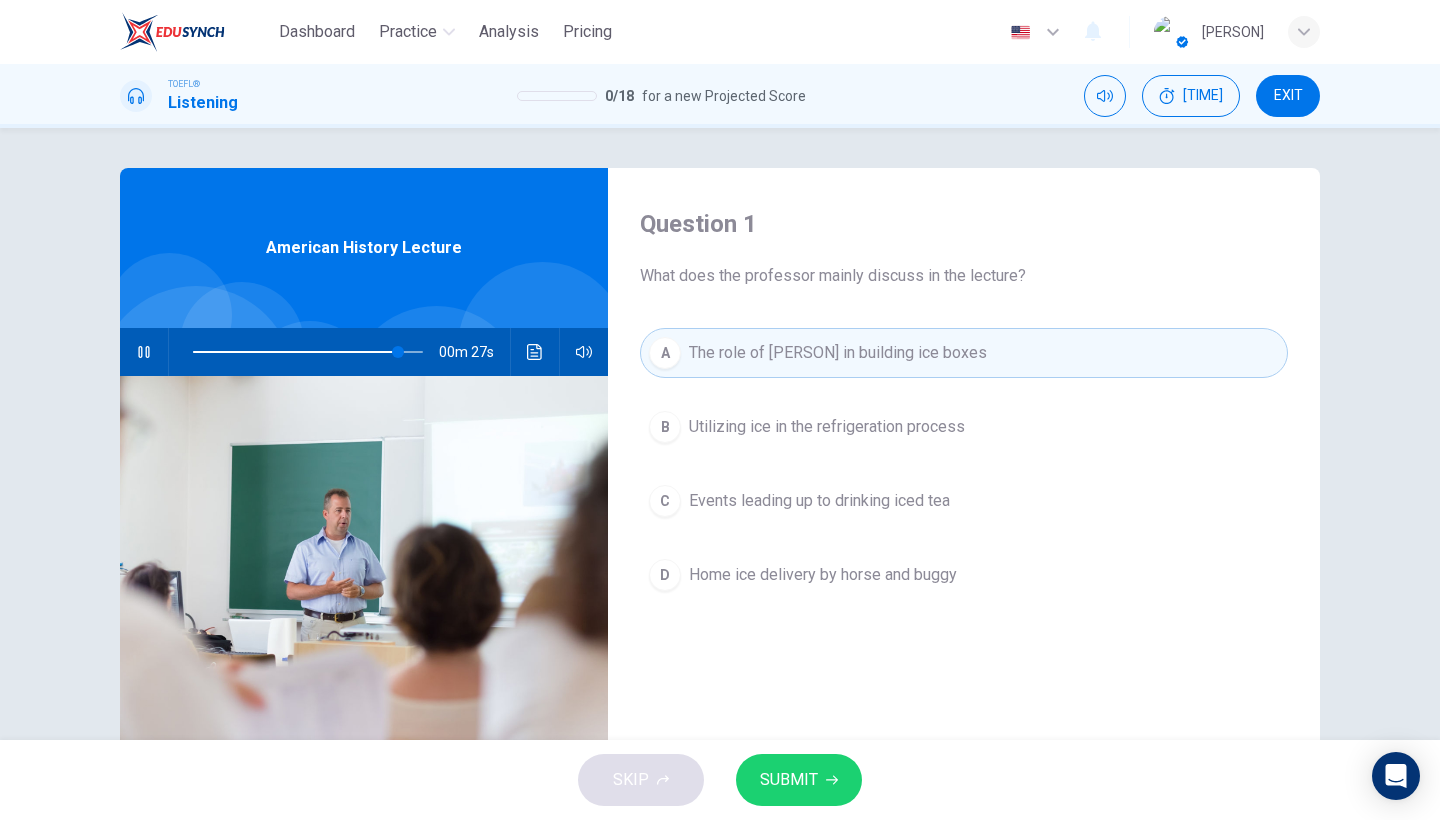 click on "Utilizing ice in the refrigeration process" at bounding box center [827, 427] 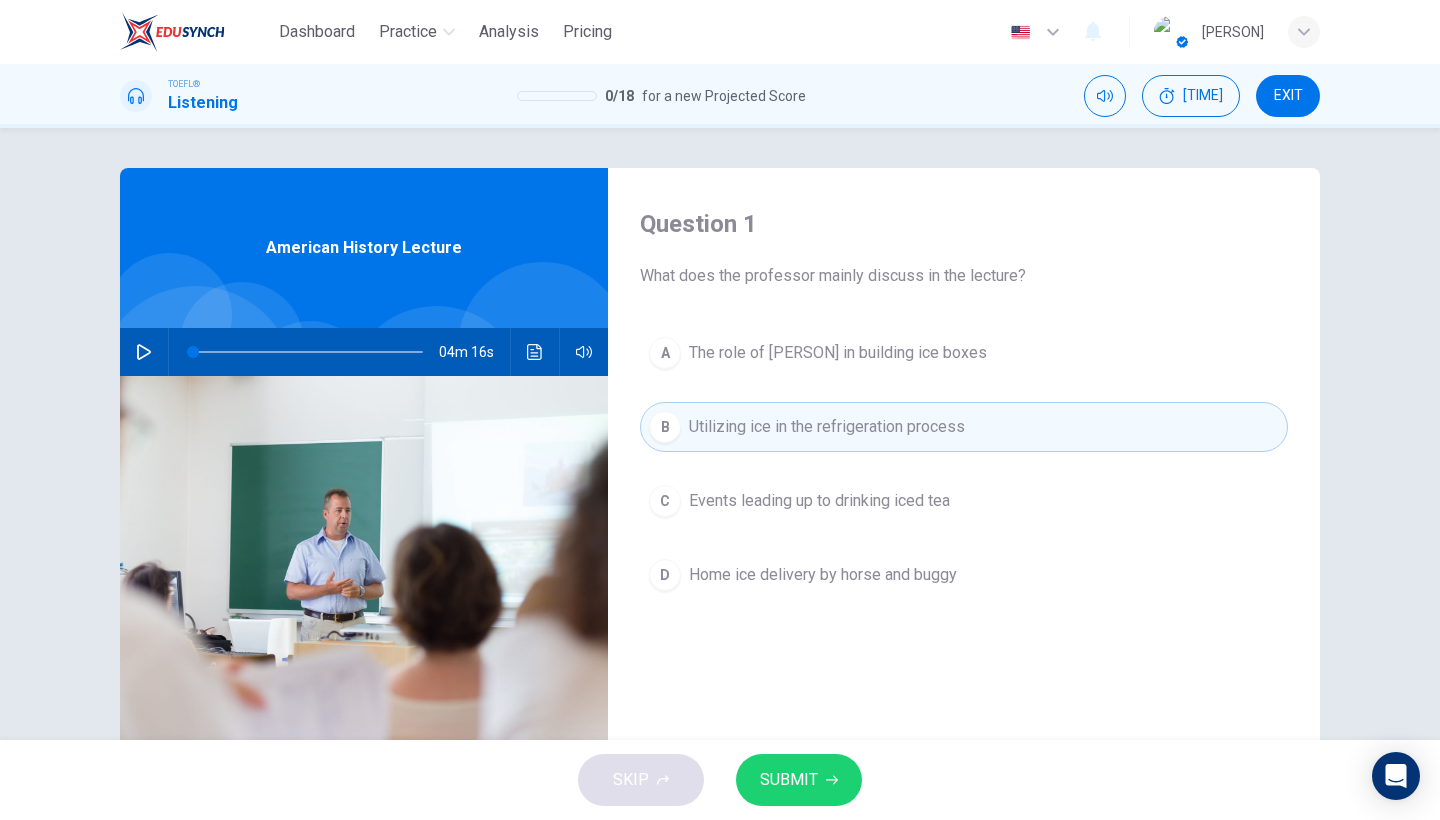 click on "SUBMIT" at bounding box center [799, 780] 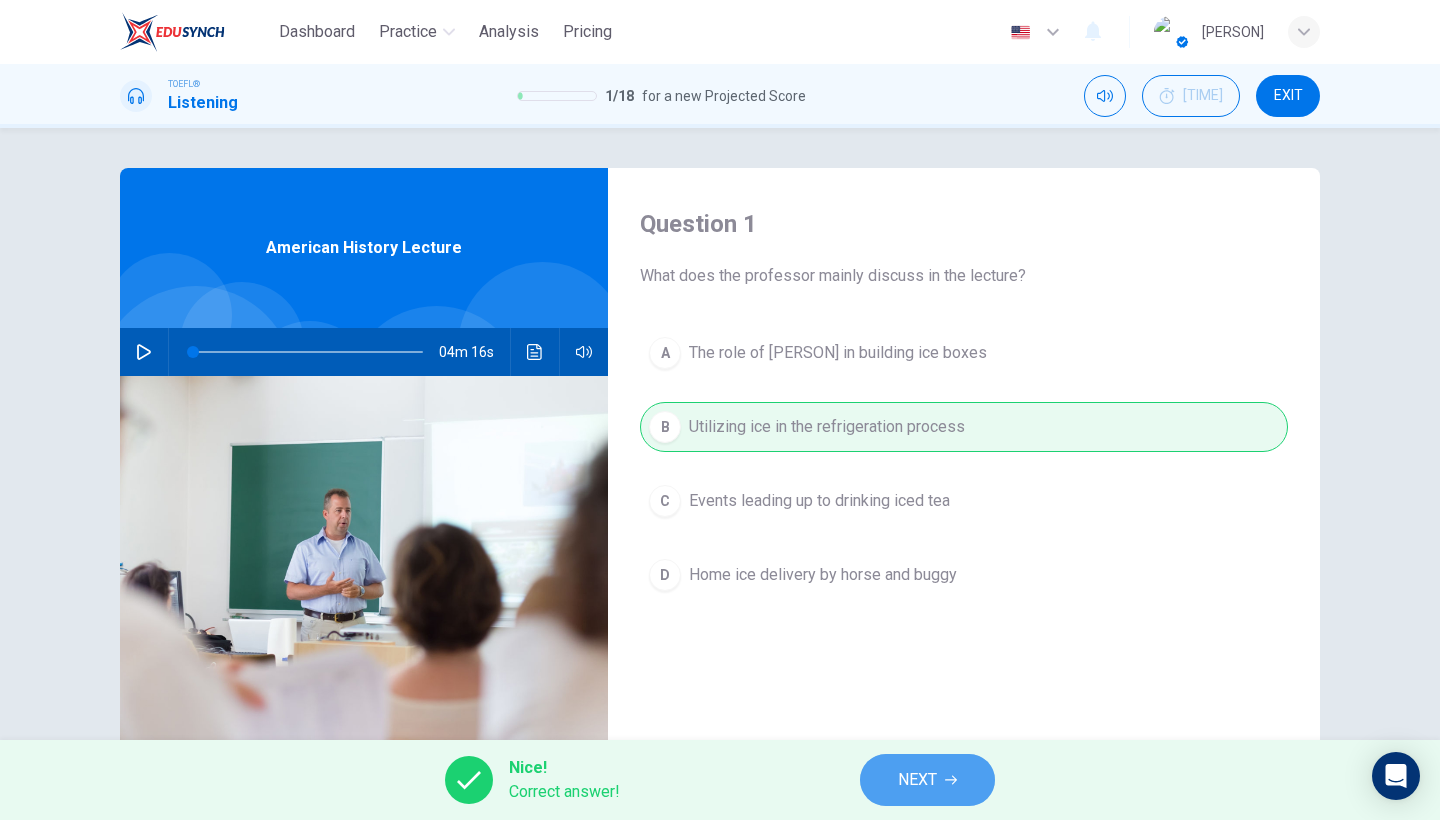 click on "NEXT" at bounding box center [927, 780] 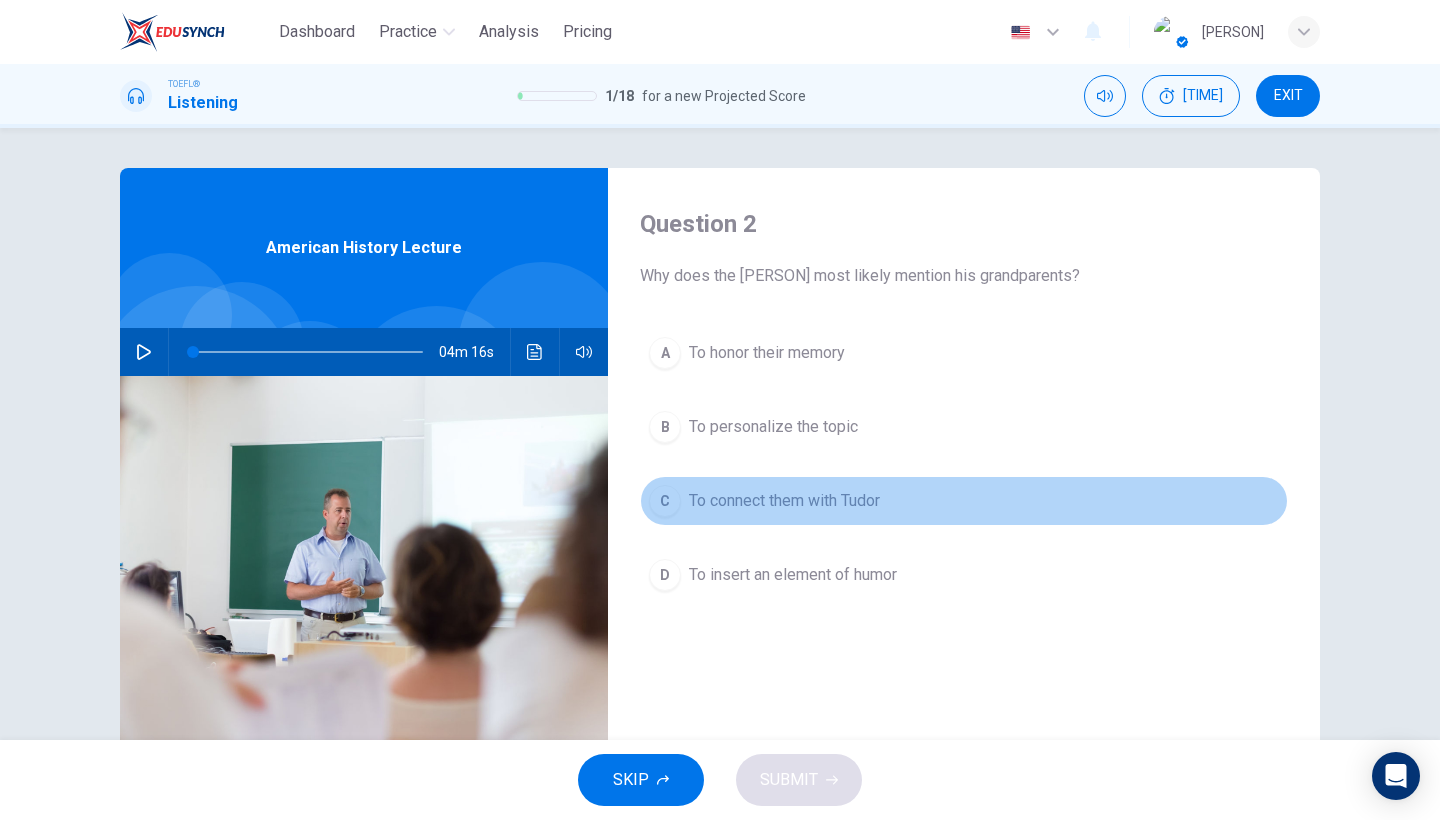 click on "To connect them with Tudor" at bounding box center (767, 353) 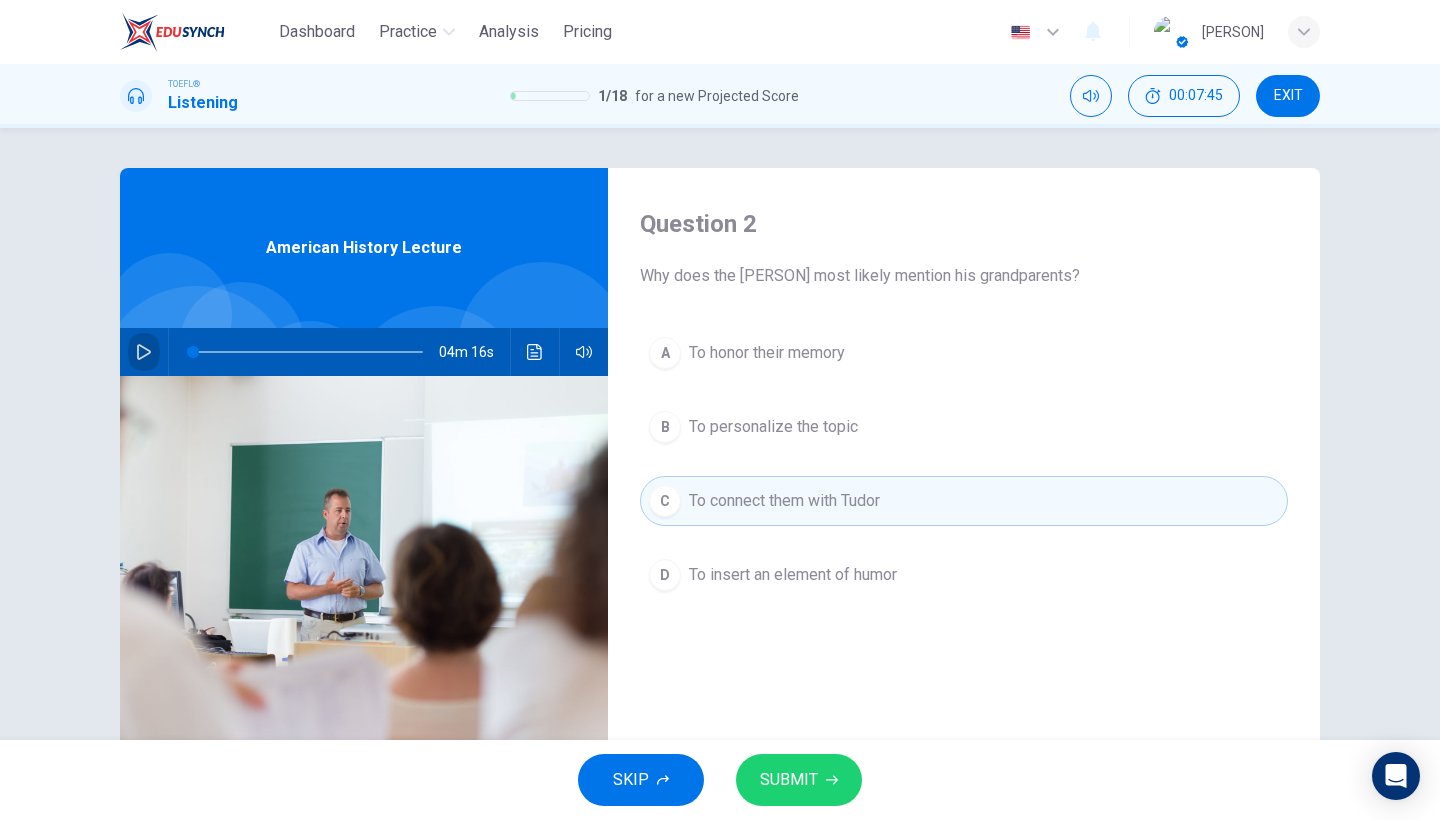 click at bounding box center (144, 352) 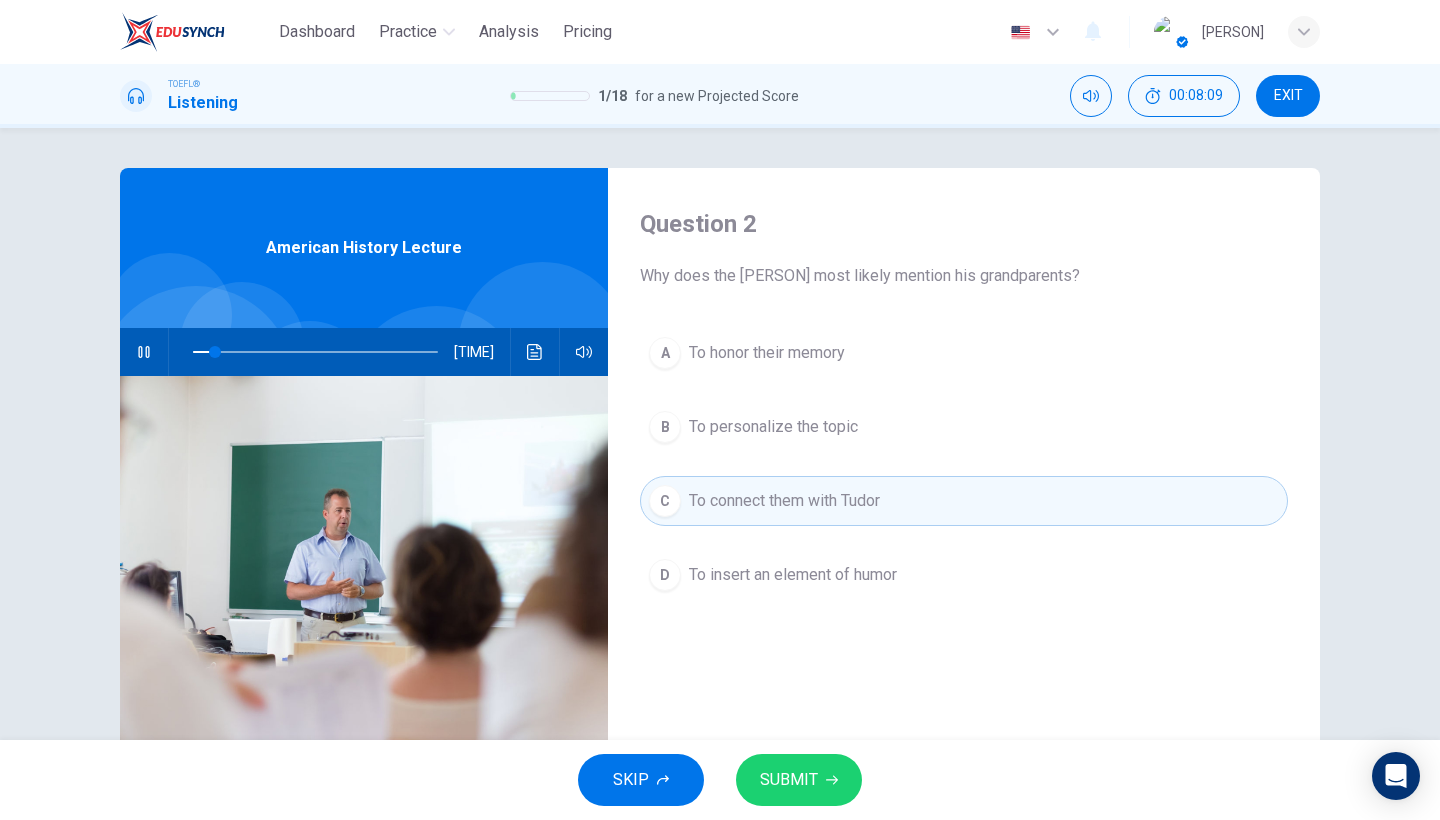 click on "To insert an element of humor" at bounding box center (767, 353) 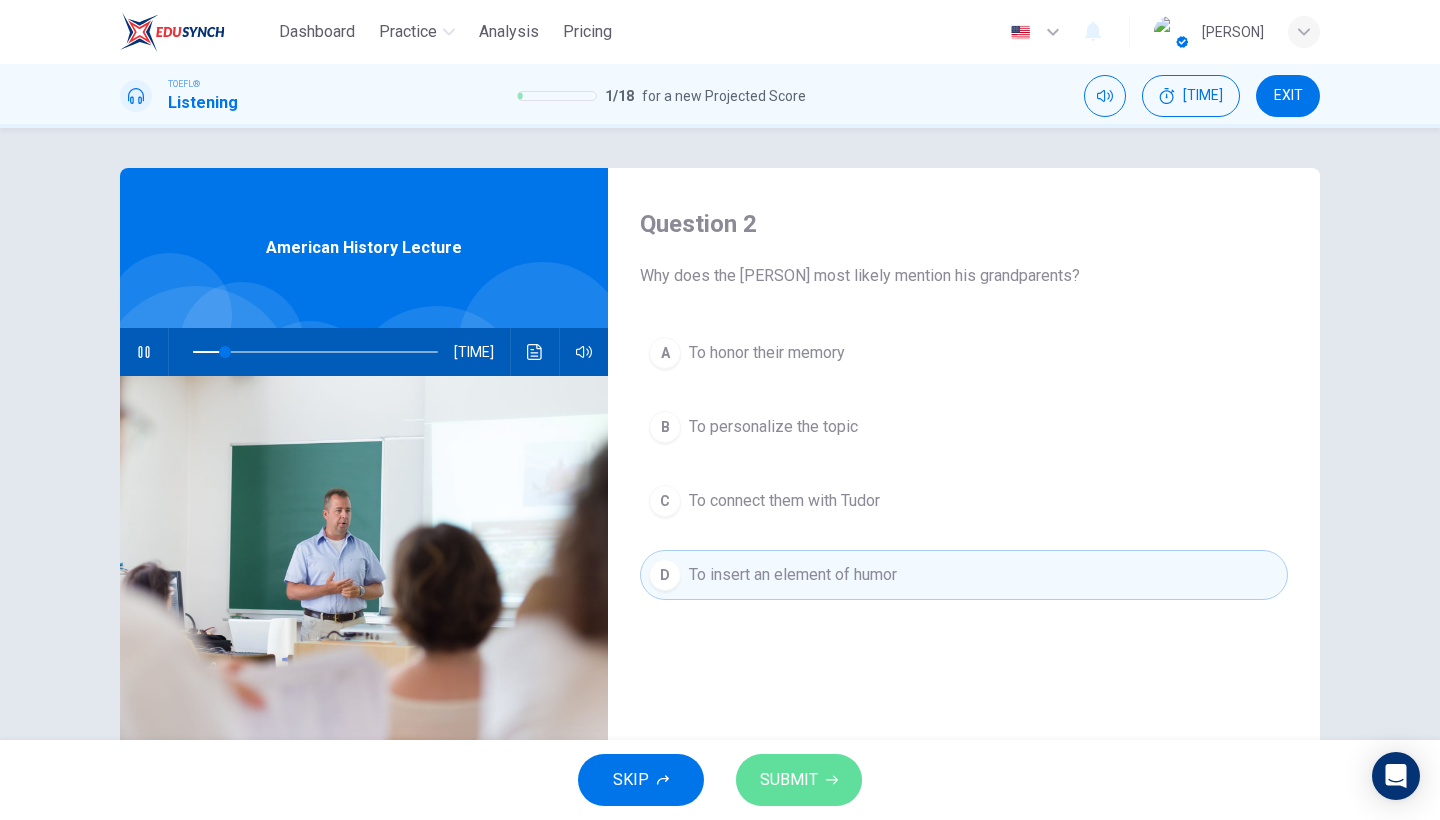 click on "SUBMIT" at bounding box center (789, 780) 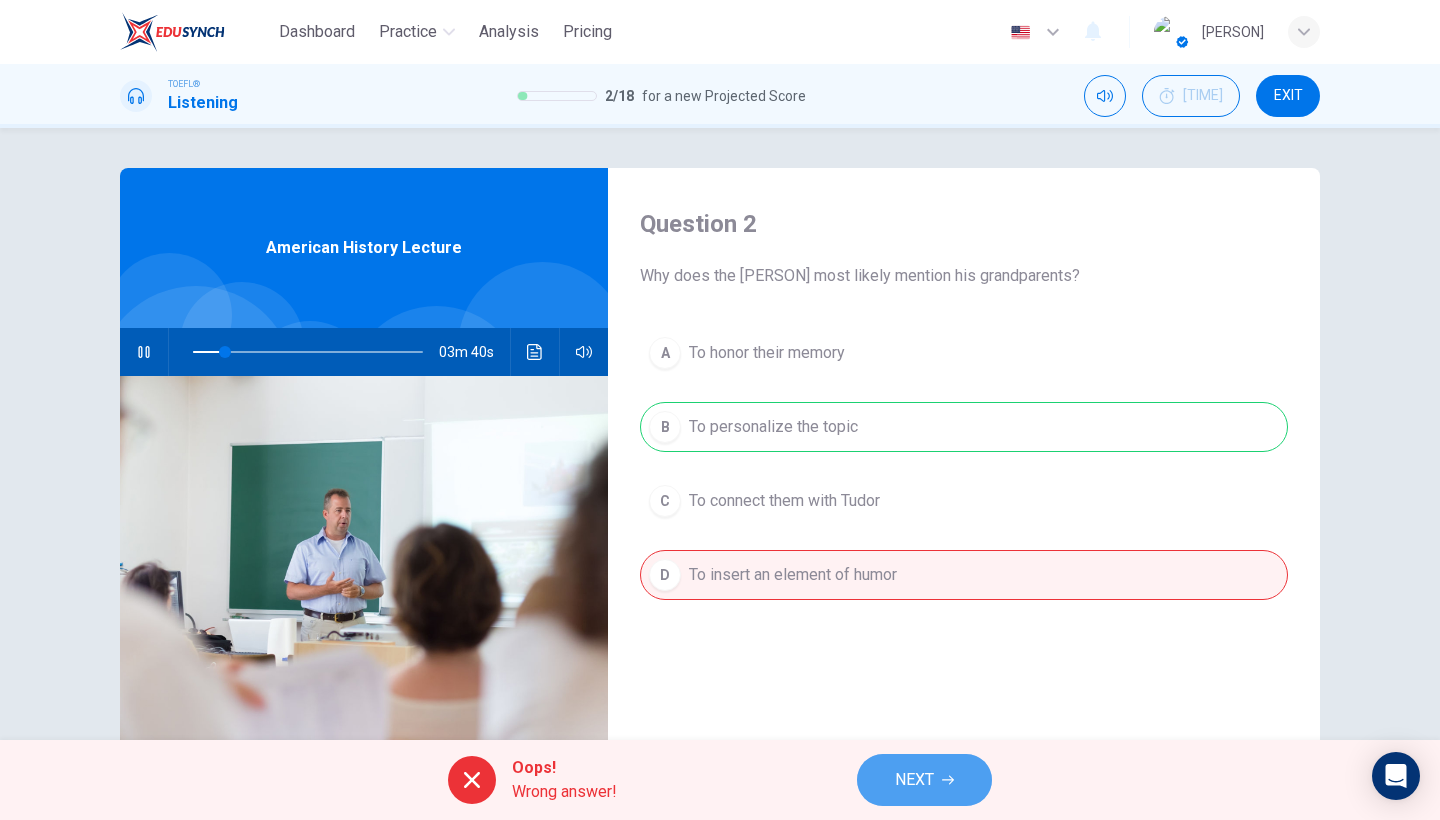 click on "NEXT" at bounding box center (914, 780) 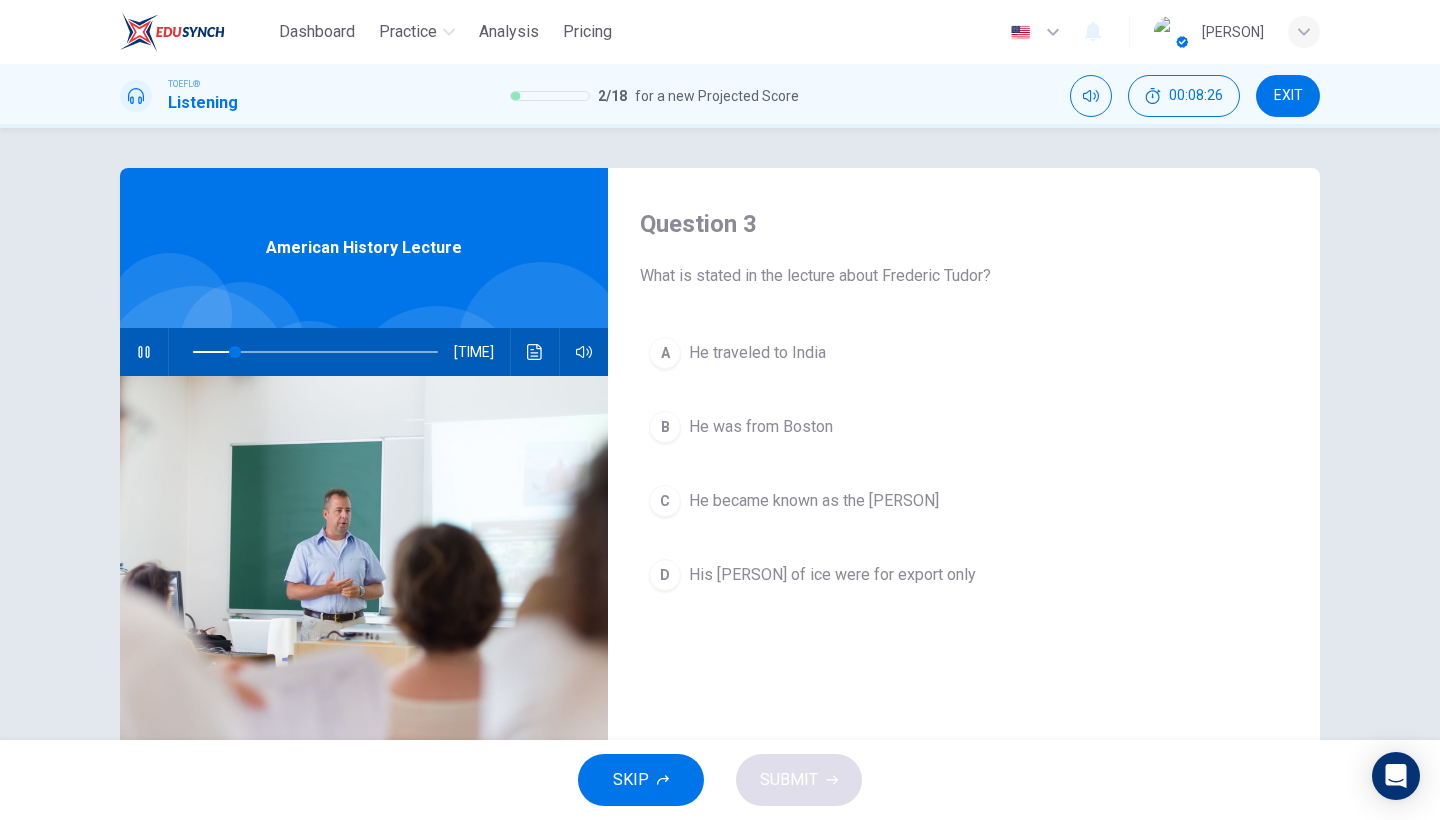 click on "He became known as the Ice King" at bounding box center [757, 353] 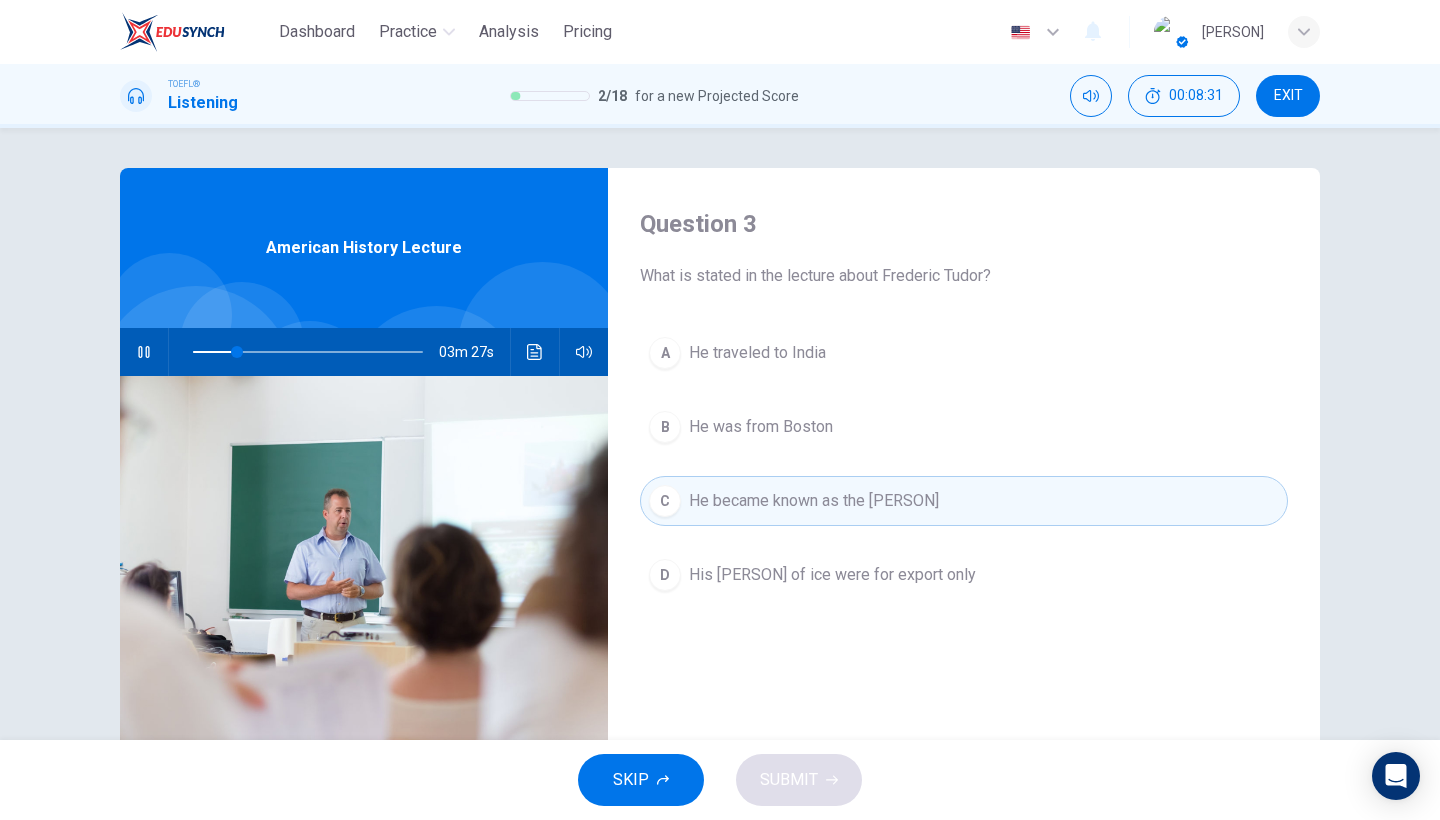 click on "His slabs of ice were for export only" at bounding box center [757, 353] 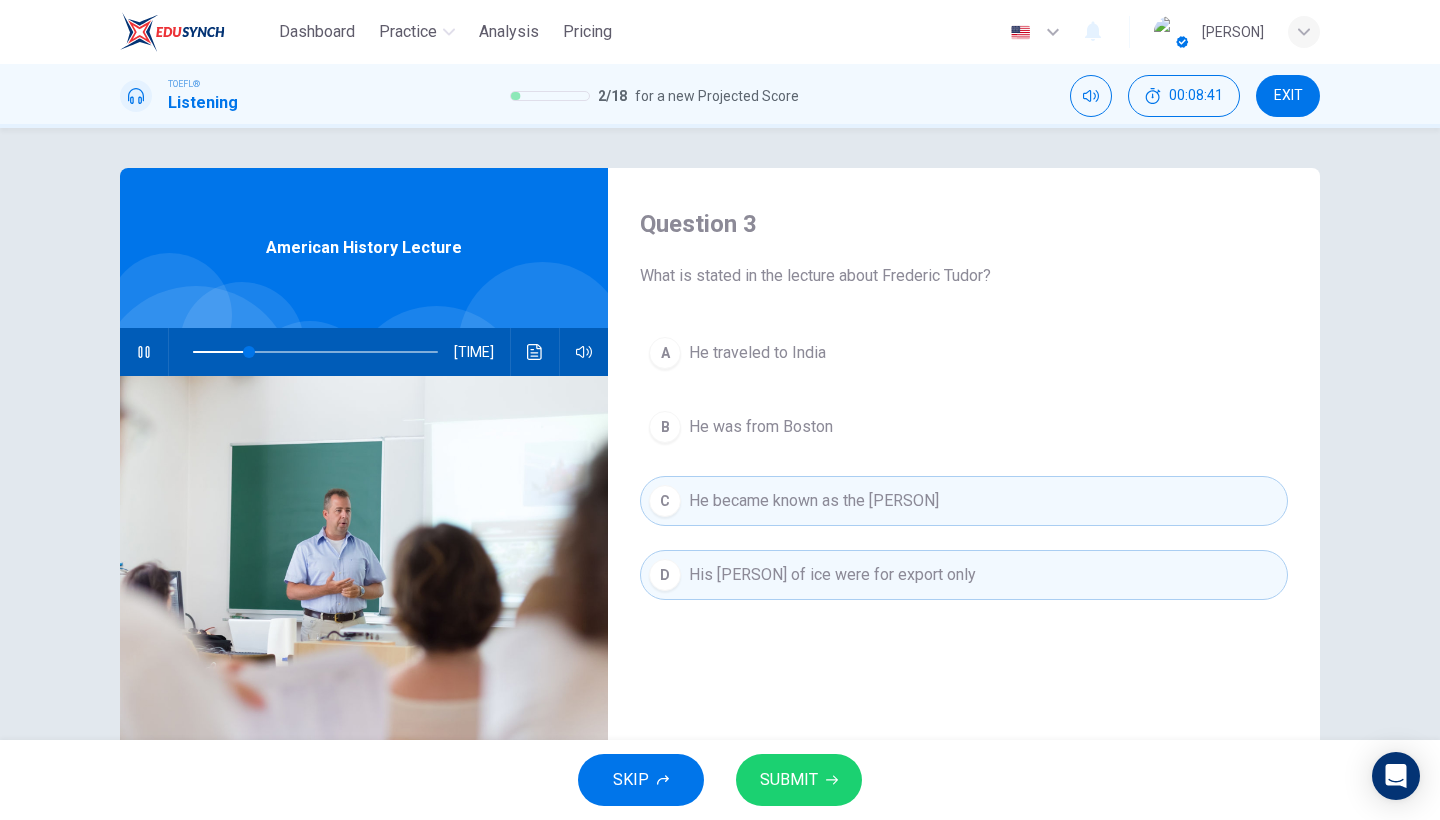 click on "SUBMIT" at bounding box center (799, 780) 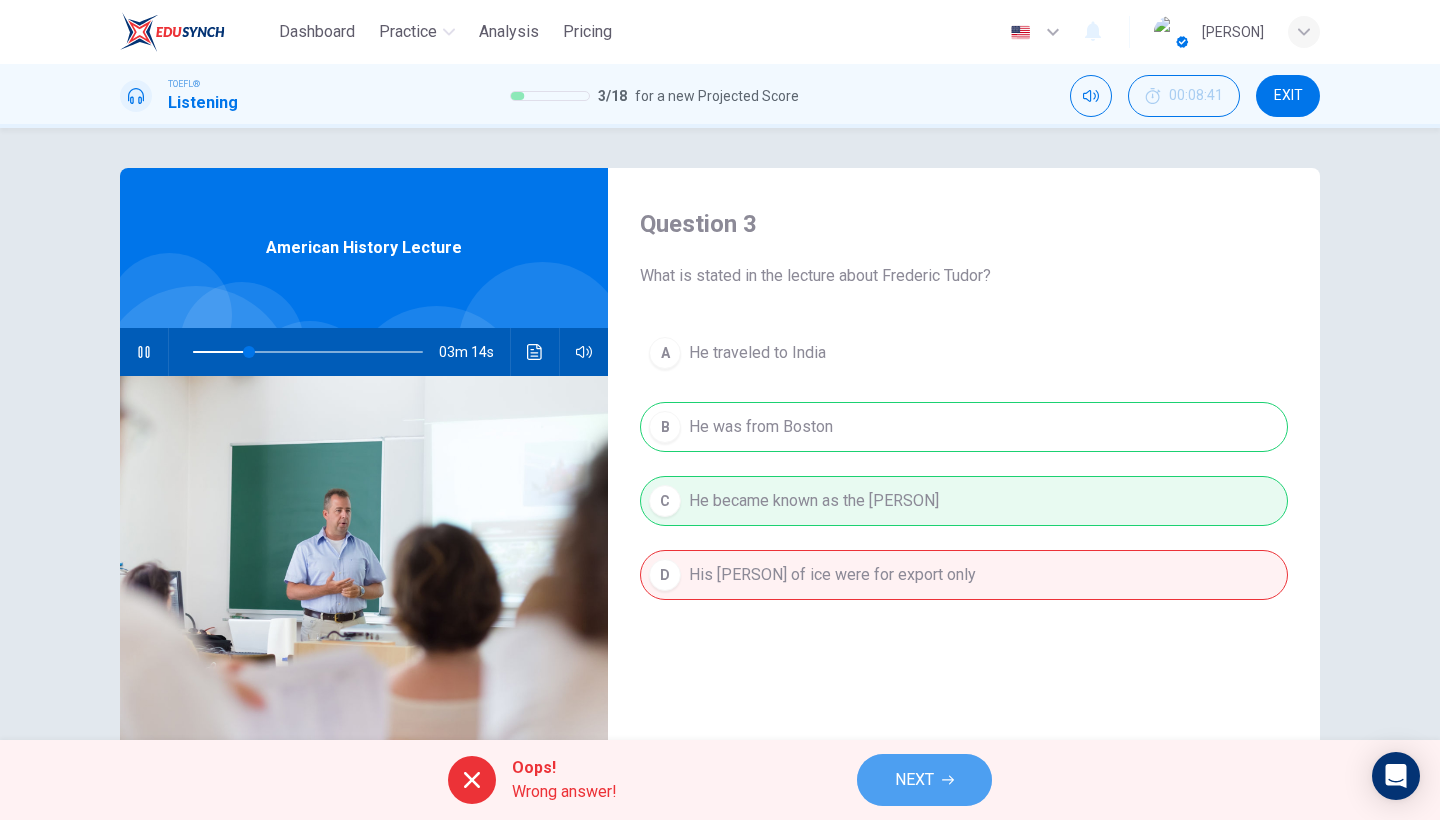 click on "NEXT" at bounding box center (924, 780) 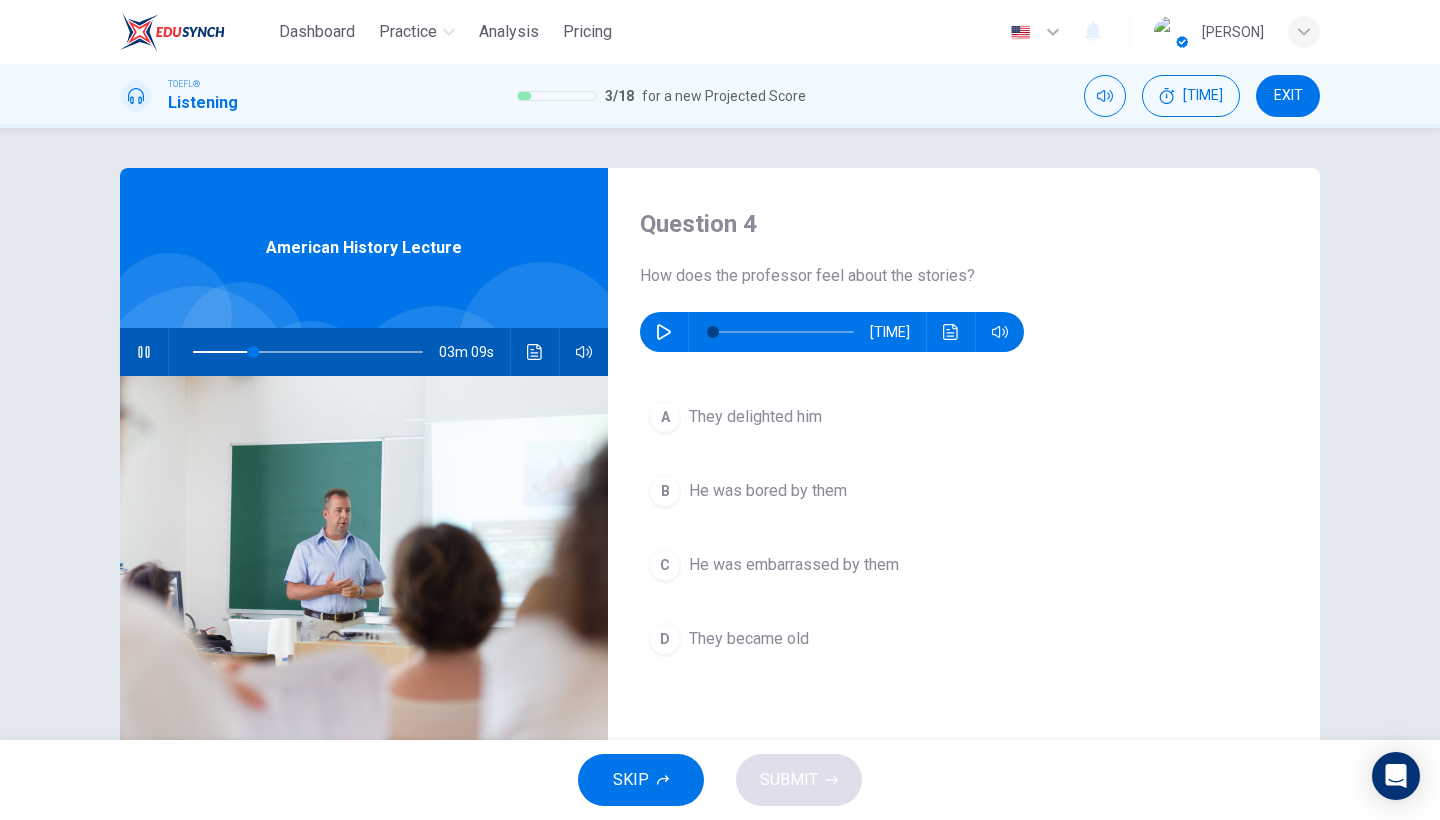 click at bounding box center (143, 352) 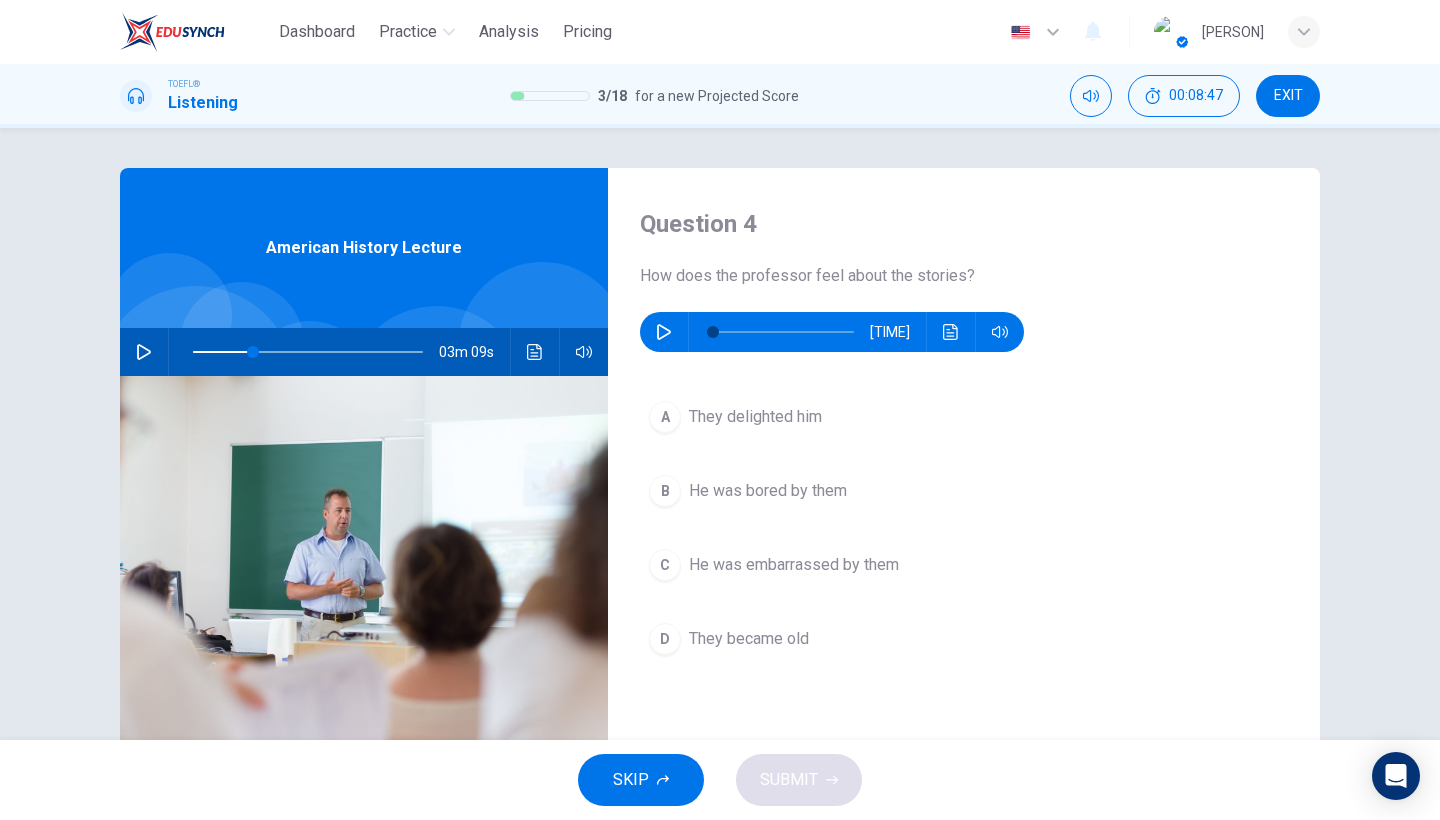 click at bounding box center (664, 332) 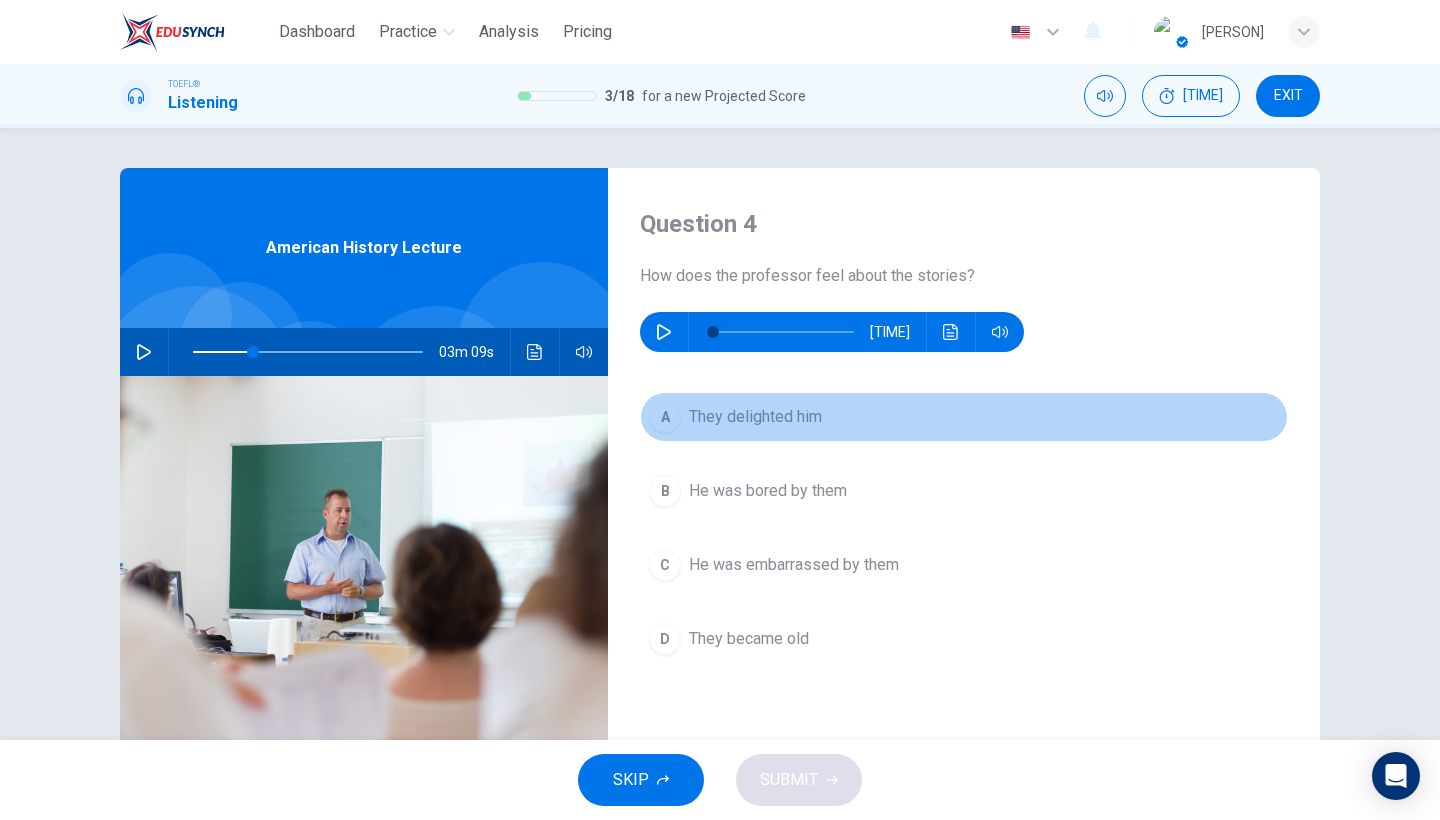 click on "A They delighted him" at bounding box center [964, 417] 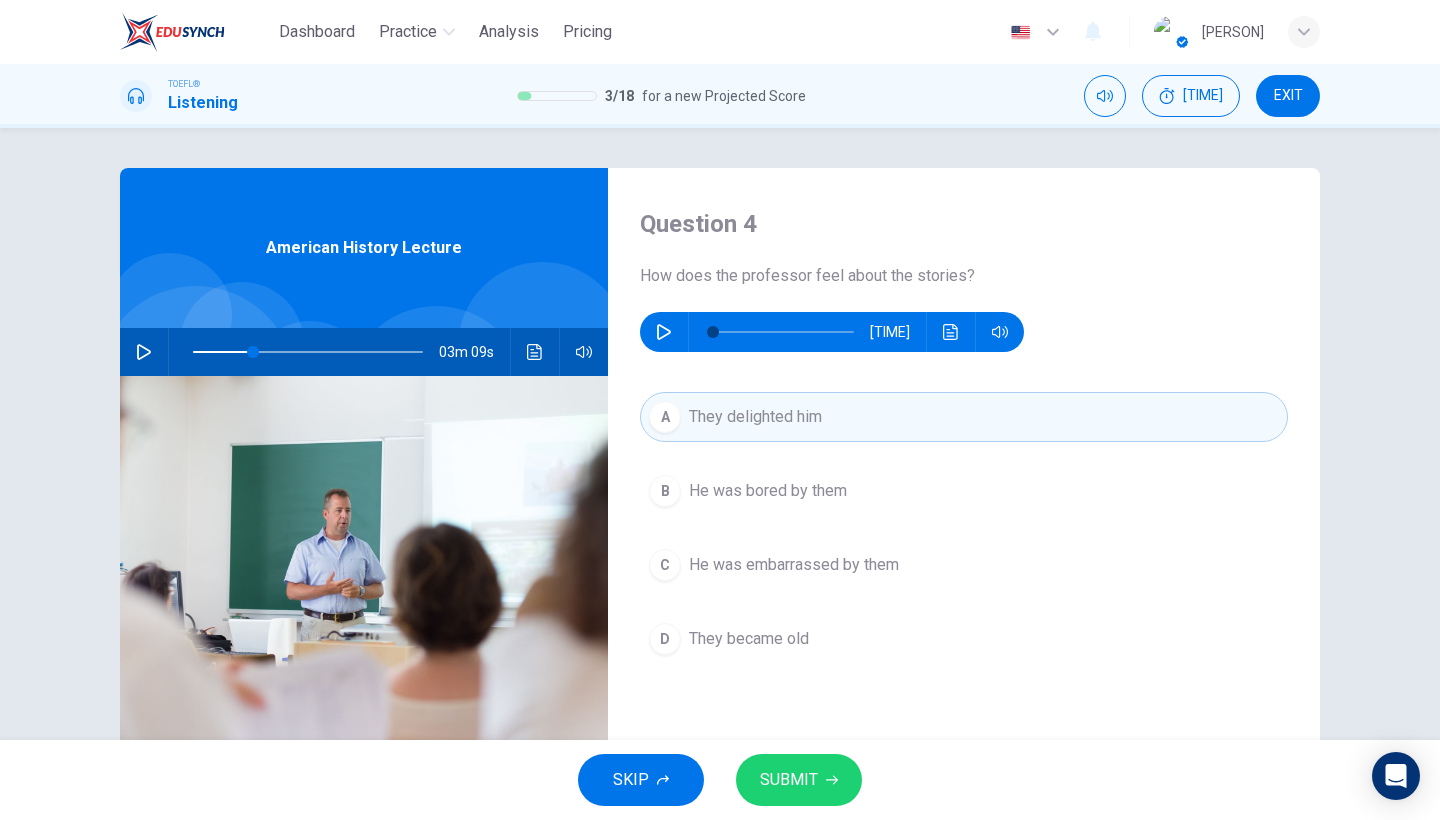 click at bounding box center (664, 332) 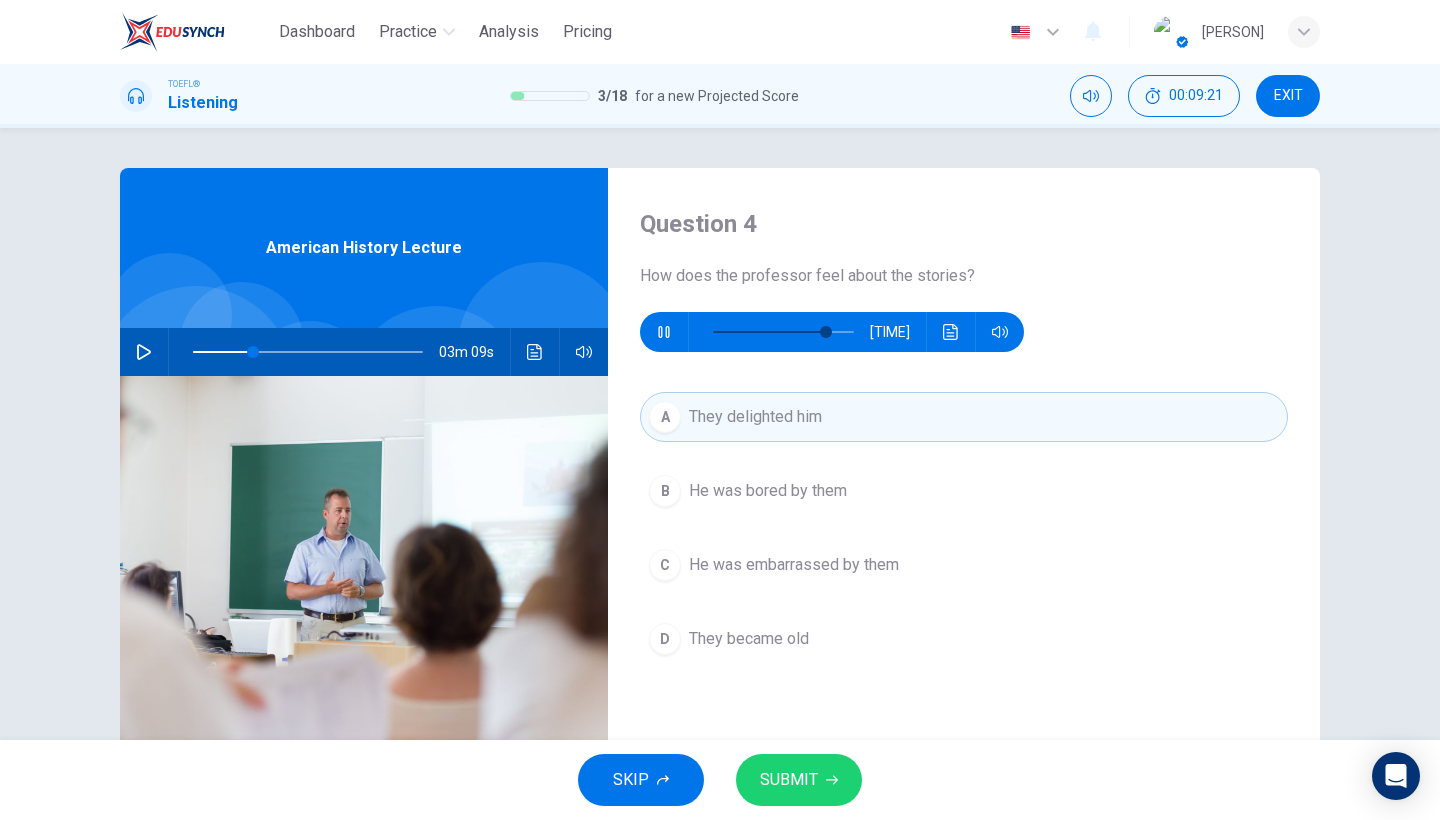 click on "SUBMIT" at bounding box center (799, 780) 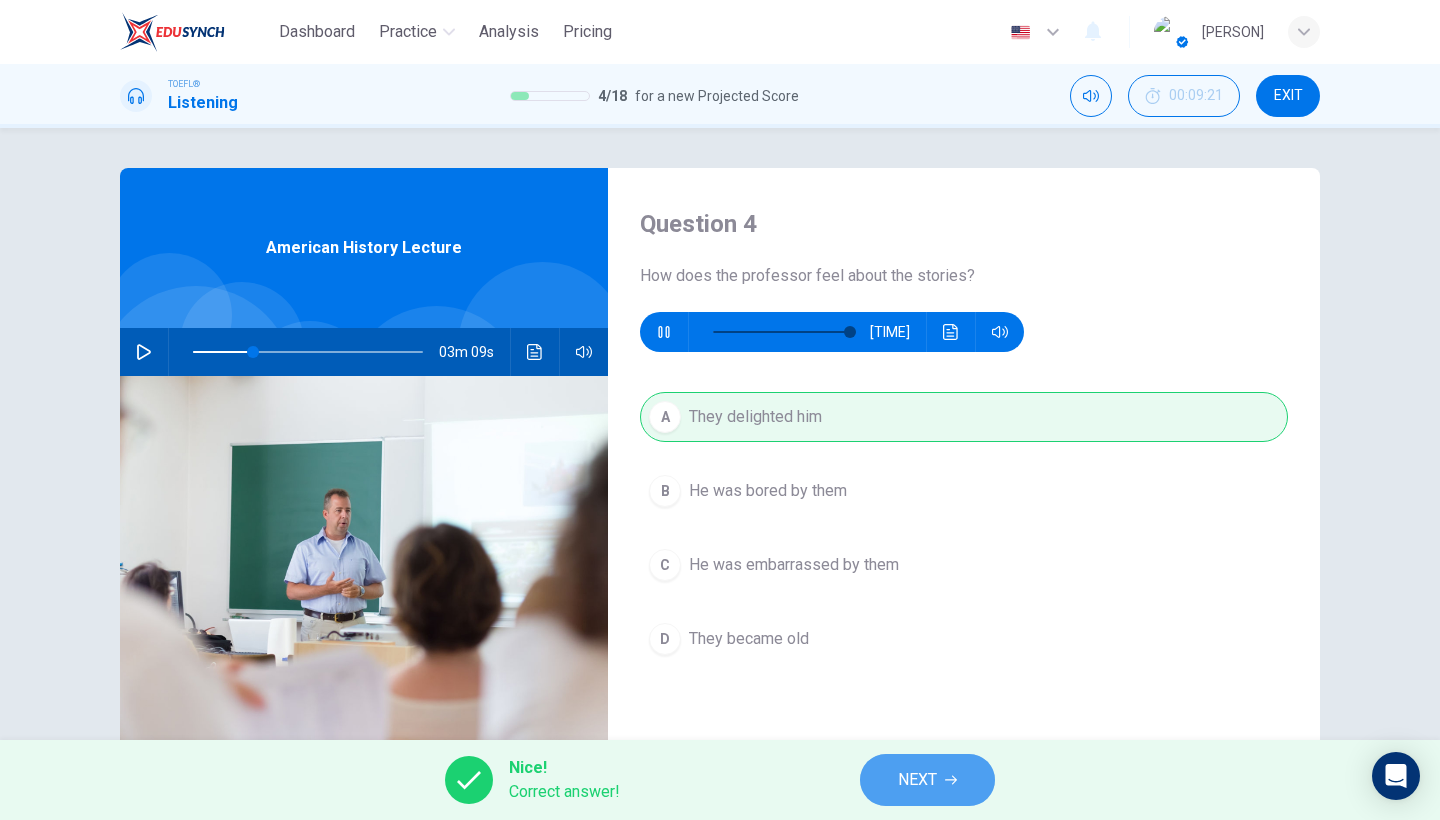 click on "NEXT" at bounding box center (927, 780) 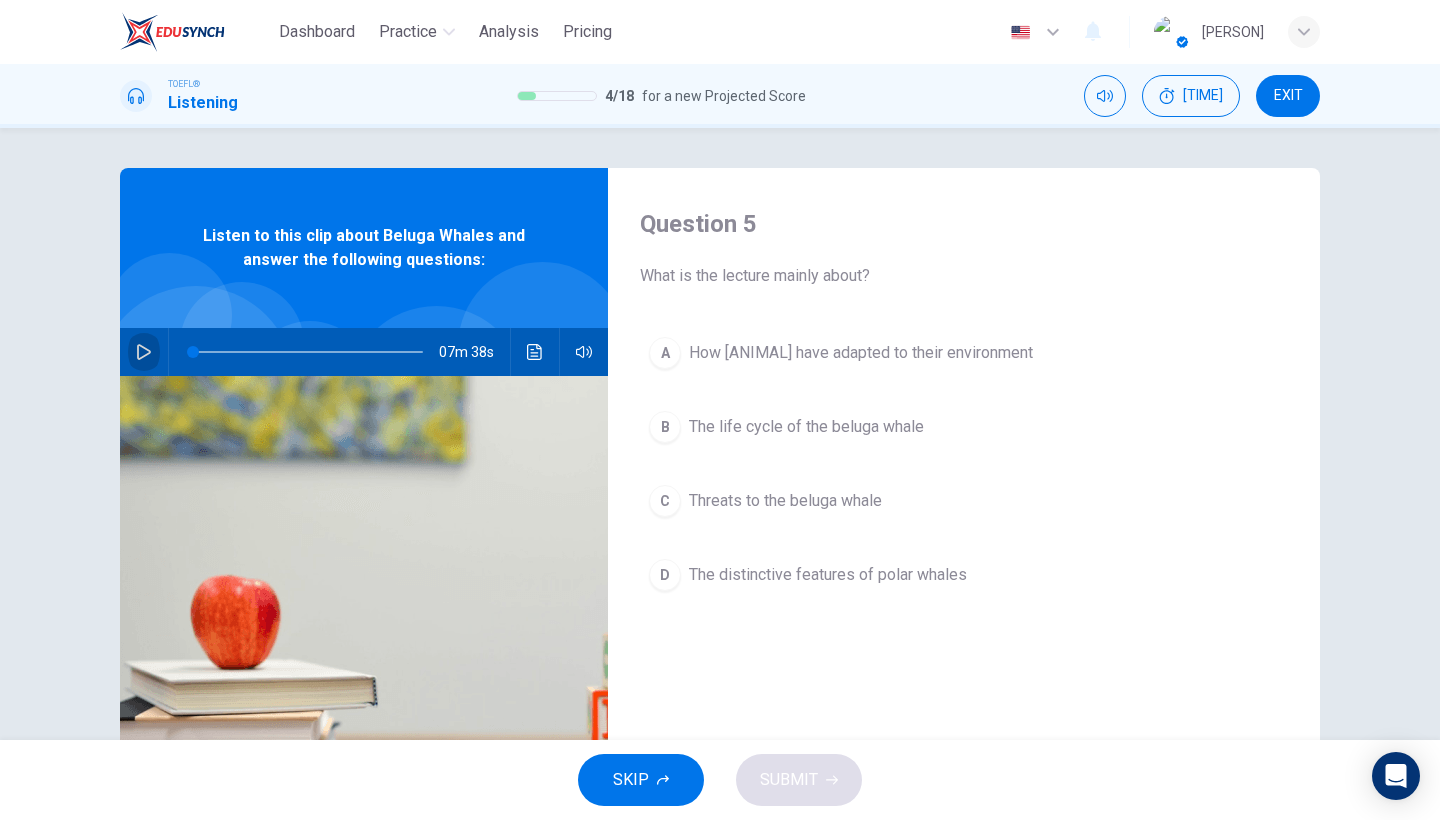 click at bounding box center (144, 352) 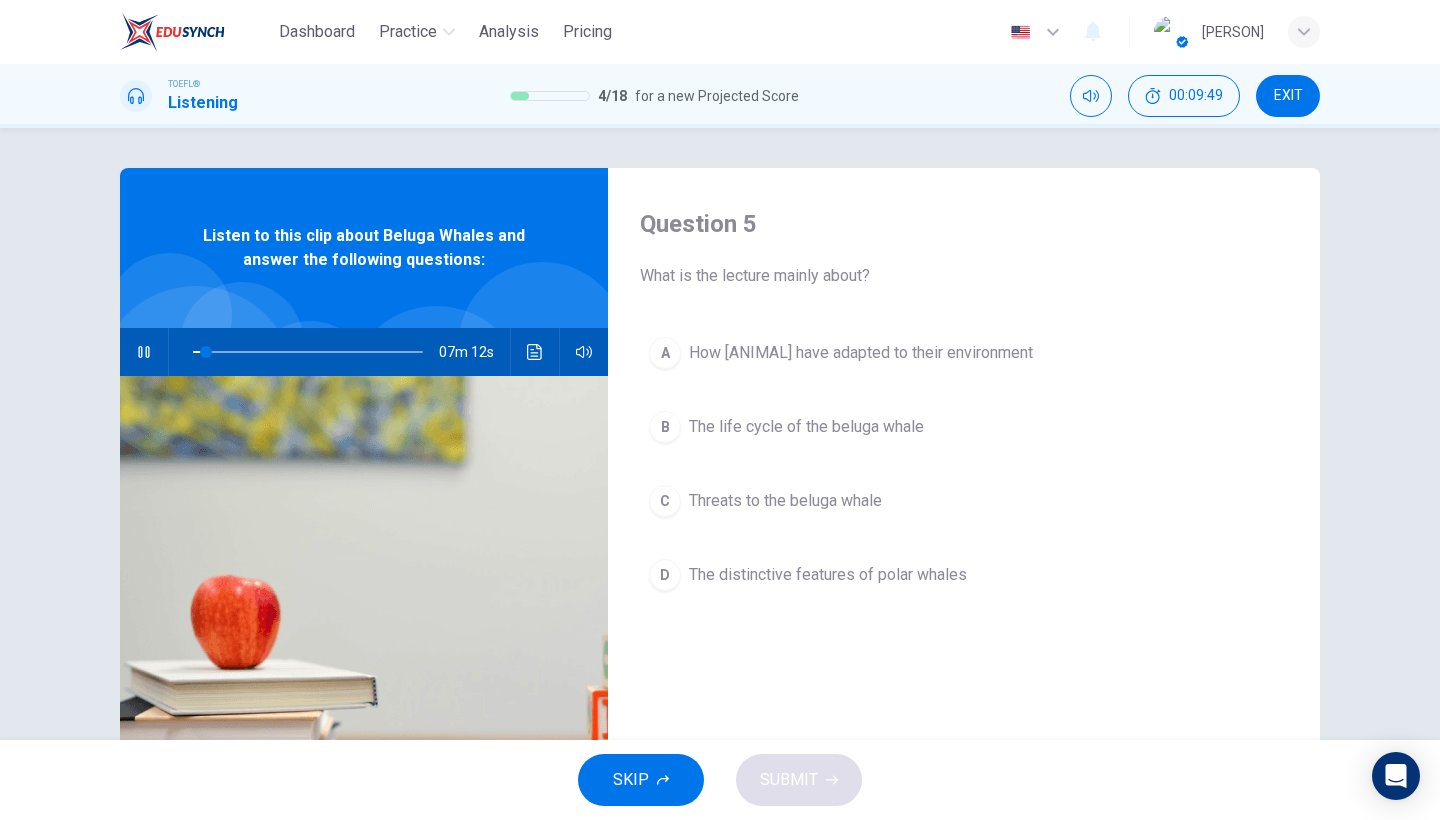 click on "A How beluga whales have adapted to their environment" at bounding box center [964, 353] 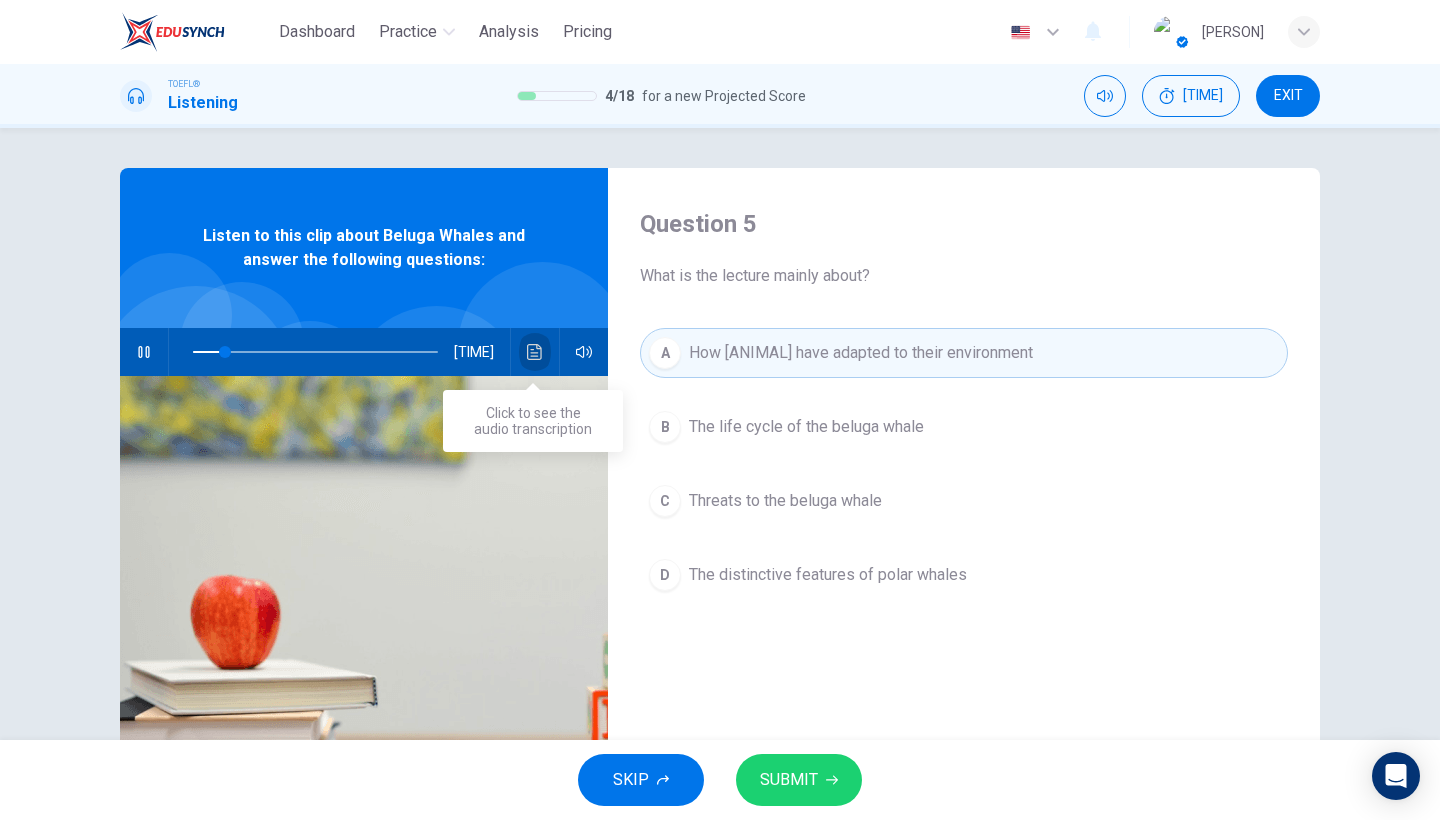 click at bounding box center [535, 352] 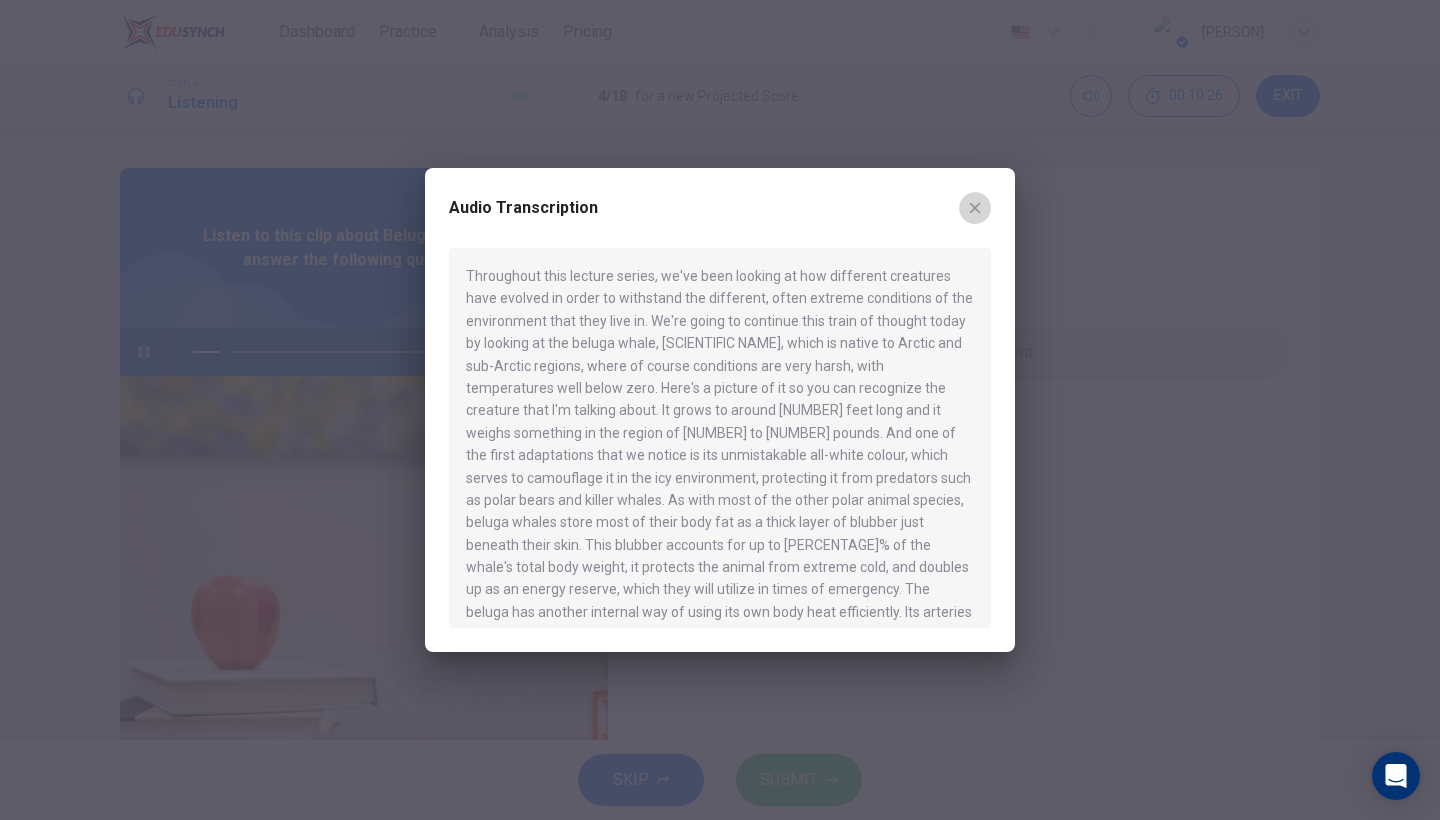 click at bounding box center (975, 208) 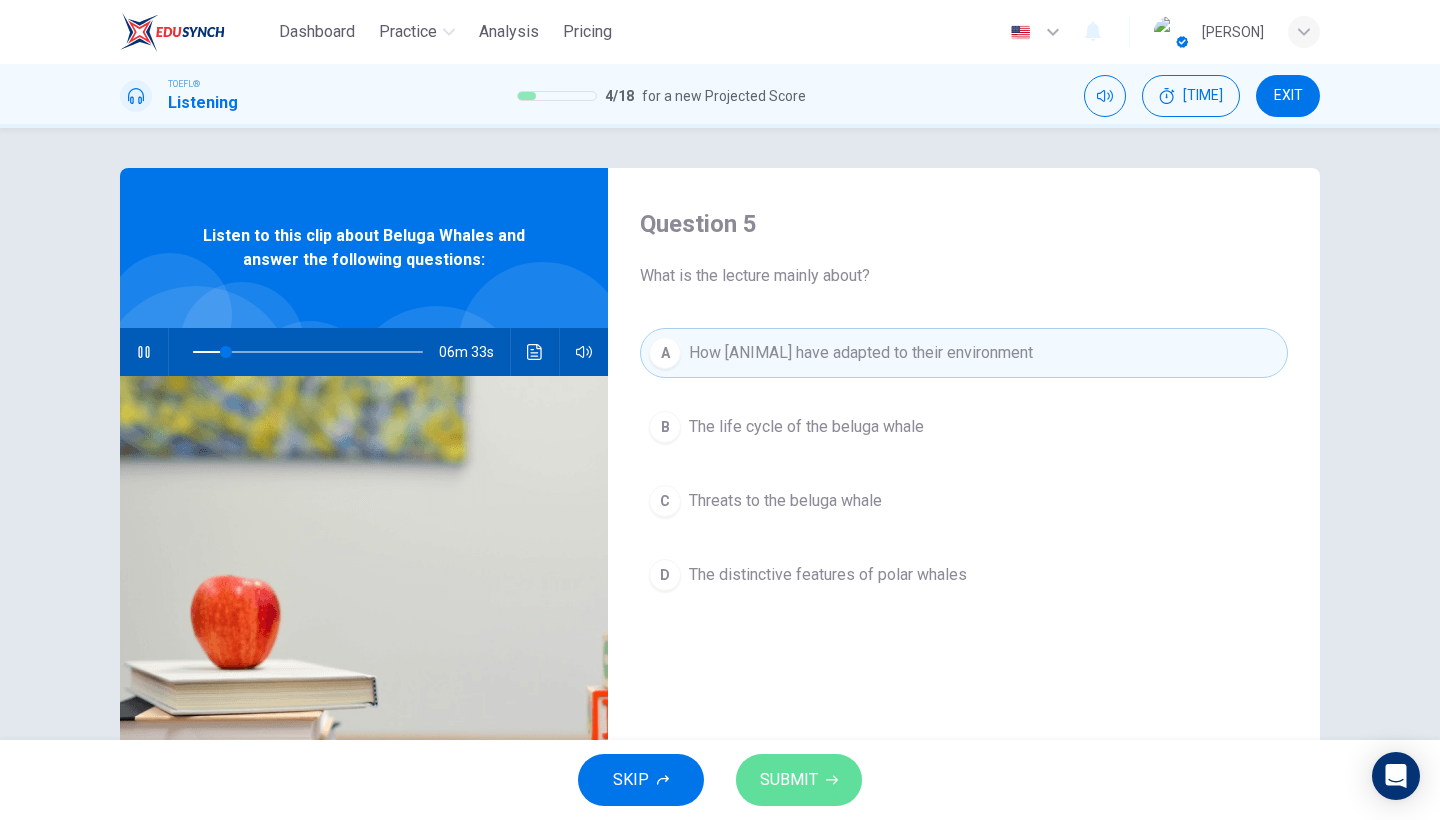 click on "SUBMIT" at bounding box center [789, 780] 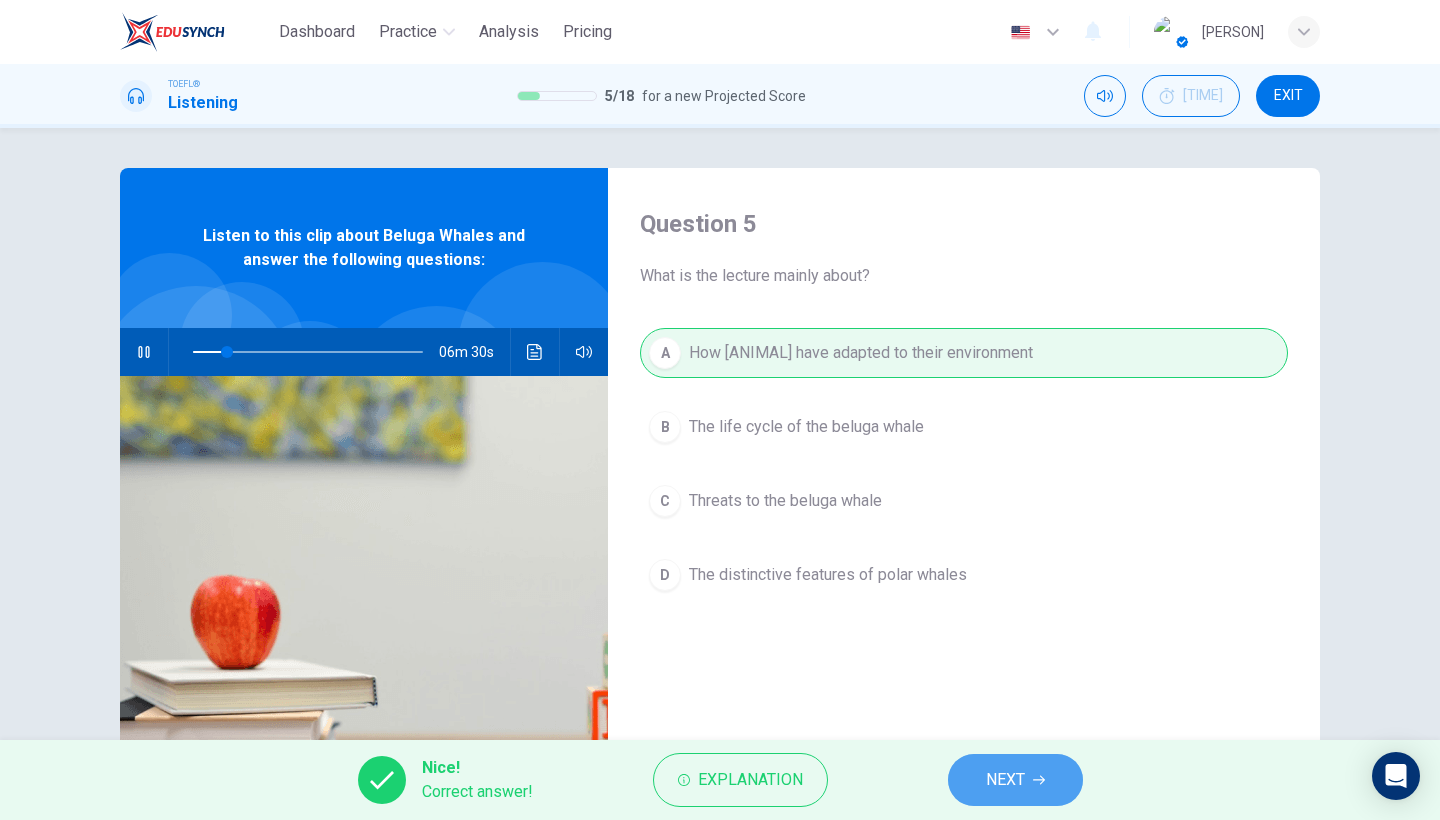 click on "NEXT" at bounding box center (1015, 780) 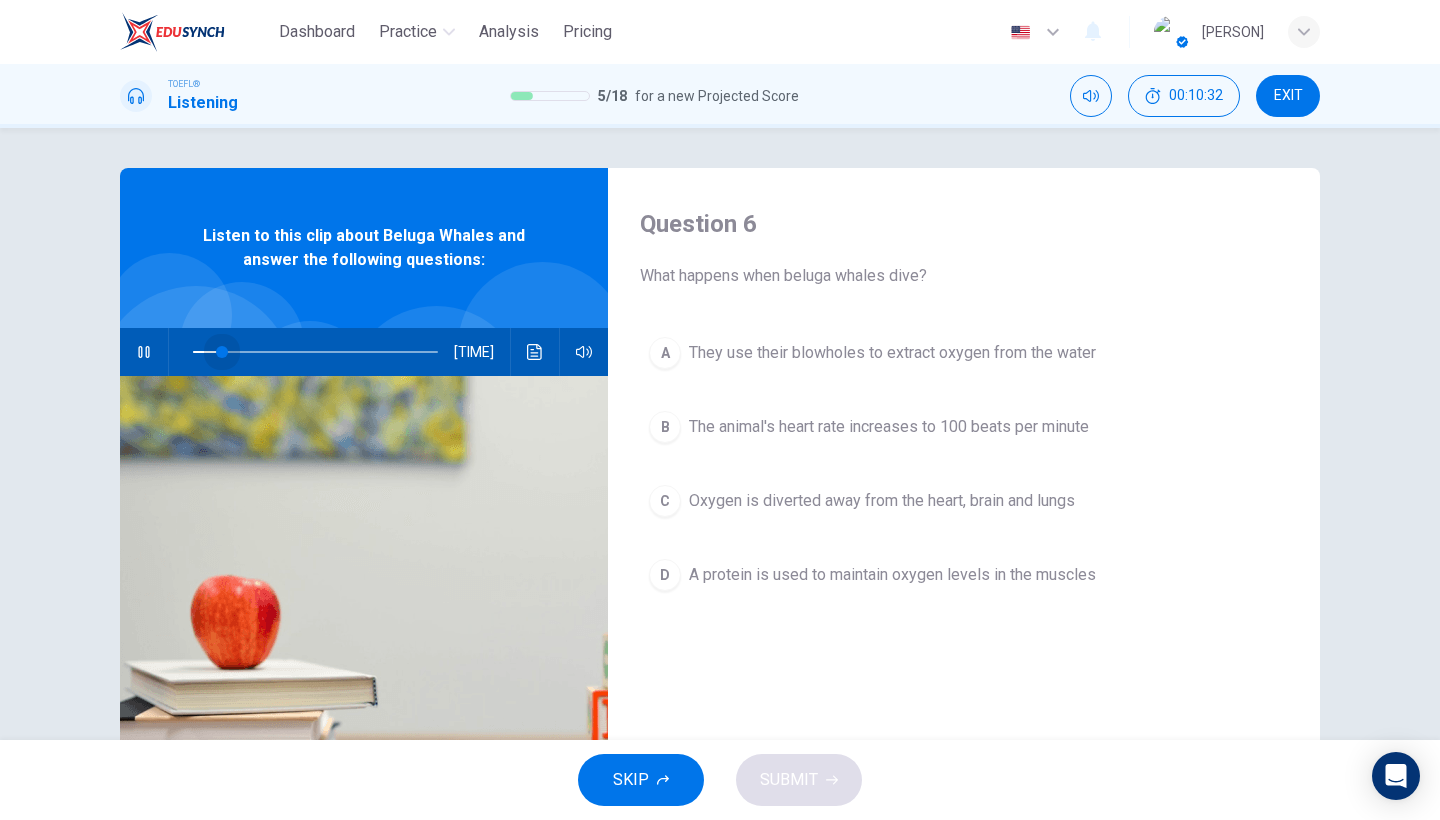 drag, startPoint x: 227, startPoint y: 357, endPoint x: 212, endPoint y: 357, distance: 15 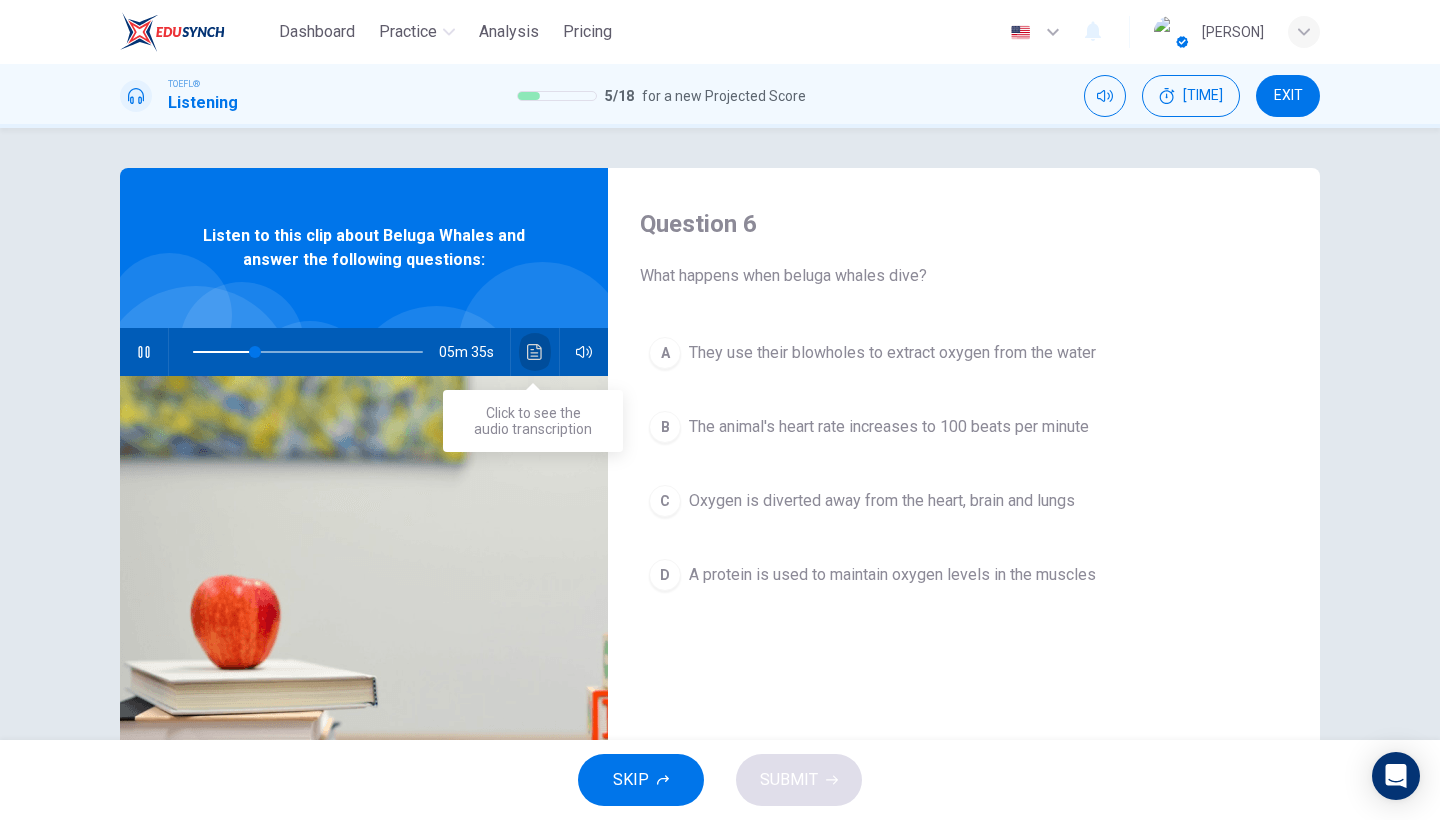 click at bounding box center [534, 352] 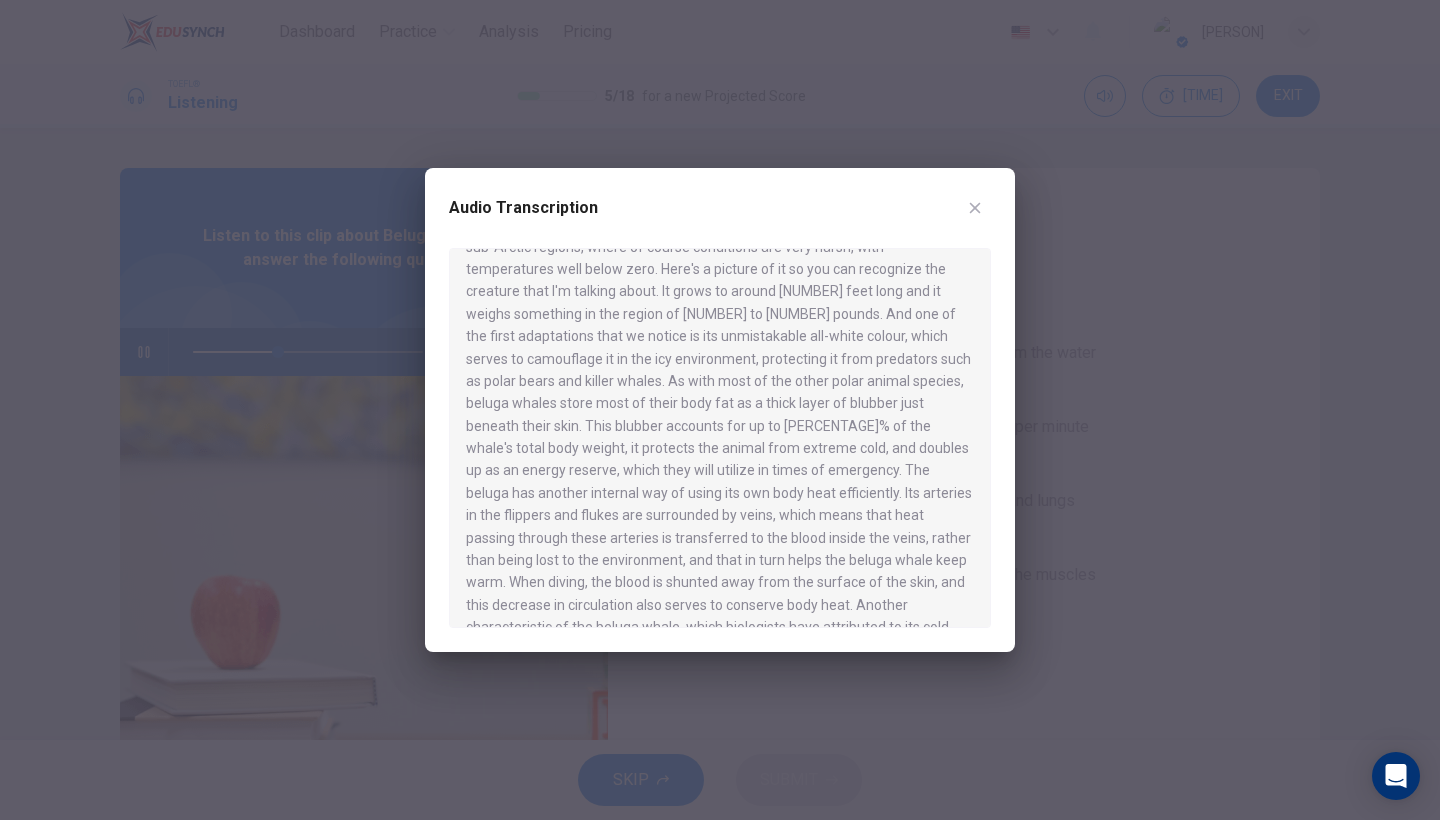 scroll, scrollTop: 153, scrollLeft: 0, axis: vertical 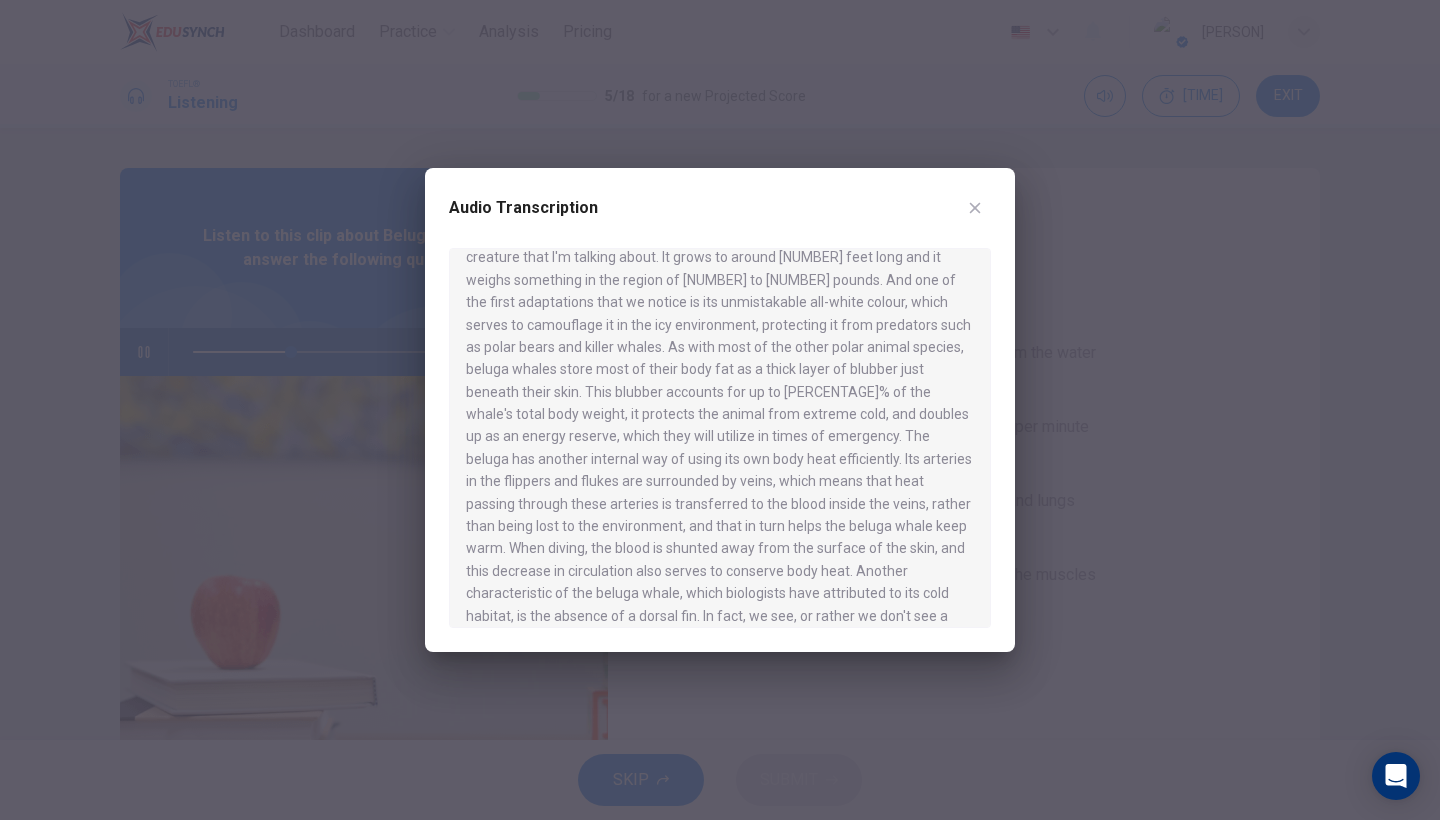 drag, startPoint x: 742, startPoint y: 194, endPoint x: 570, endPoint y: 161, distance: 175.13708 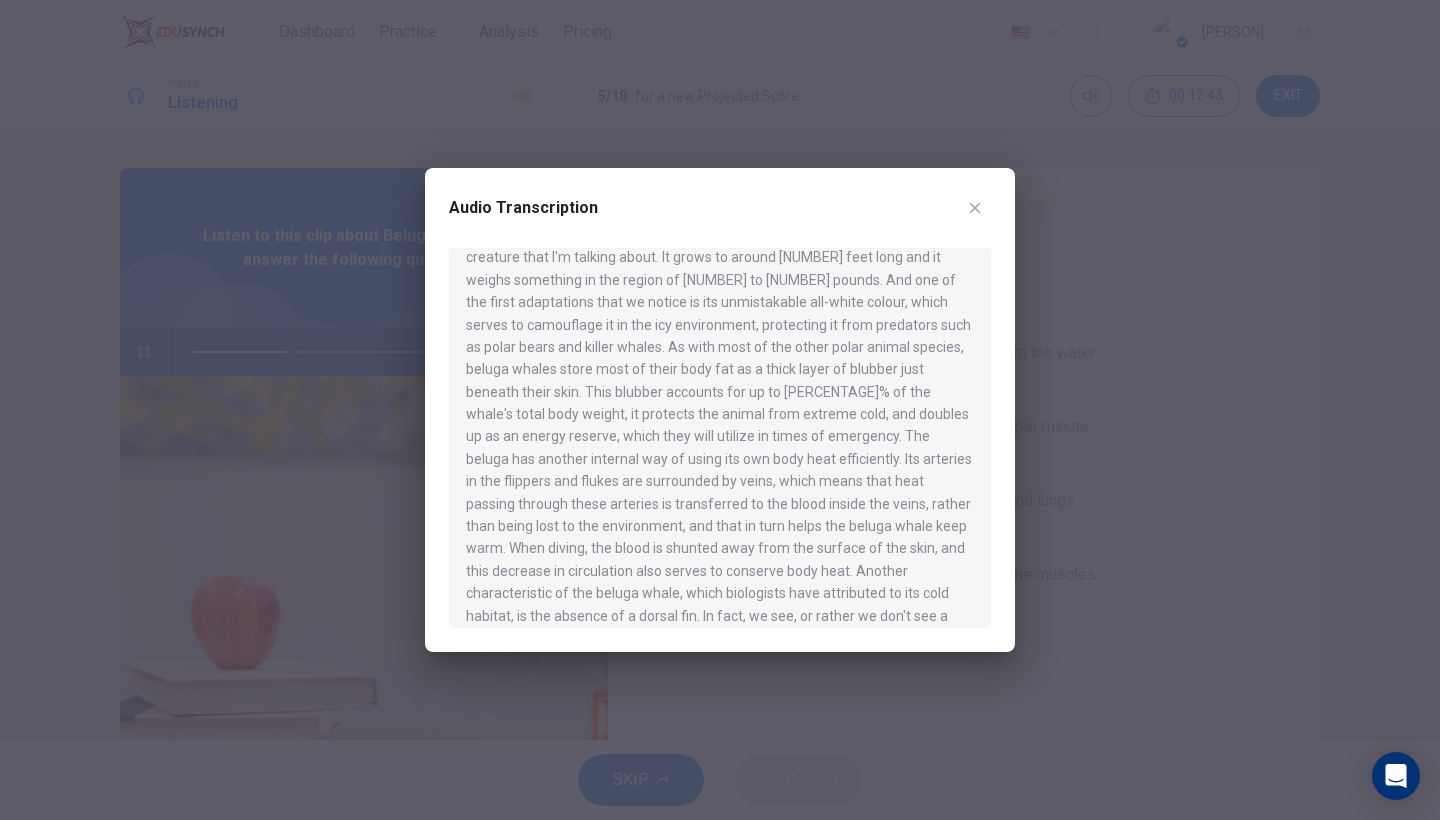scroll, scrollTop: 157, scrollLeft: 0, axis: vertical 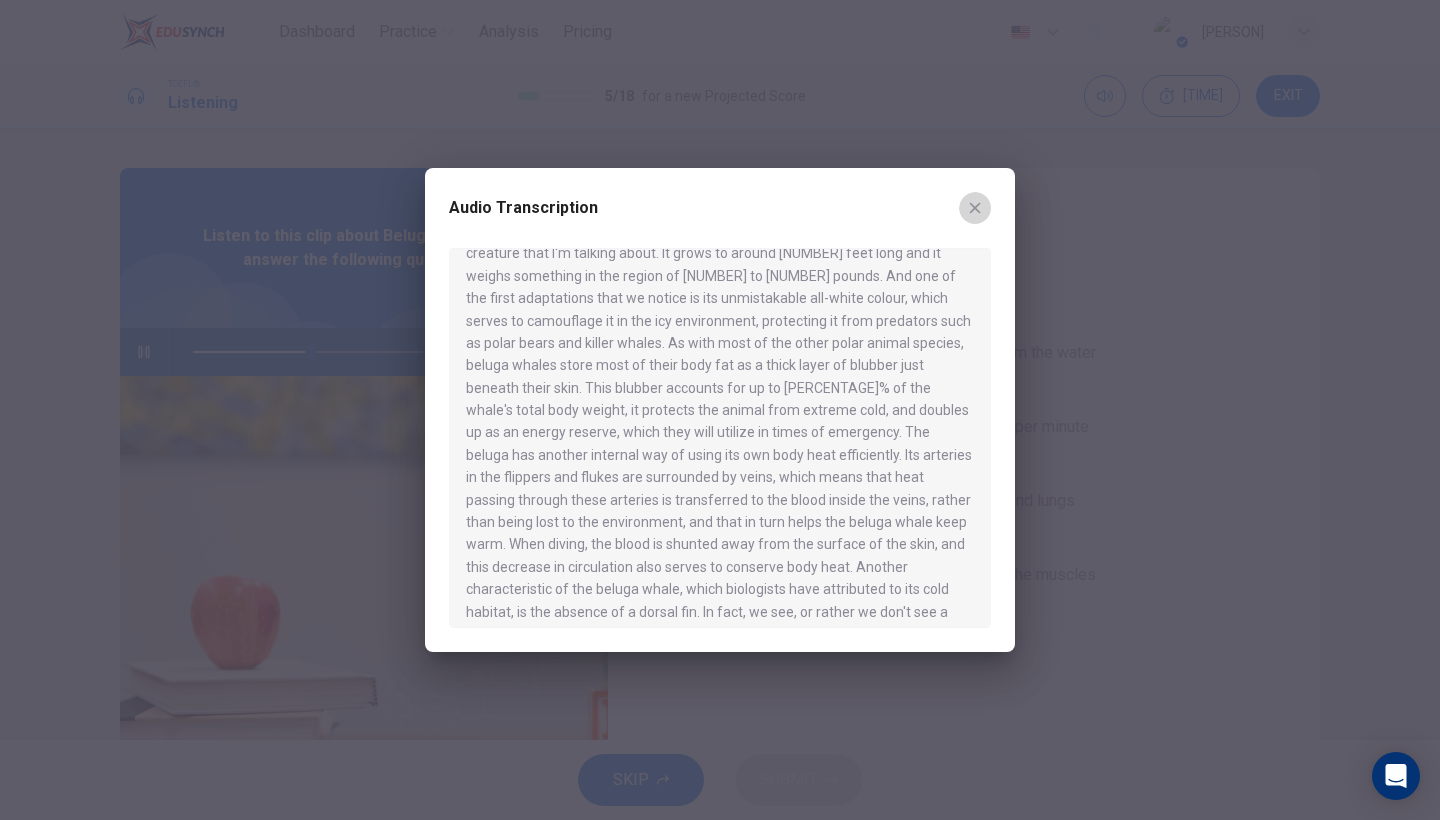 click at bounding box center [975, 208] 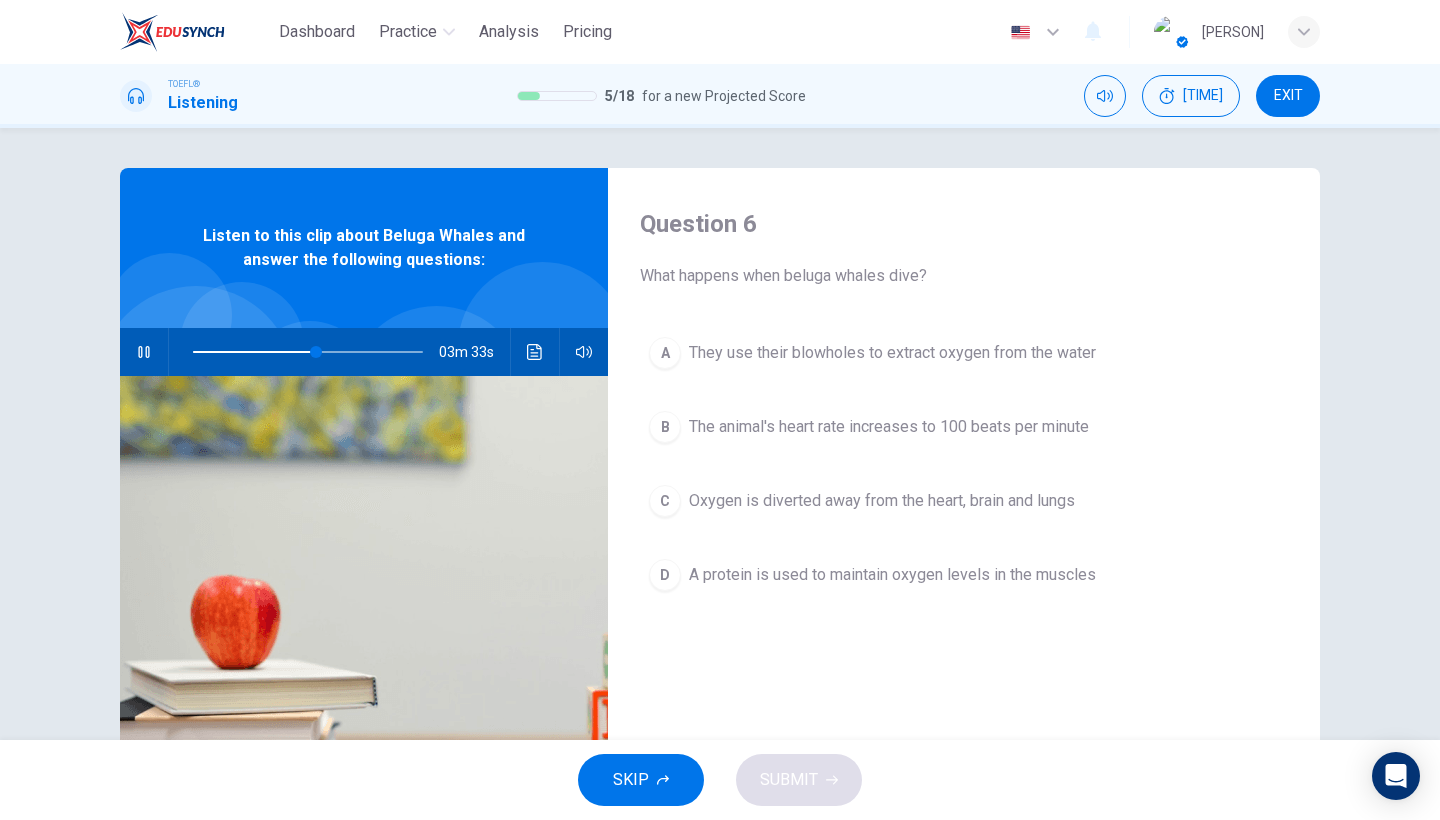 click at bounding box center [534, 352] 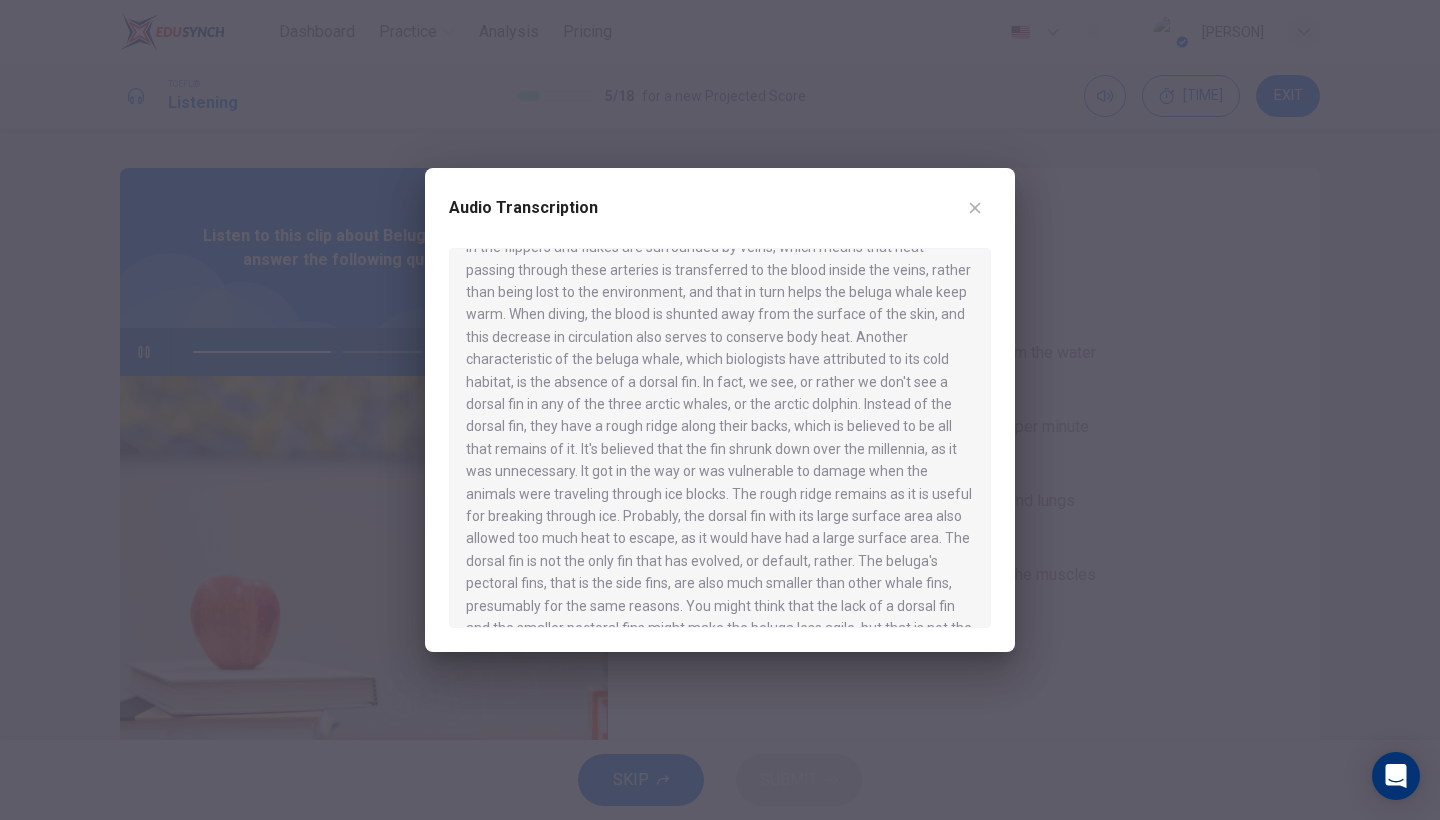 scroll, scrollTop: 540, scrollLeft: 0, axis: vertical 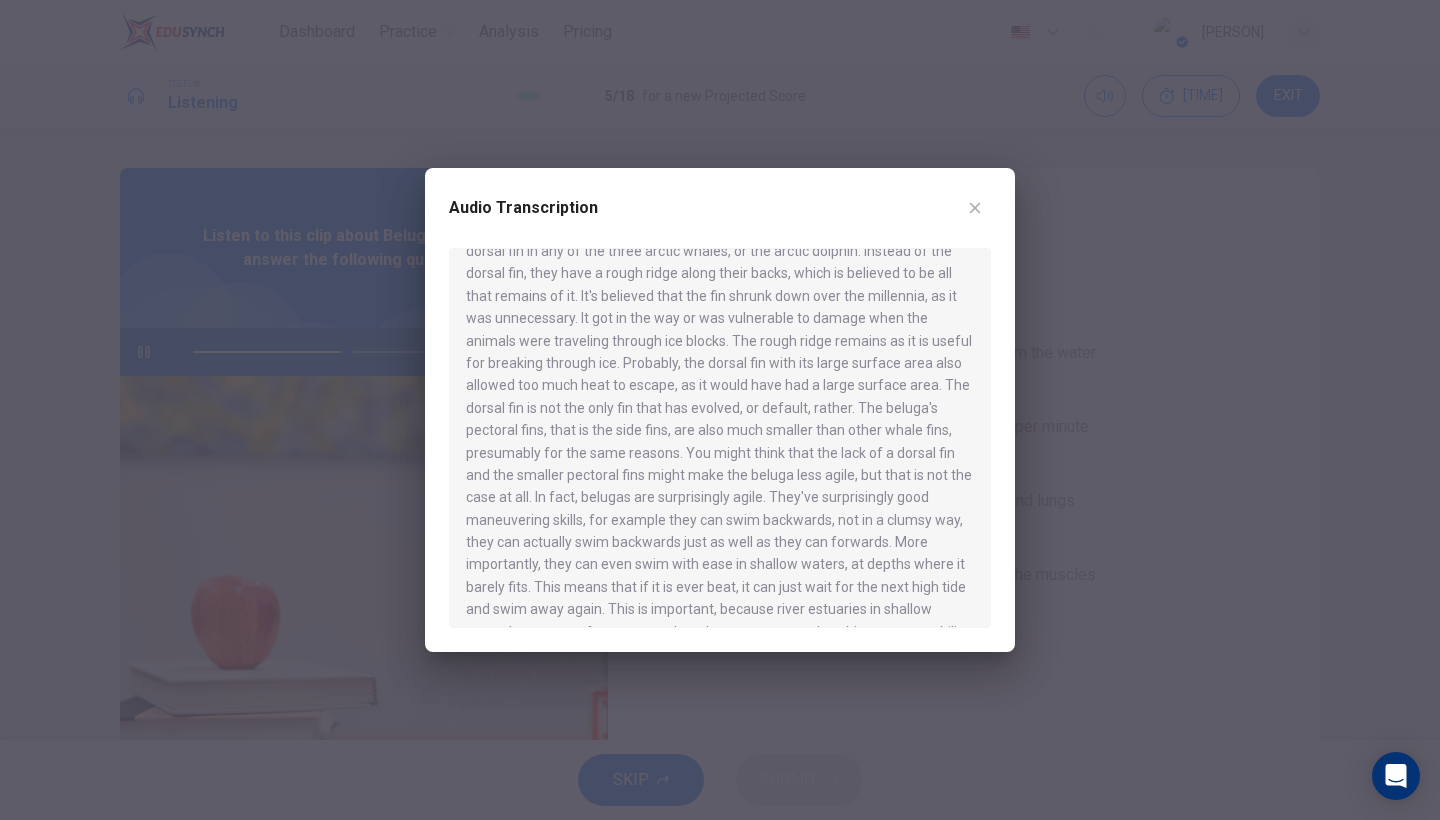 click at bounding box center (975, 208) 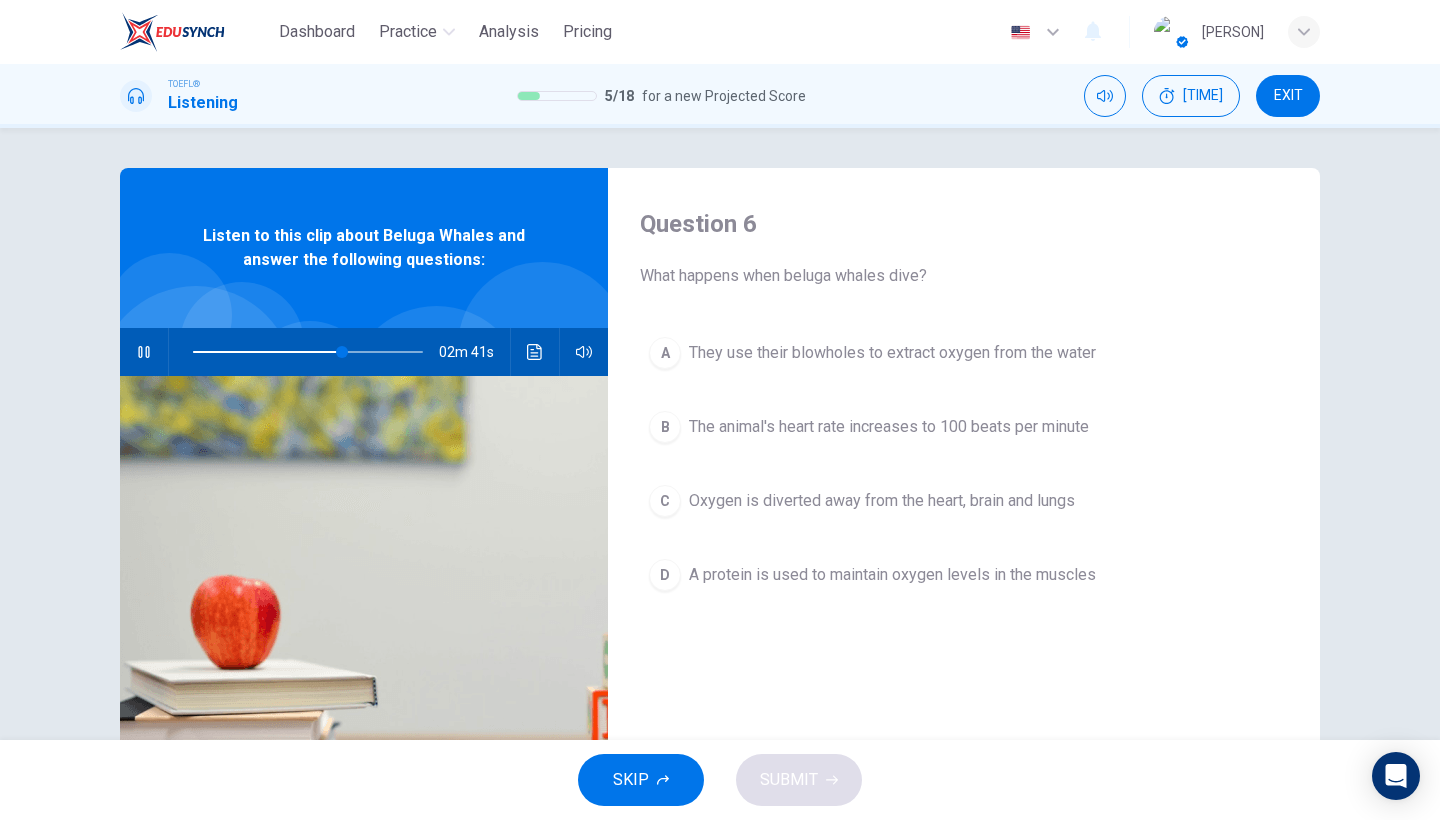 click on "Oxygen is diverted away from the heart, brain and lungs" at bounding box center [892, 353] 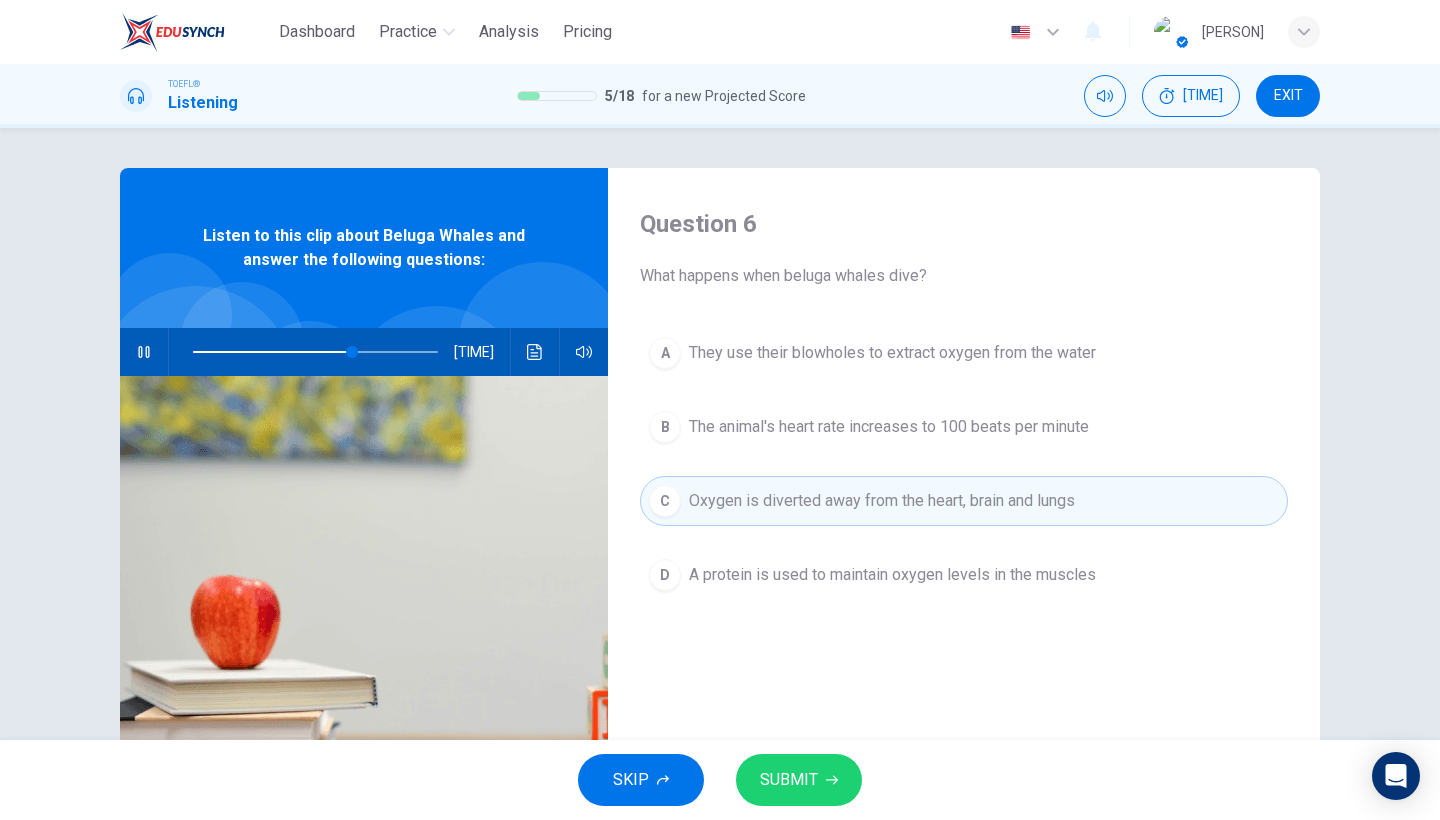 click on "SUBMIT" at bounding box center (799, 780) 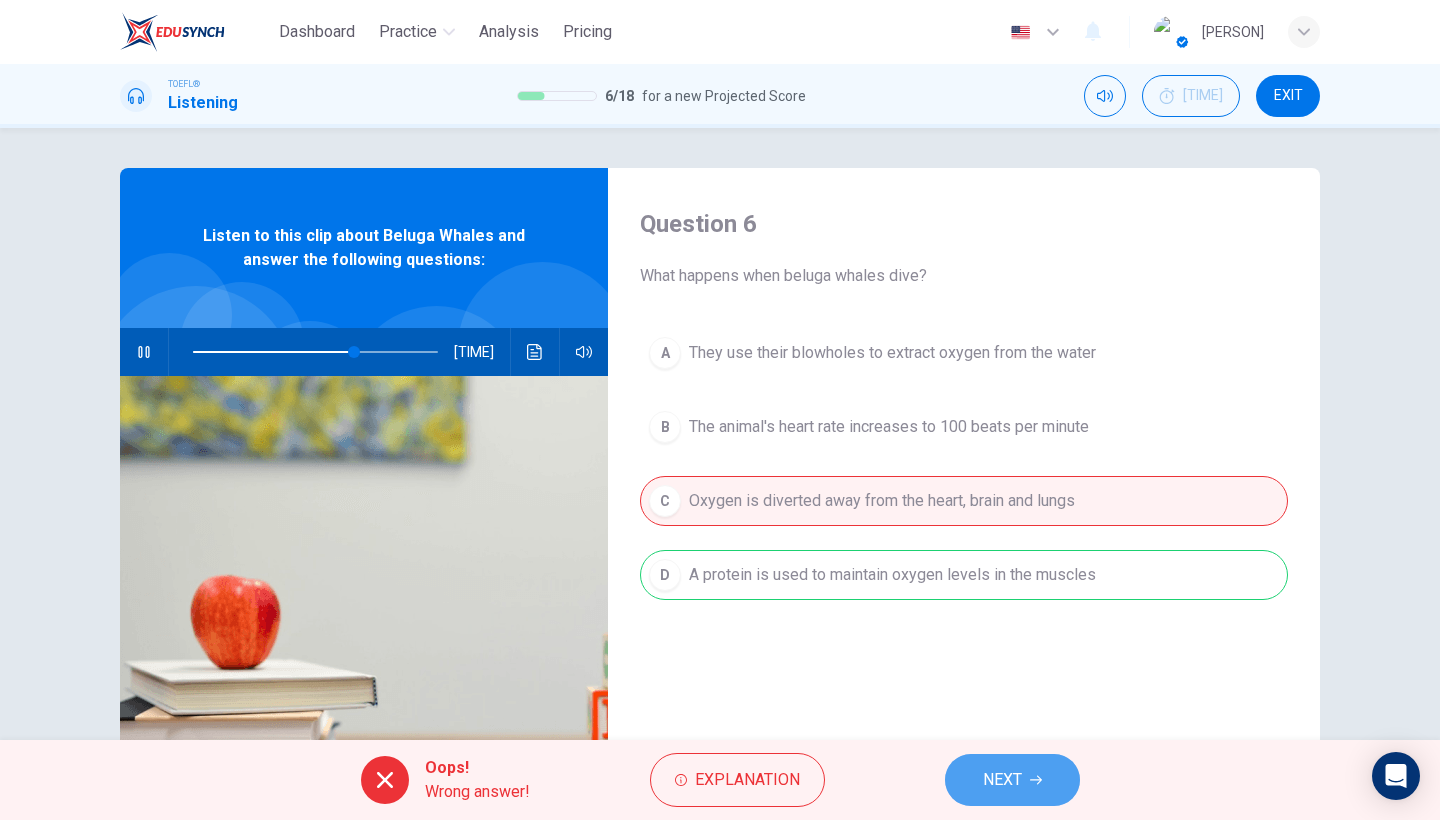 click on "NEXT" at bounding box center [1012, 780] 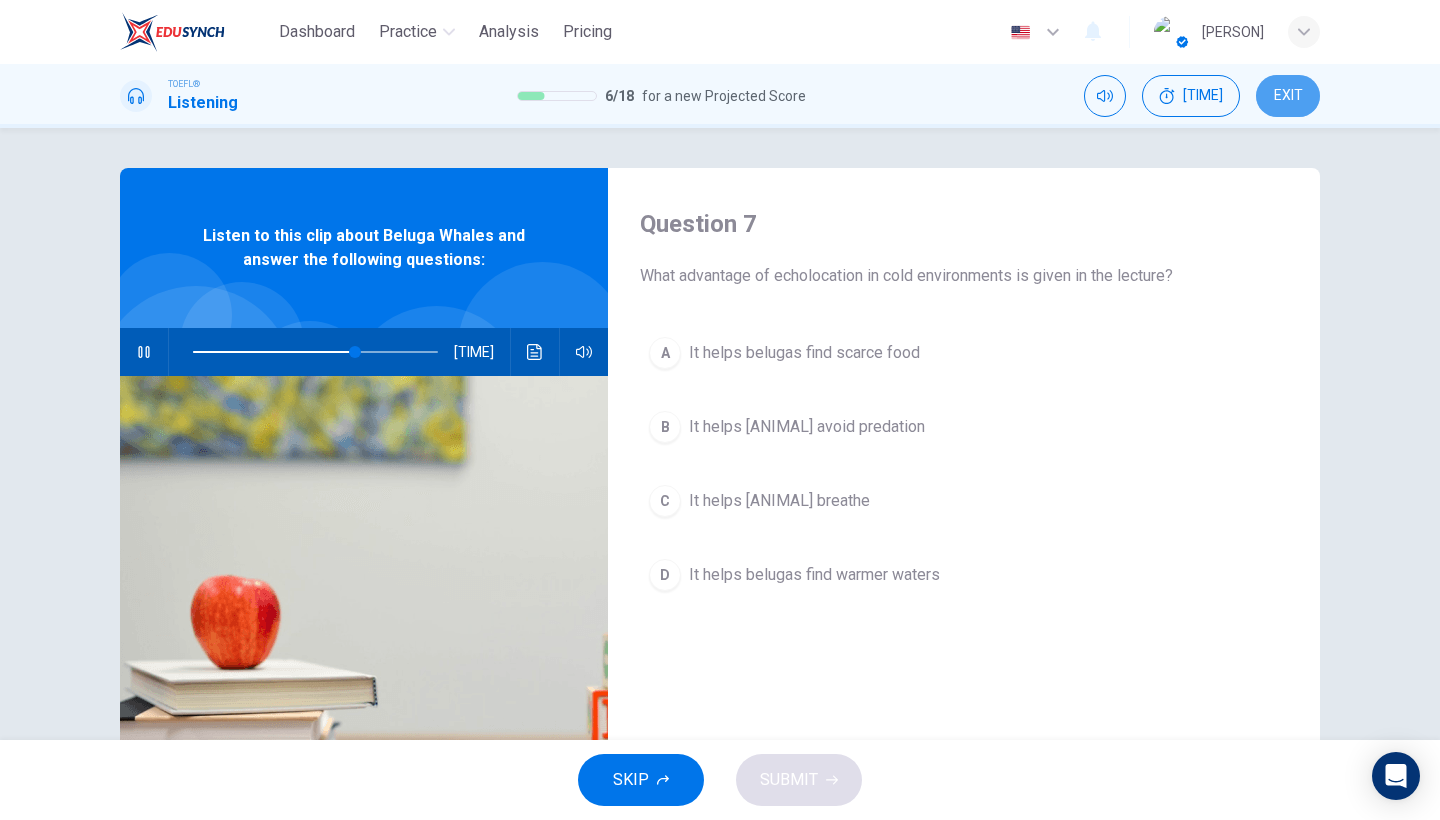 click on "EXIT" at bounding box center [1288, 96] 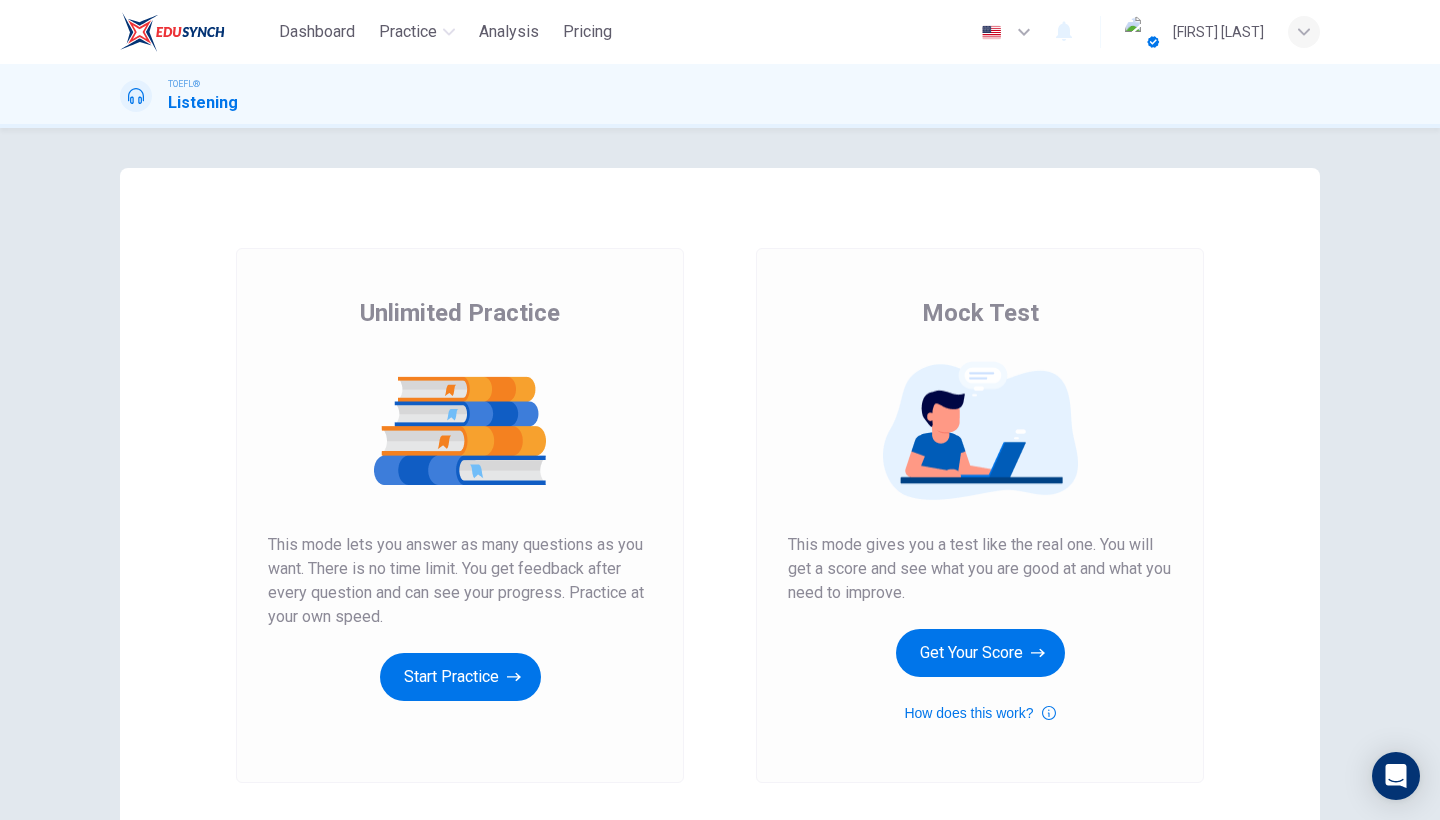 scroll, scrollTop: 0, scrollLeft: 0, axis: both 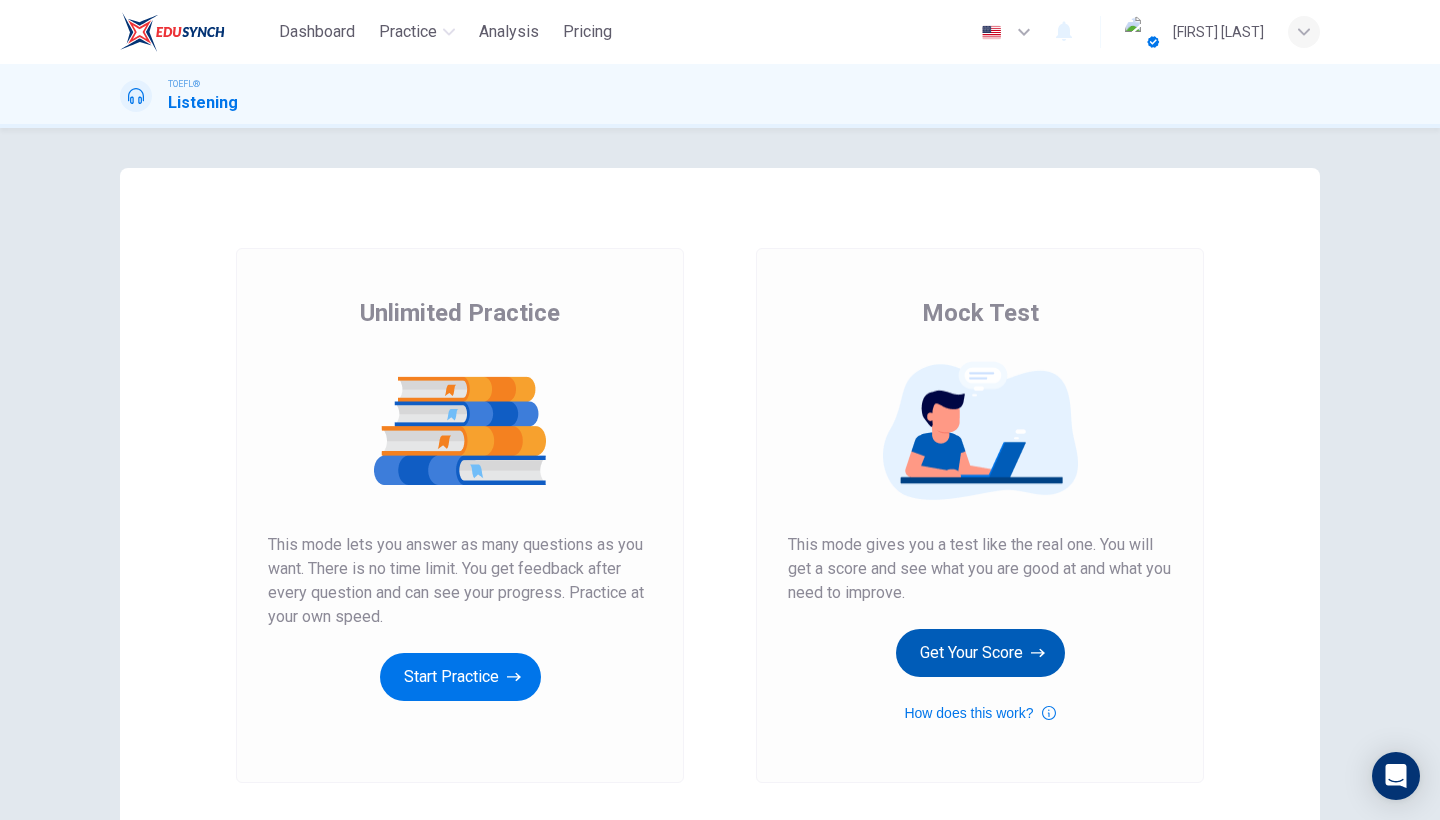 click on "Get Your Score" at bounding box center [460, 677] 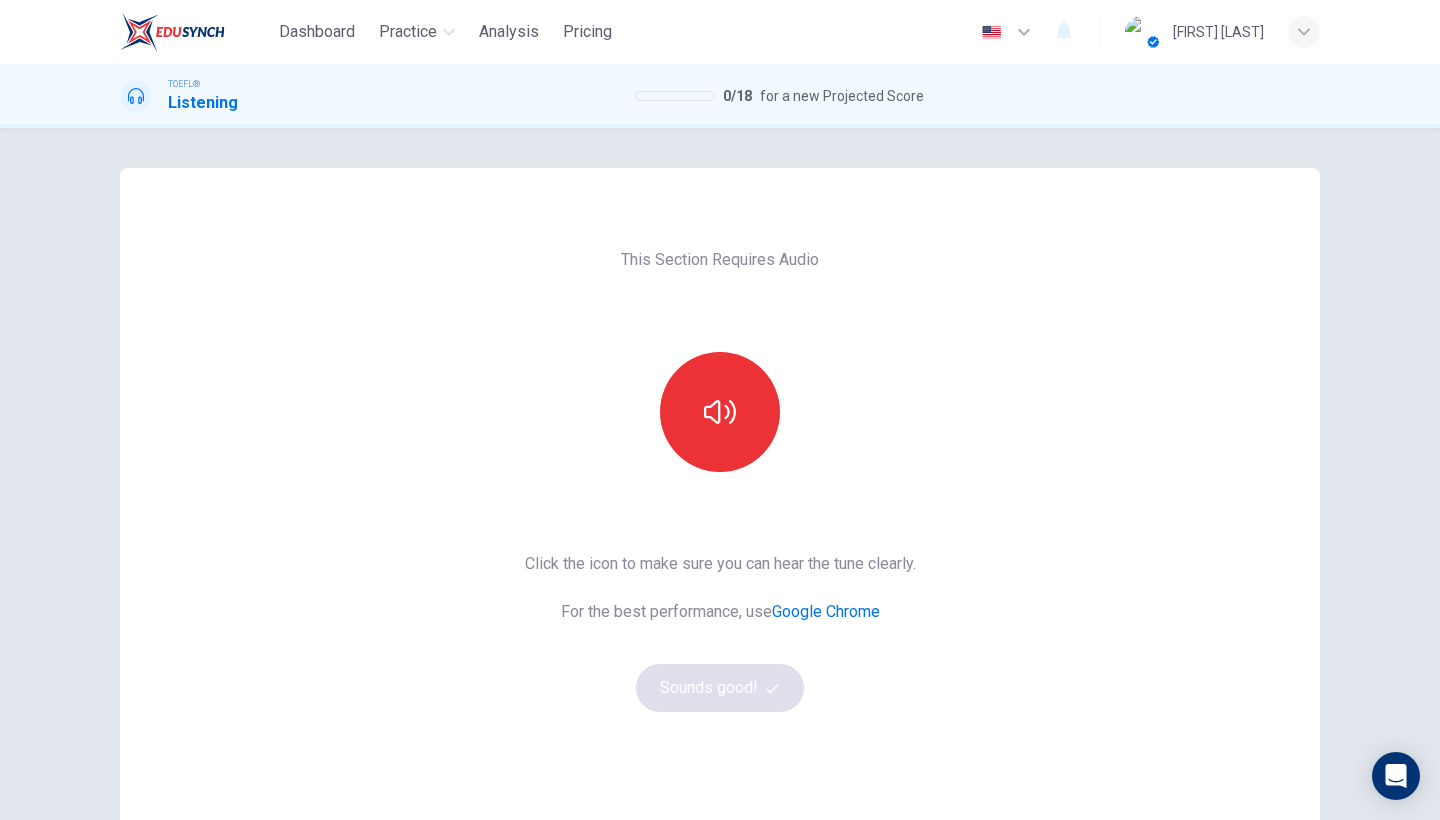 click on "Google Chrome" at bounding box center [826, 611] 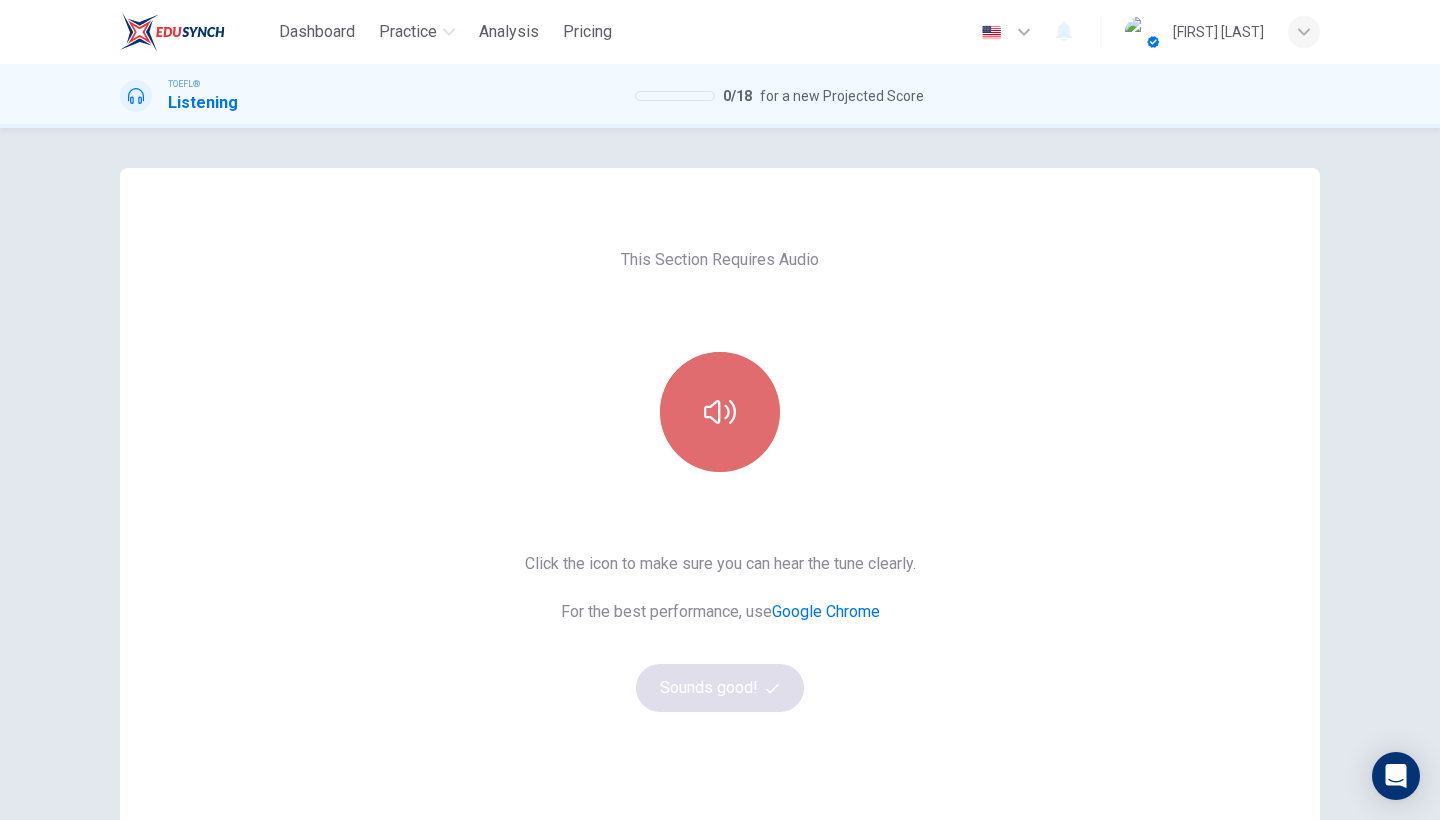 click at bounding box center (720, 412) 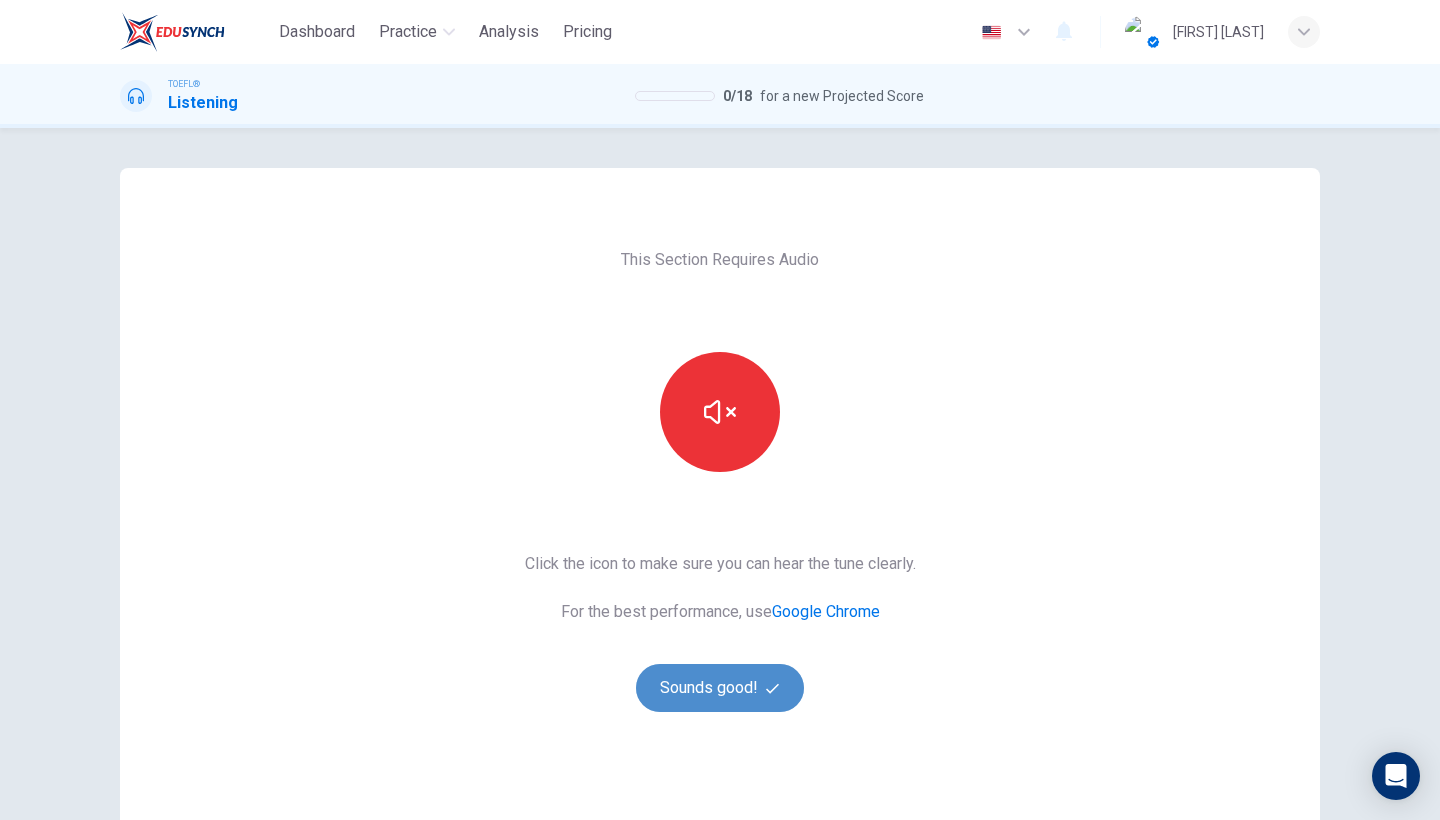 click on "Sounds good!" at bounding box center [720, 688] 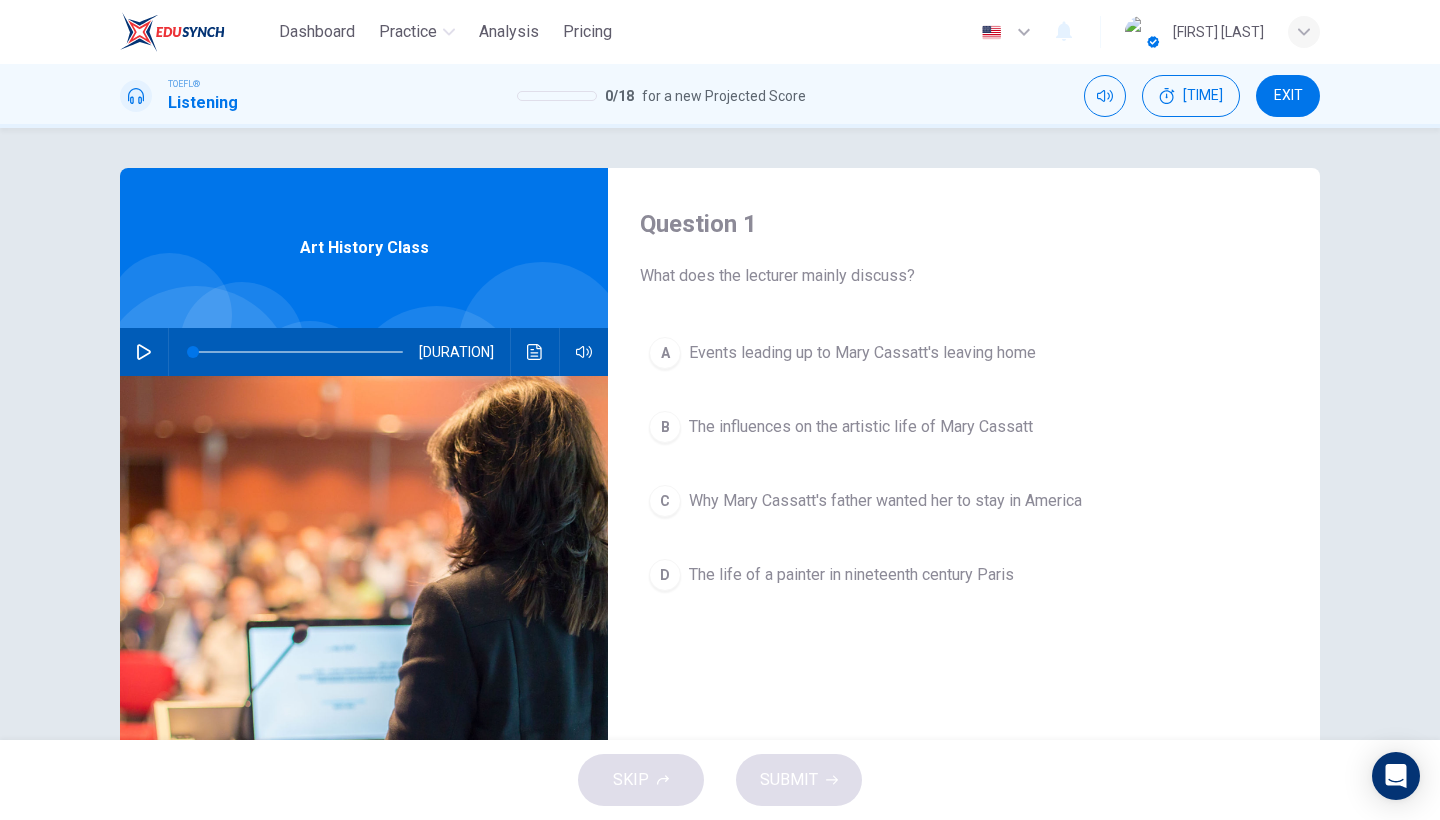 click at bounding box center [144, 352] 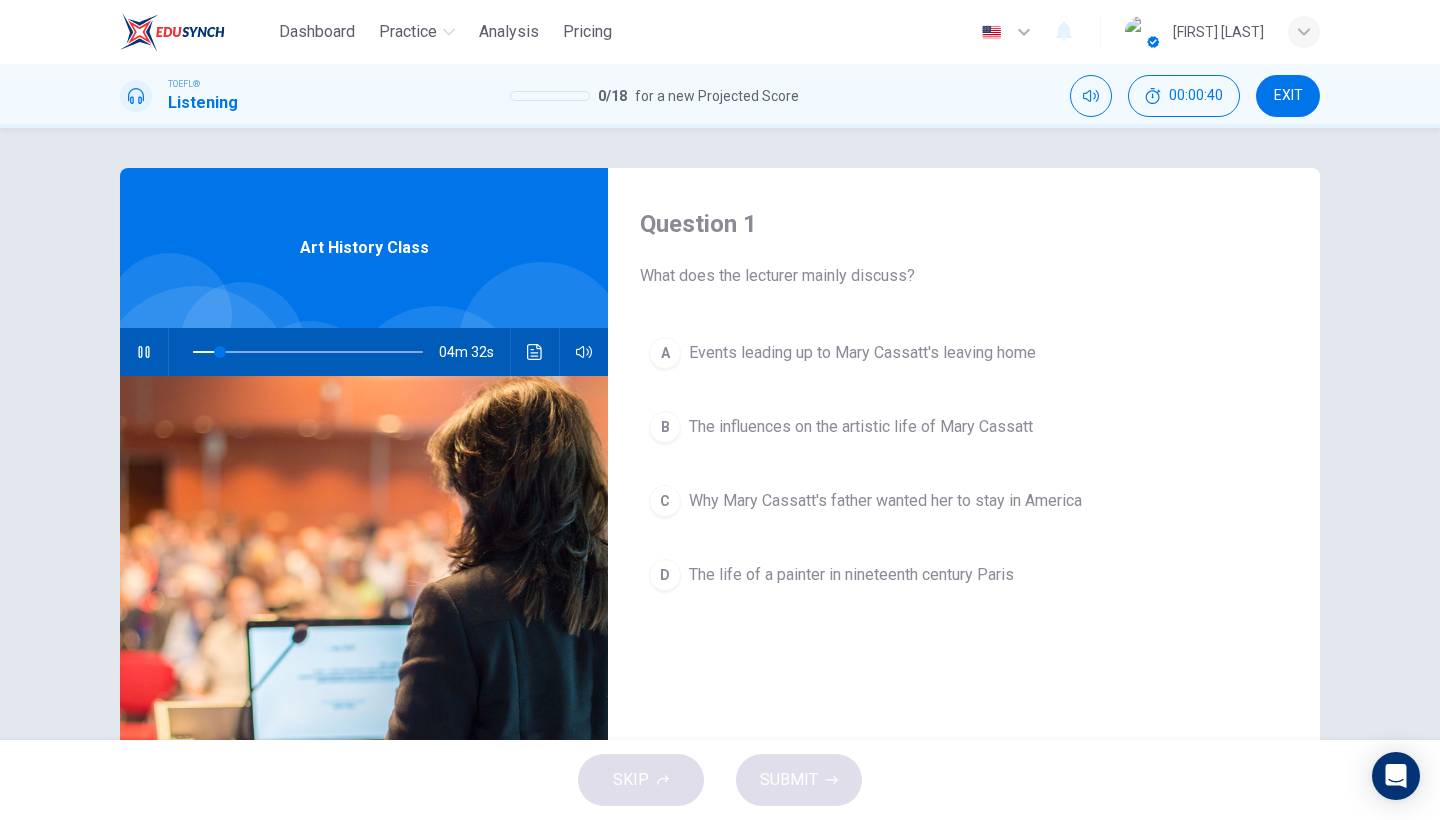 click on "The influences on the artistic life of Mary Cassatt" at bounding box center [862, 353] 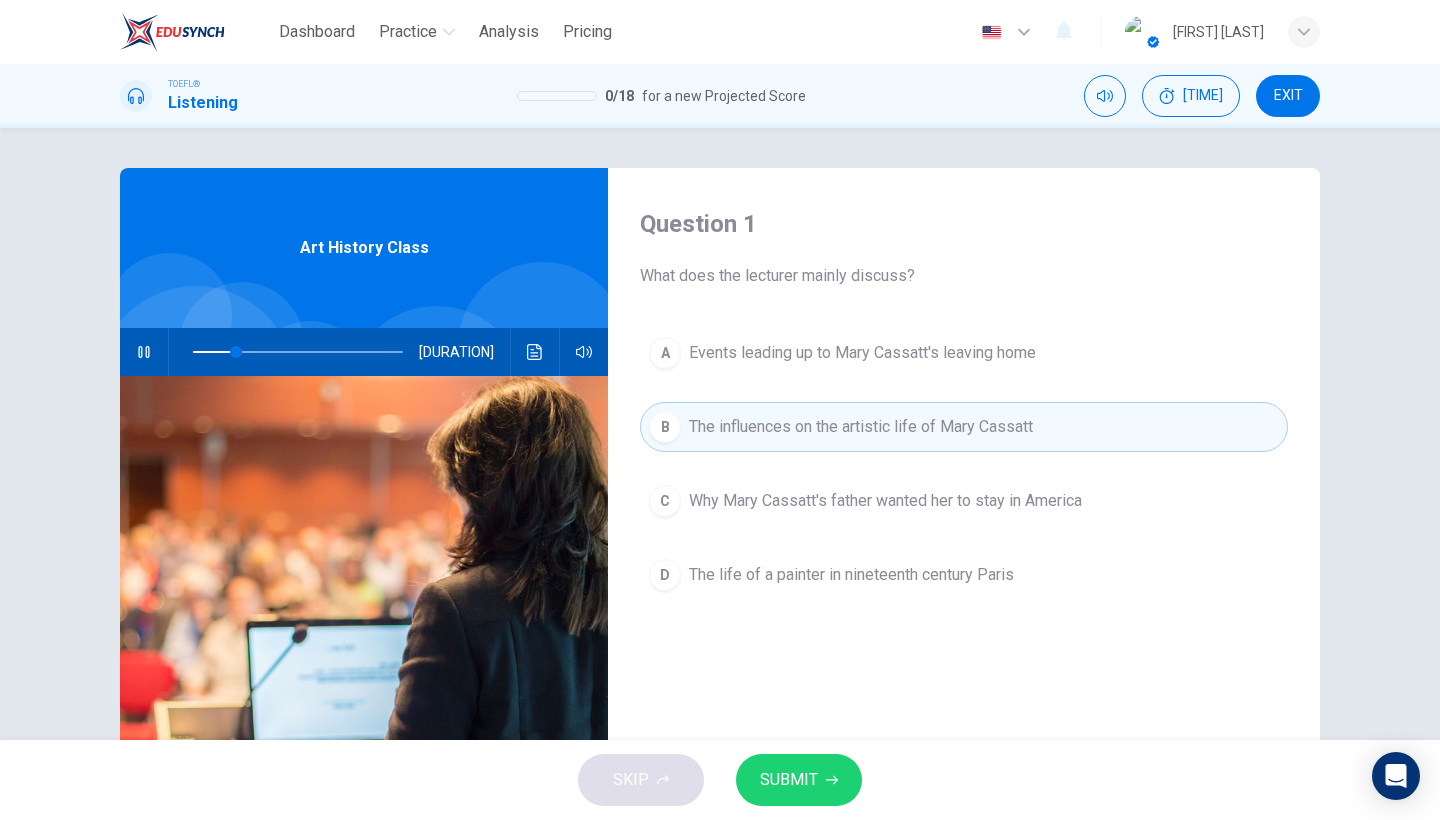 click on "The life of a painter in nineteenth century Paris" at bounding box center [862, 353] 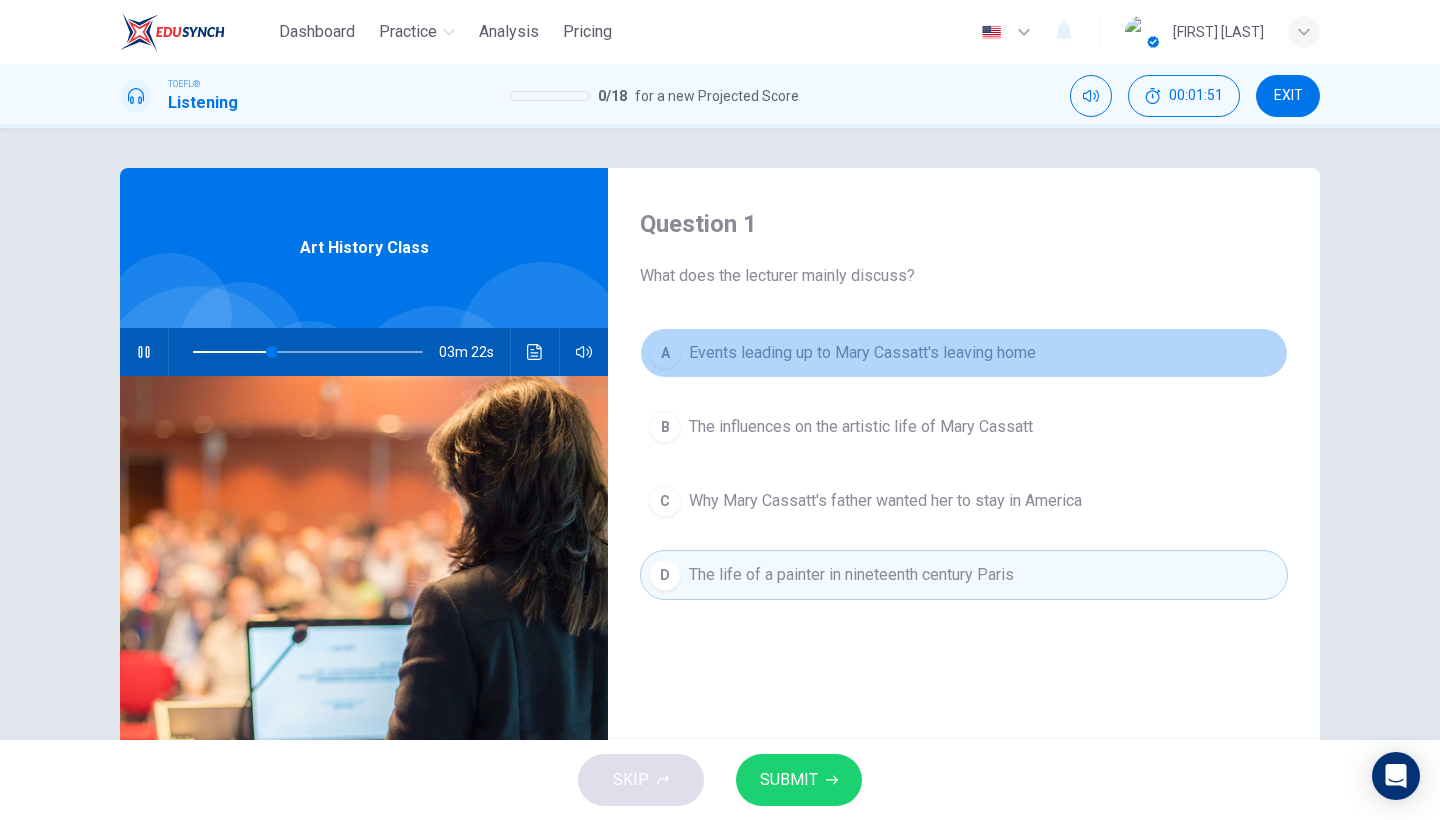 click on "Events leading up to Mary Cassatt's leaving home" at bounding box center [862, 353] 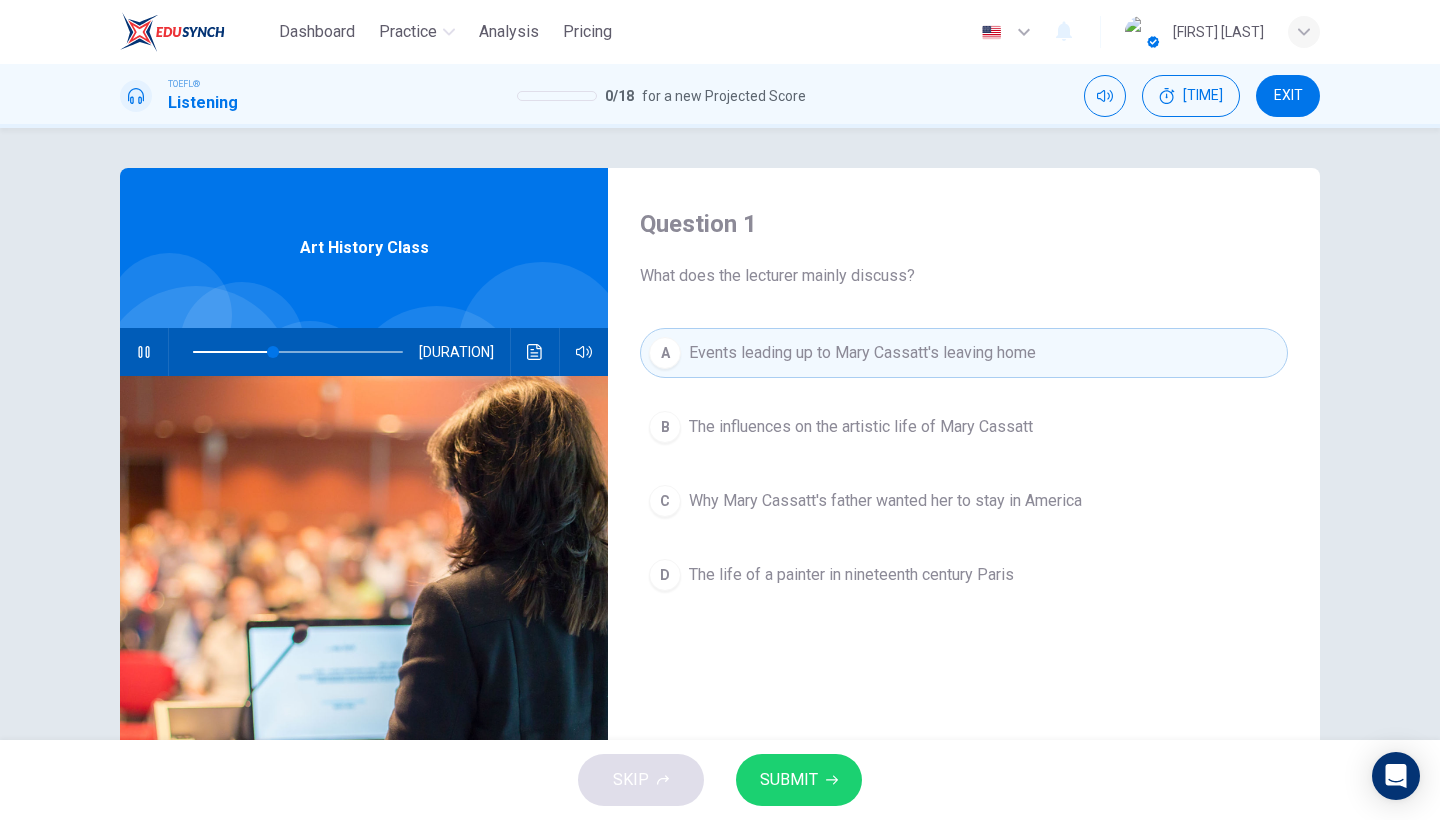 click on "SUBMIT" at bounding box center (789, 780) 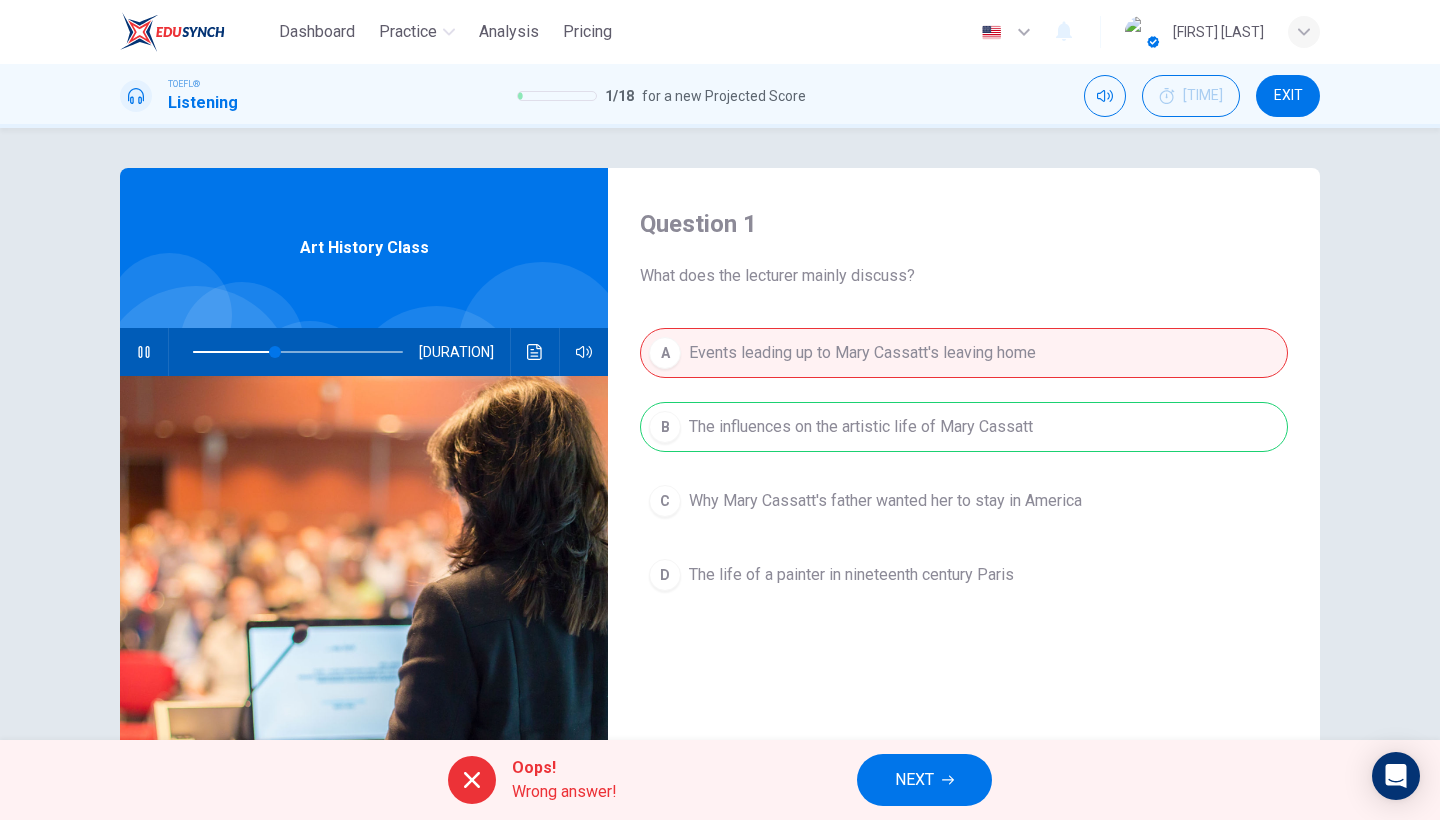 click on "NEXT" at bounding box center (924, 780) 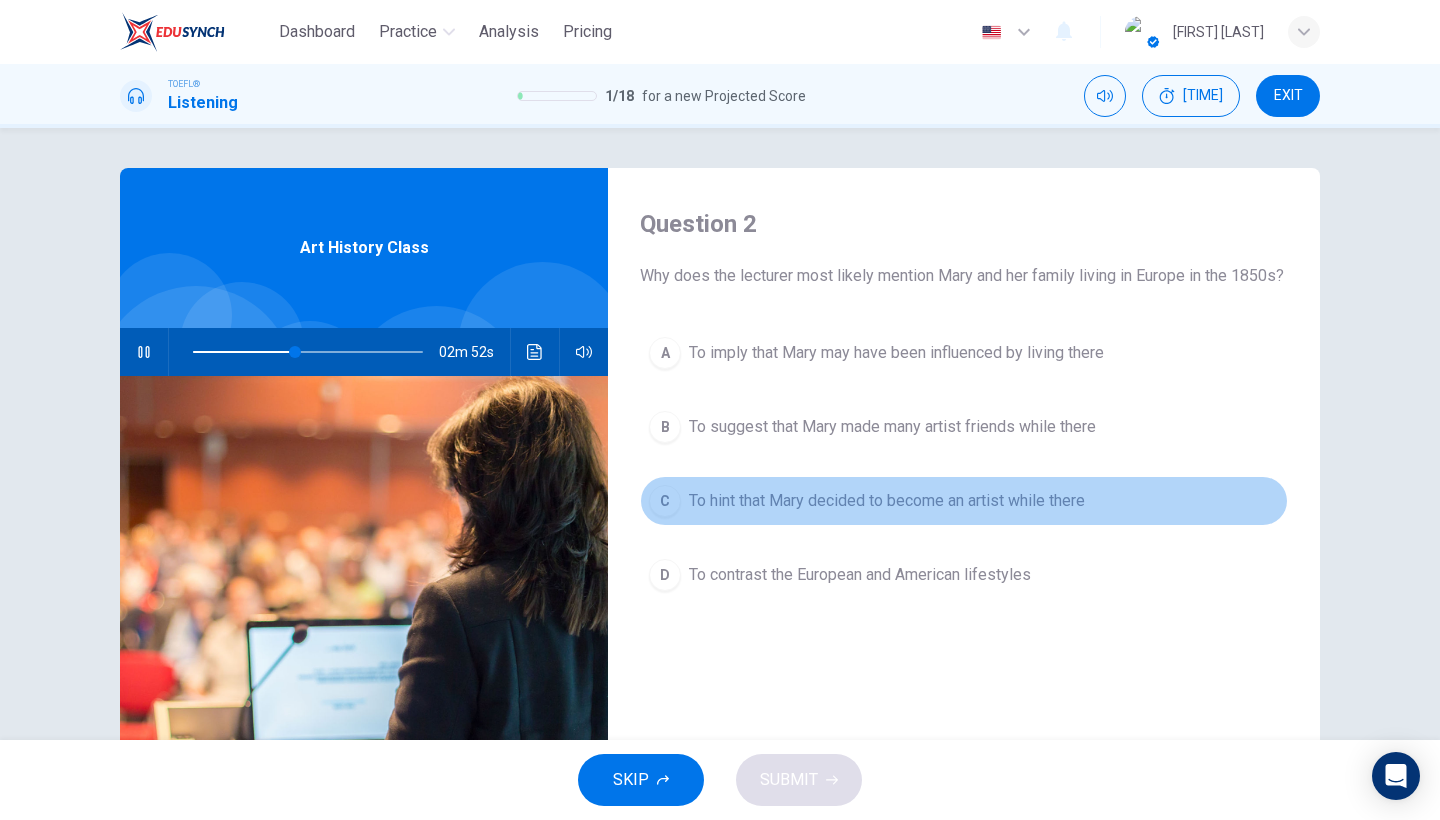 click on "To hint that Mary decided to become an artist while there" at bounding box center [896, 353] 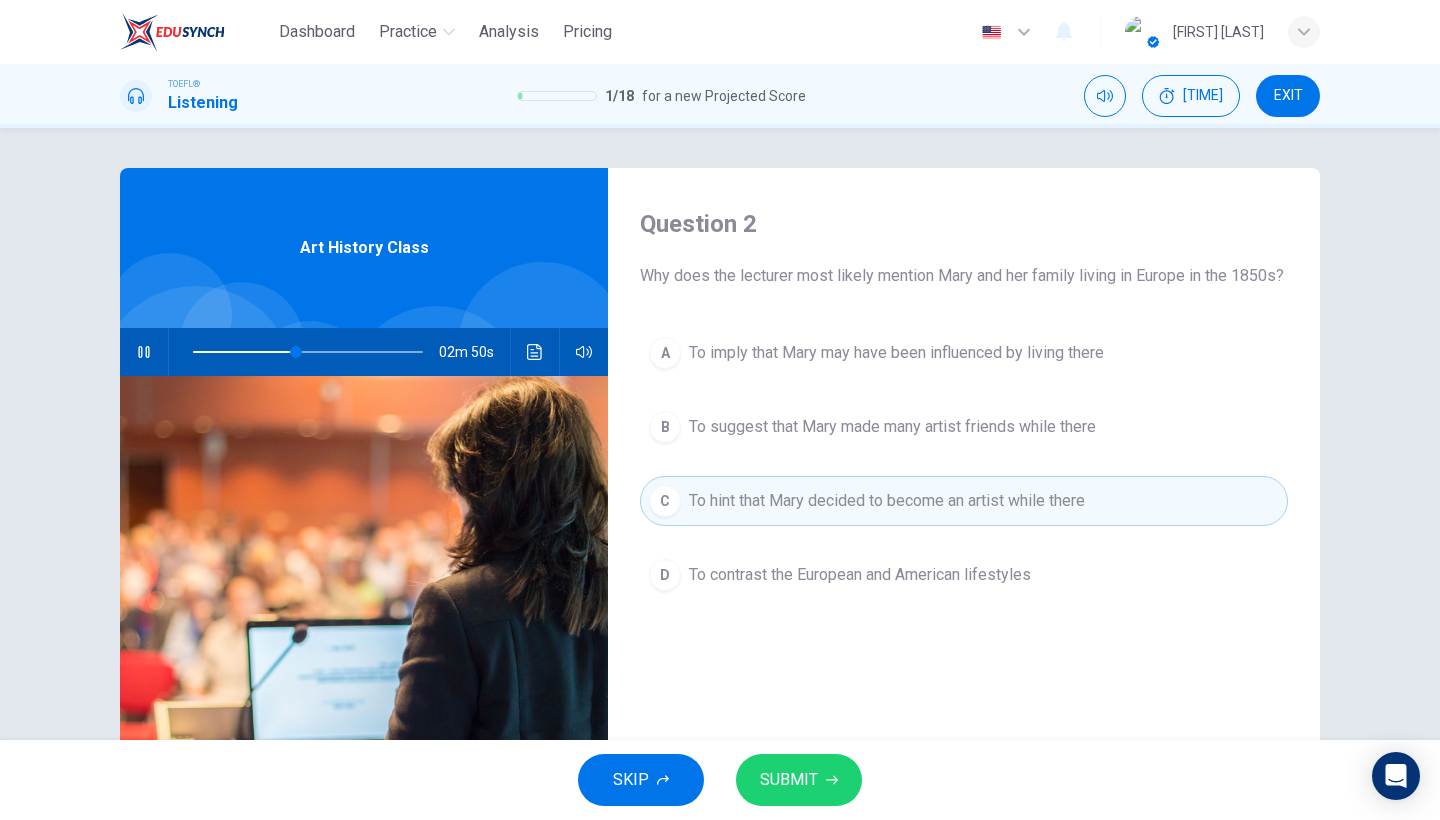 click on "D To contrast the European and American lifestyles" at bounding box center (964, 575) 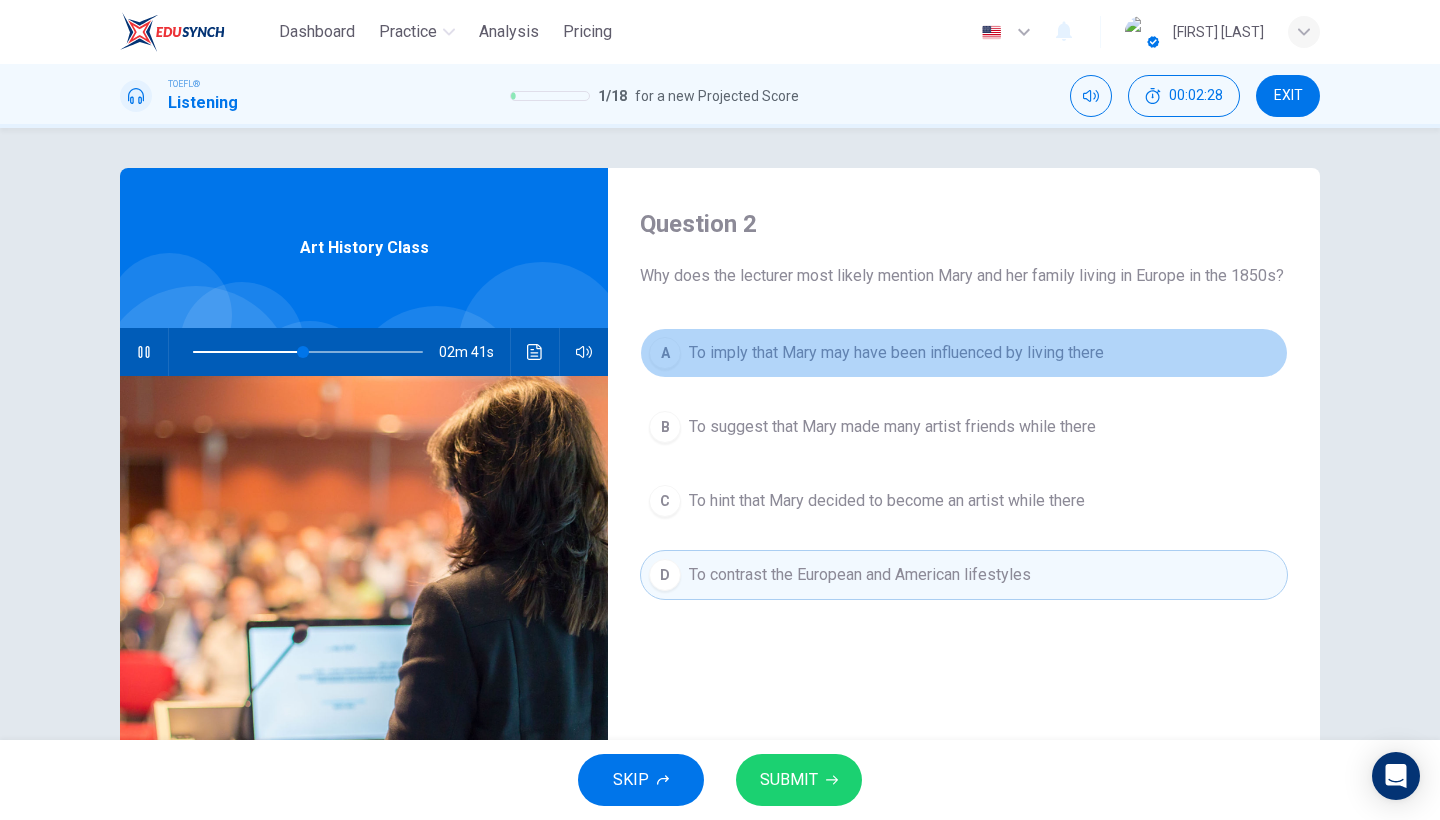 click on "To imply that Mary may have been influenced by living there" at bounding box center [896, 353] 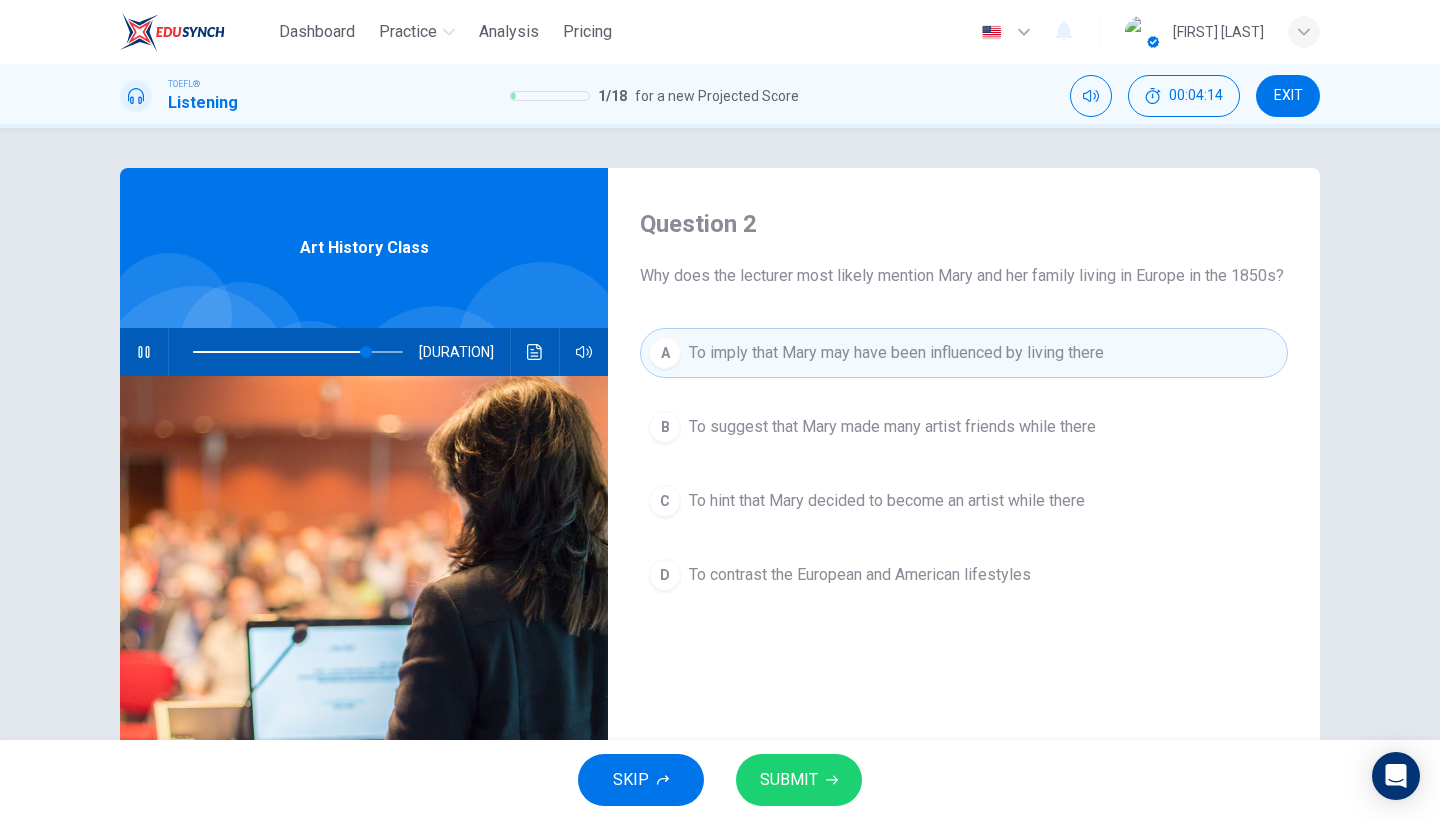 click on "EXIT" at bounding box center [1288, 96] 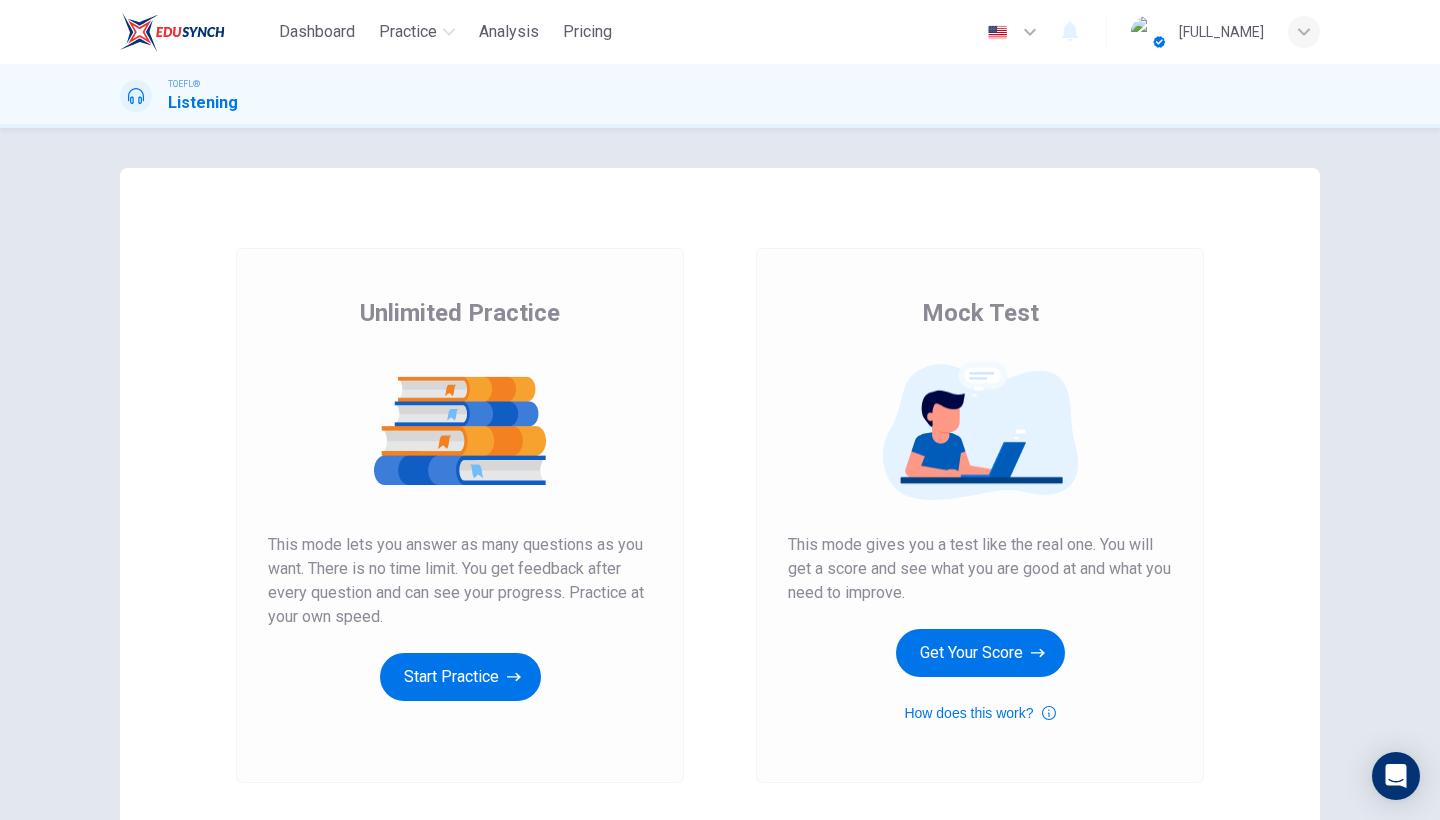scroll, scrollTop: 0, scrollLeft: 0, axis: both 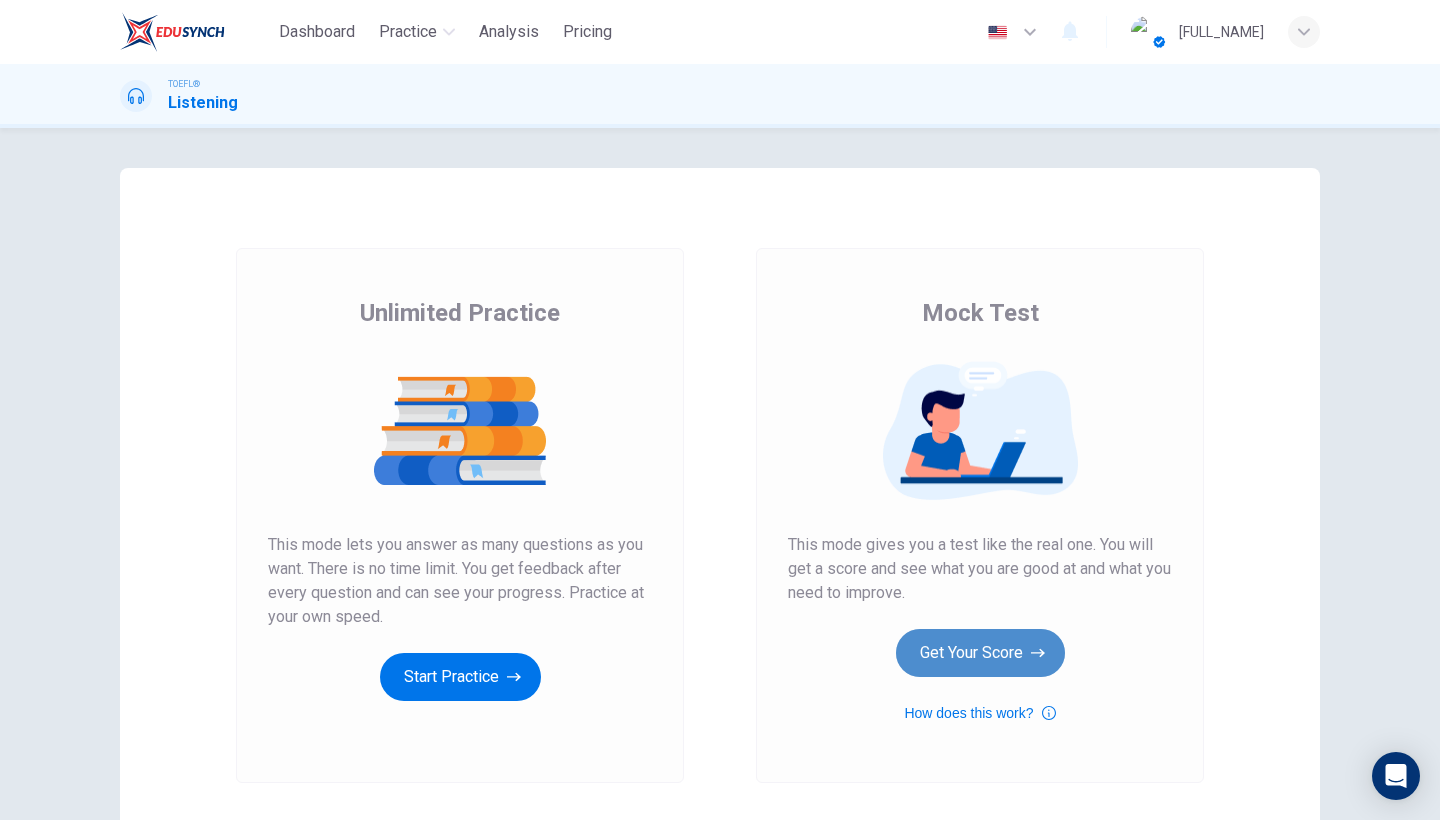 click on "Get Your Score" at bounding box center (460, 677) 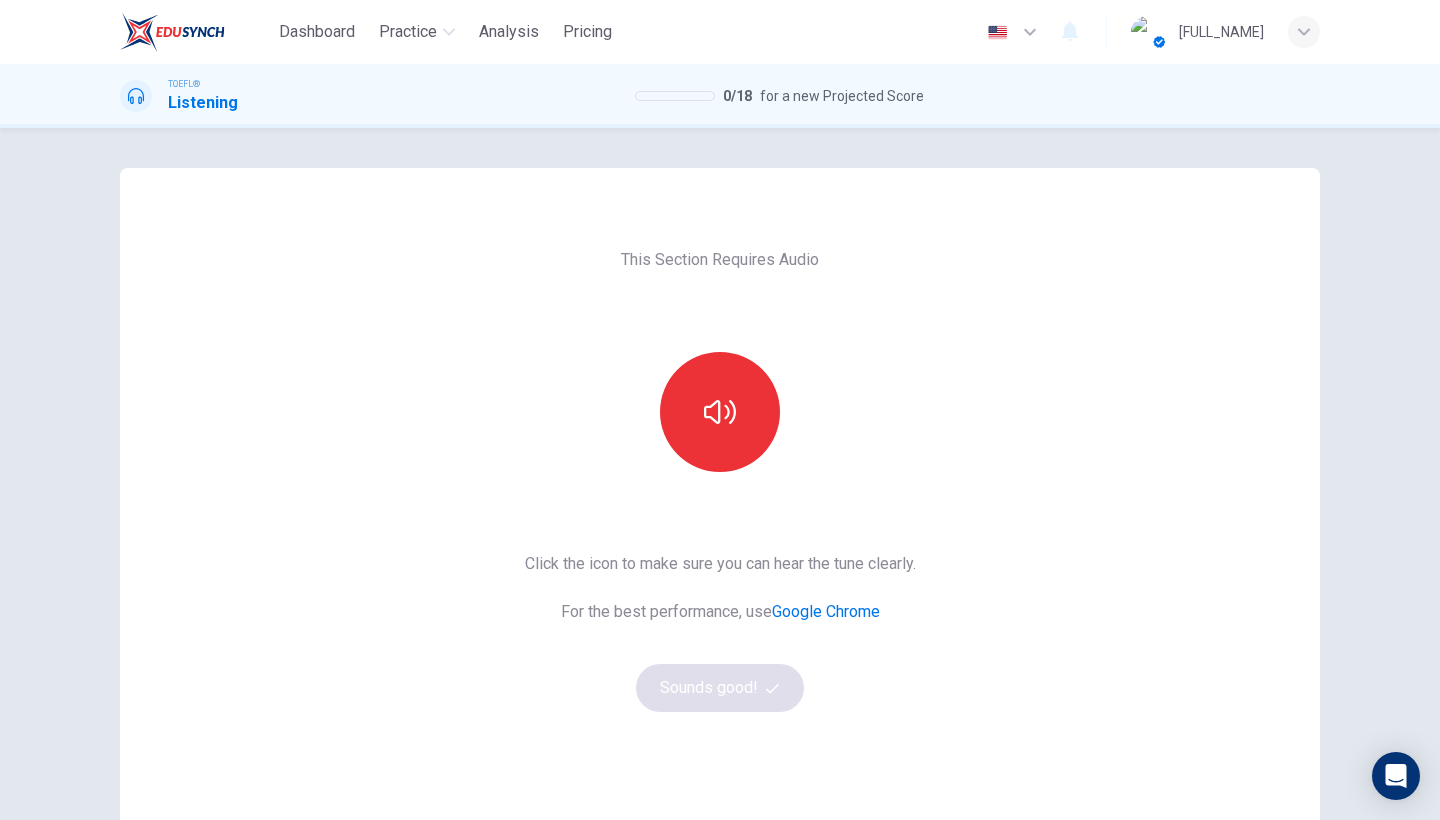 click on "Google Chrome" at bounding box center (826, 611) 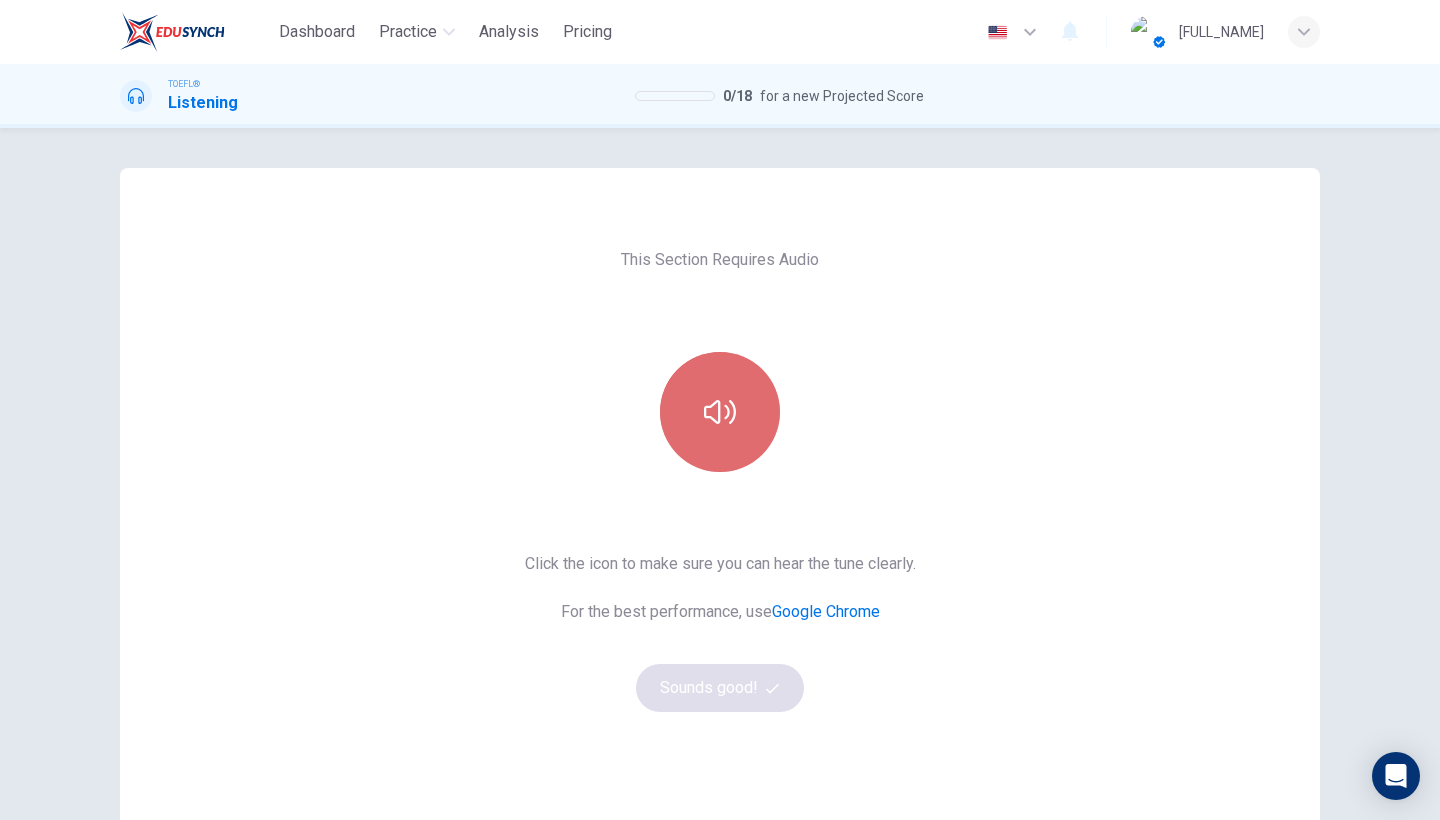 click at bounding box center (720, 412) 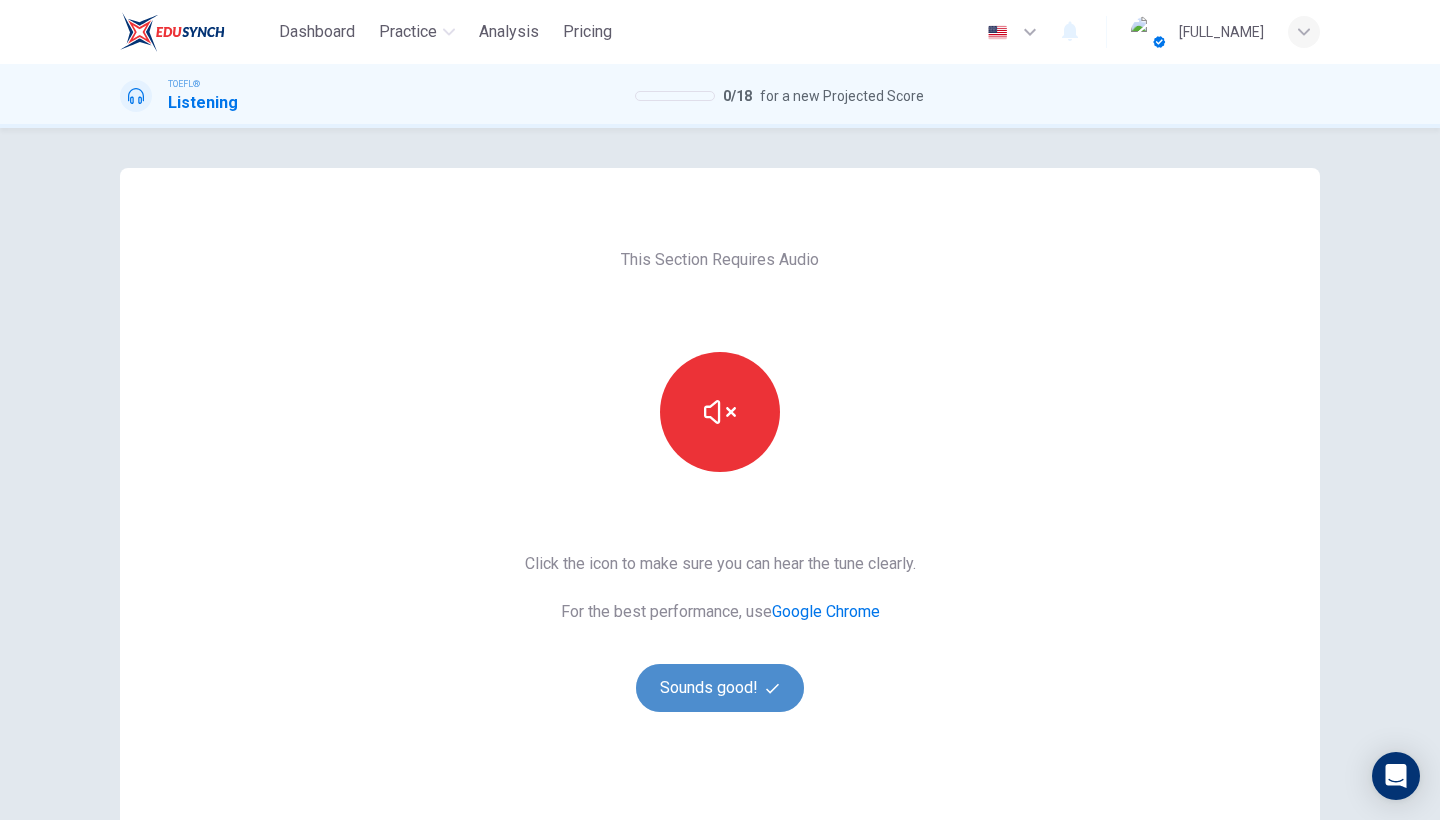 click on "Sounds good!" at bounding box center [720, 688] 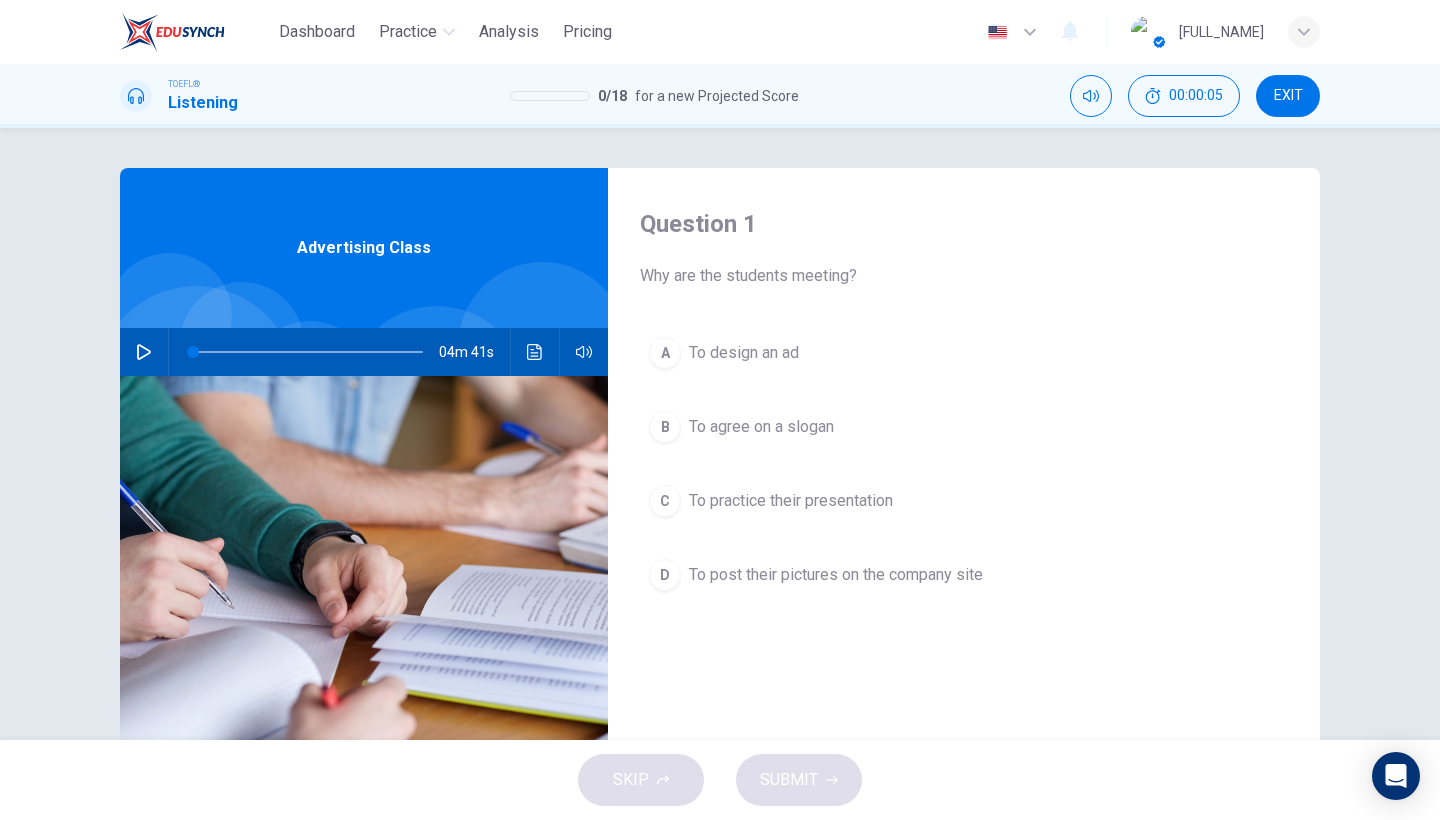 click at bounding box center (144, 352) 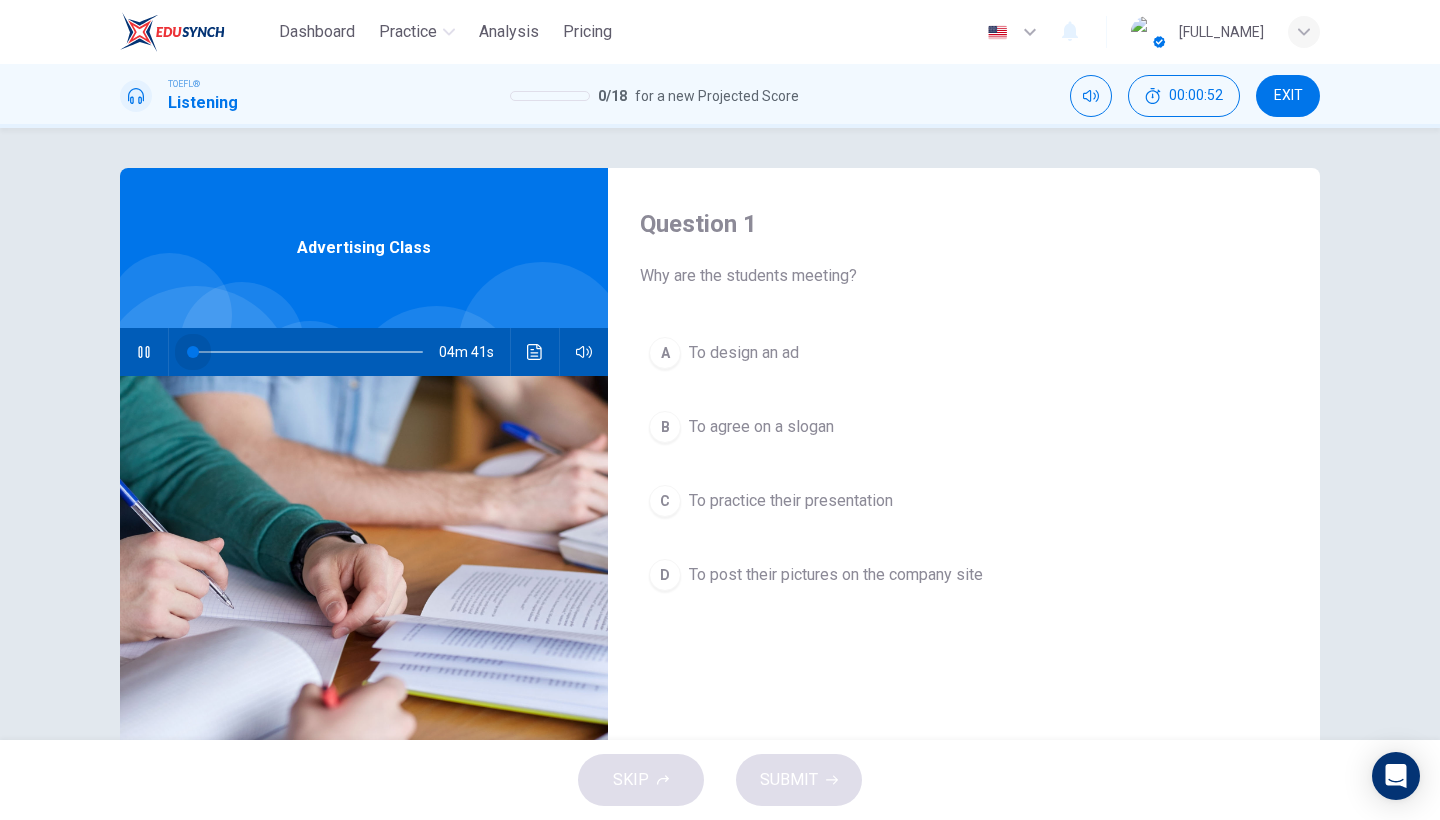 drag, startPoint x: 223, startPoint y: 352, endPoint x: 173, endPoint y: 353, distance: 50.01 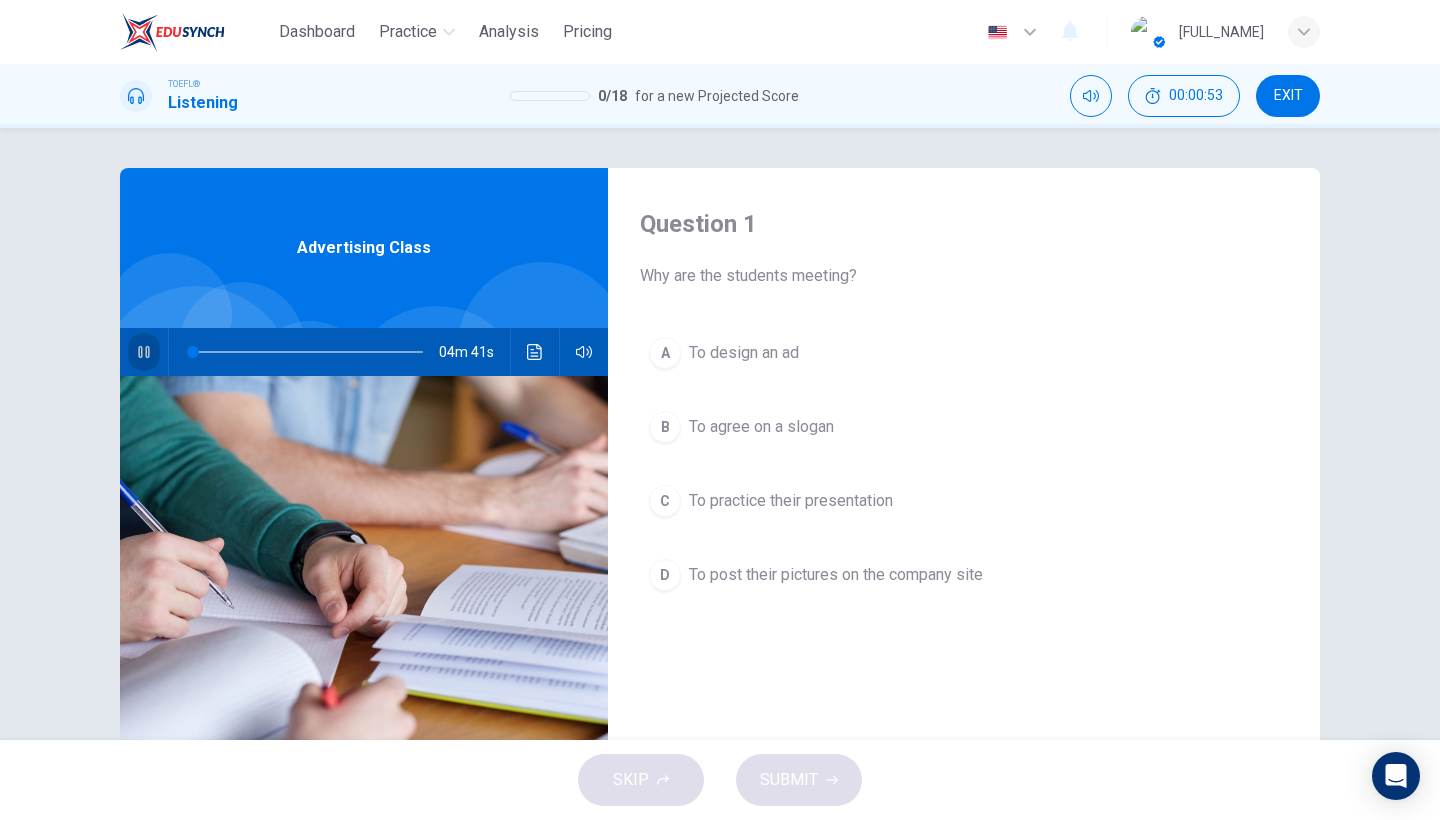 click at bounding box center [144, 352] 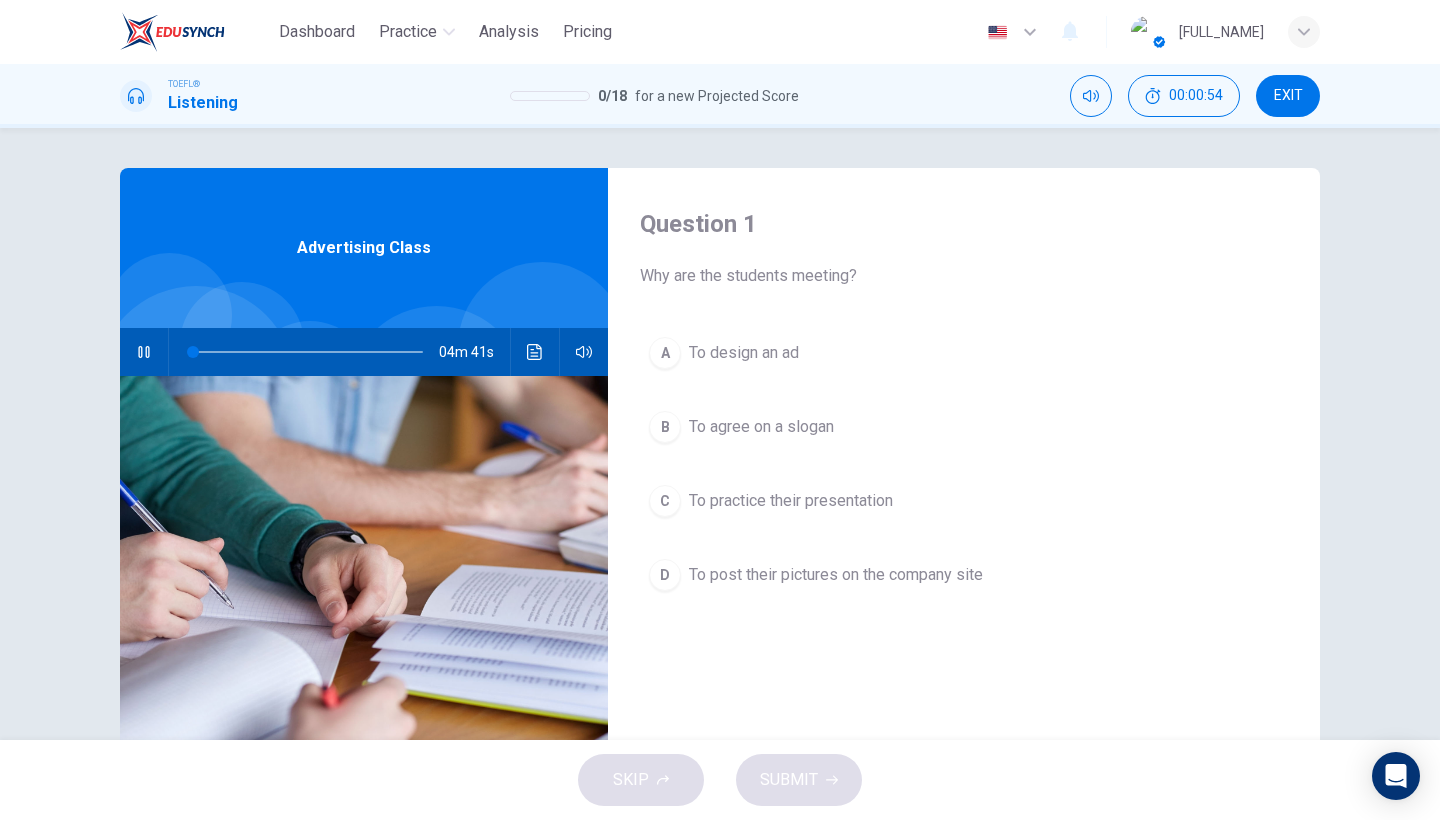 click at bounding box center (143, 352) 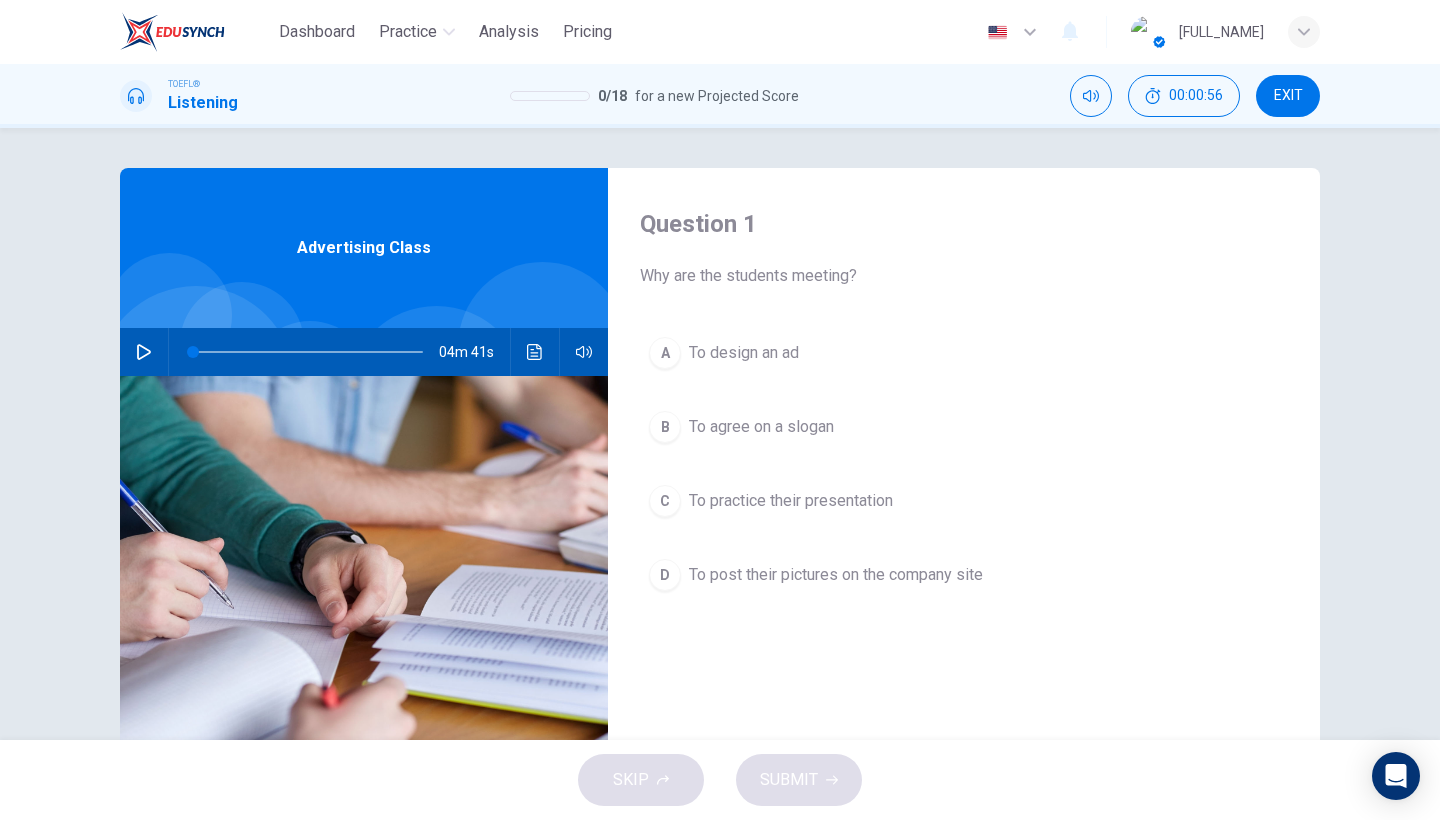click at bounding box center [144, 352] 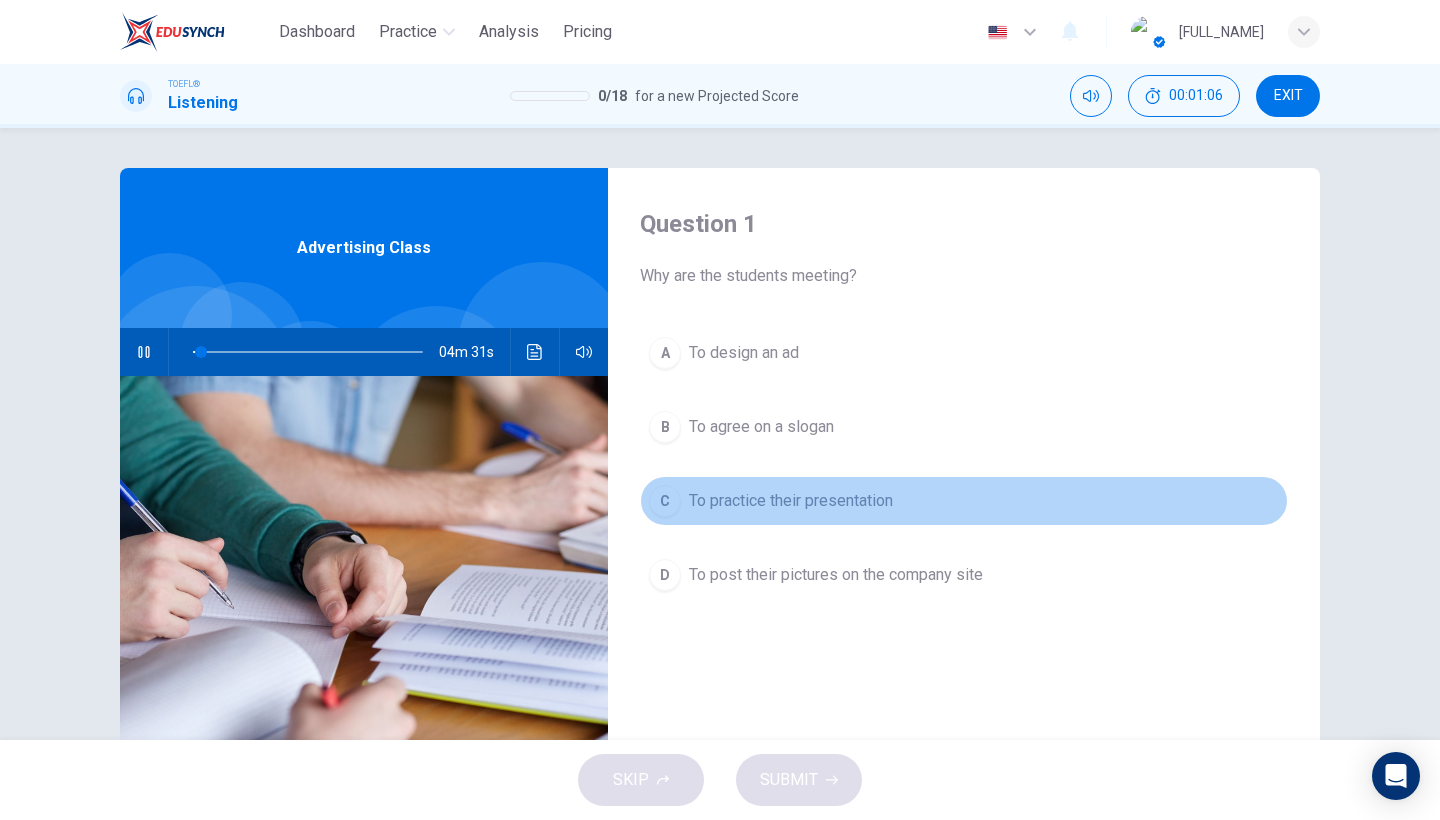 click on "C To practice their presentation" at bounding box center (964, 501) 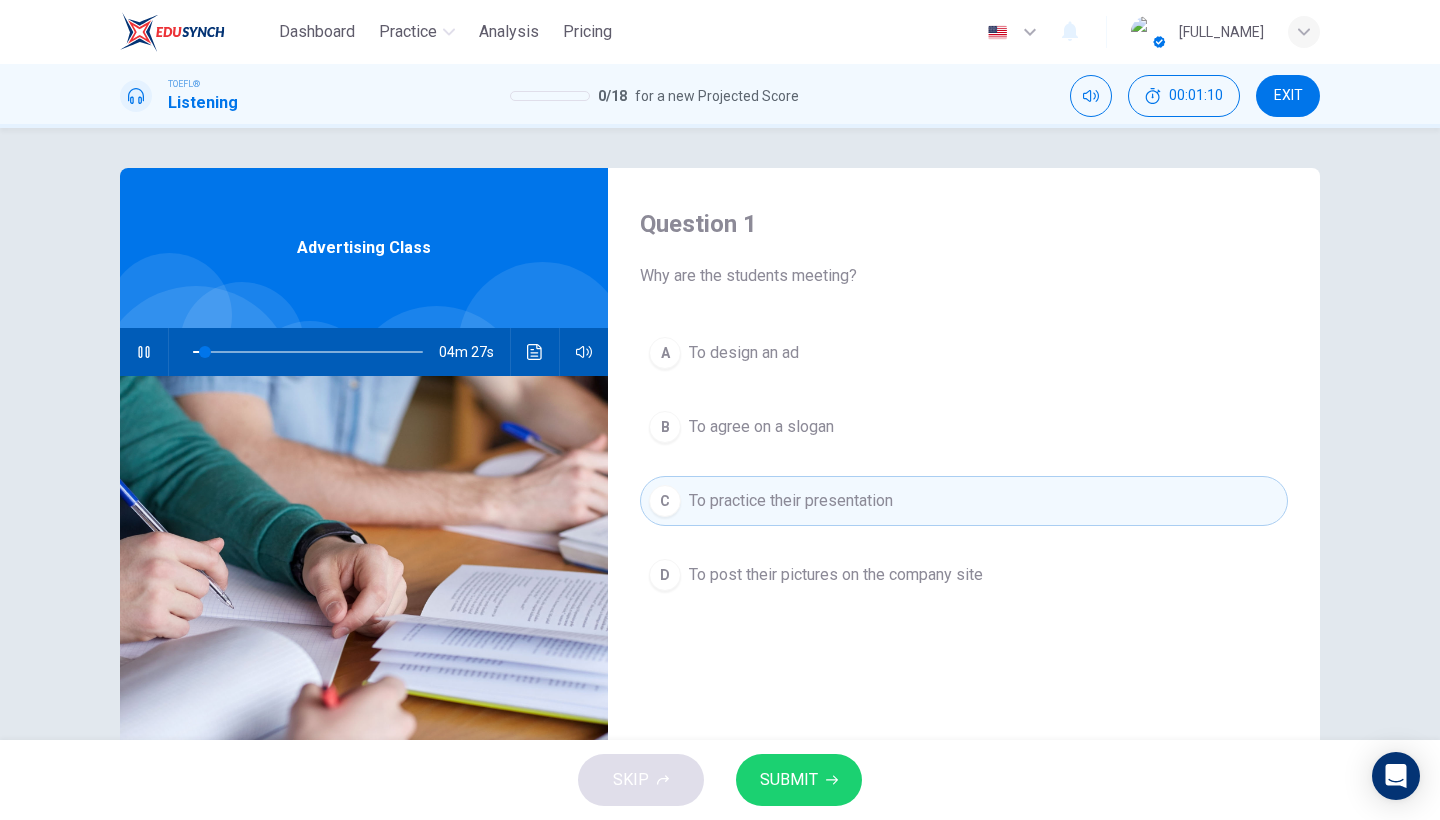 click on "SUBMIT" at bounding box center [789, 780] 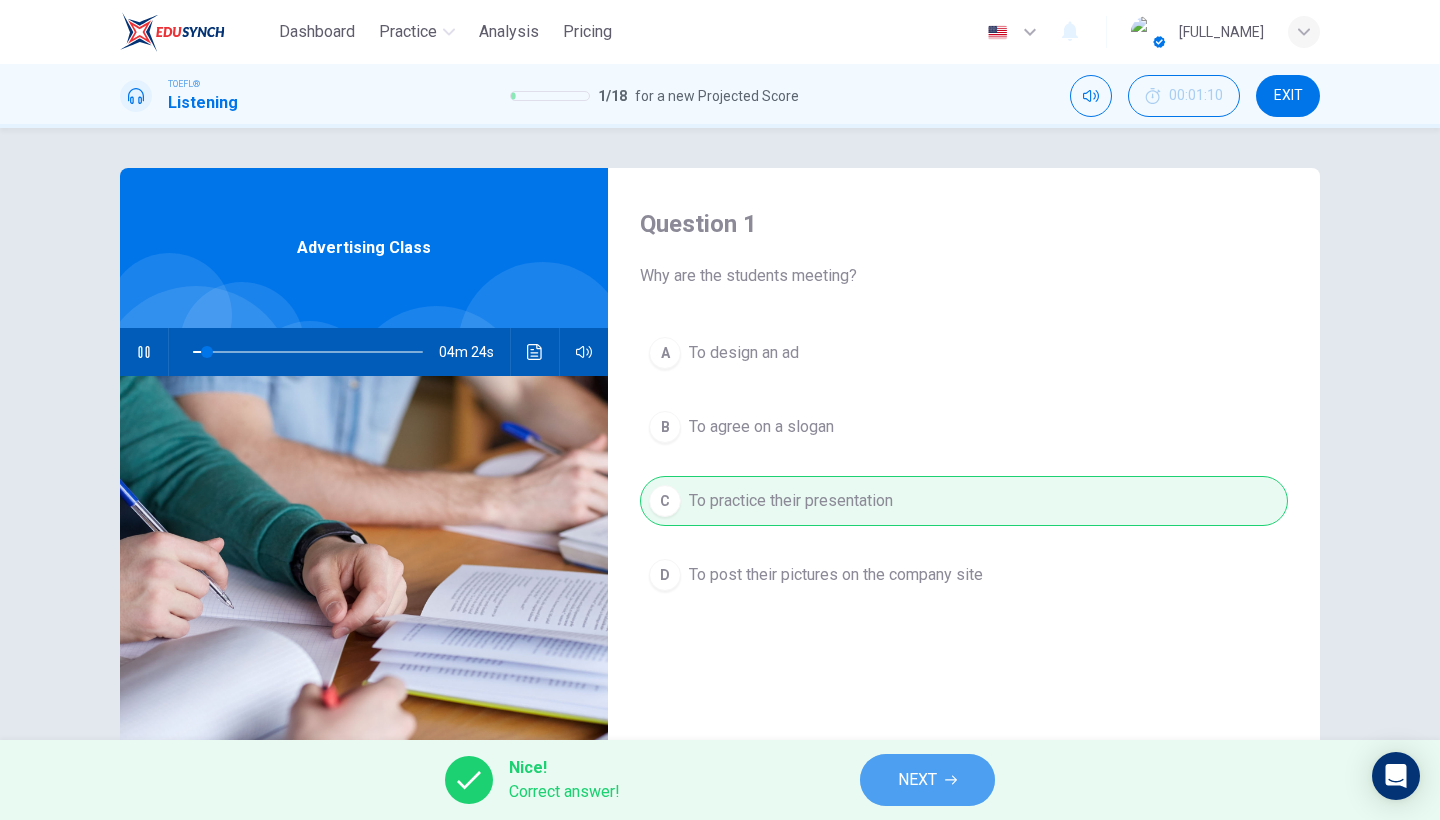 click on "NEXT" at bounding box center [917, 780] 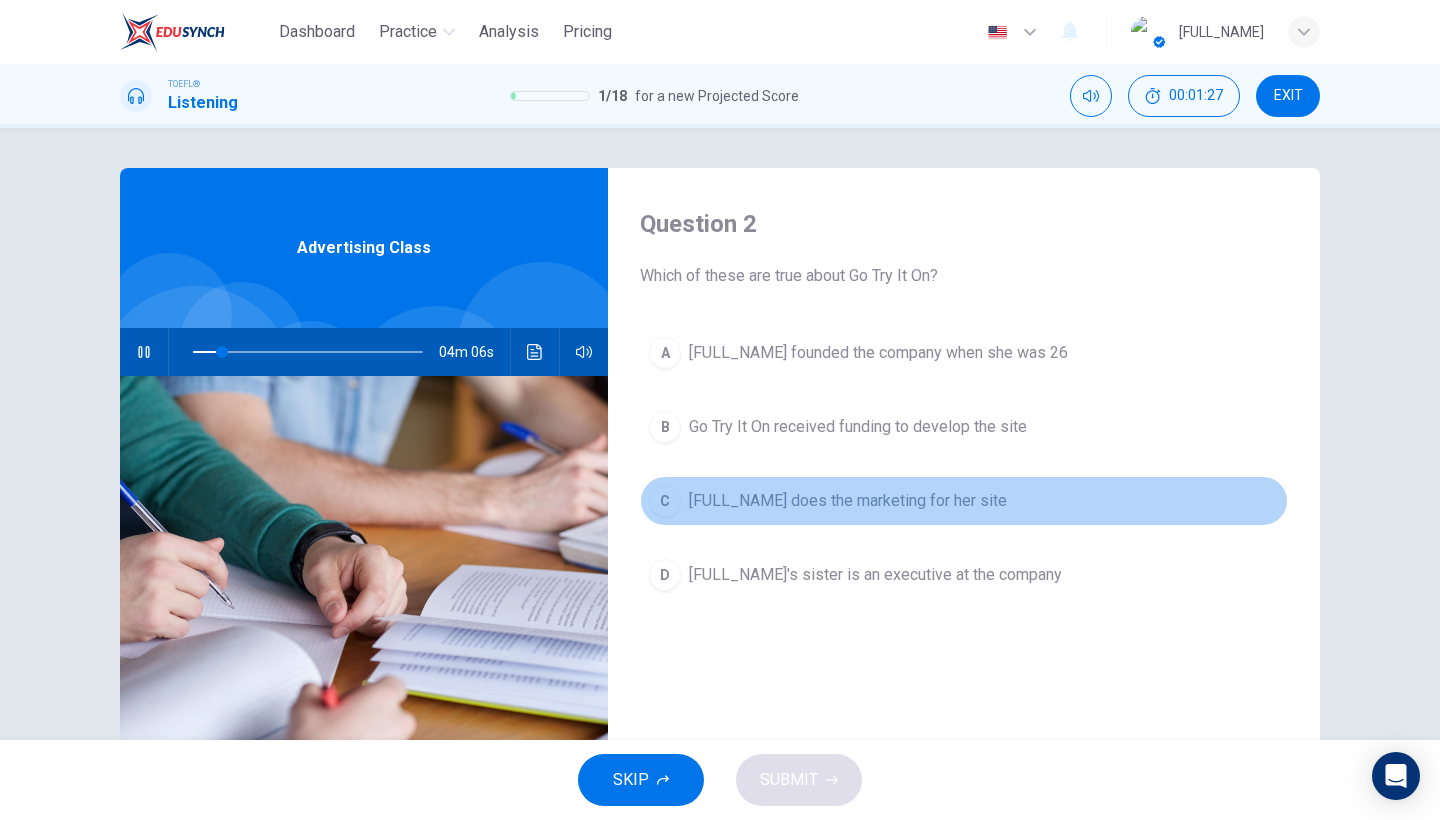 click on "Marissa Evans does the marketing for her site" at bounding box center [878, 353] 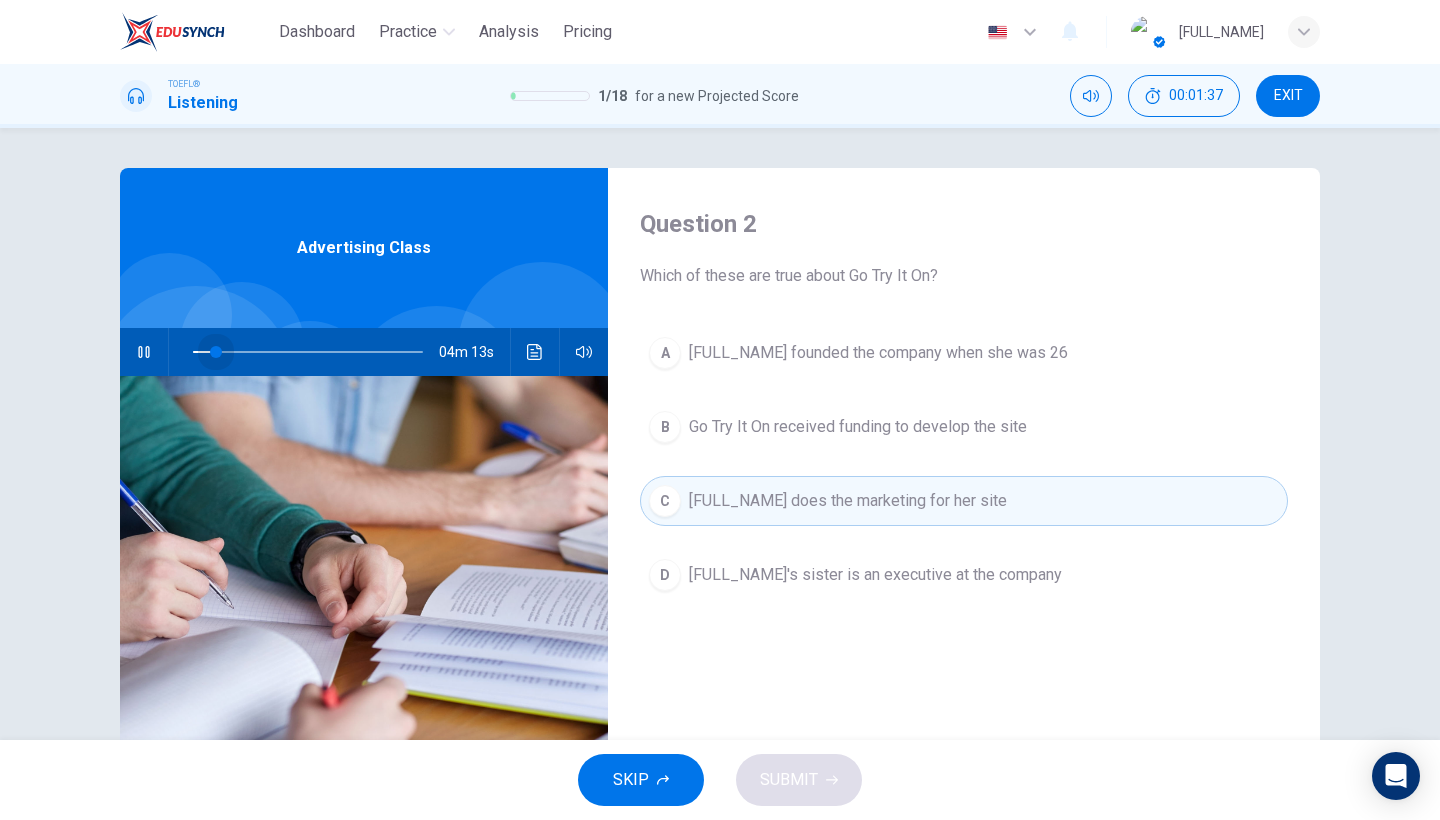 click at bounding box center (216, 352) 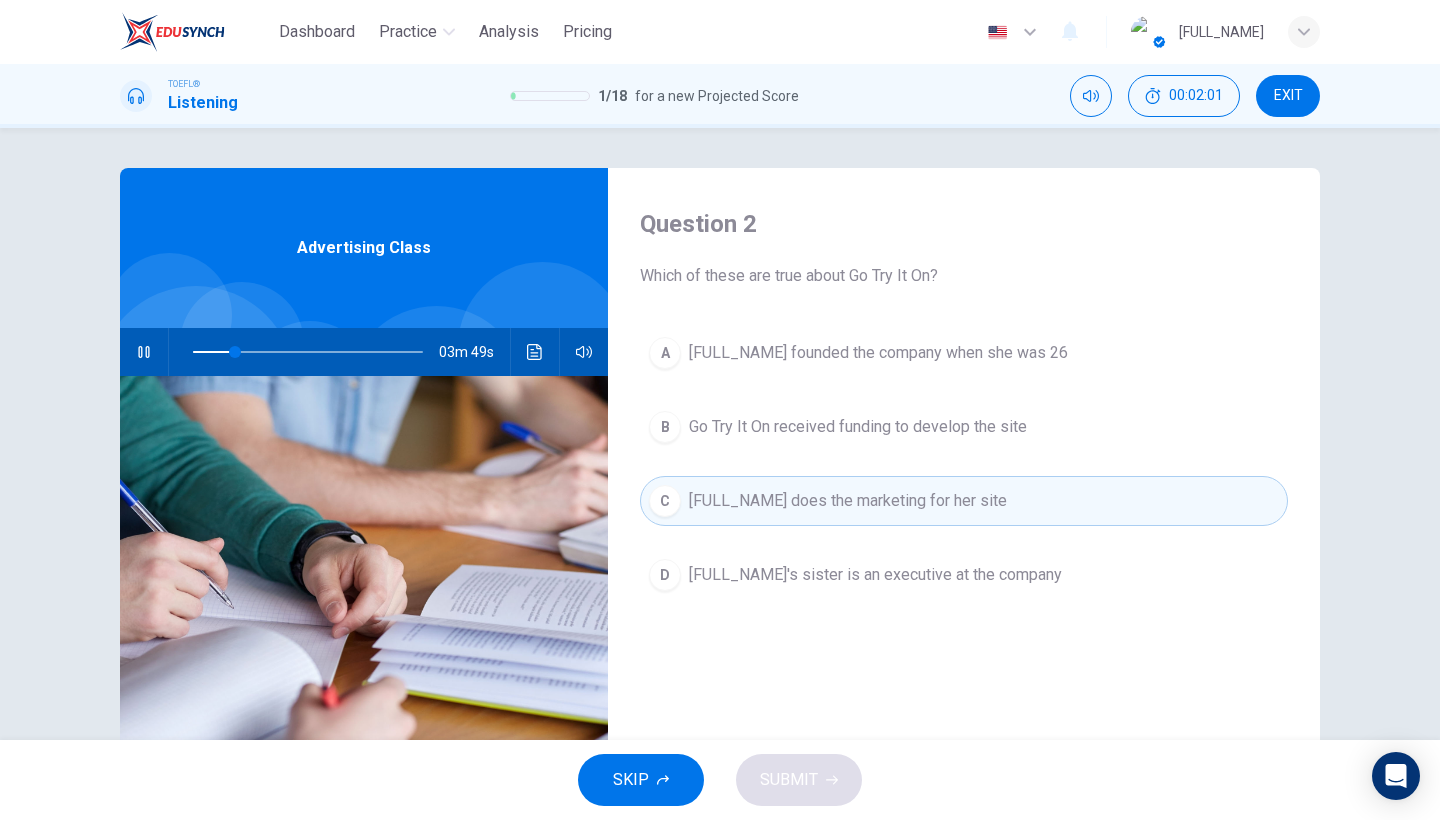 click on "Marissa Evans's sister is an executive at the company" at bounding box center [878, 353] 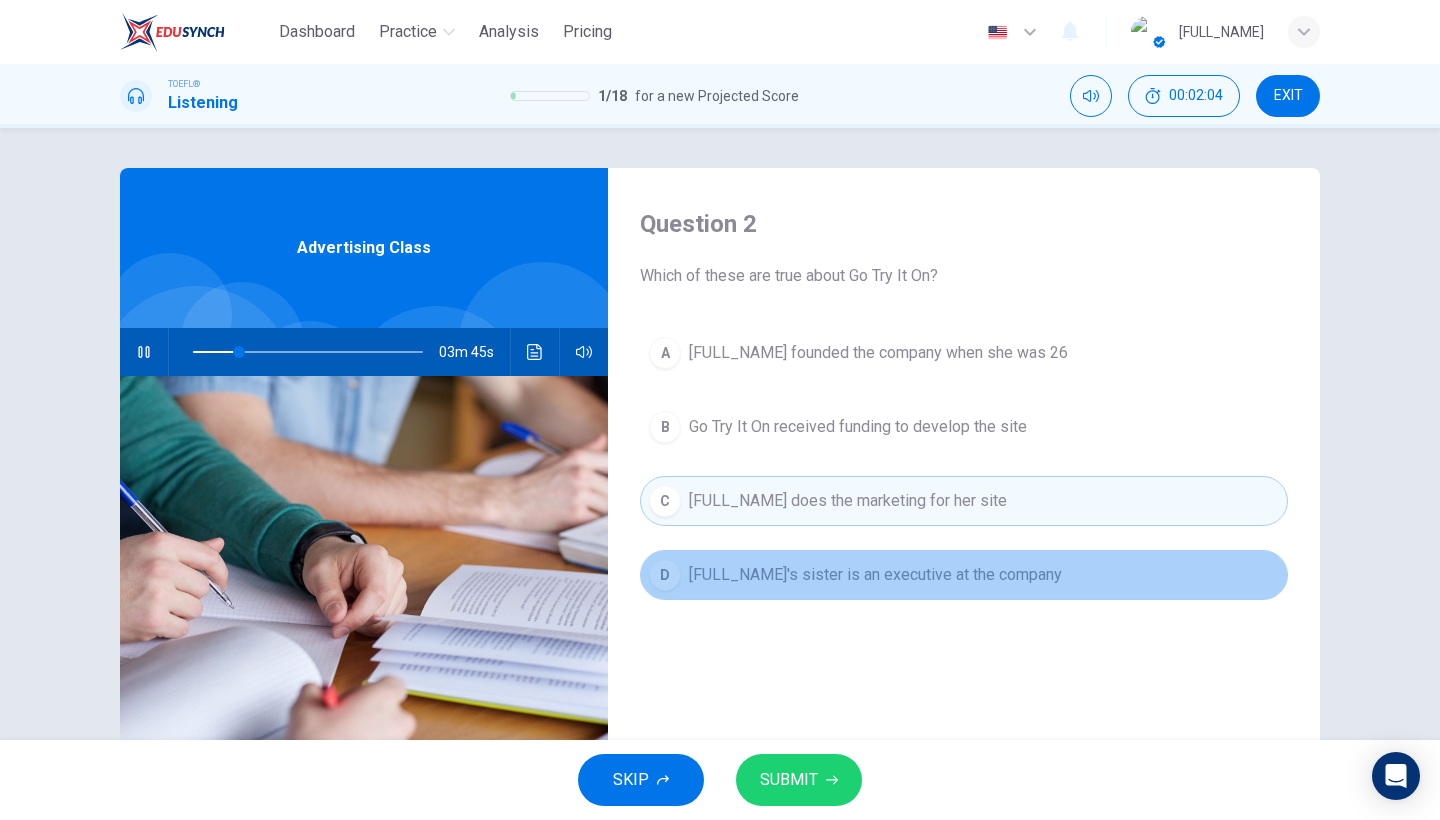 click on "Marissa Evans's sister is an executive at the company" at bounding box center (848, 501) 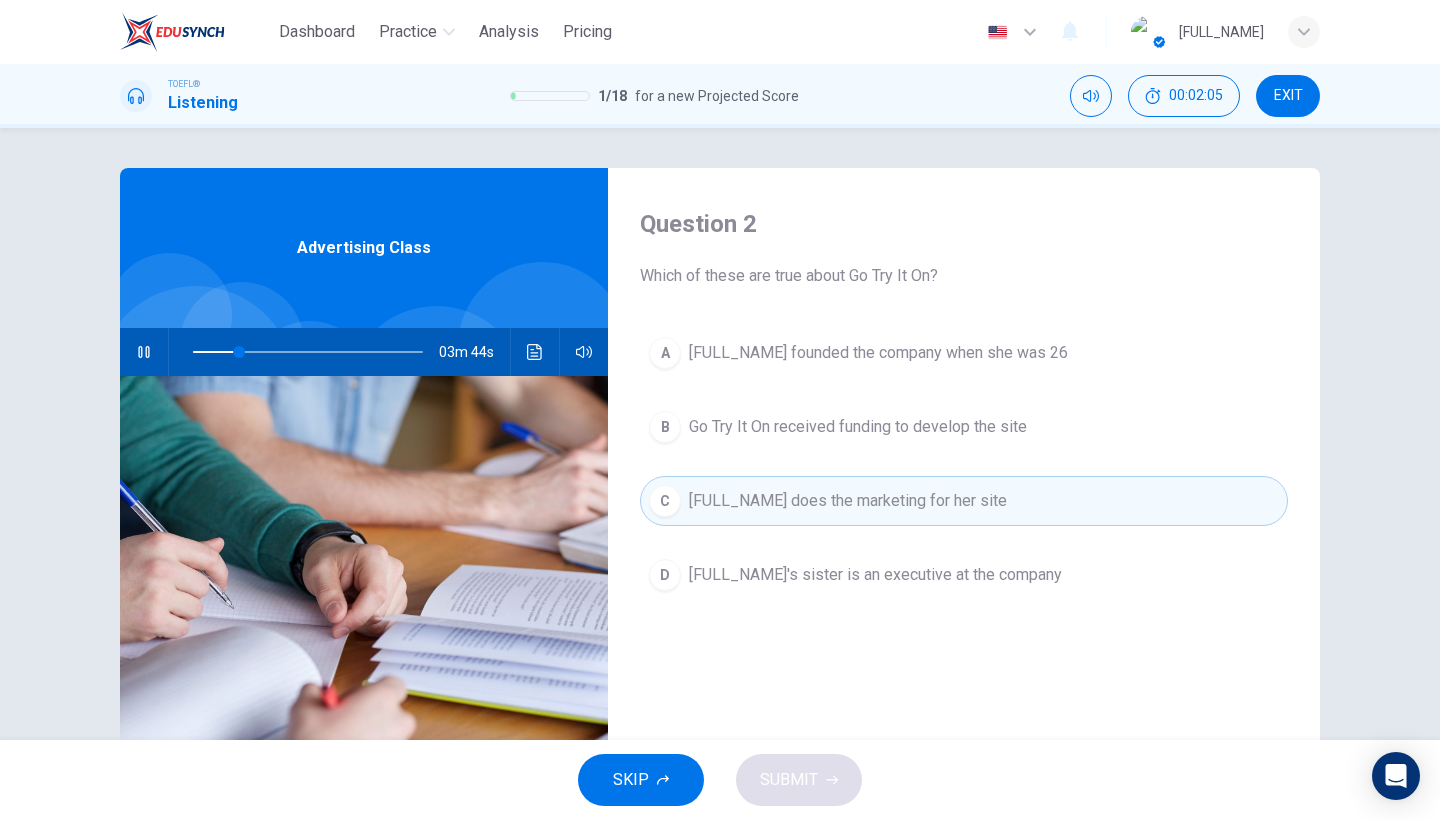click on "Marissa Evans's sister is an executive at the company" at bounding box center [878, 353] 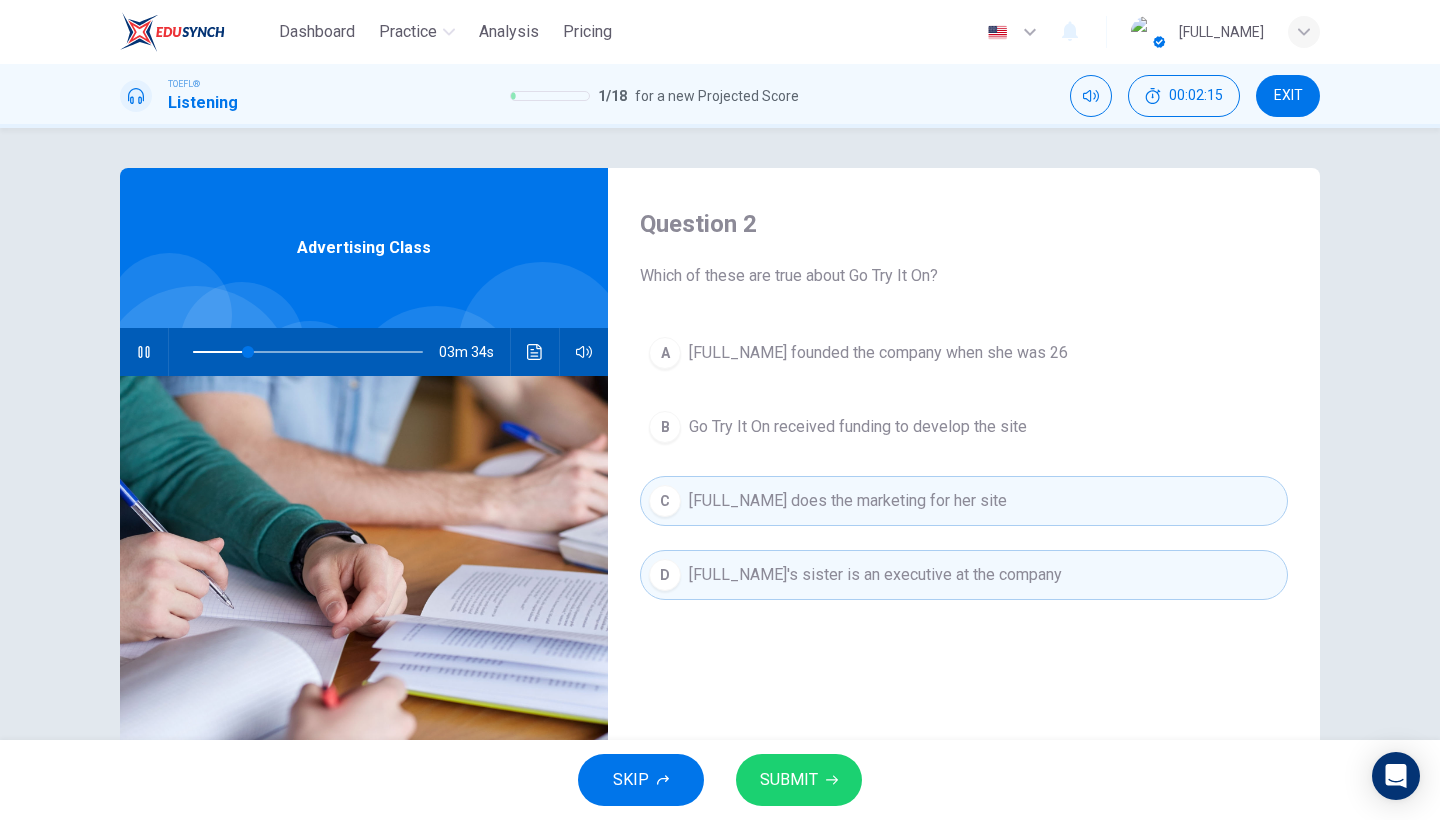 click on "Go Try It On received funding to develop the site" at bounding box center [878, 353] 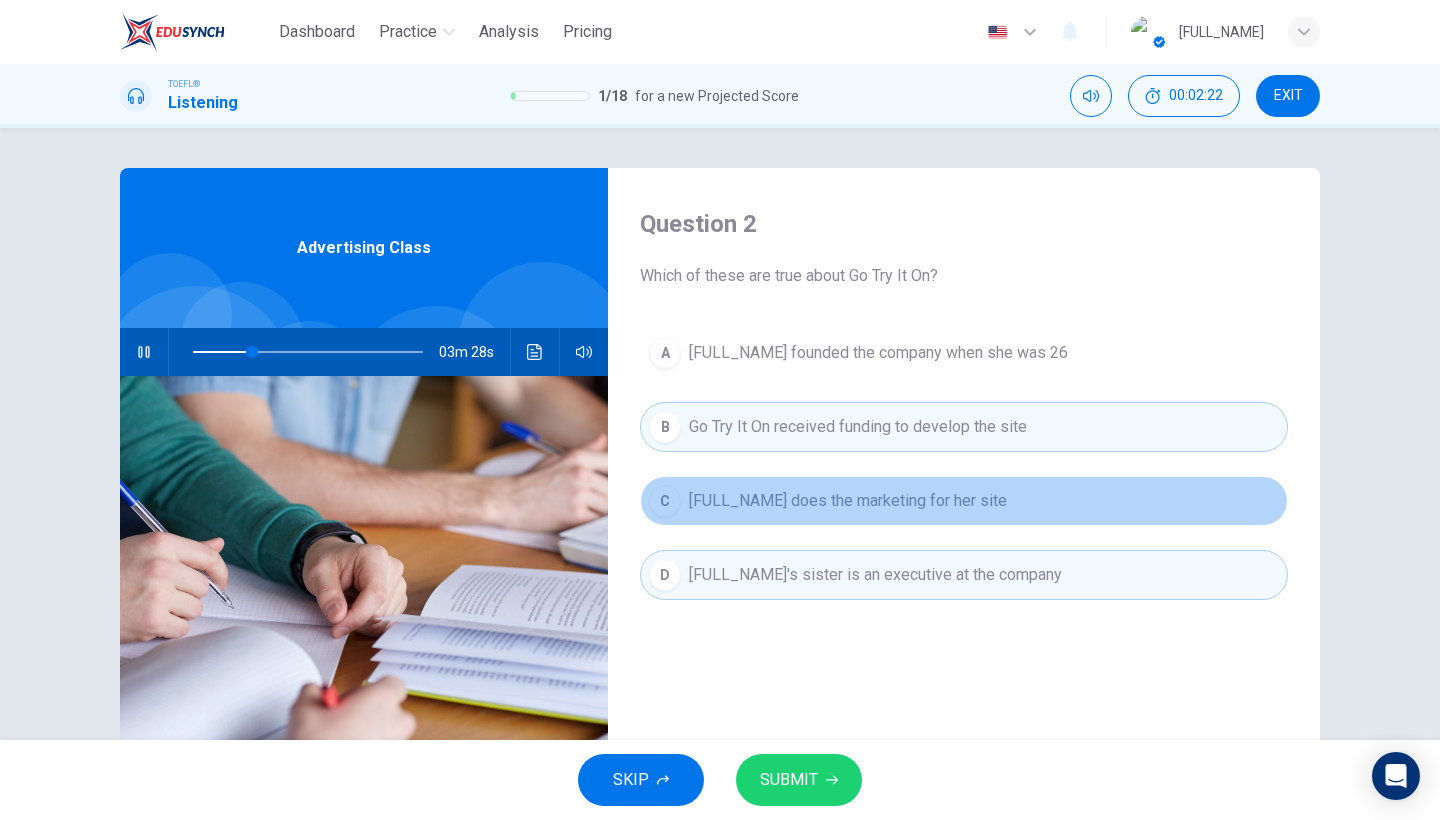 click on "Marissa Evans does the marketing for her site" at bounding box center [878, 353] 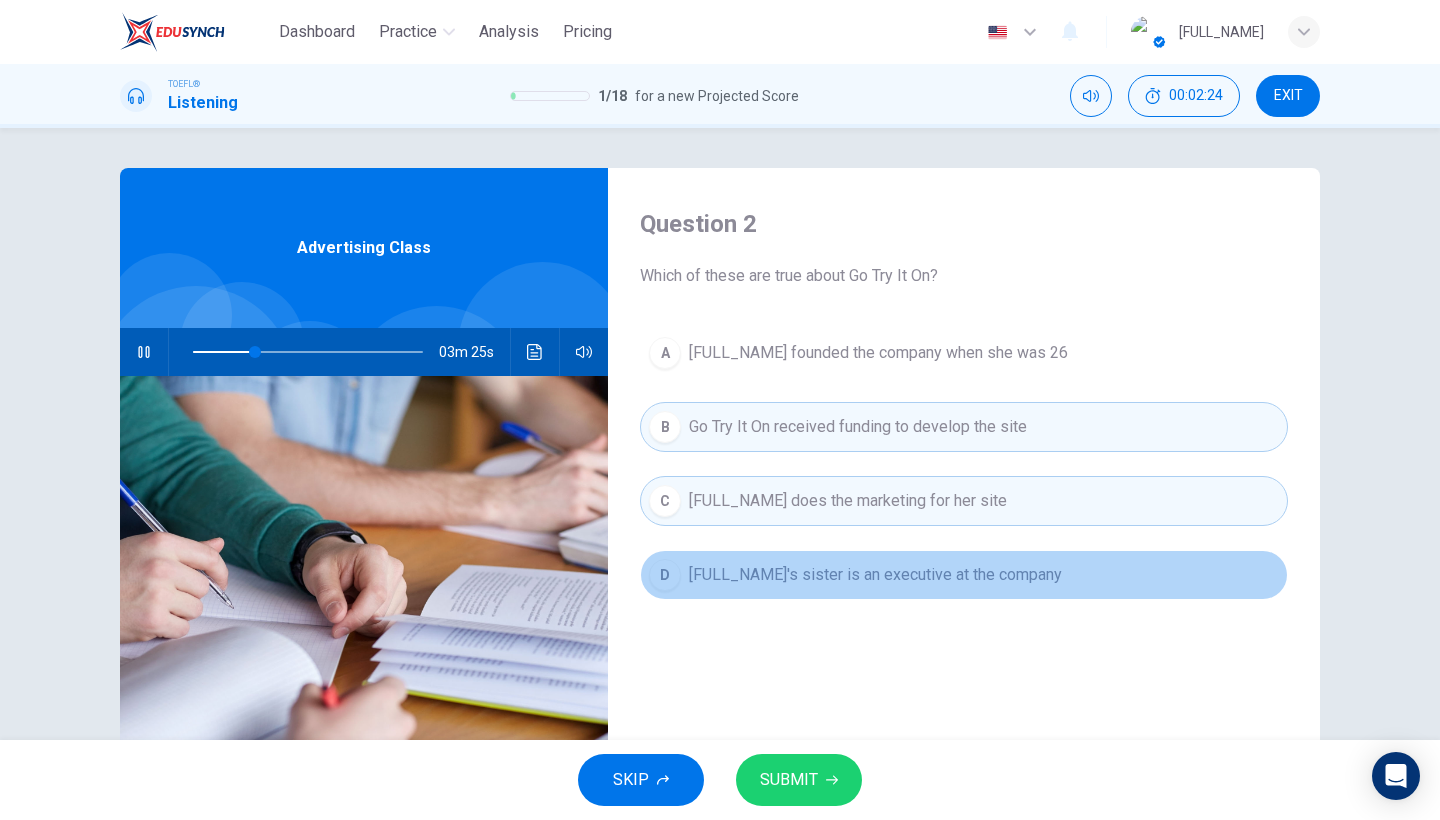 click on "Marissa Evans's sister is an executive at the company" at bounding box center [878, 353] 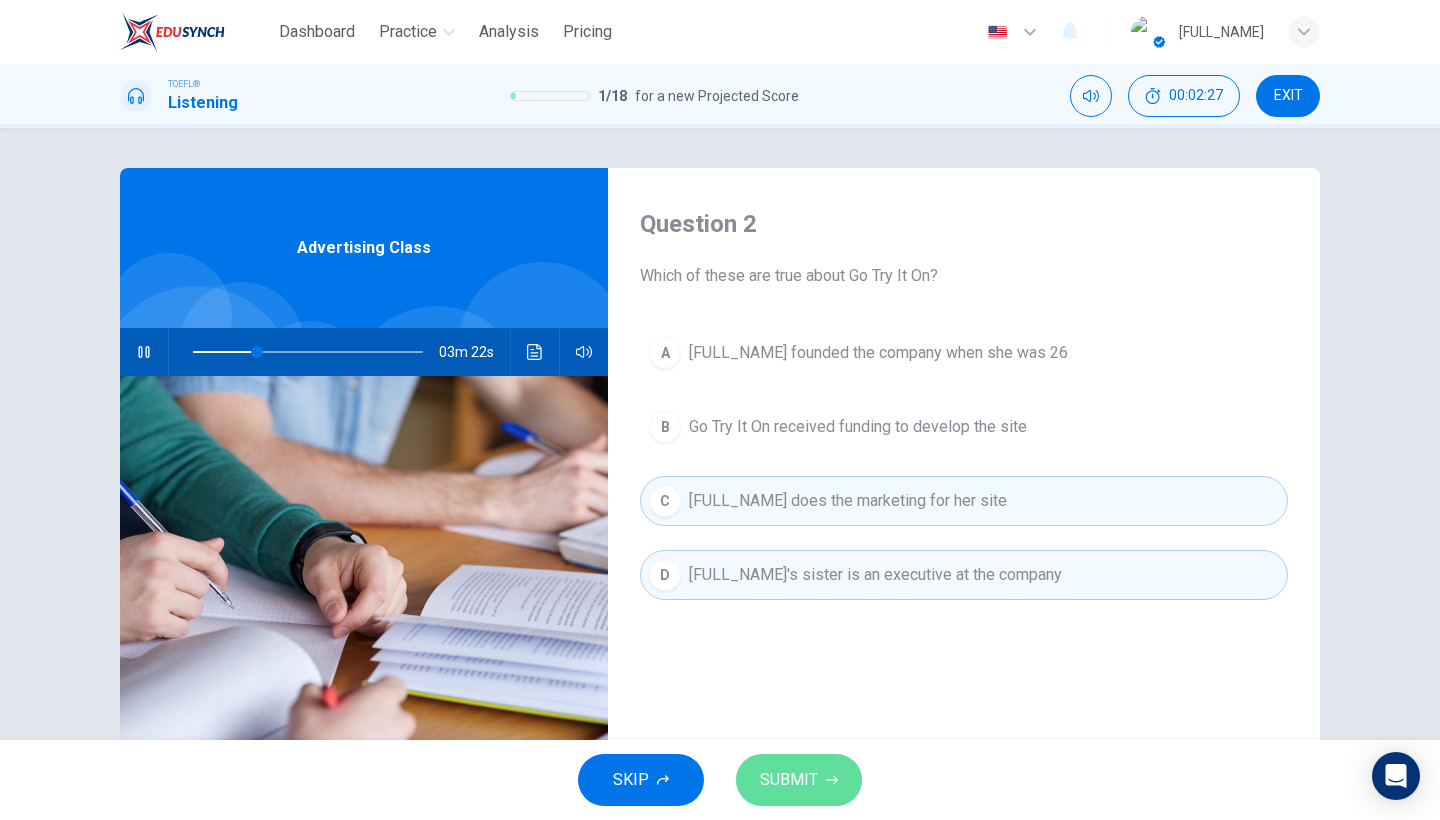 click at bounding box center (832, 780) 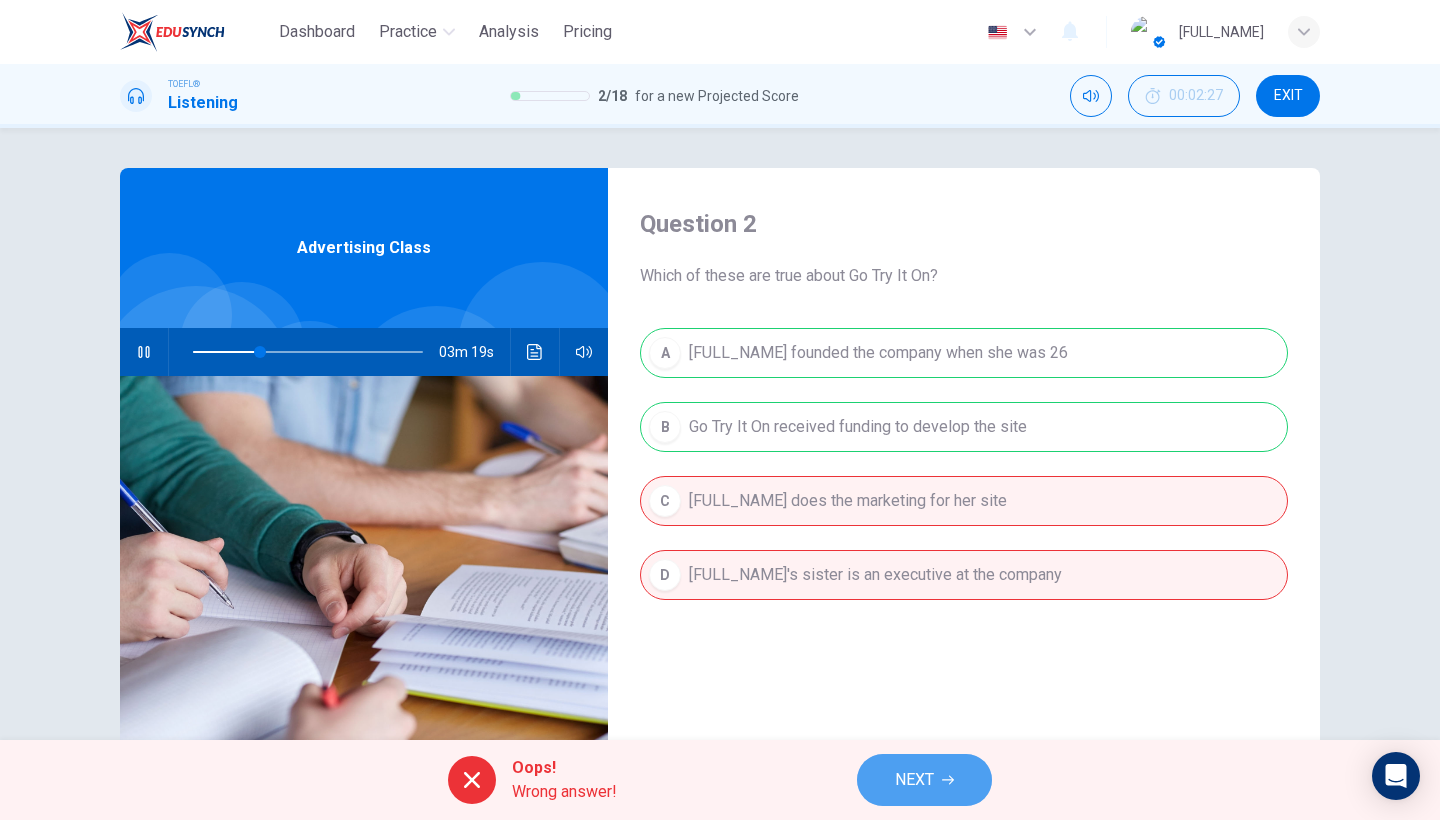 click on "NEXT" at bounding box center [914, 780] 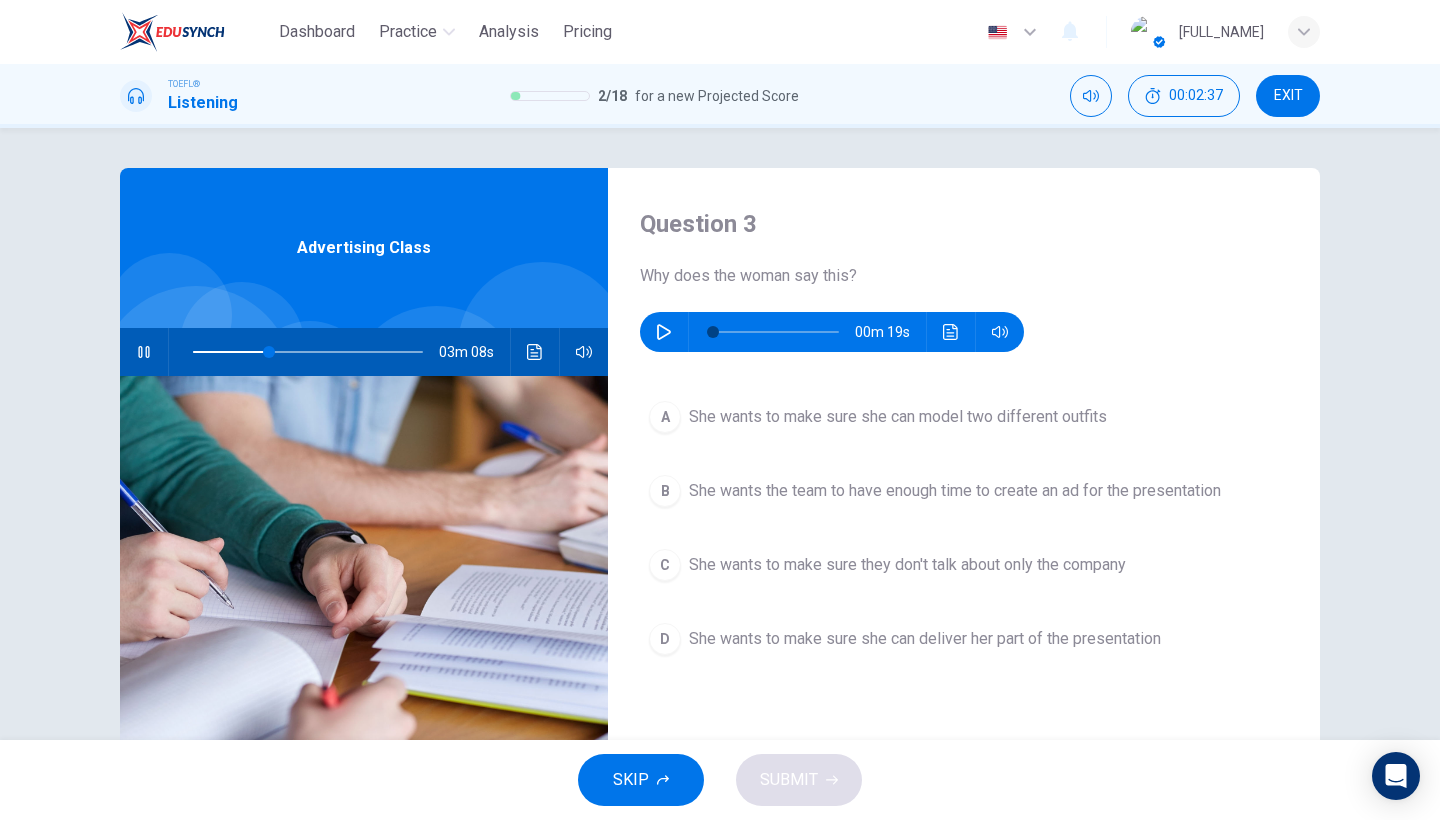 click on "EXIT" at bounding box center [1288, 96] 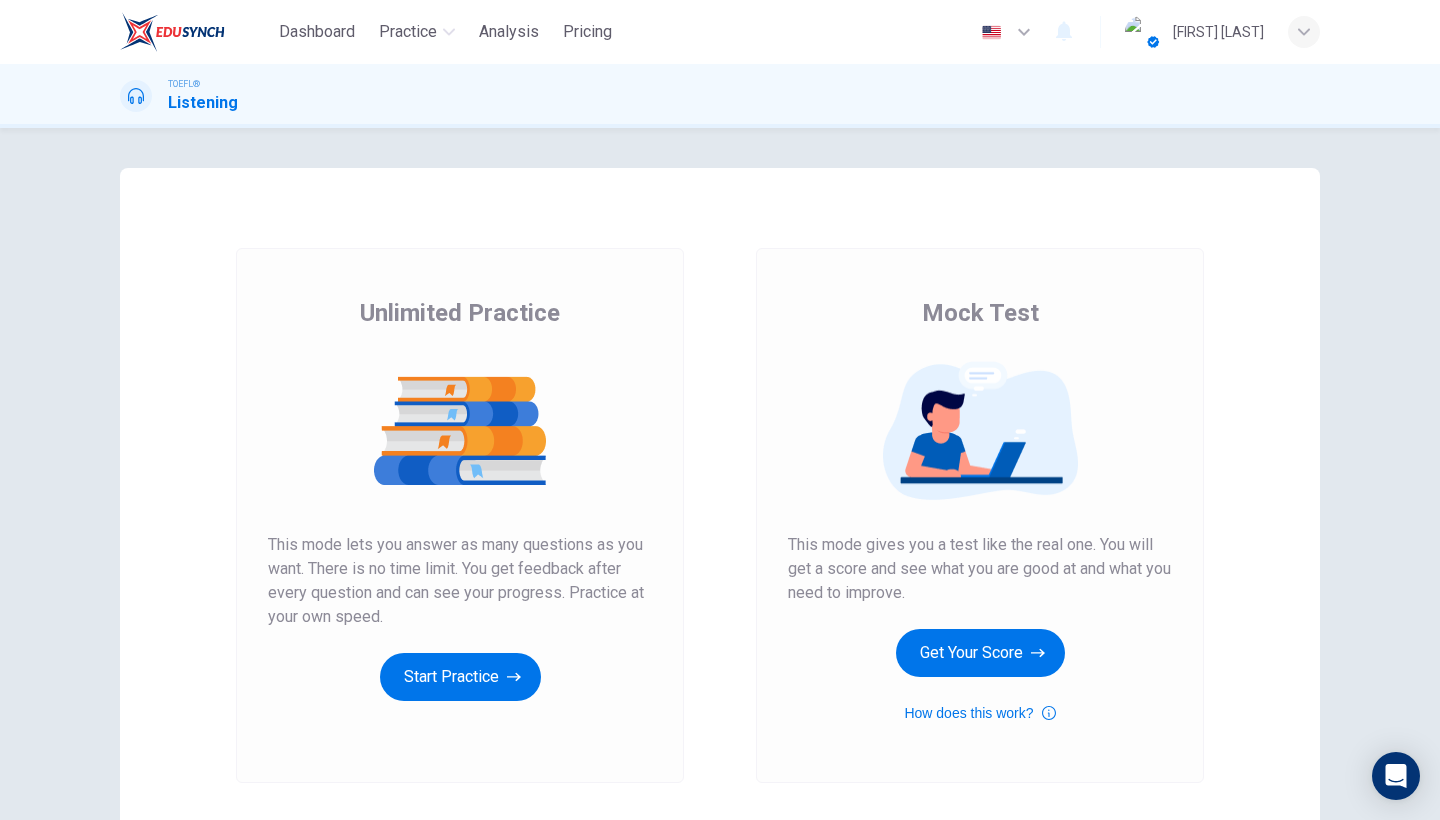 scroll, scrollTop: 0, scrollLeft: 0, axis: both 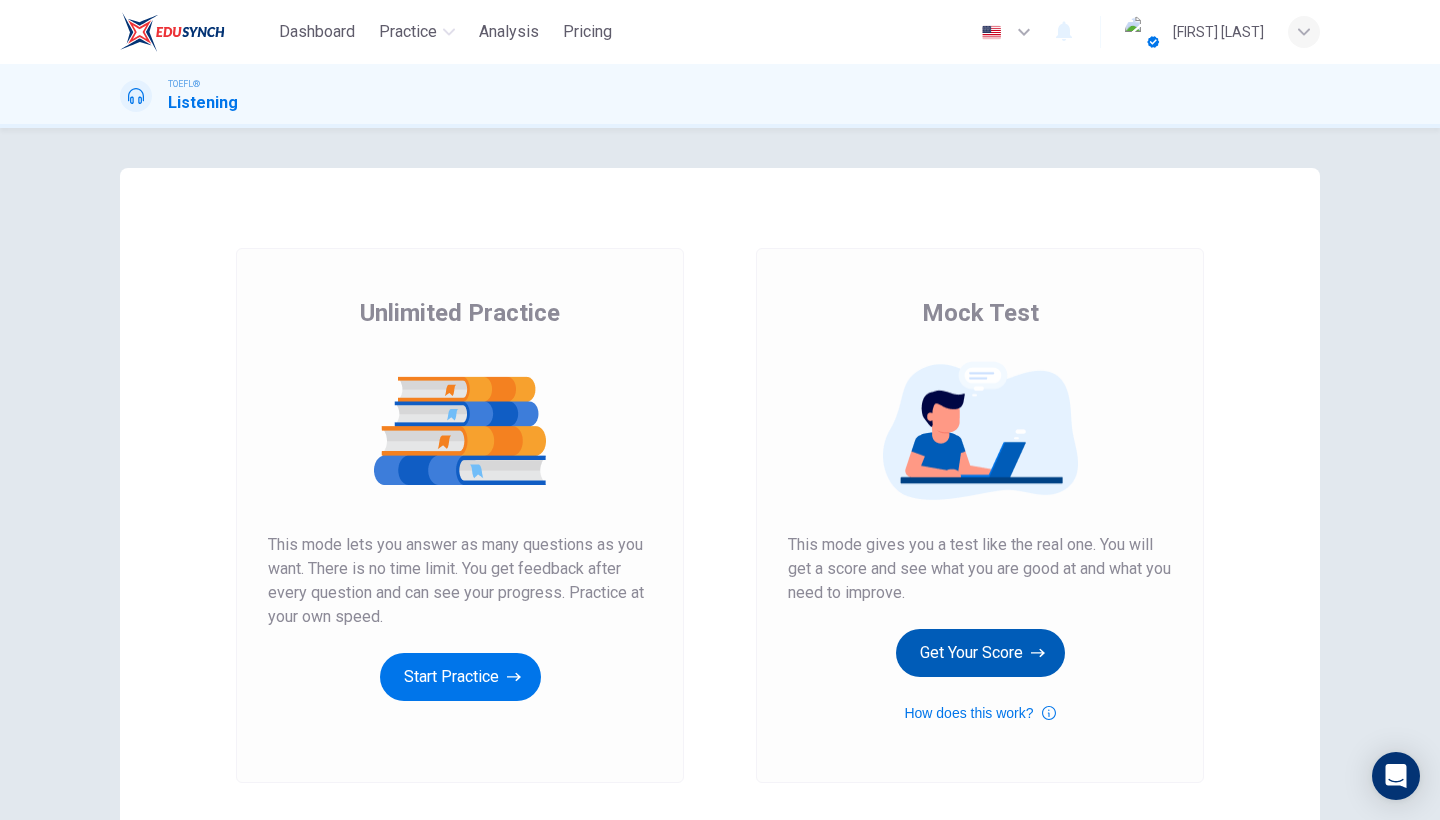 click on "Get Your Score" at bounding box center (460, 677) 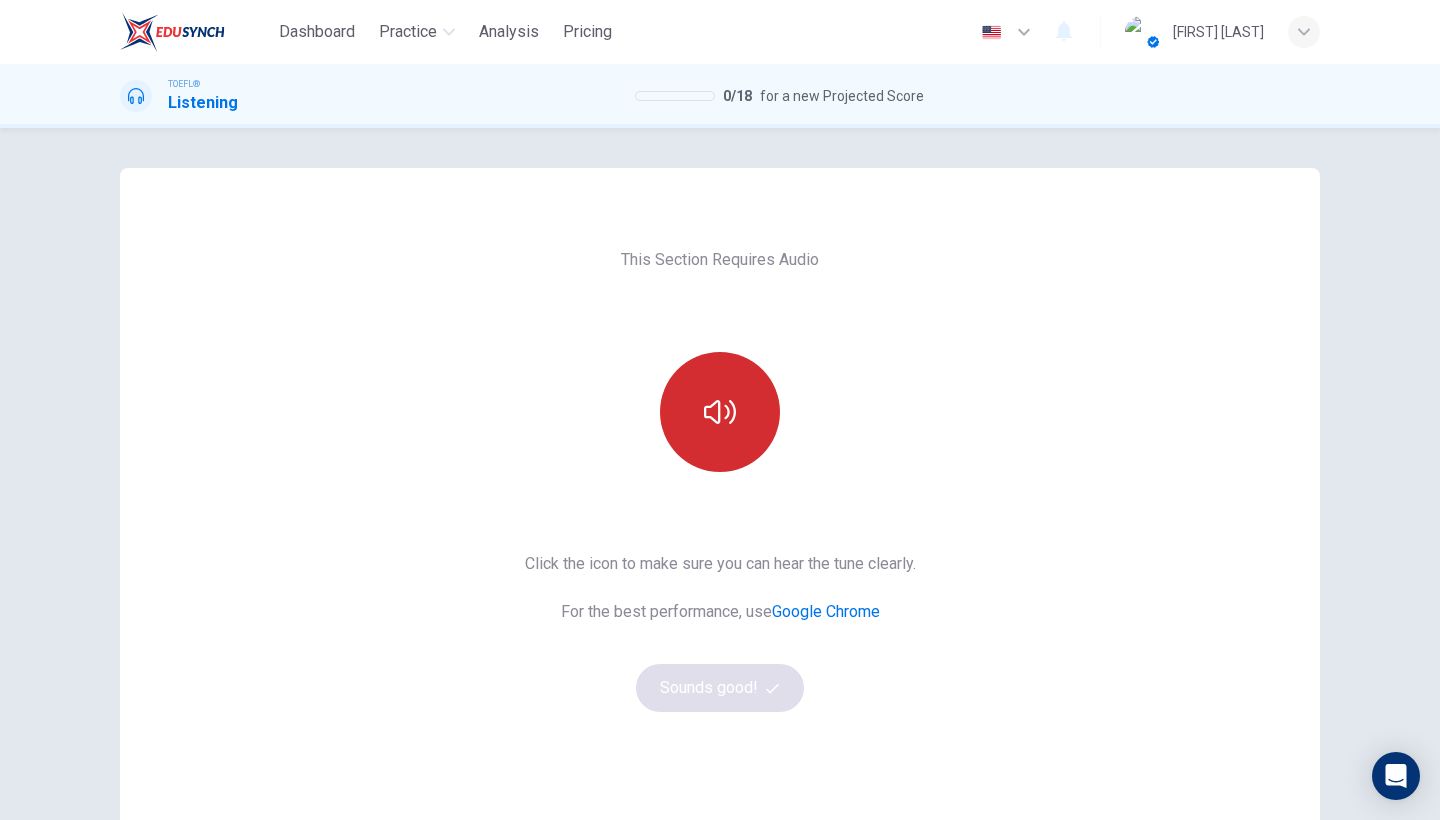 click at bounding box center [720, 412] 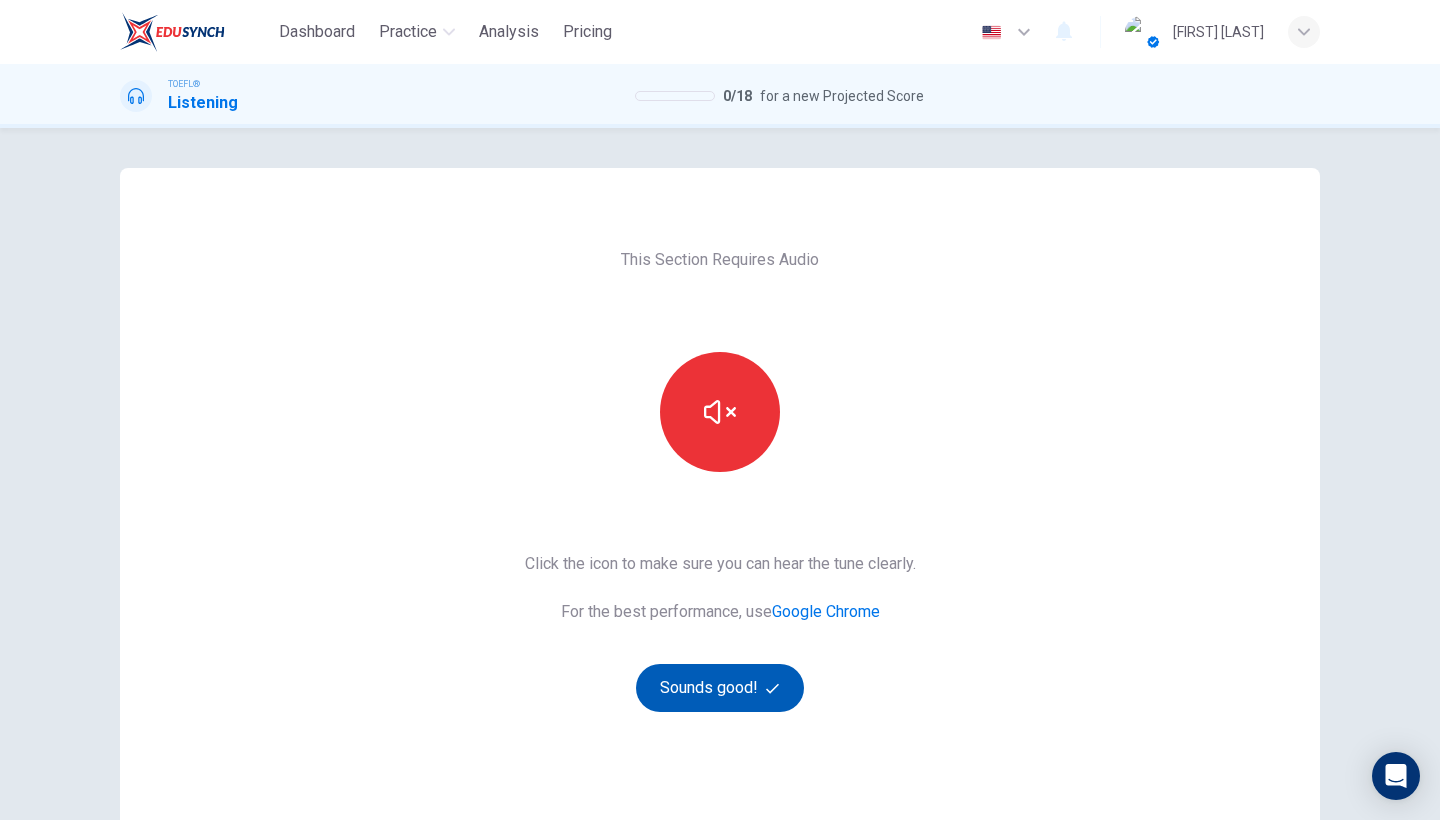 click on "Sounds good!" at bounding box center (720, 688) 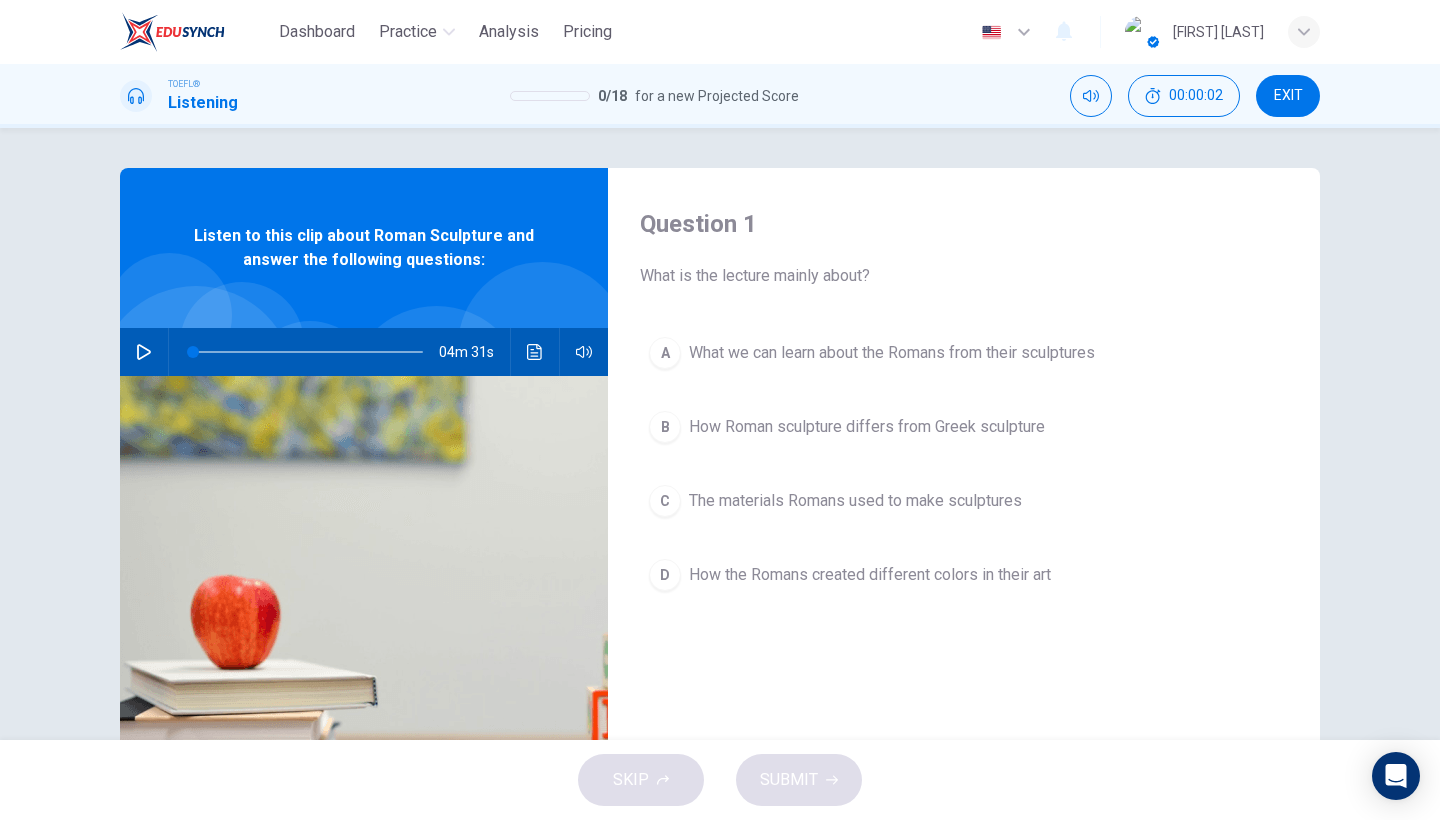 click at bounding box center (144, 352) 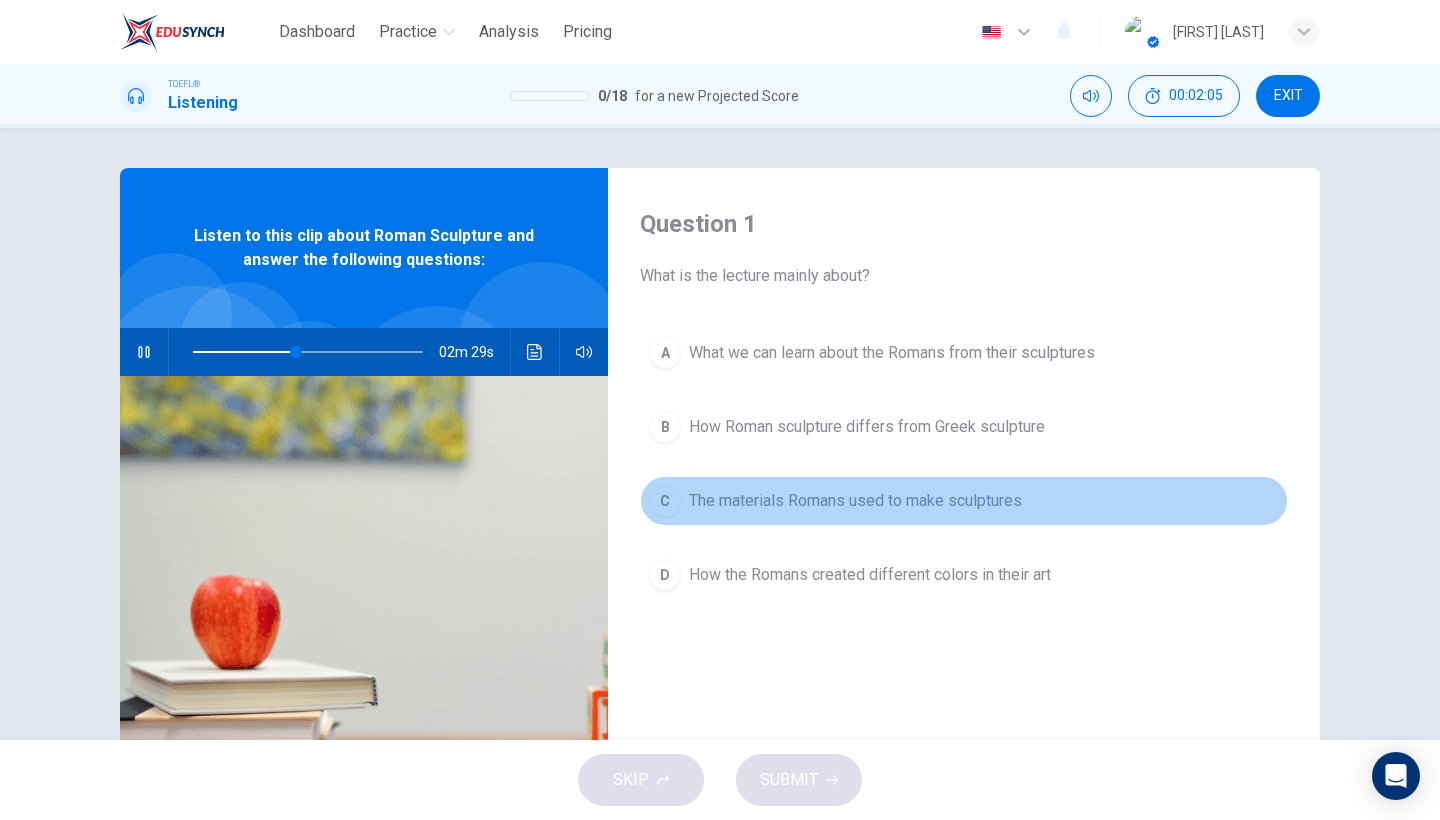 click on "The materials Romans used to make sculptures" at bounding box center [892, 353] 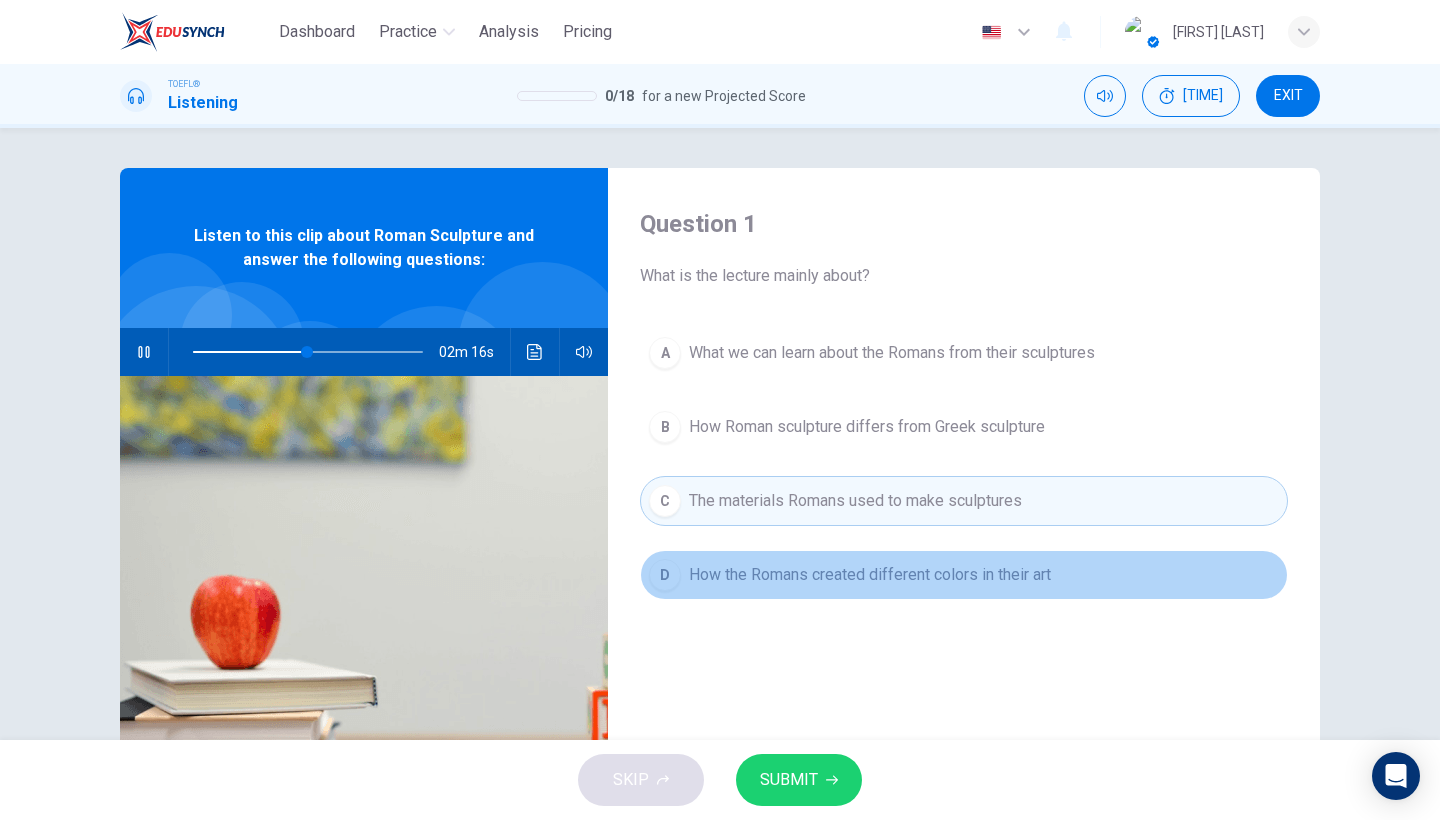 click on "How the Romans created different colors in their art" at bounding box center (892, 353) 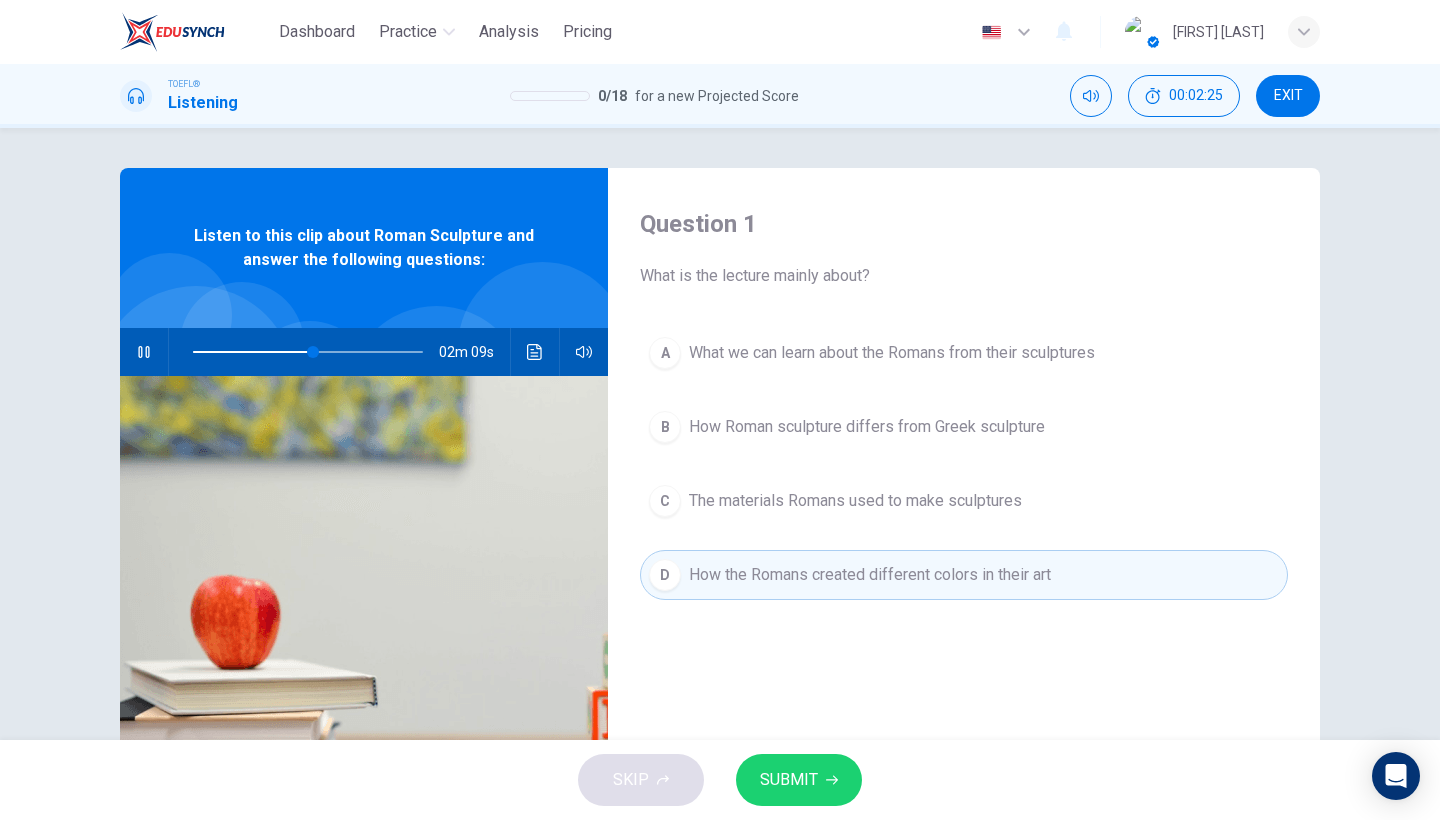 click on "How Roman sculpture differs from Greek sculpture" at bounding box center (892, 353) 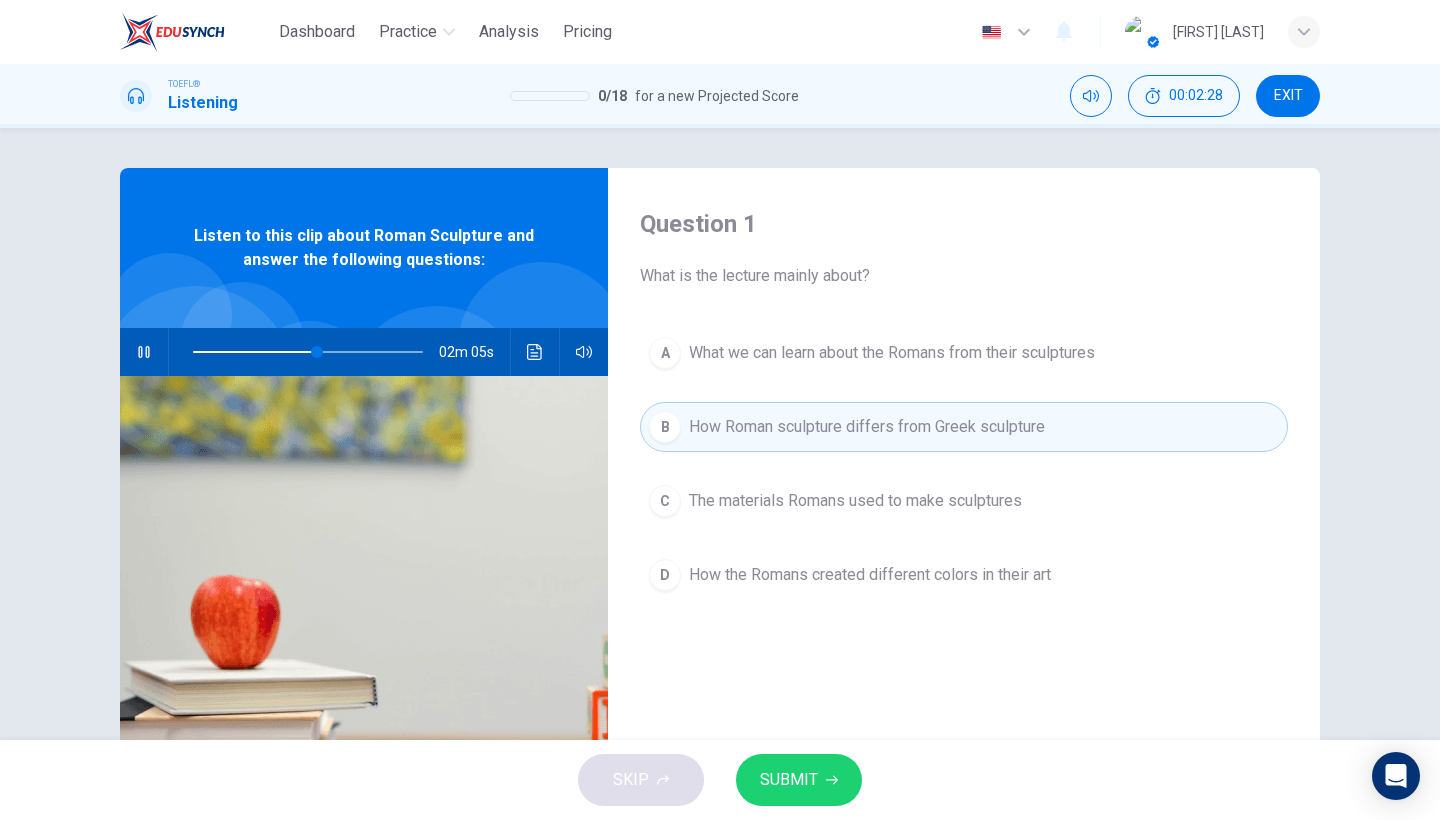 click on "SUBMIT" at bounding box center [799, 780] 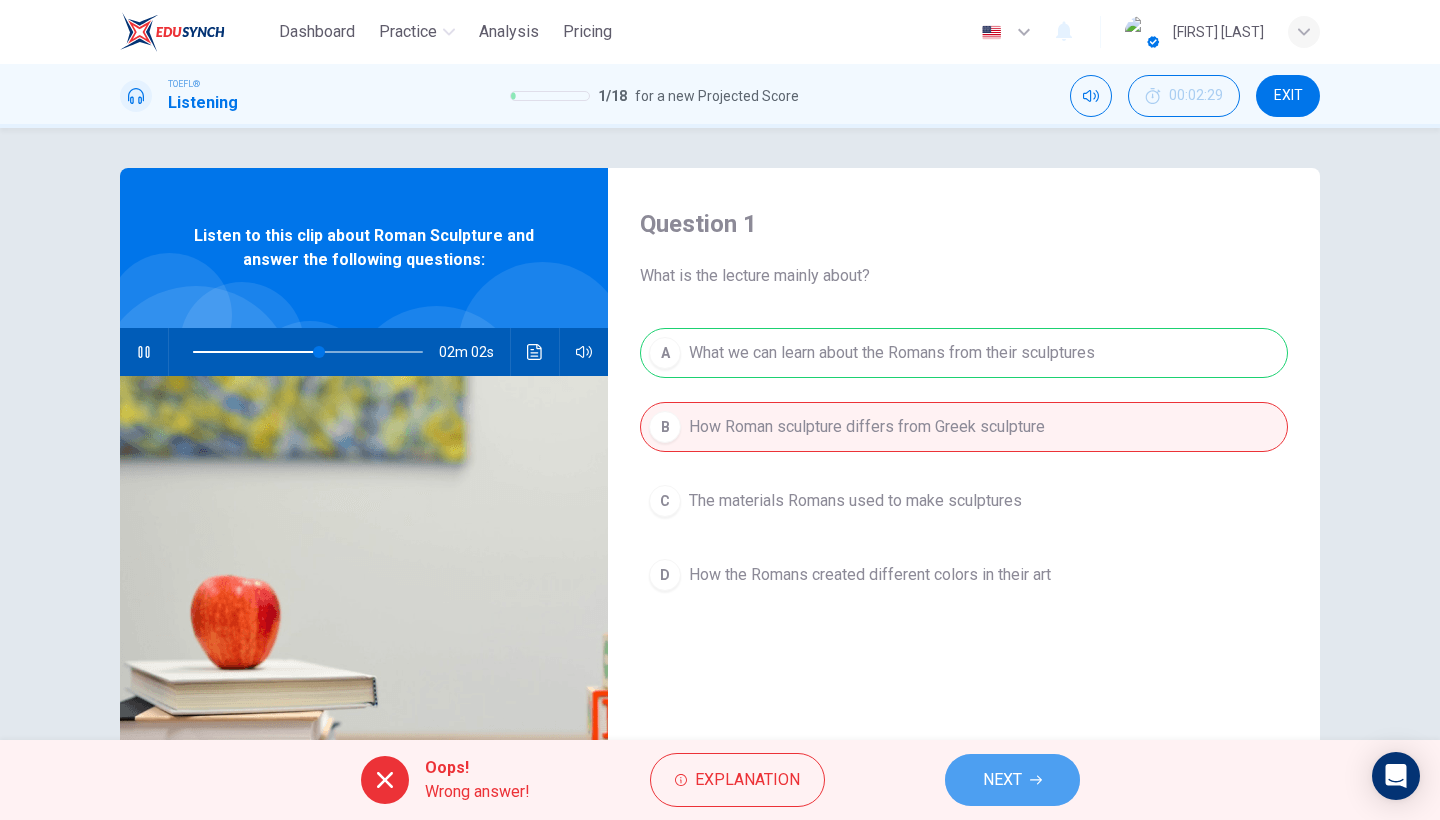 click on "NEXT" at bounding box center (1012, 780) 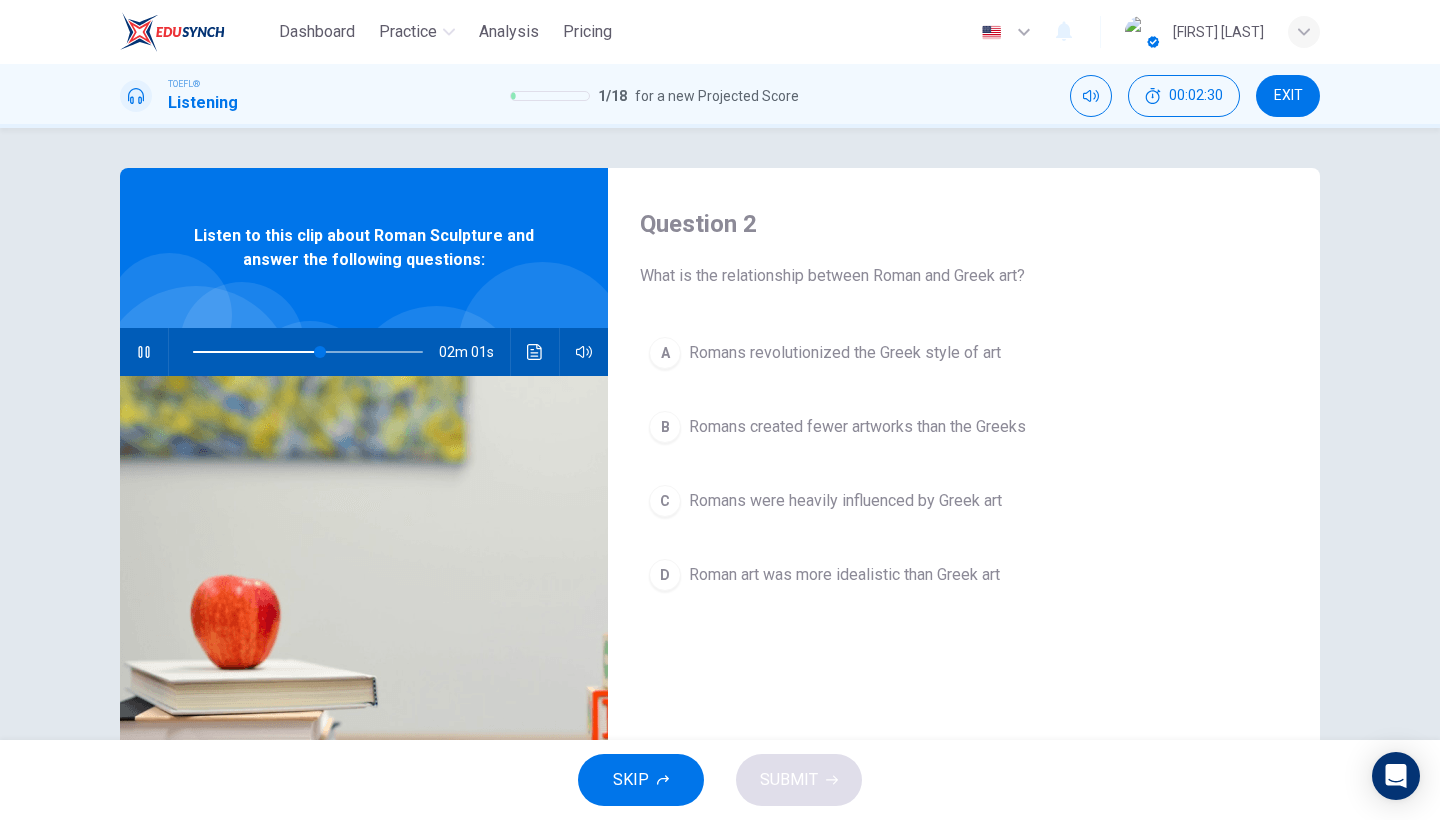 click on "EXIT" at bounding box center [1288, 96] 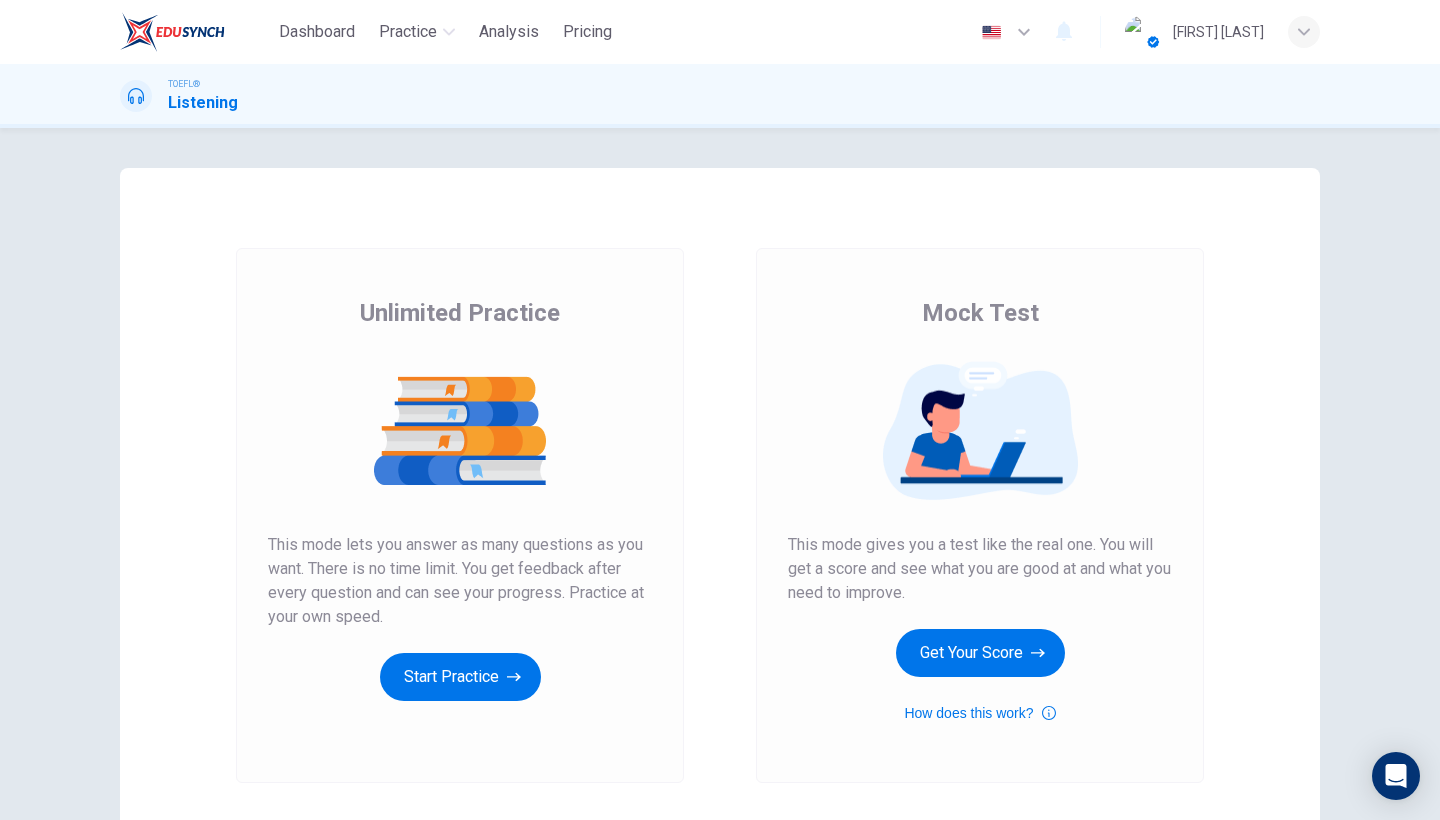 scroll, scrollTop: 0, scrollLeft: 0, axis: both 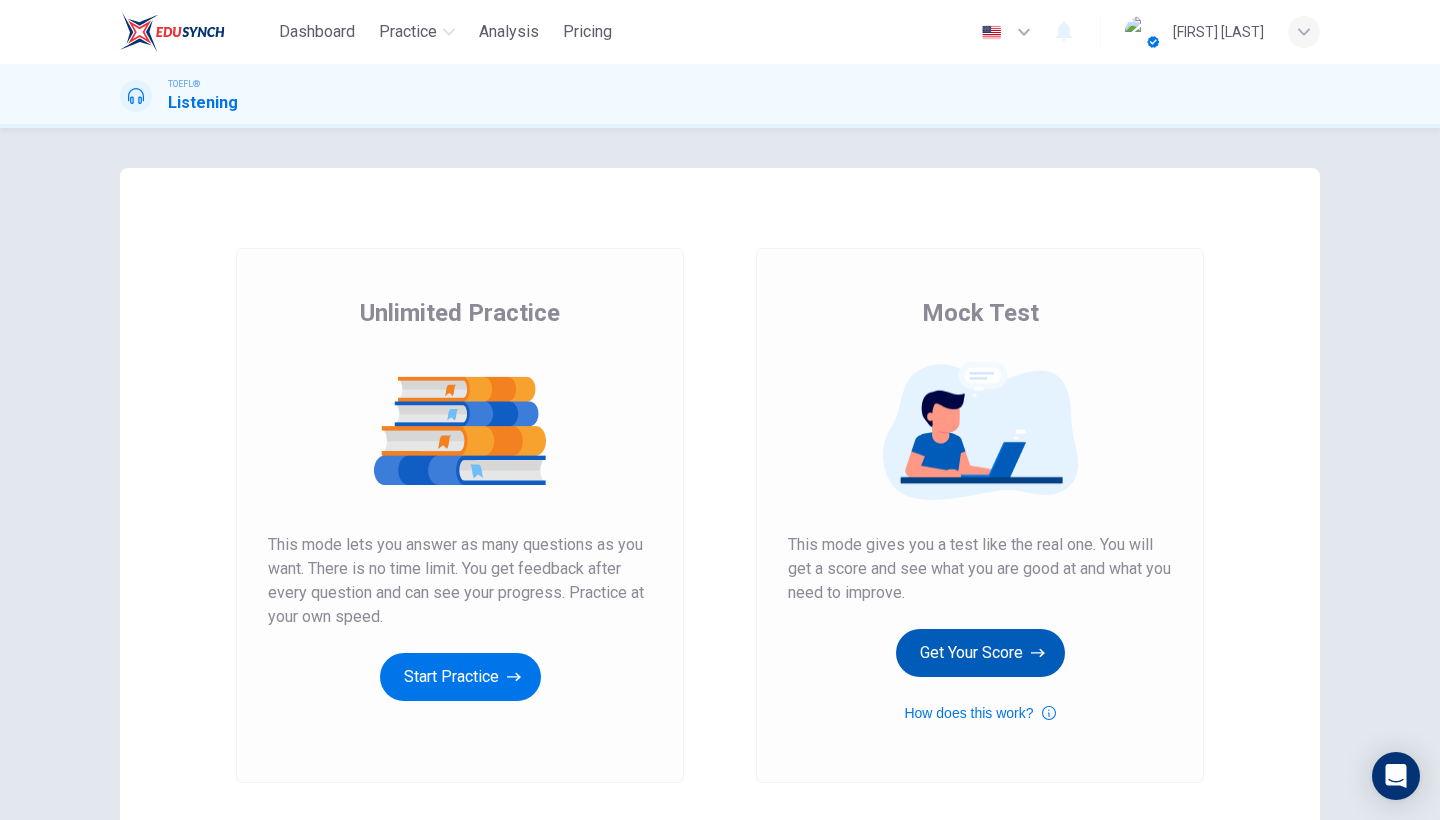 click on "Get Your Score" at bounding box center (460, 677) 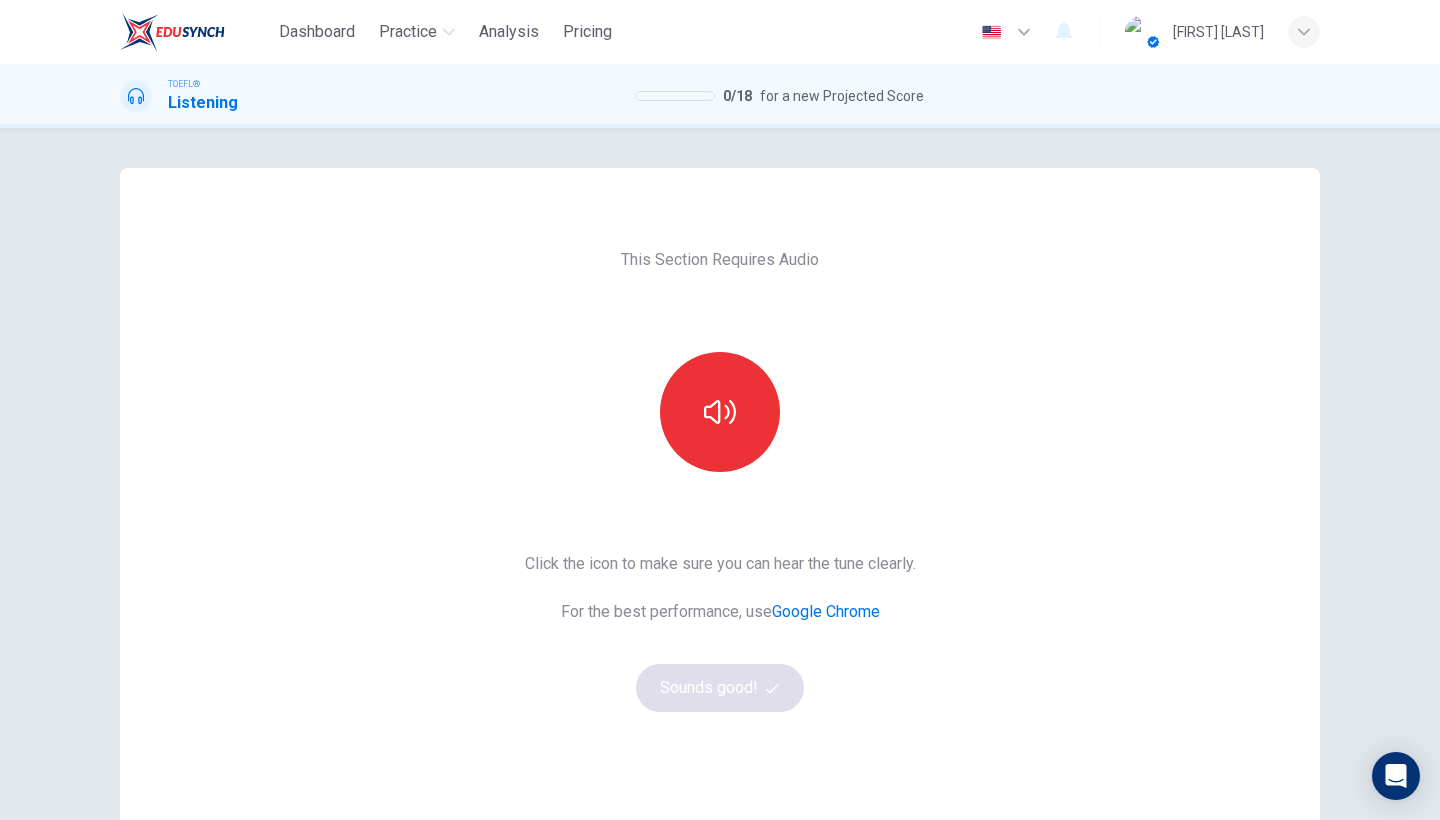 click on "Click the icon to make sure you can hear the tune clearly. For the best performance, use  Google Chrome Sounds good!" at bounding box center [720, 632] 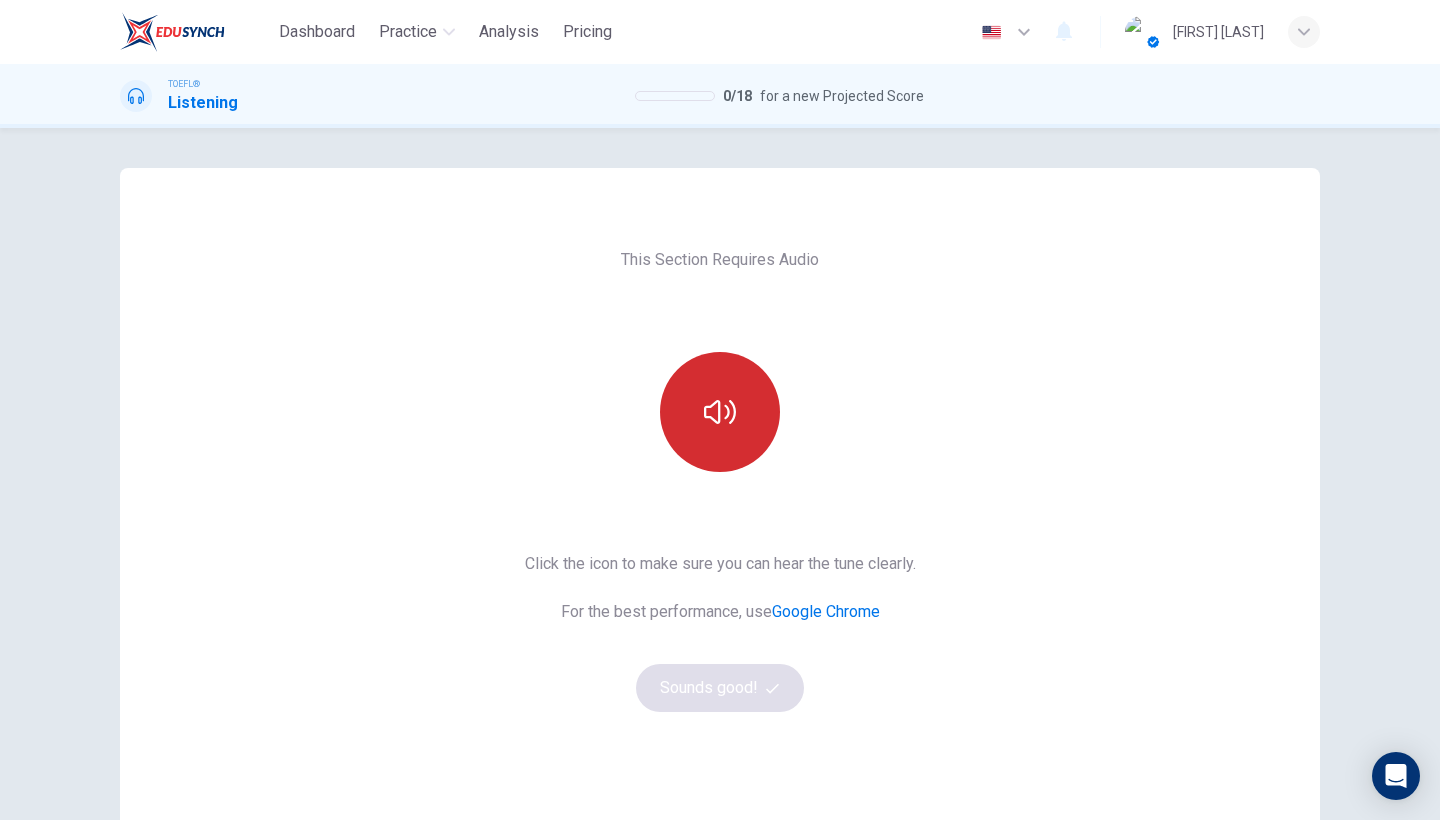 click at bounding box center [720, 412] 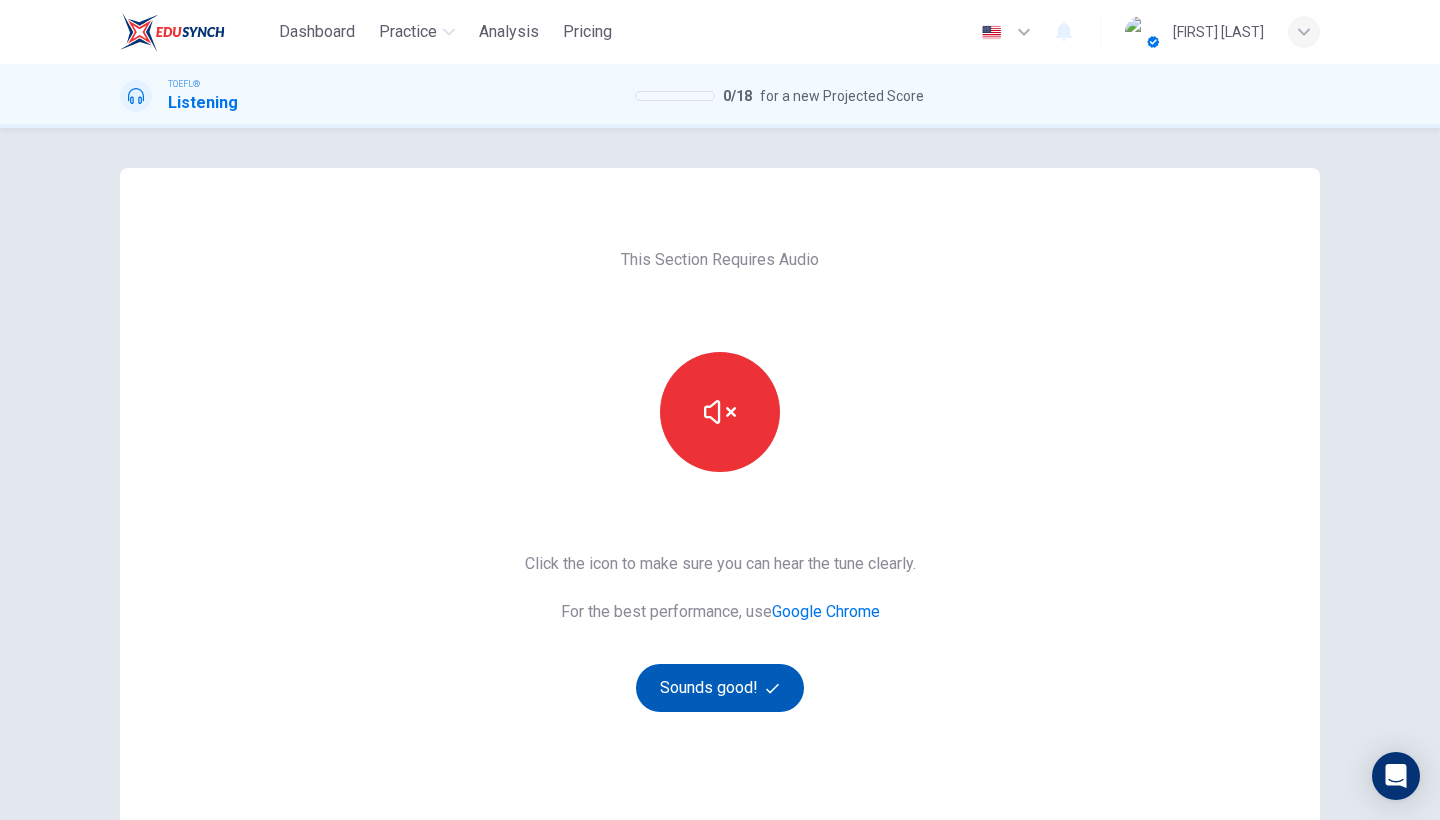 click on "Sounds good!" at bounding box center (720, 688) 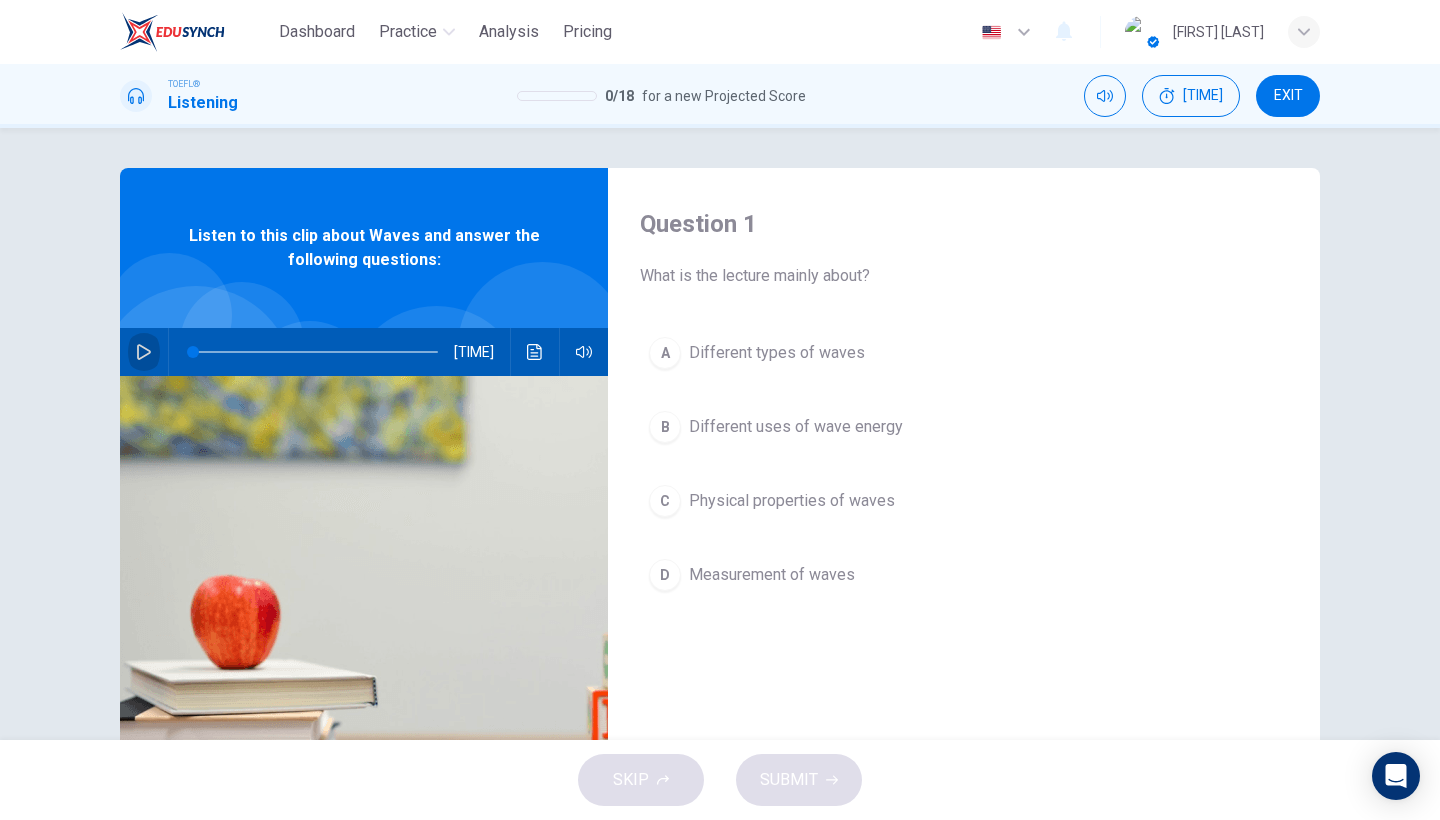 click at bounding box center (144, 352) 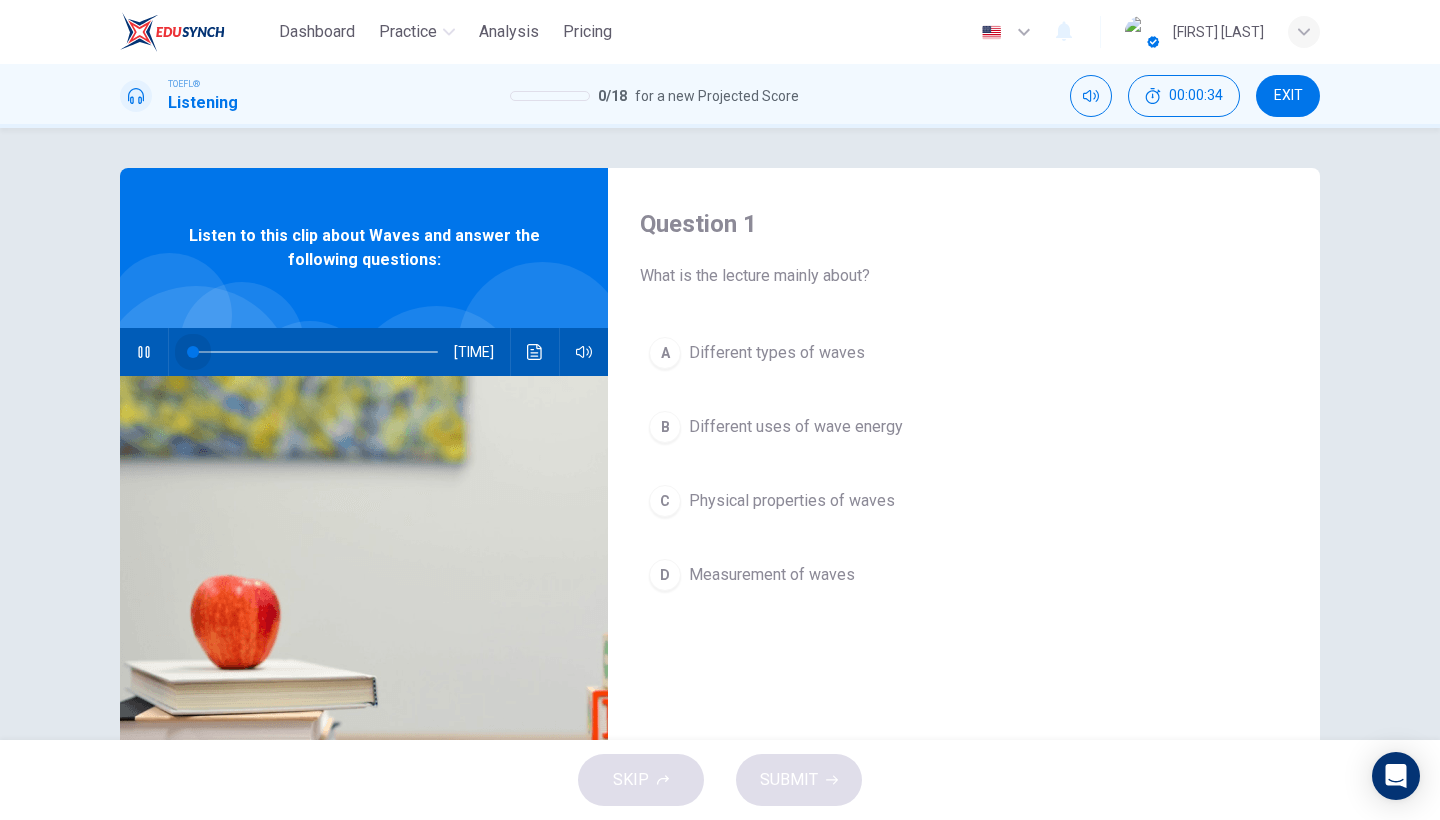 drag, startPoint x: 207, startPoint y: 357, endPoint x: 190, endPoint y: 358, distance: 17.029387 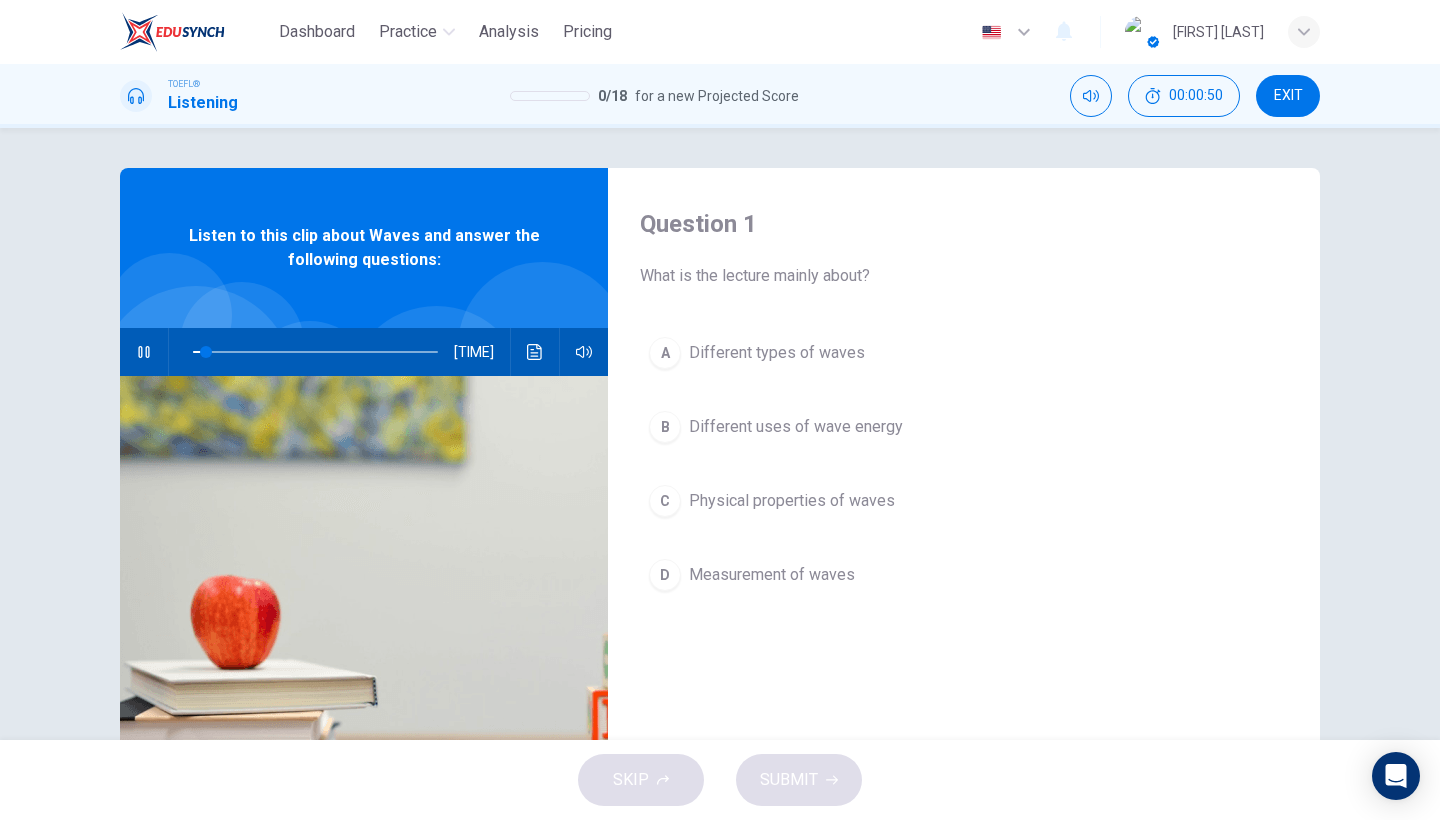 click on "Different types of waves" at bounding box center (777, 353) 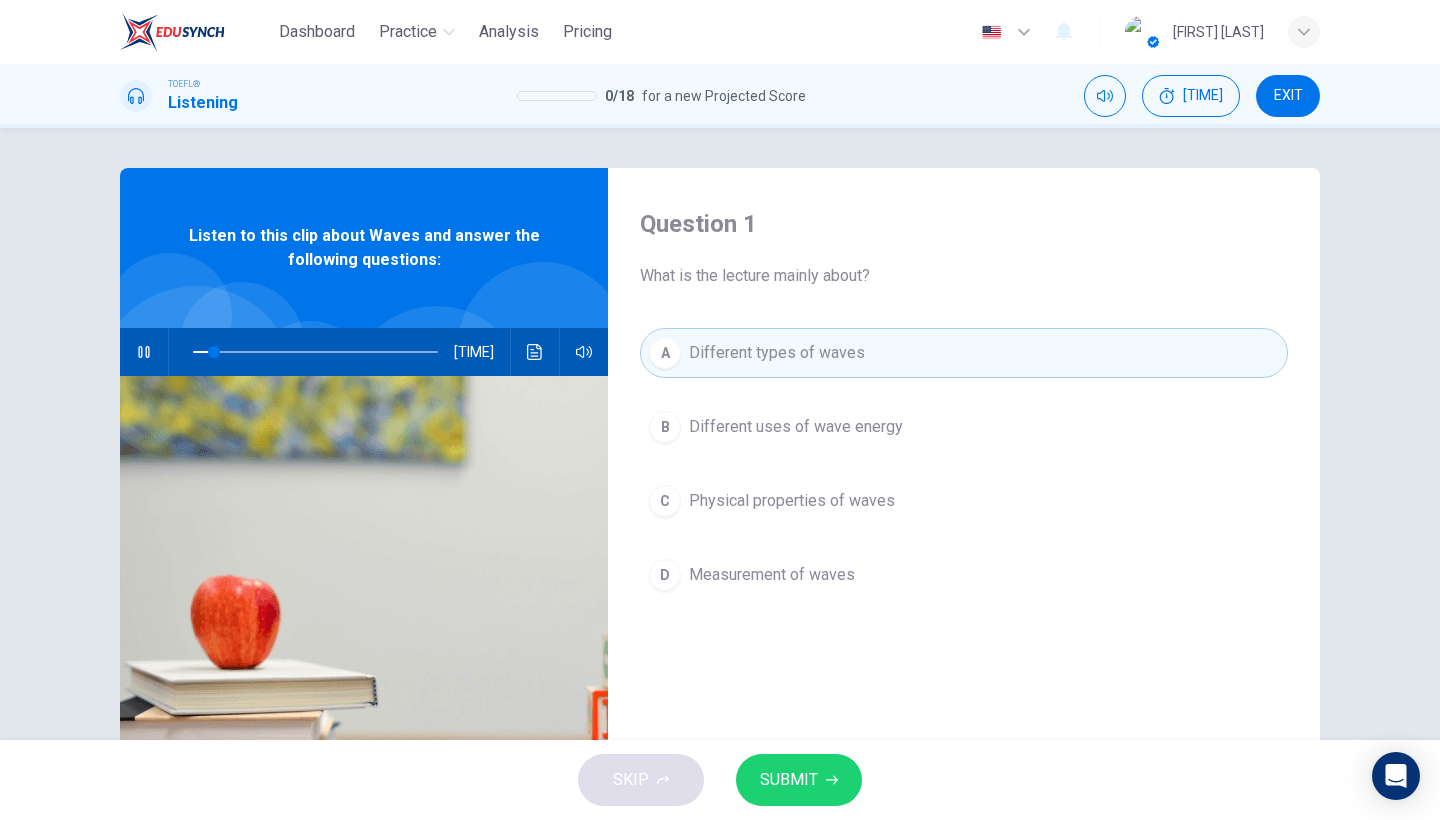click on "SUBMIT" at bounding box center (799, 780) 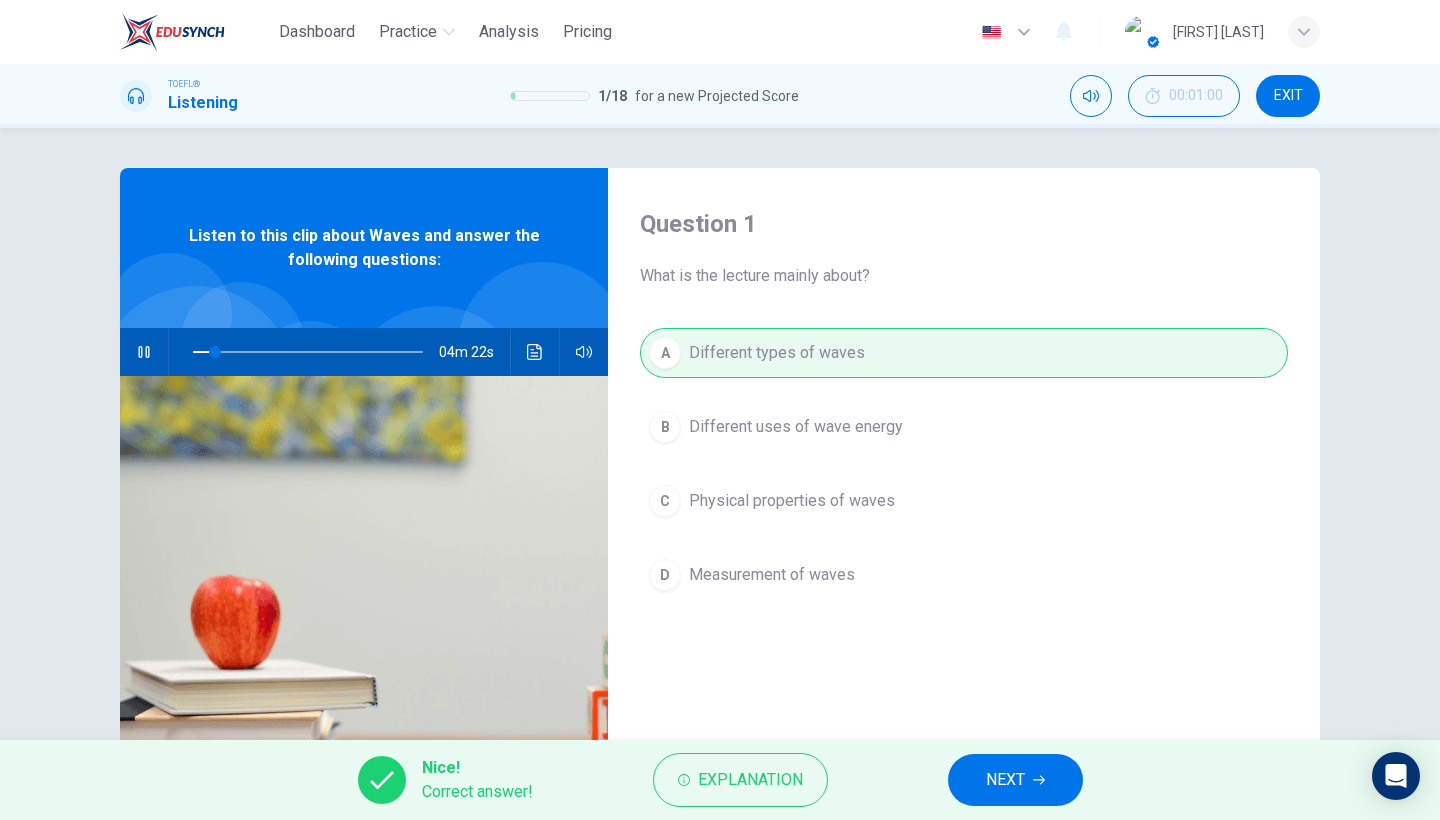 click on "NEXT" at bounding box center (1005, 780) 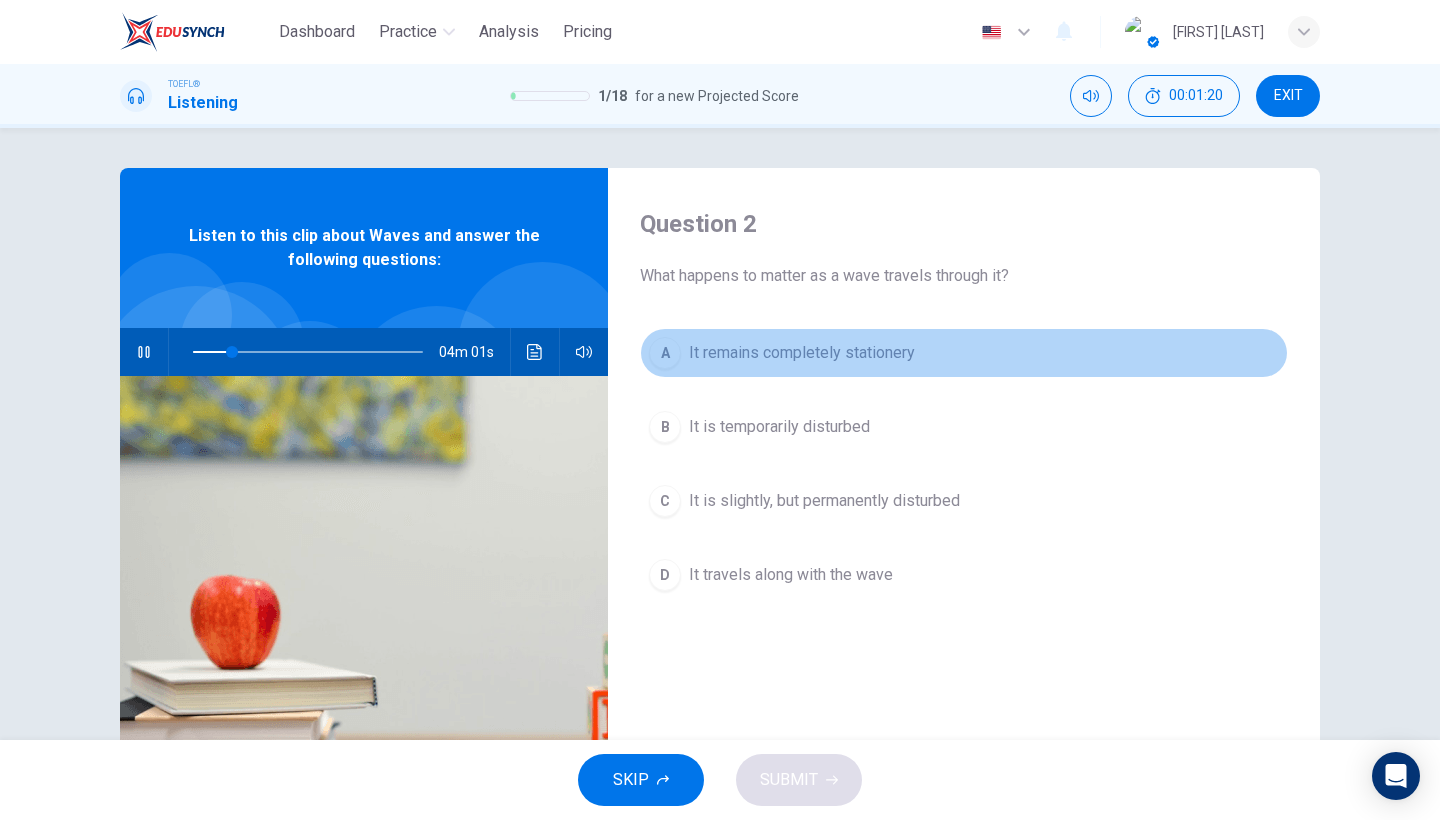 click on "A It remains completely stationery" at bounding box center (964, 353) 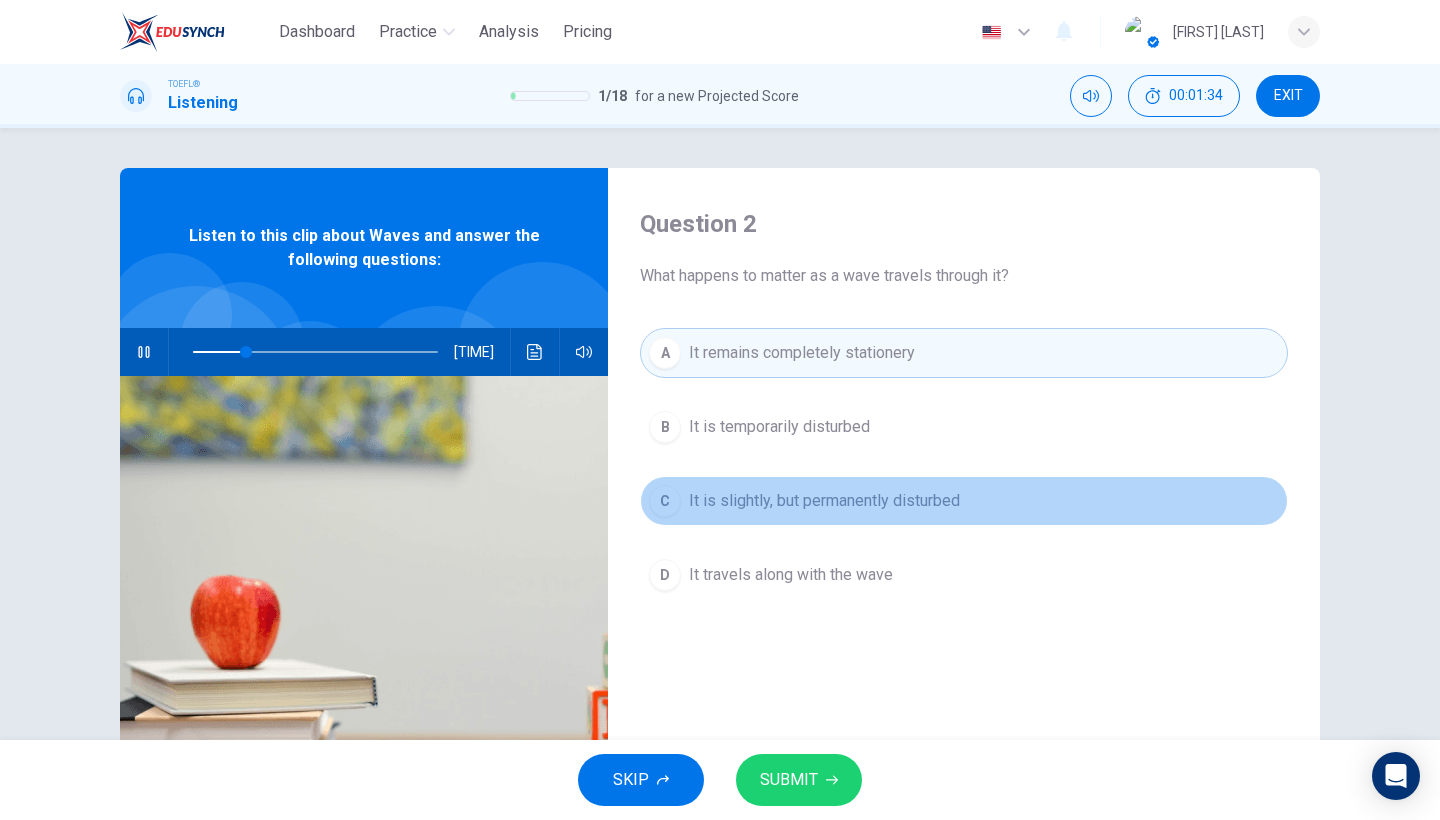 click on "It is slightly, but permanently disturbed" at bounding box center (779, 427) 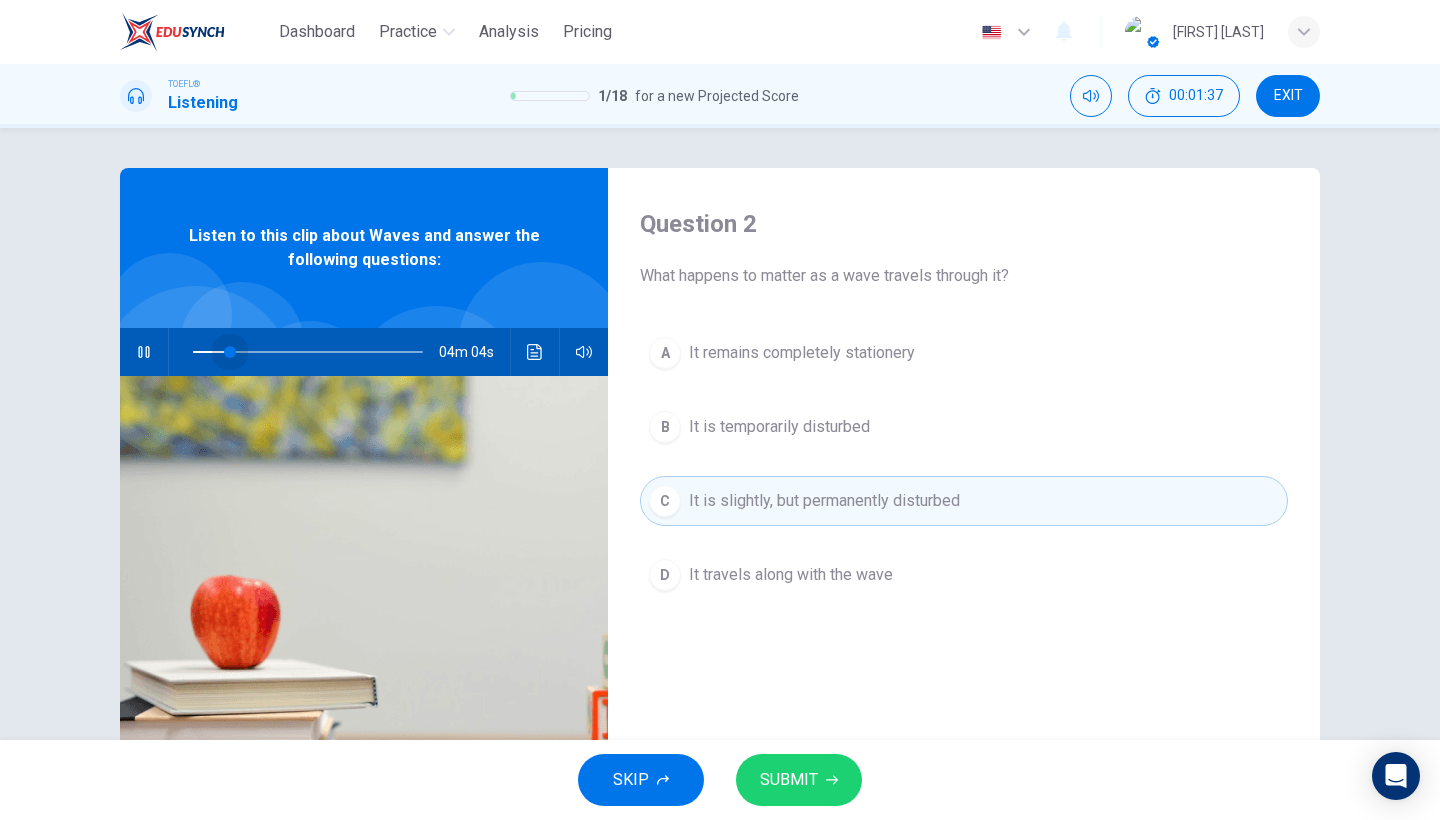 click at bounding box center [230, 352] 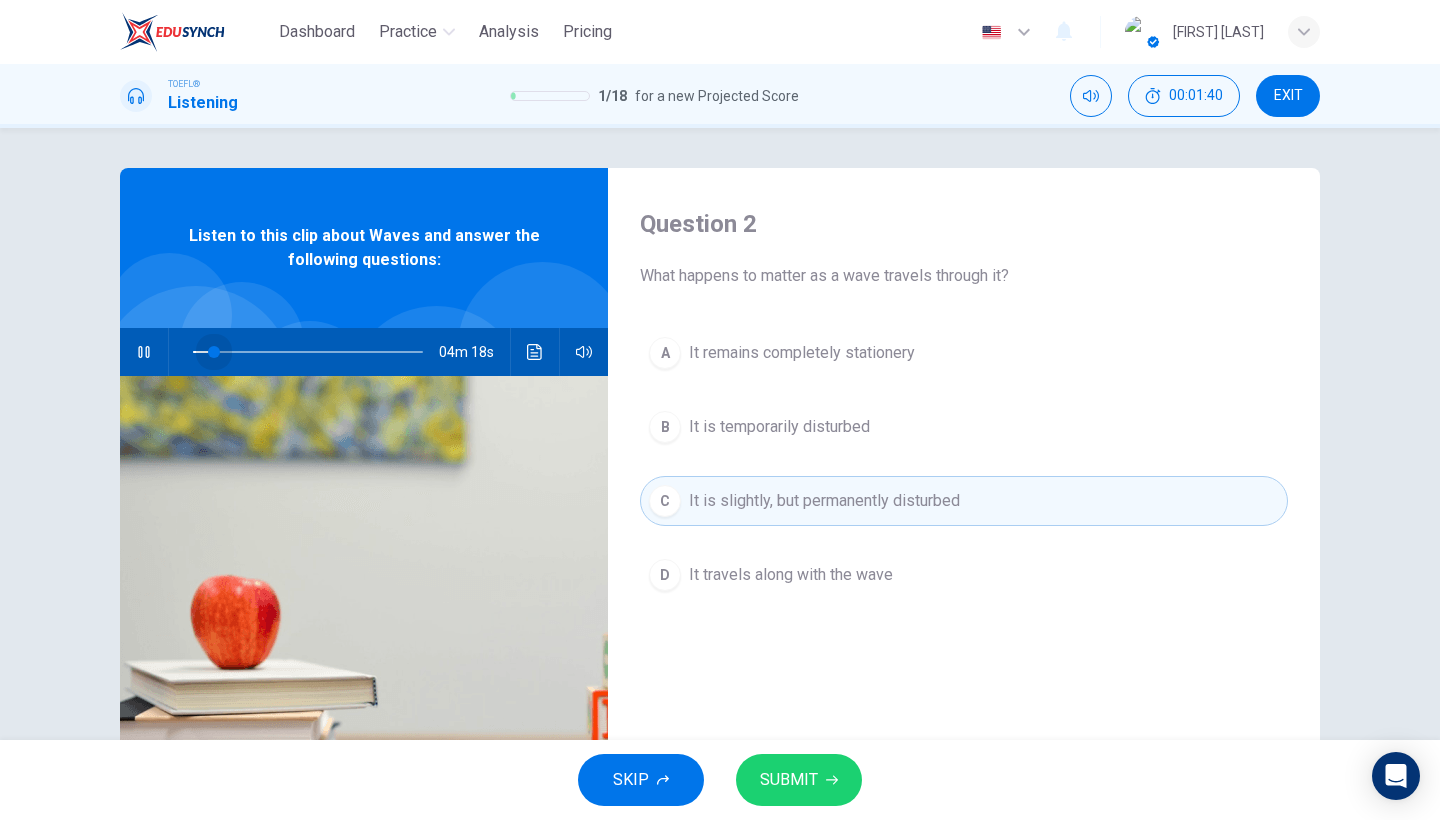 click at bounding box center [214, 352] 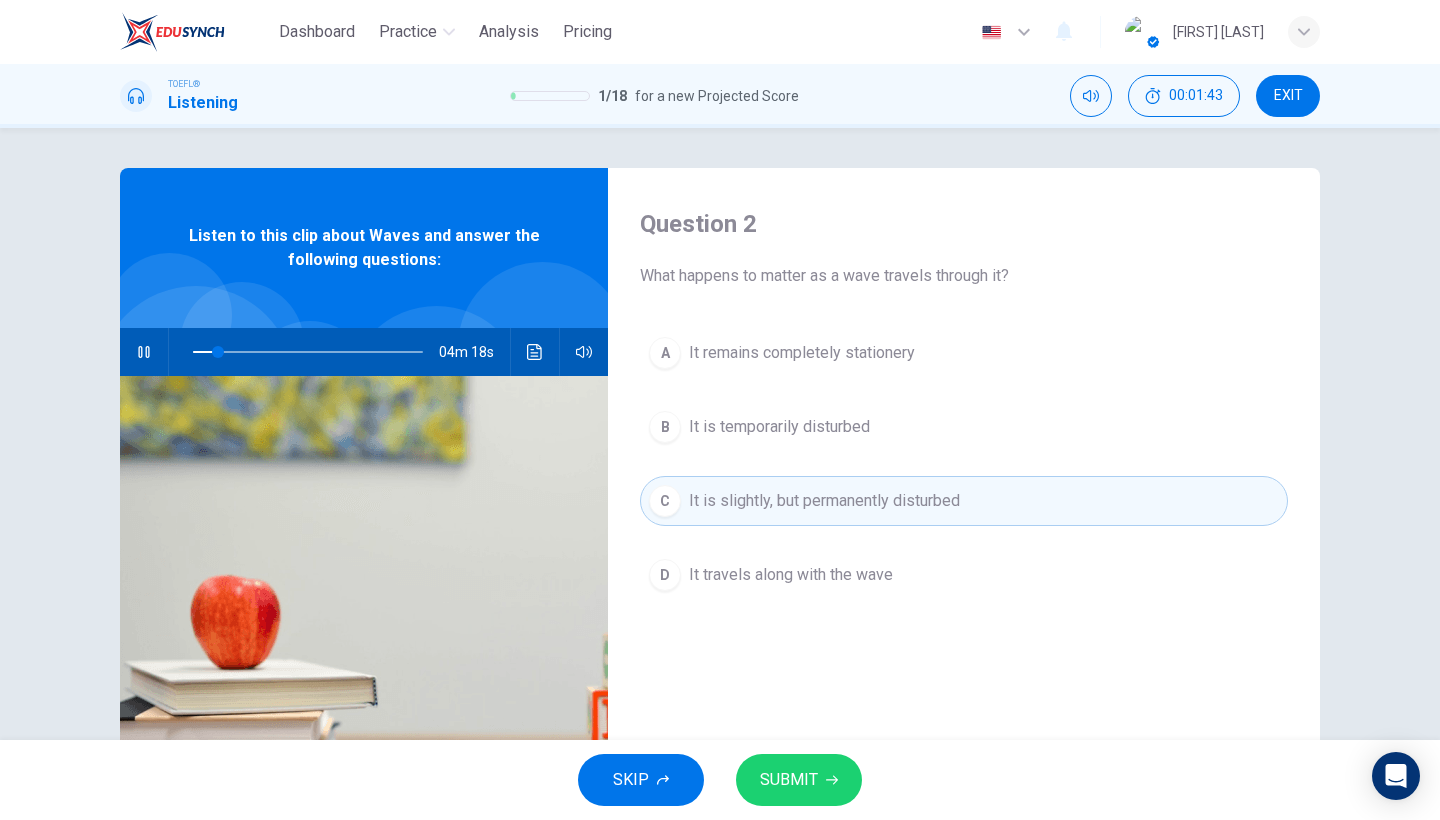 click at bounding box center [144, 352] 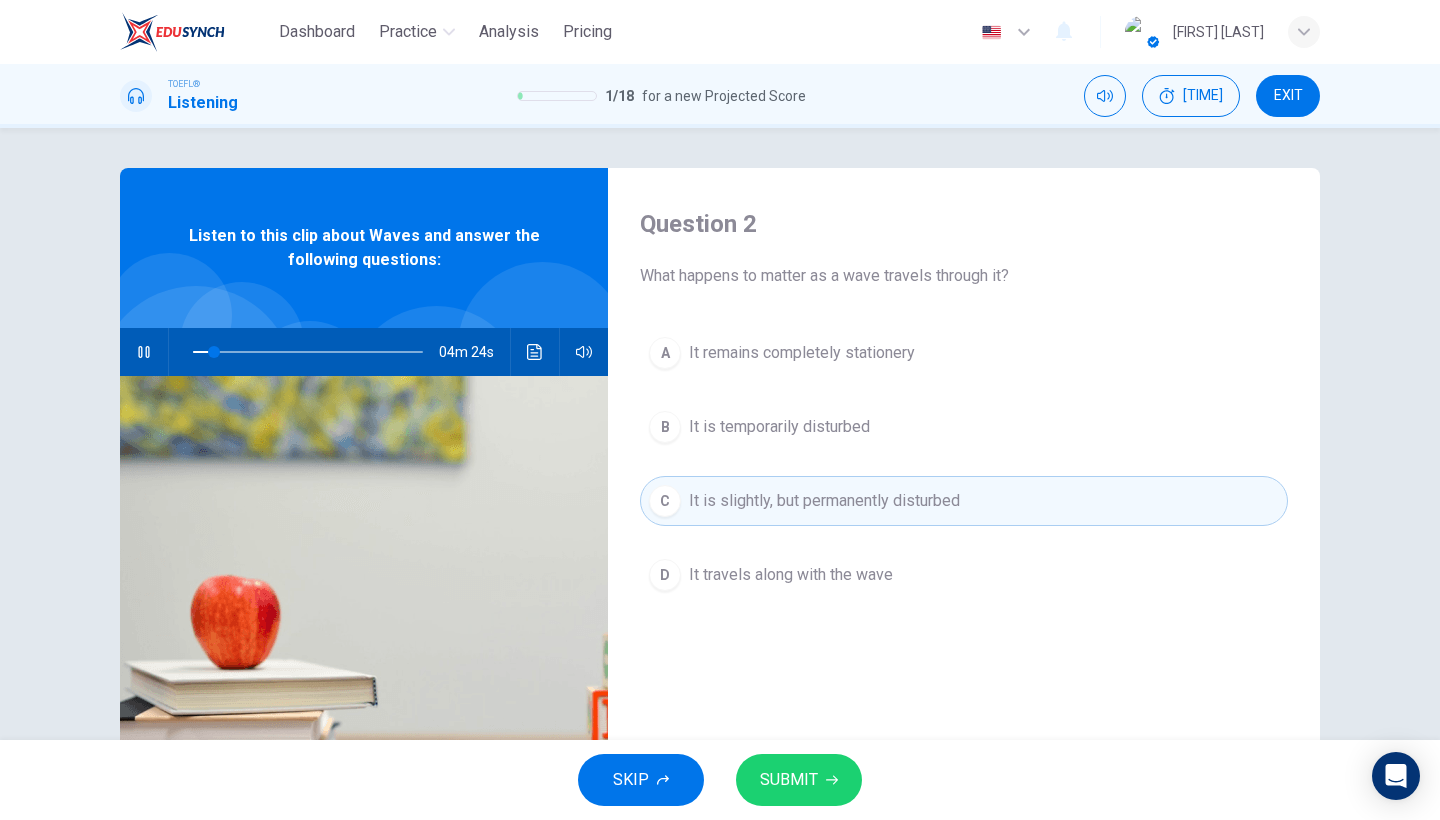 click on "04m 24s" at bounding box center (364, 352) 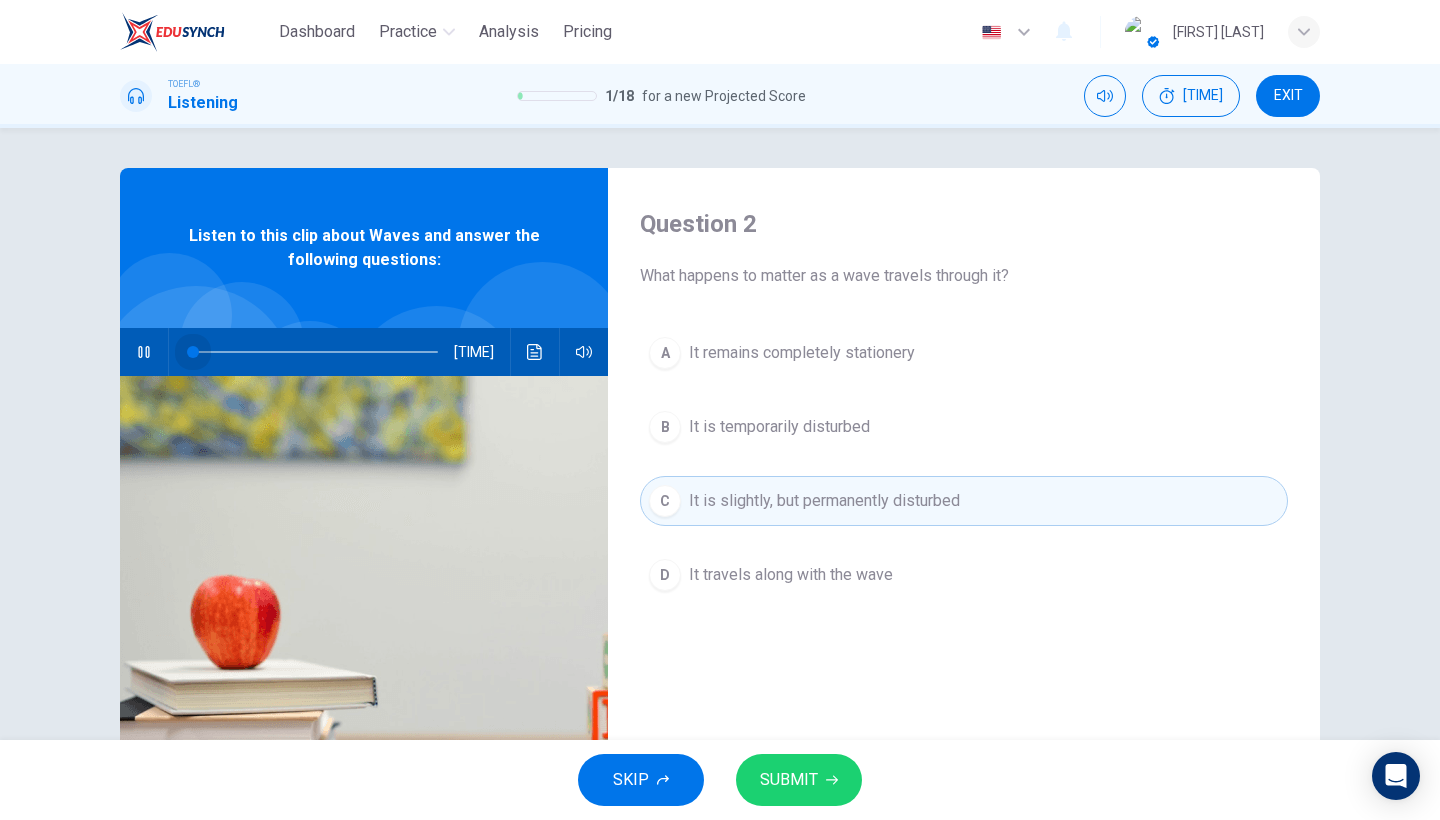 drag, startPoint x: 204, startPoint y: 357, endPoint x: 176, endPoint y: 359, distance: 28.071337 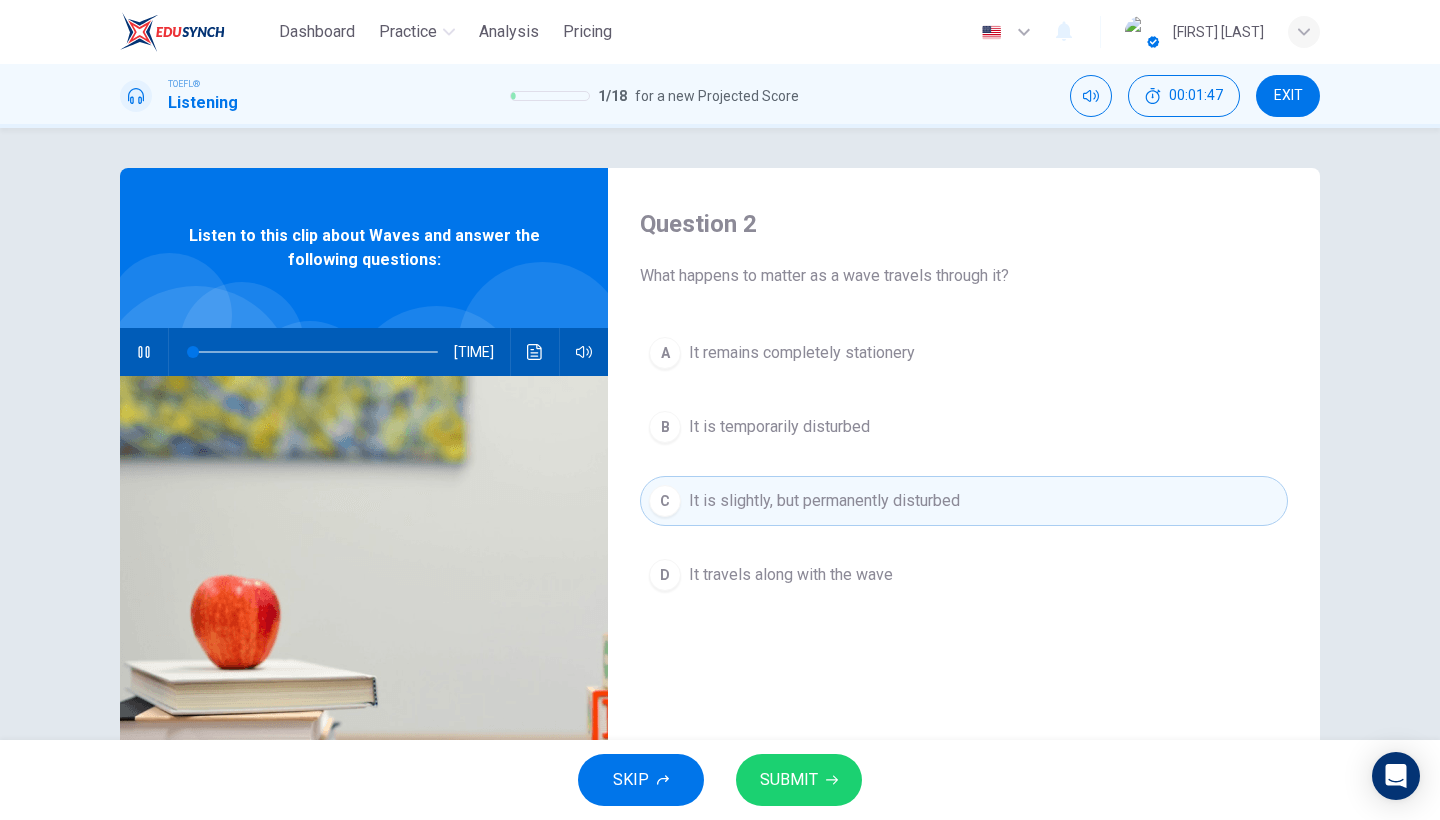 click at bounding box center (144, 352) 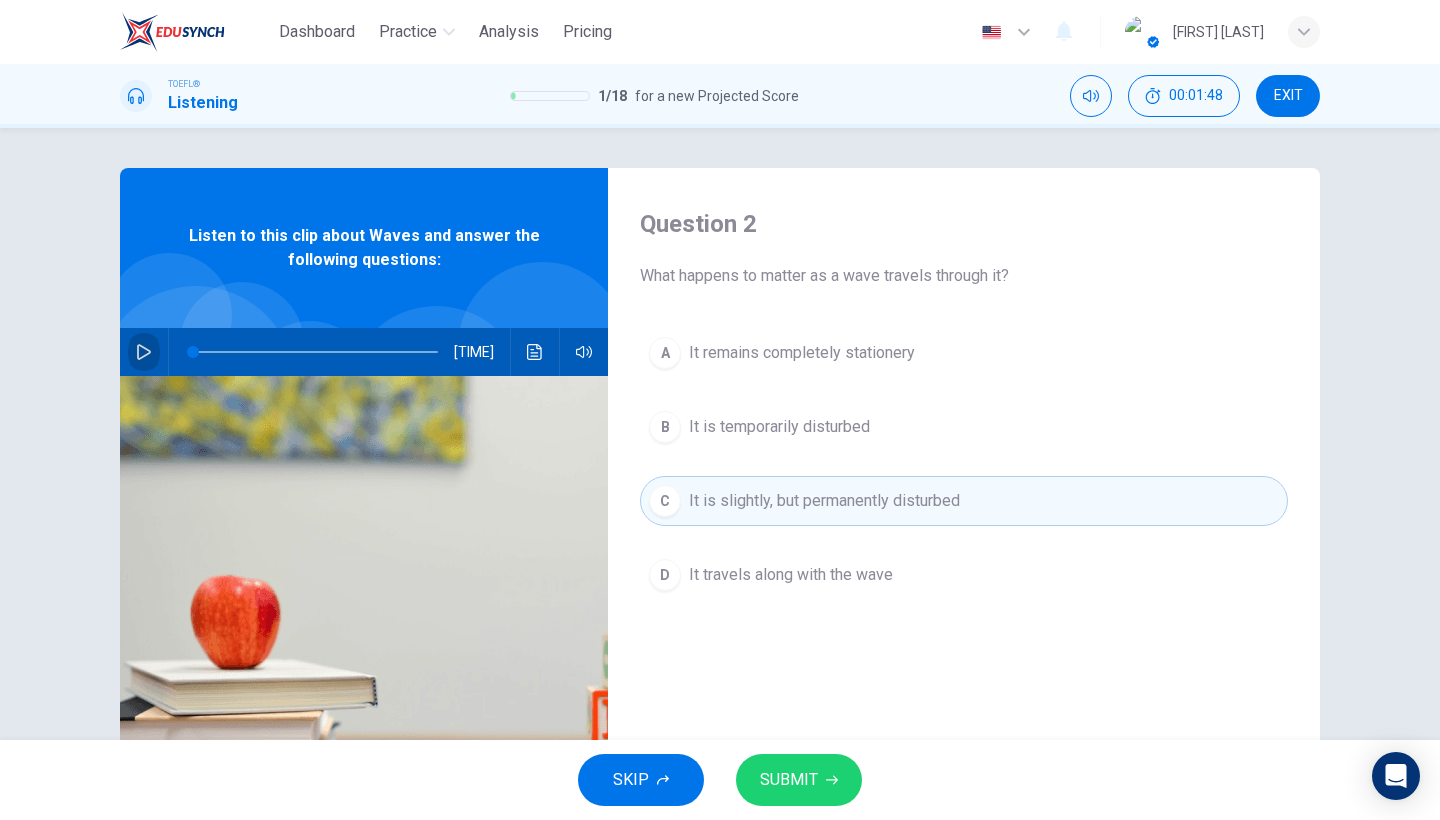 click at bounding box center [144, 352] 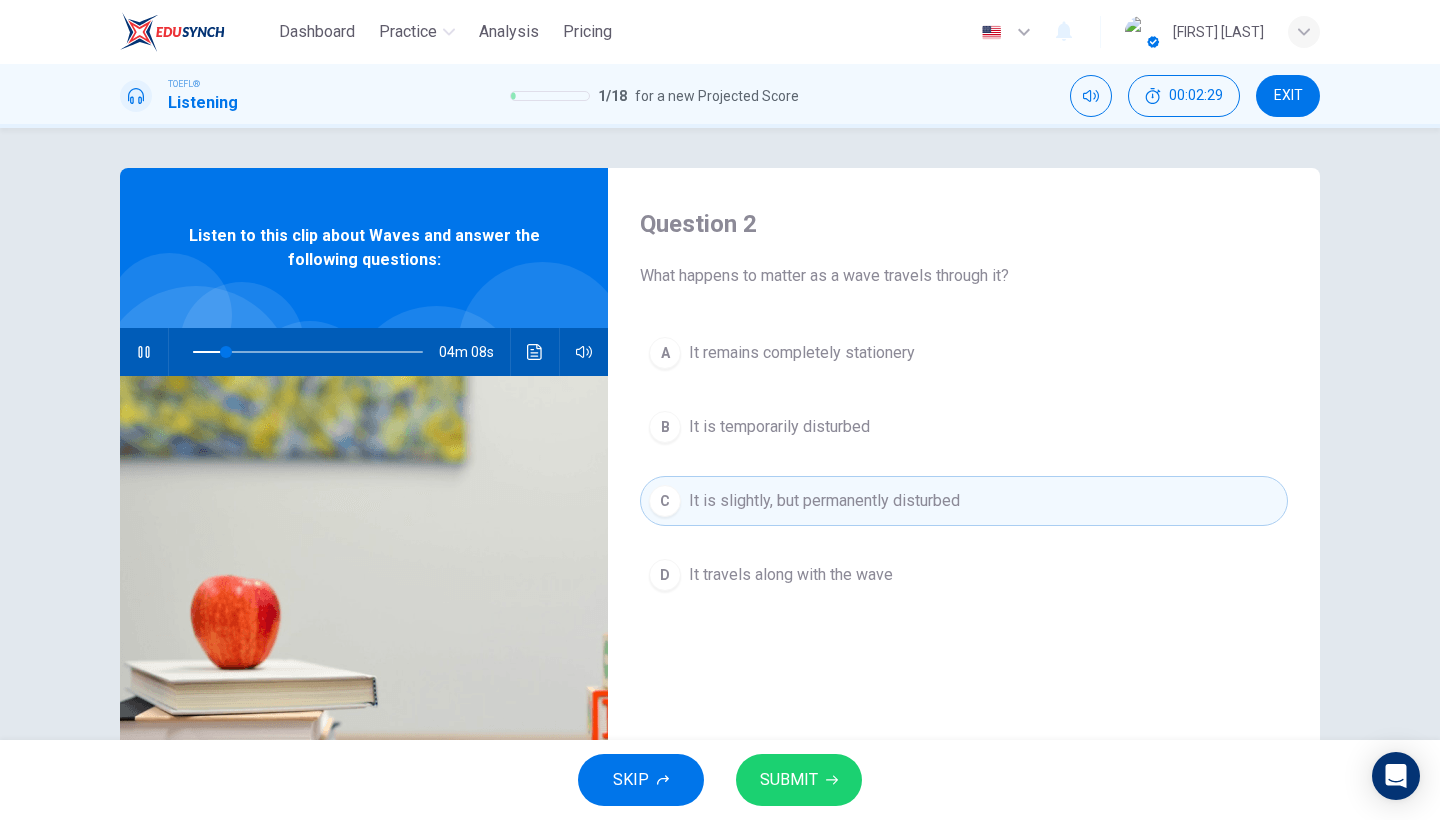 click on "It travels along with the wave" at bounding box center [802, 353] 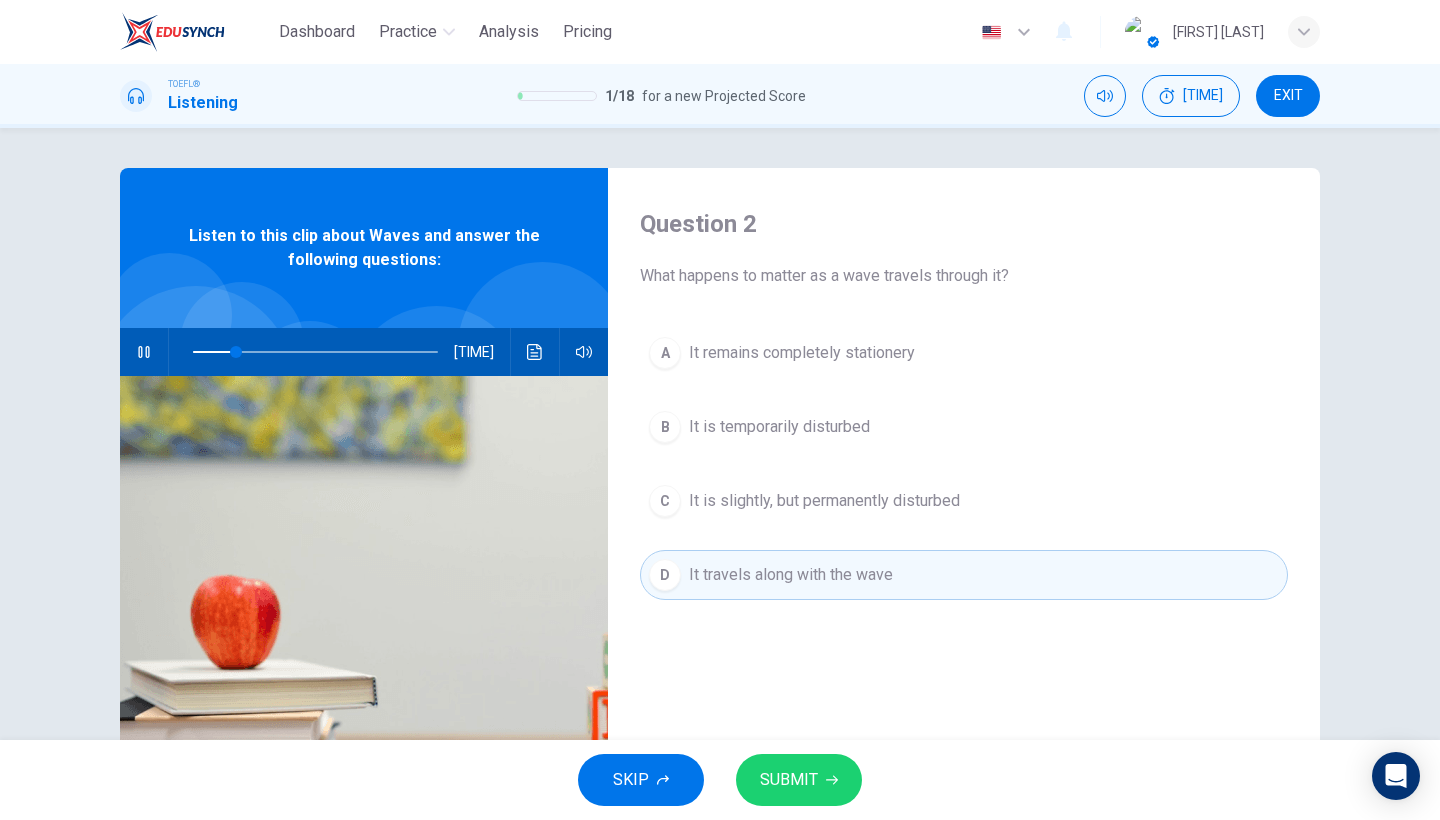 click on "It is slightly, but permanently disturbed" at bounding box center (802, 353) 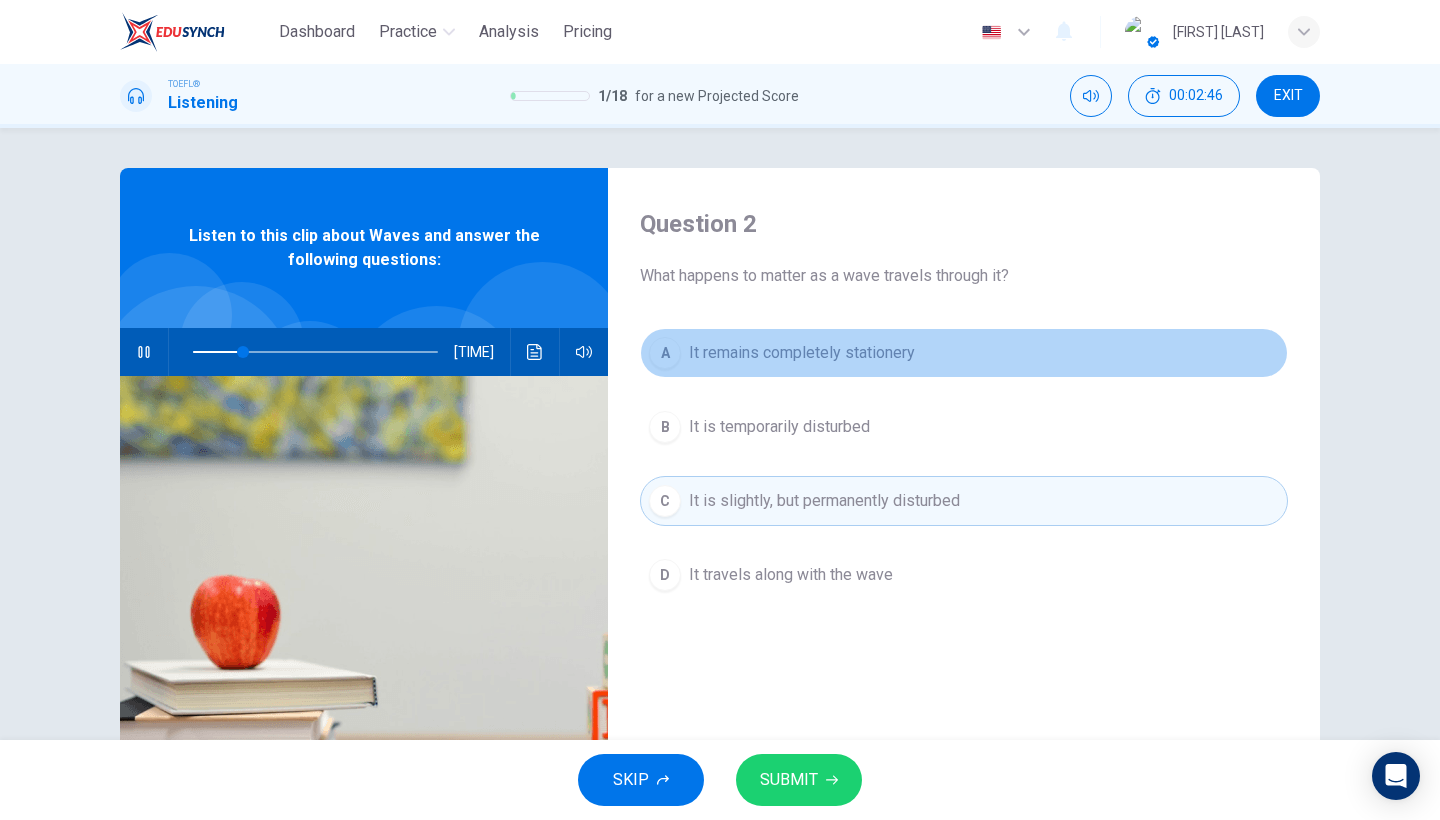 click on "It remains completely stationery" at bounding box center (802, 353) 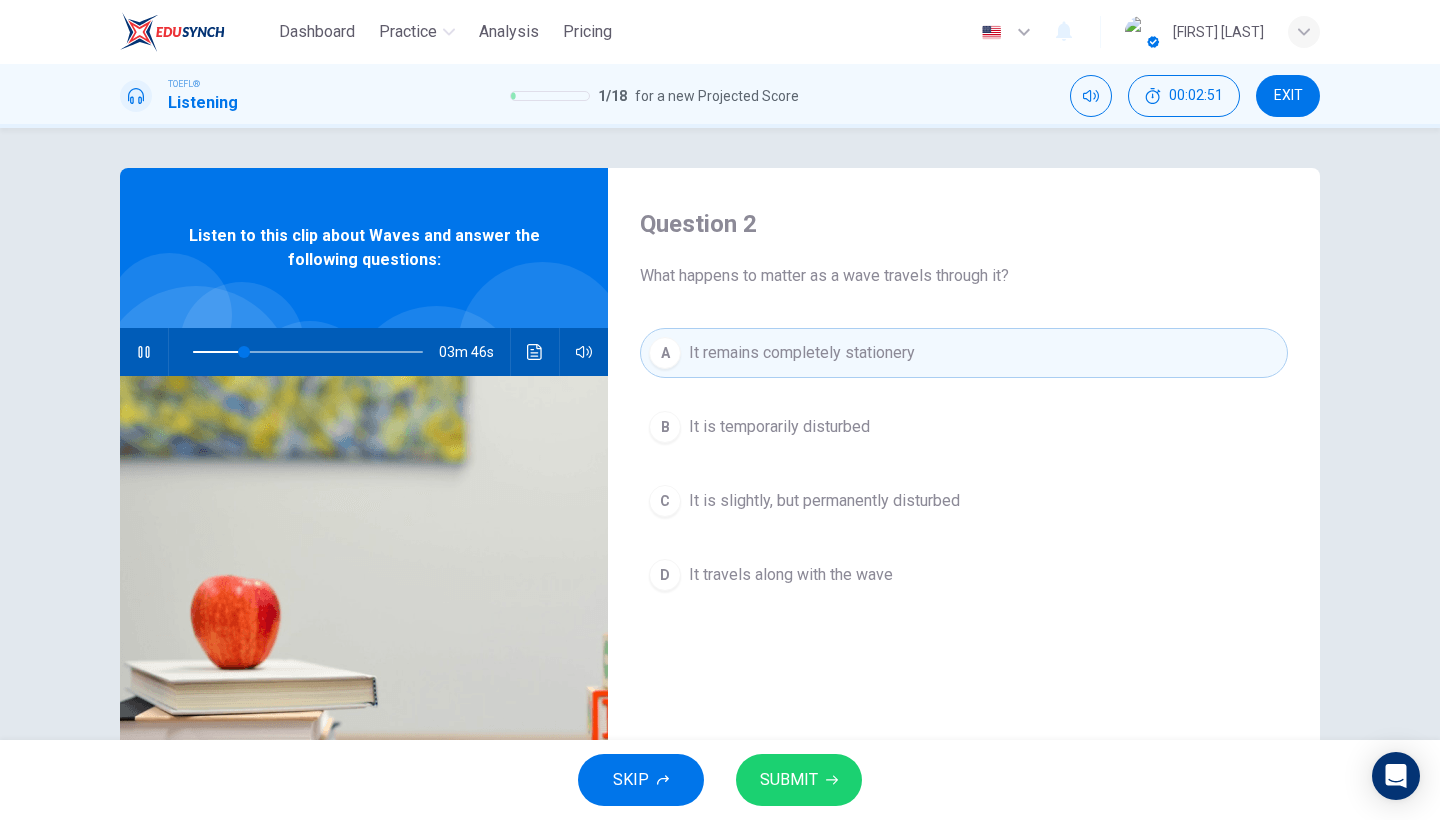 click on "SUBMIT" at bounding box center [799, 780] 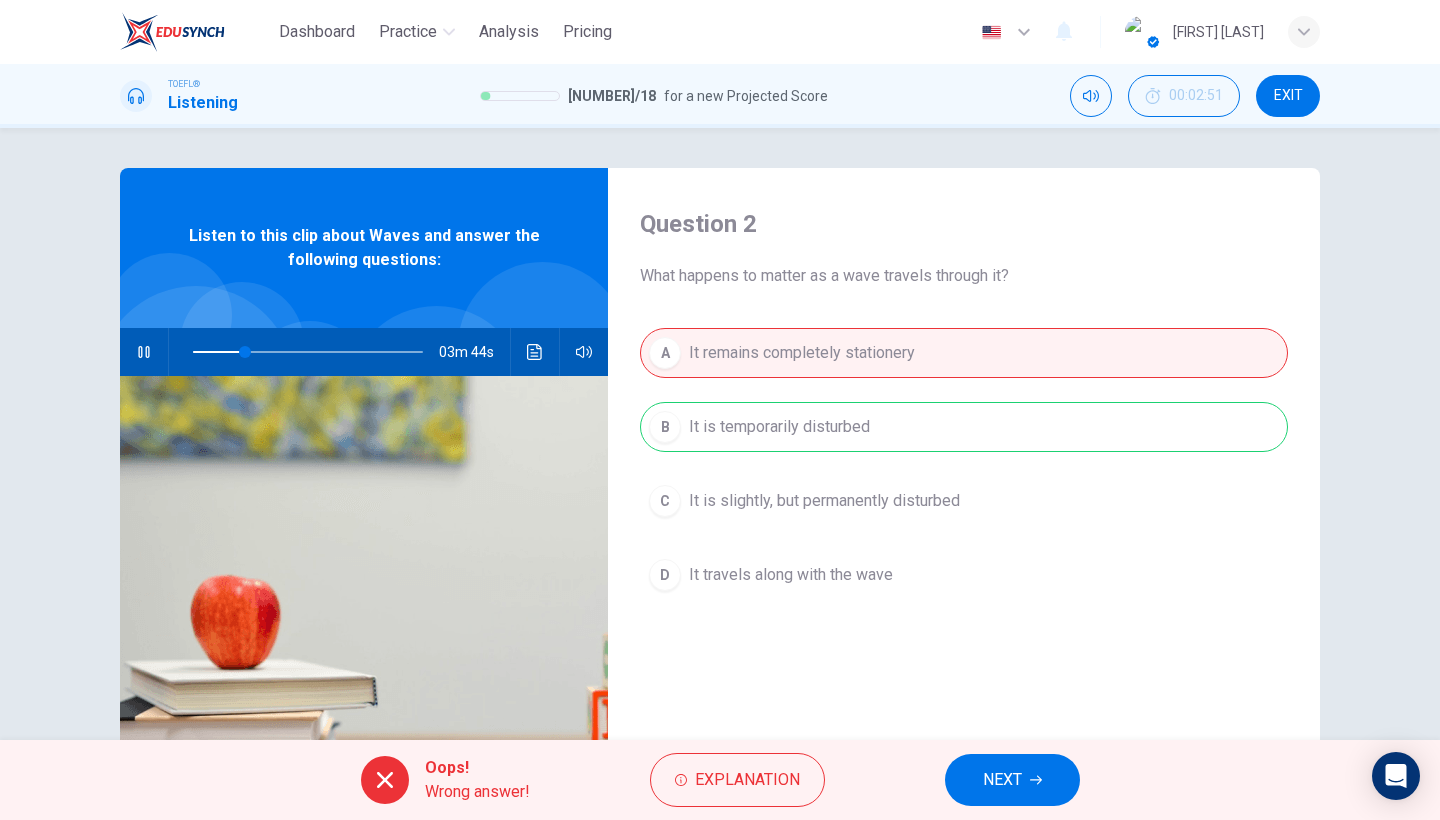 click on "NEXT" at bounding box center (1012, 780) 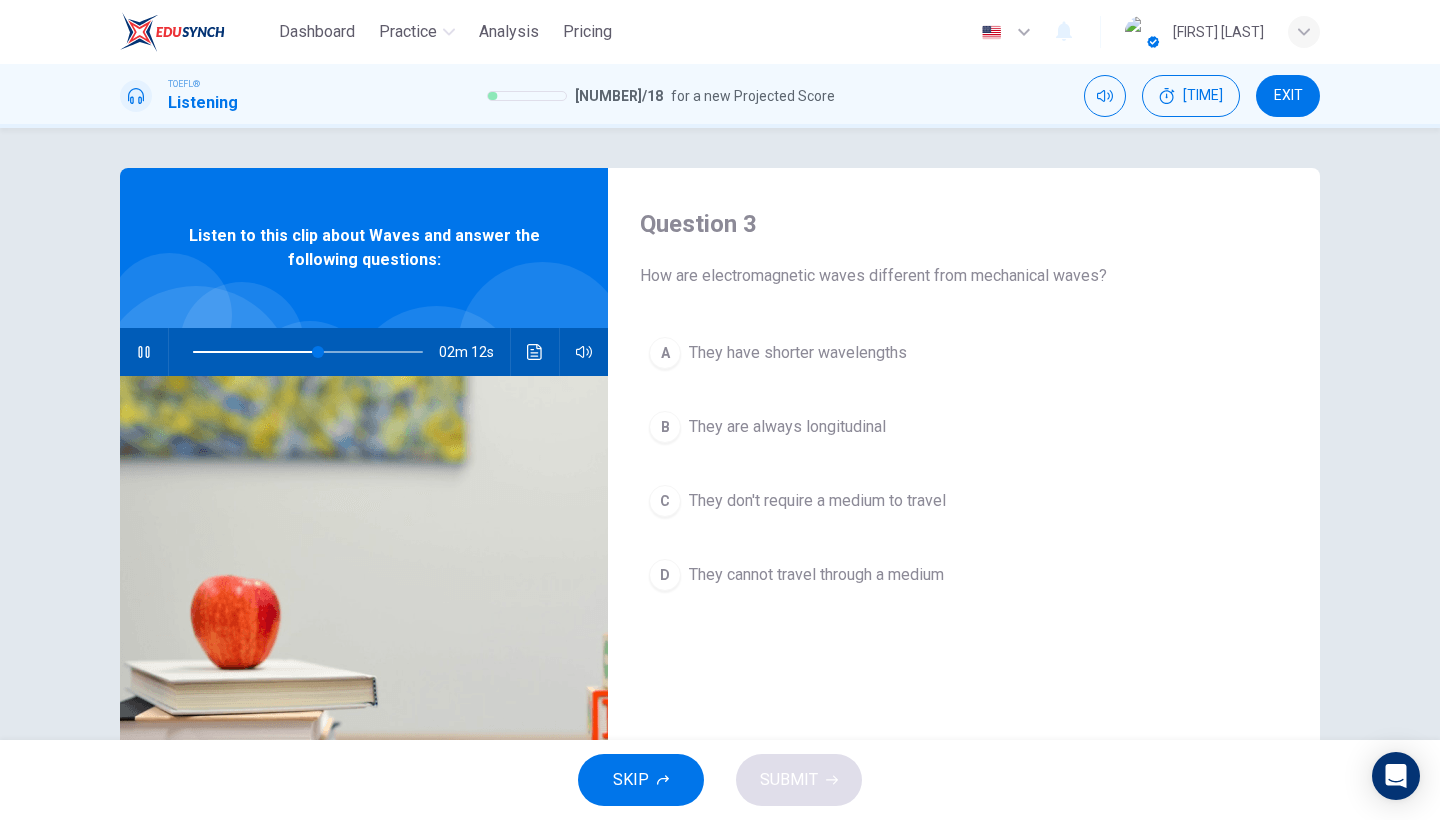 click on "EXIT" at bounding box center (1288, 96) 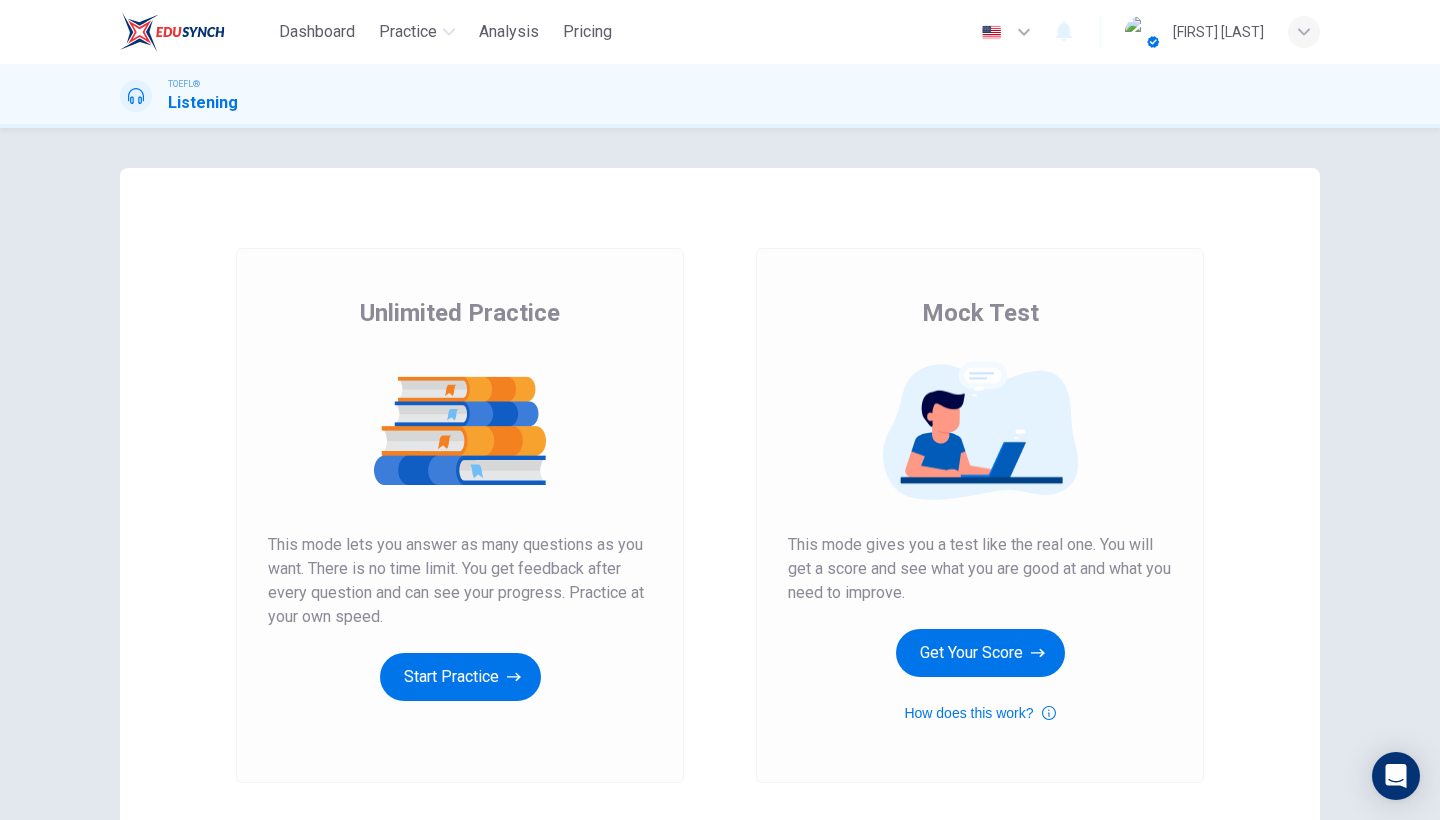 scroll, scrollTop: 0, scrollLeft: 0, axis: both 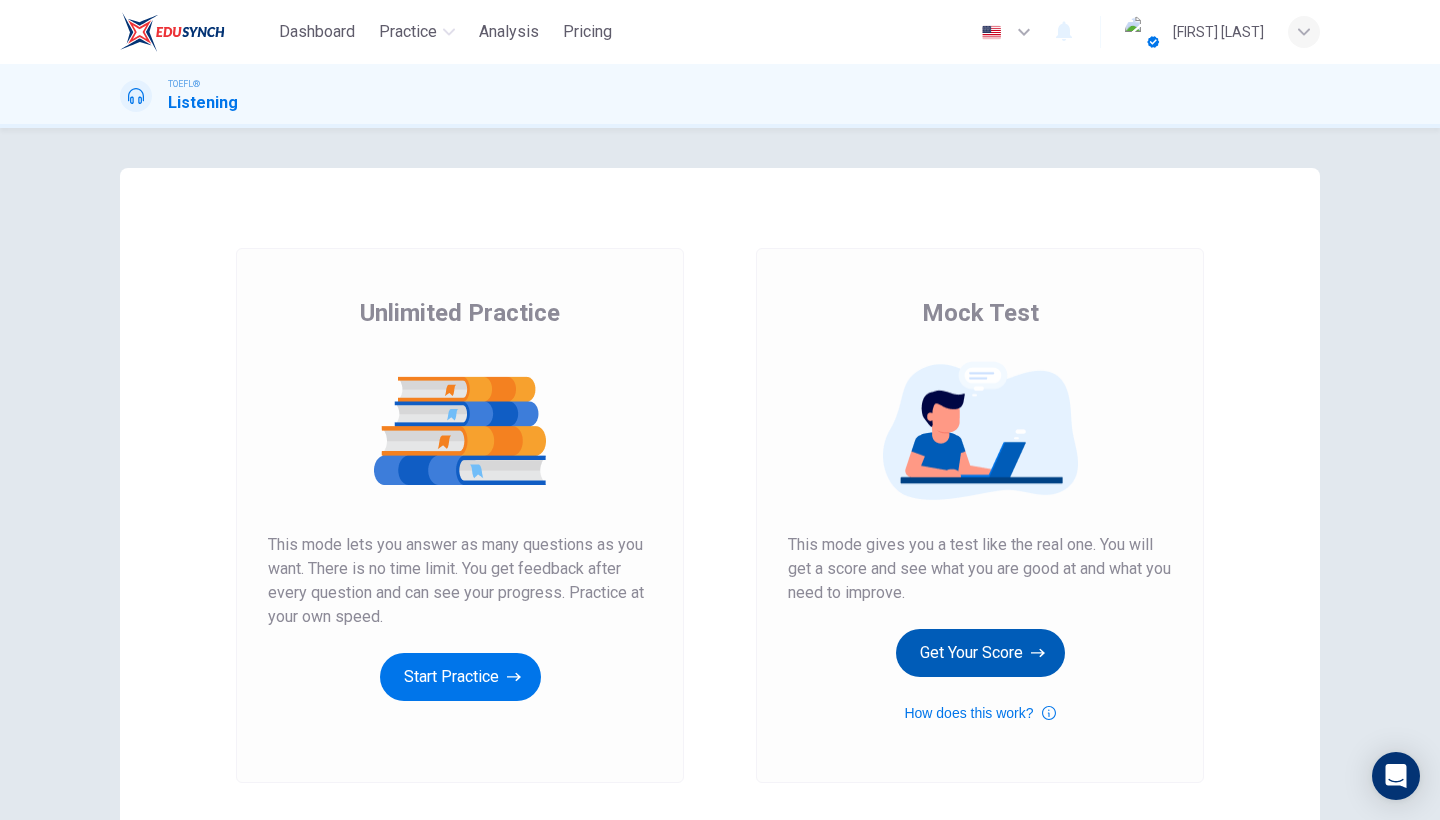 click on "Get Your Score" at bounding box center [460, 677] 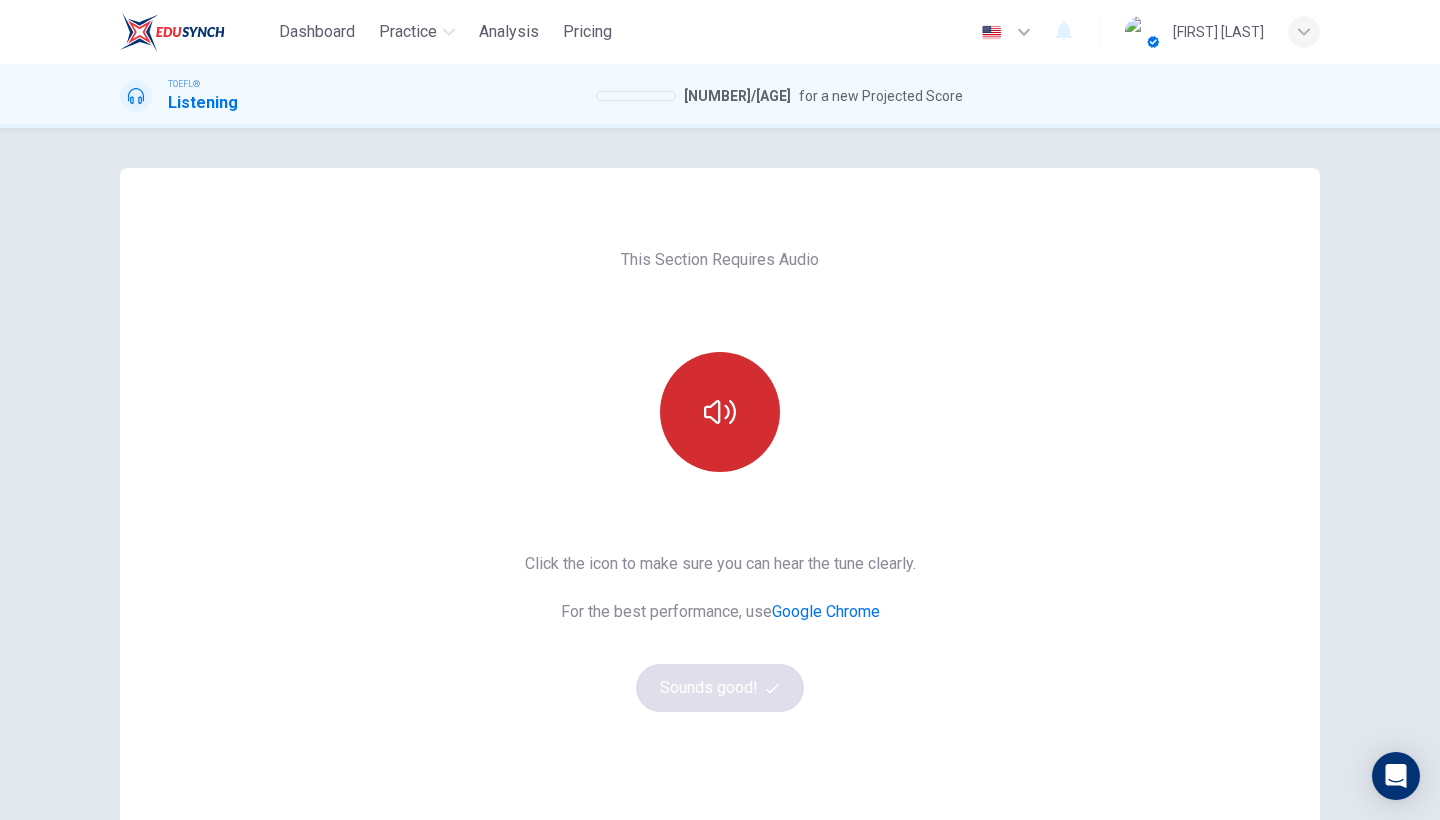 click at bounding box center (720, 412) 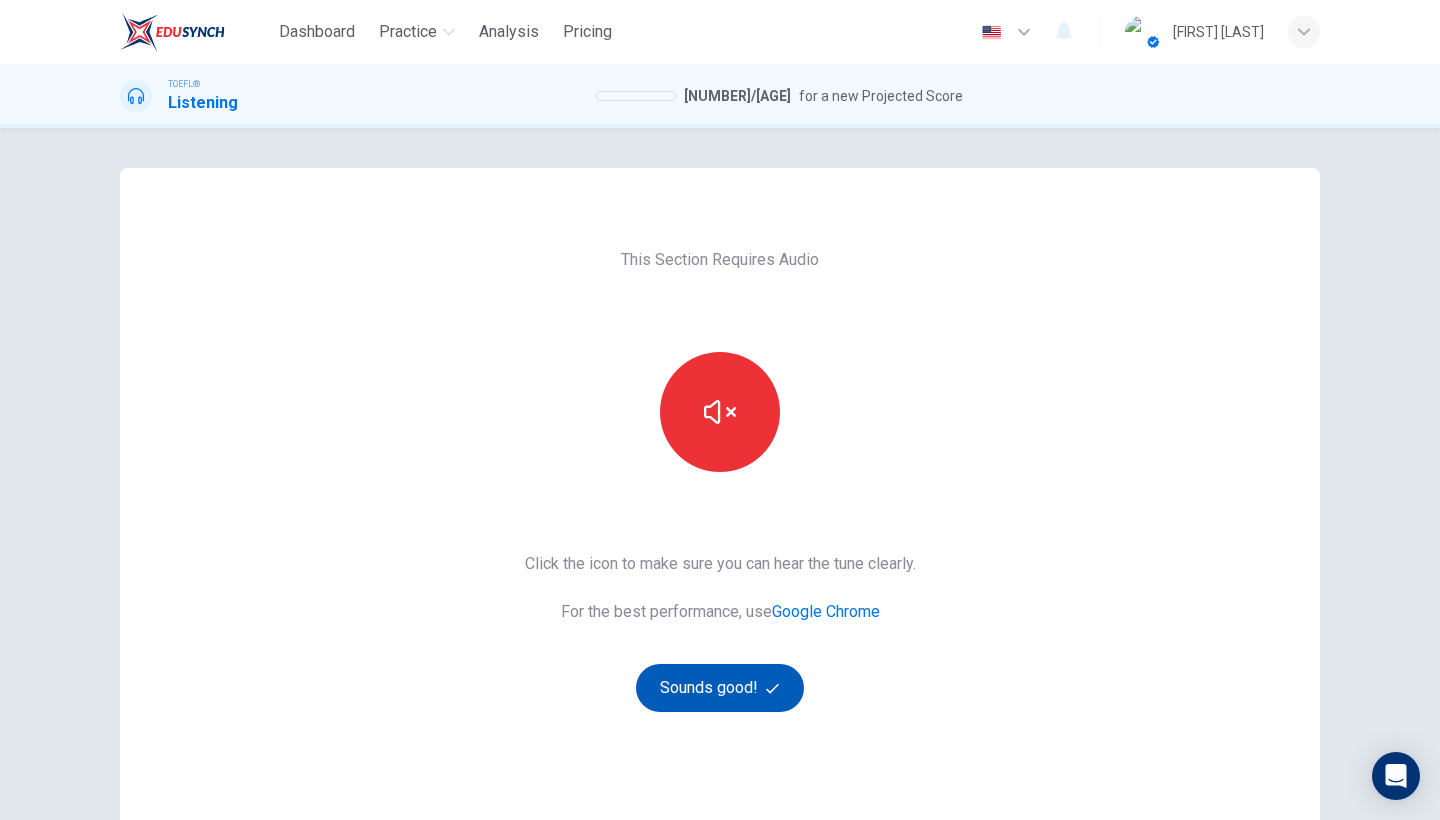 click on "Sounds good!" at bounding box center (720, 688) 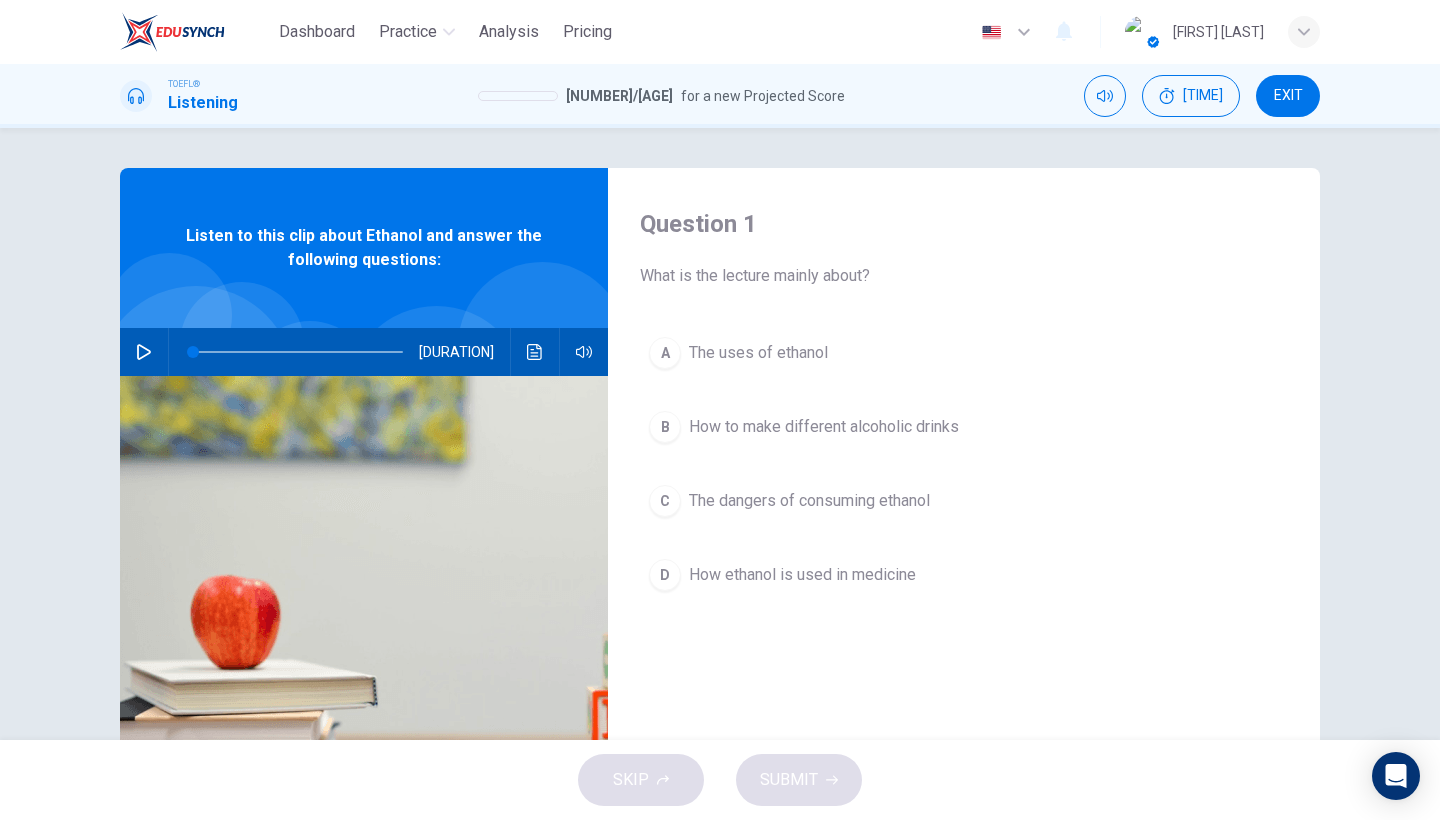click on "EXIT" at bounding box center (1288, 96) 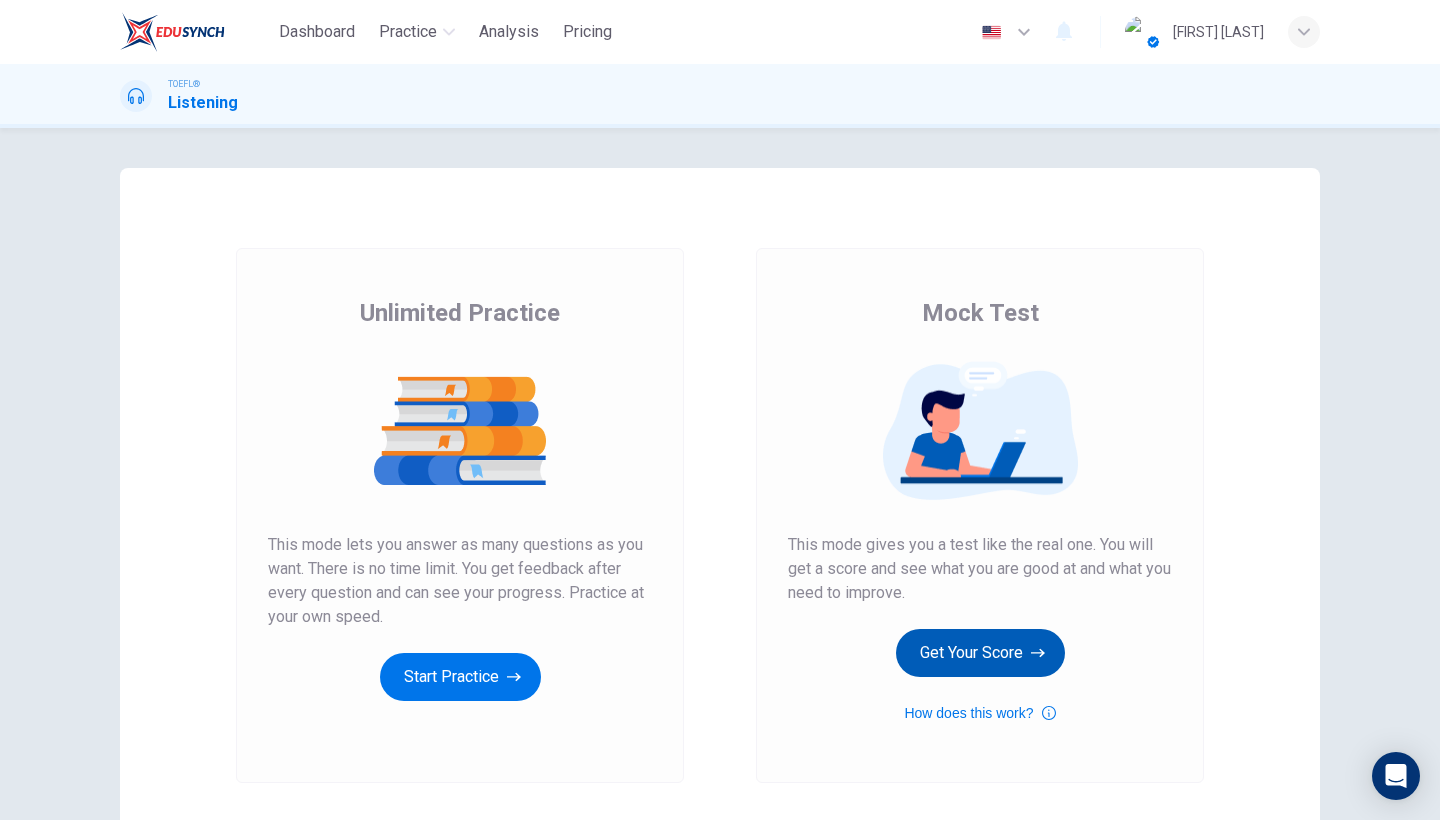 scroll, scrollTop: 0, scrollLeft: 0, axis: both 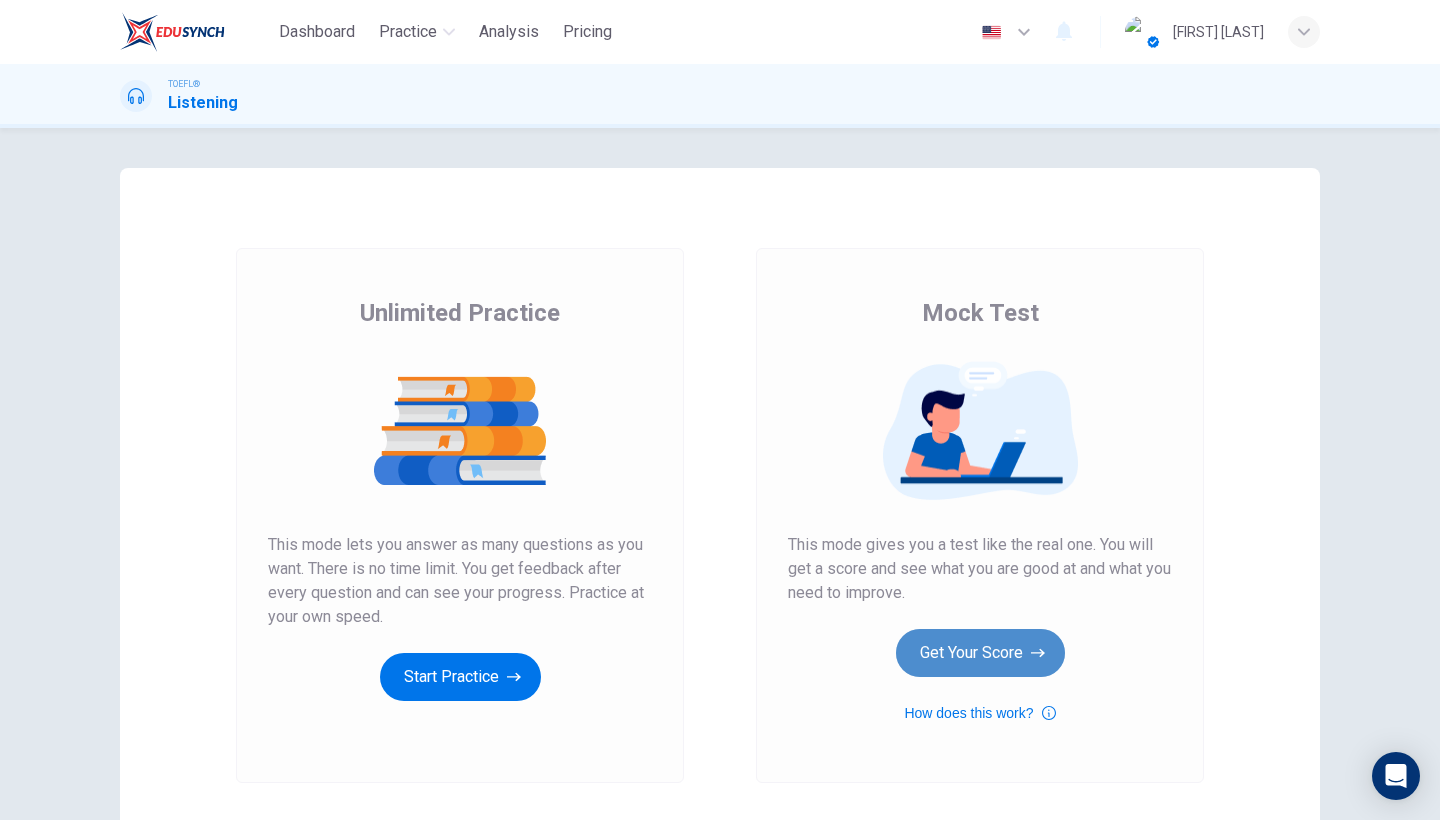 click on "Get Your Score" at bounding box center (460, 677) 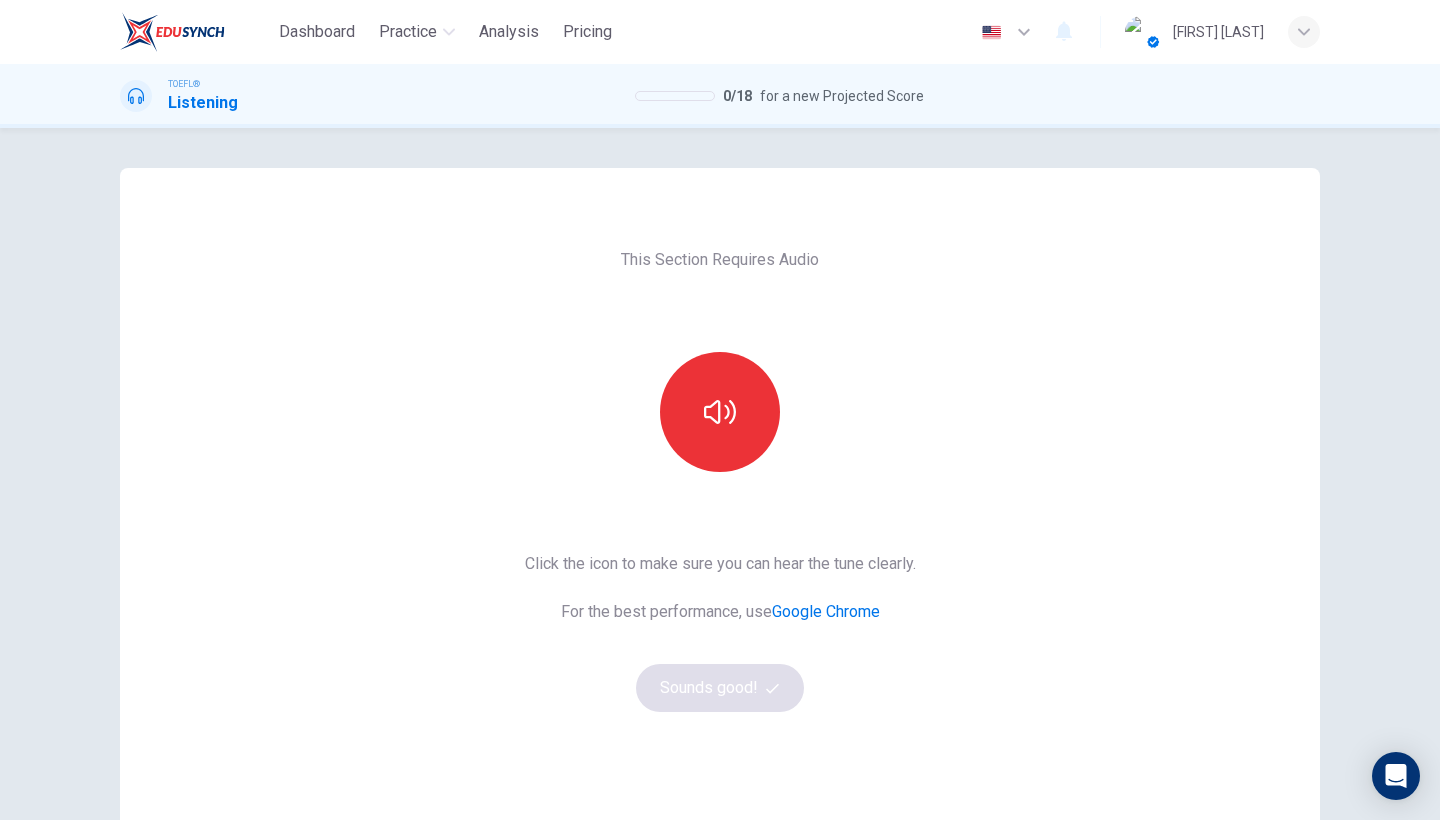 click on "Google Chrome" at bounding box center [826, 611] 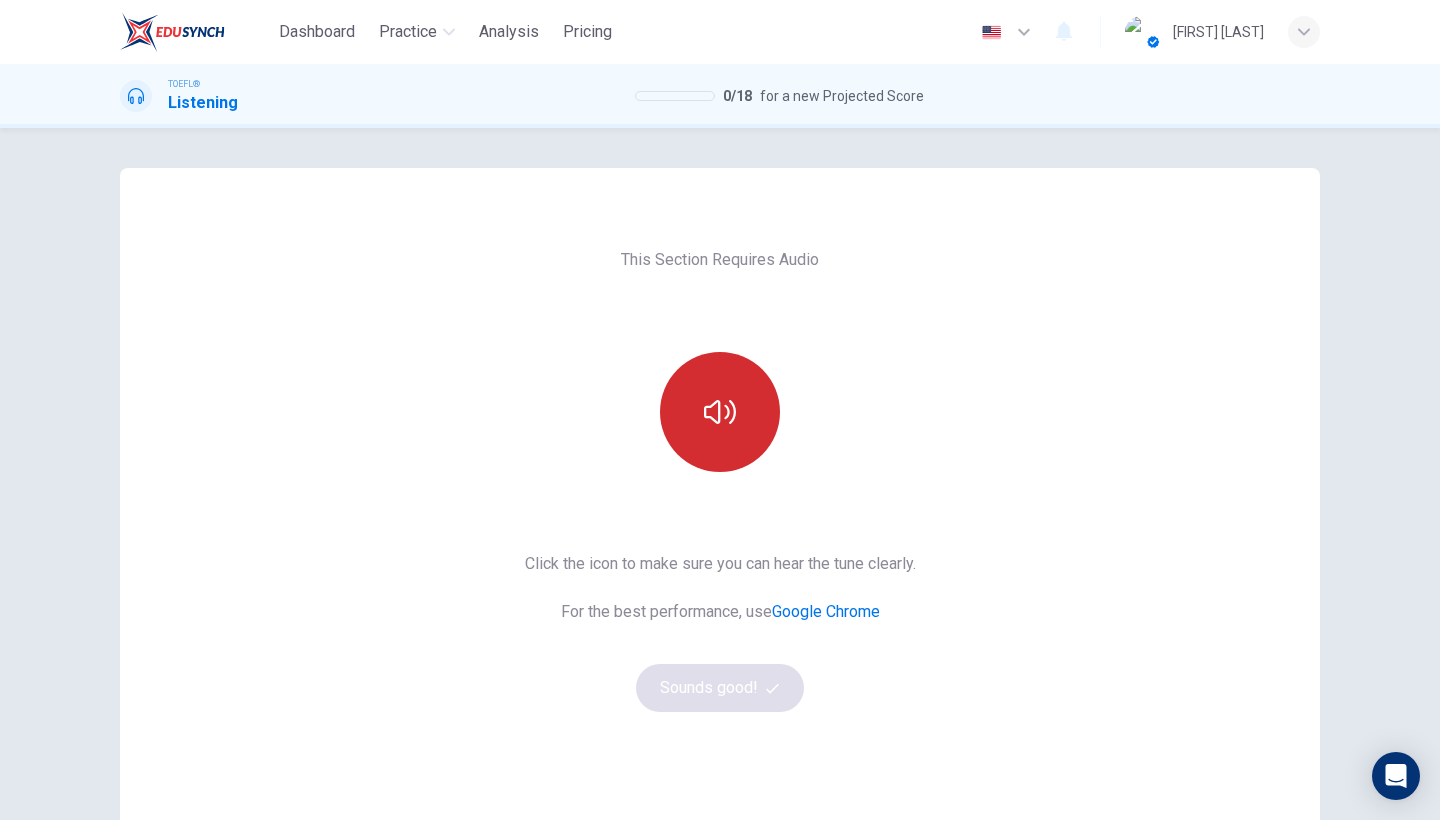 click at bounding box center [720, 412] 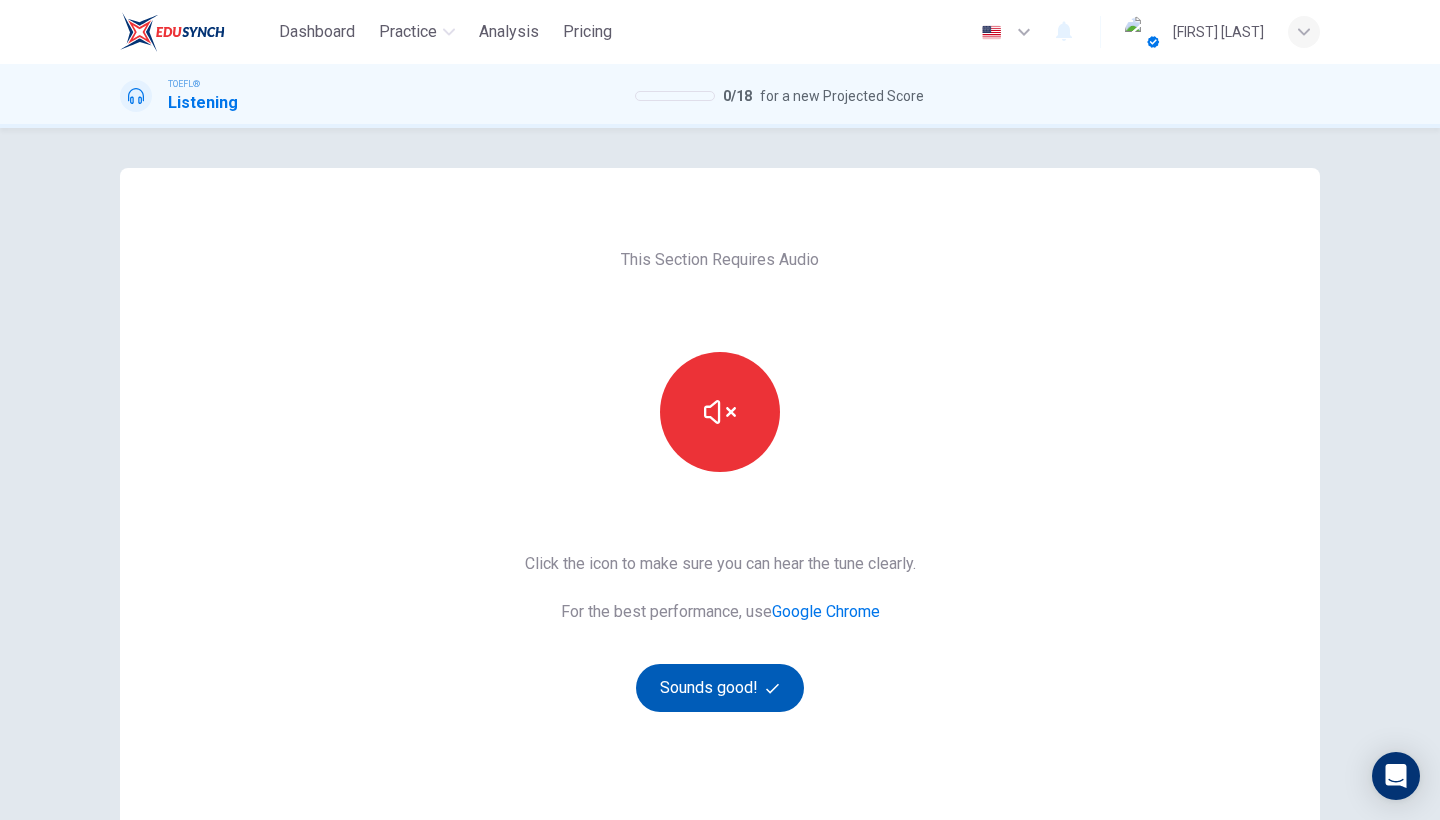 click on "Click the icon to make sure you can hear the tune clearly. For the best performance, use Google Chrome Sounds good!" at bounding box center [720, 632] 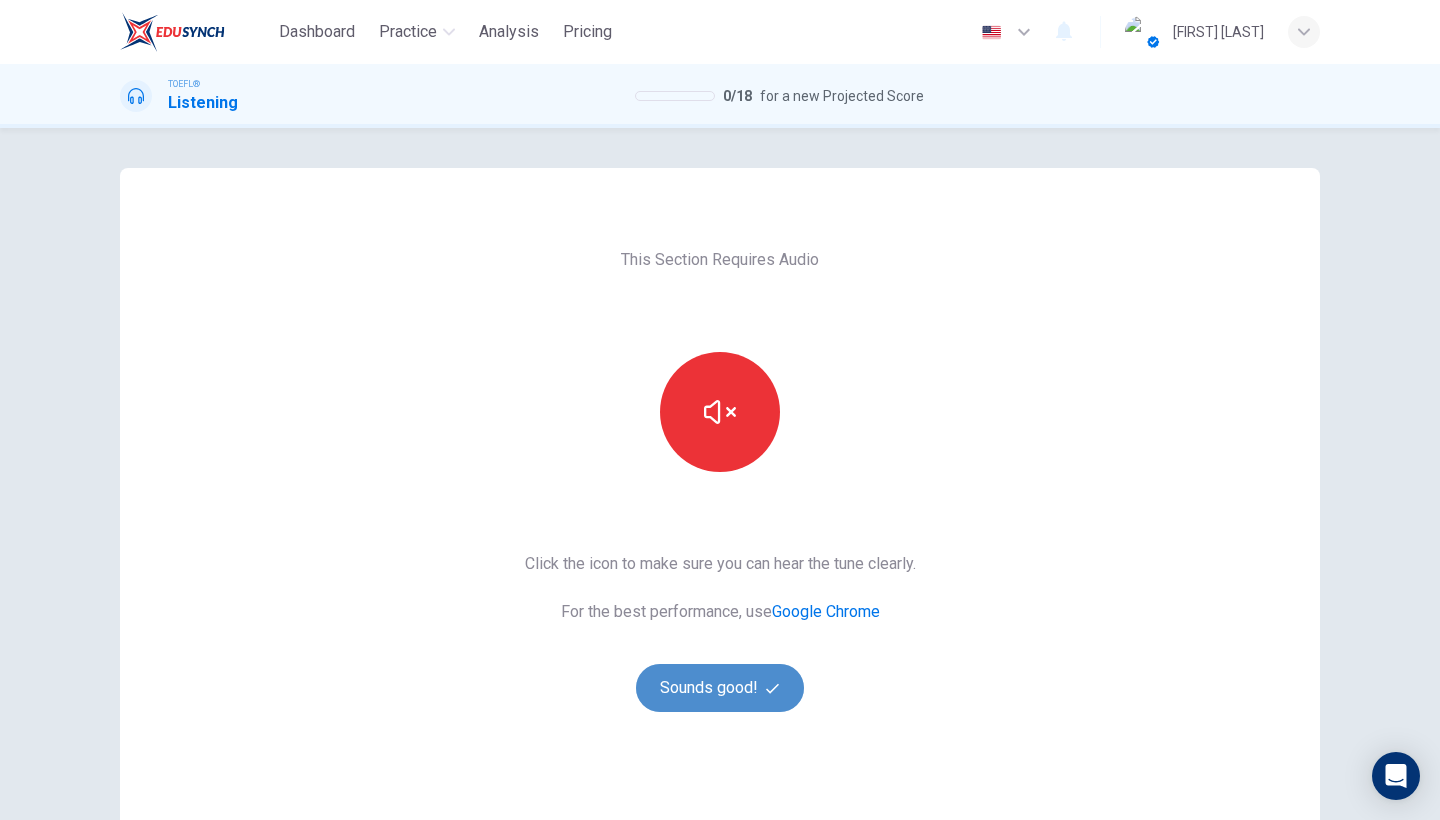 click on "Sounds good!" at bounding box center [720, 688] 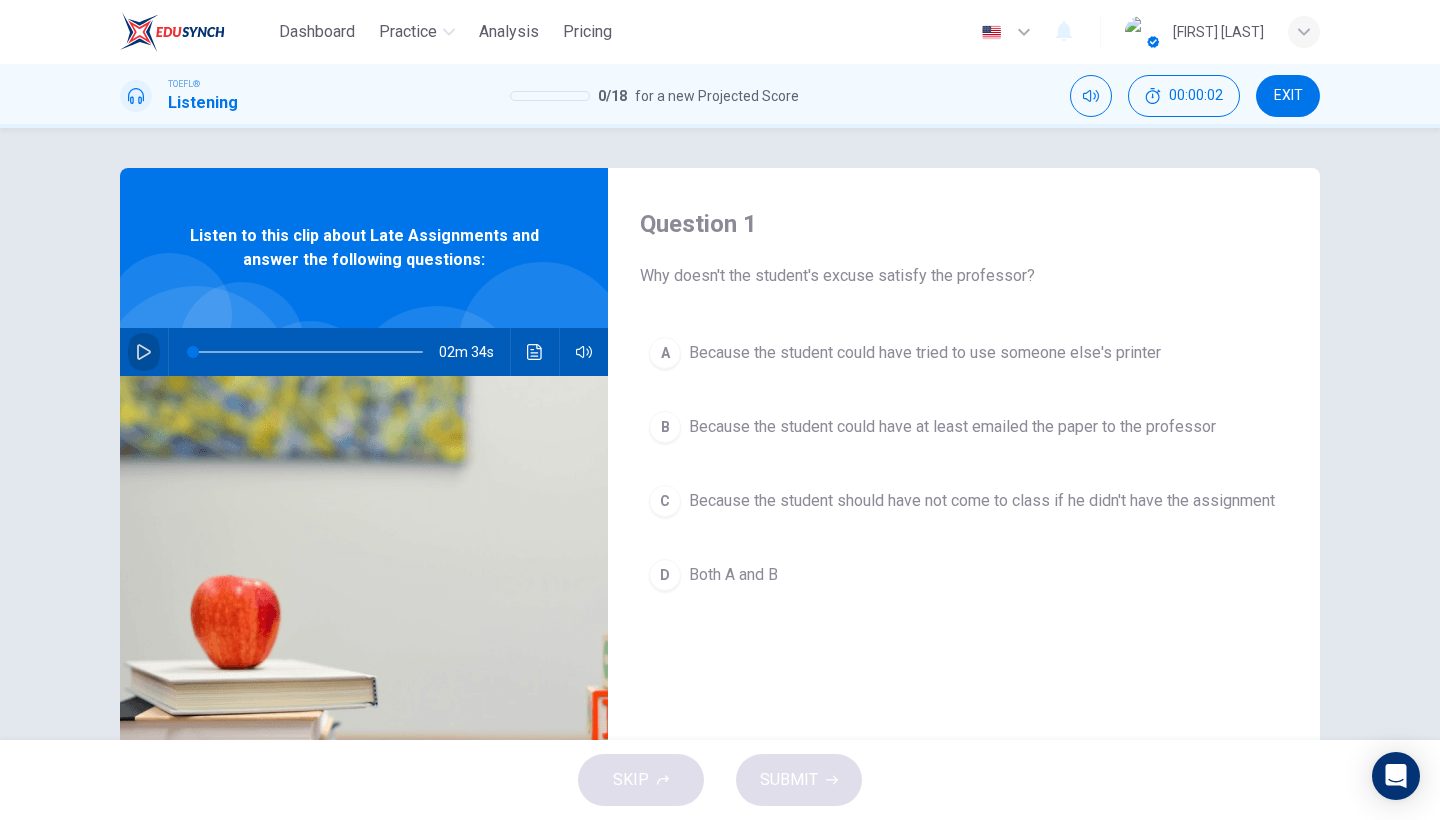 click at bounding box center [144, 352] 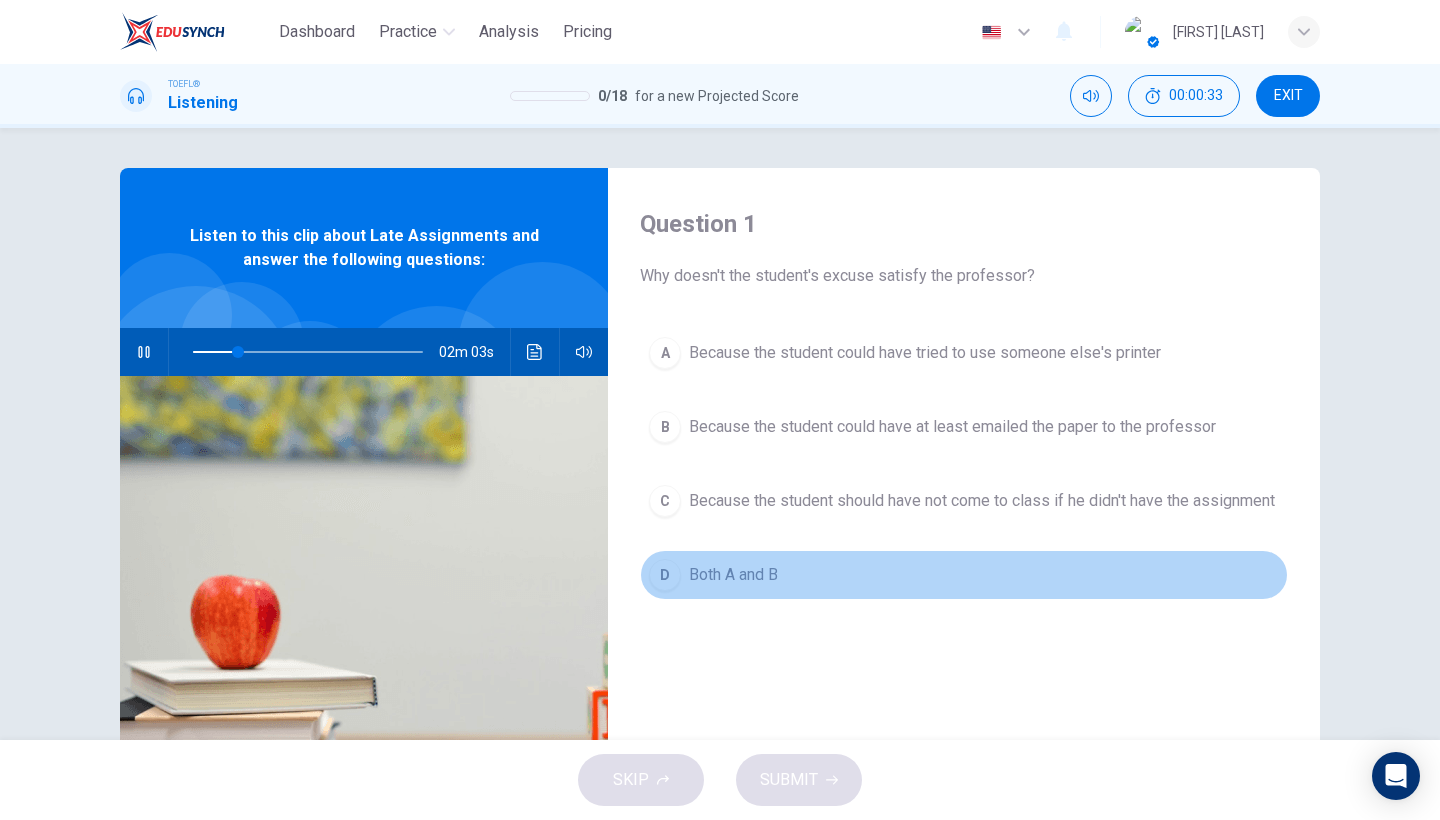 click on "Both A and B" at bounding box center [925, 353] 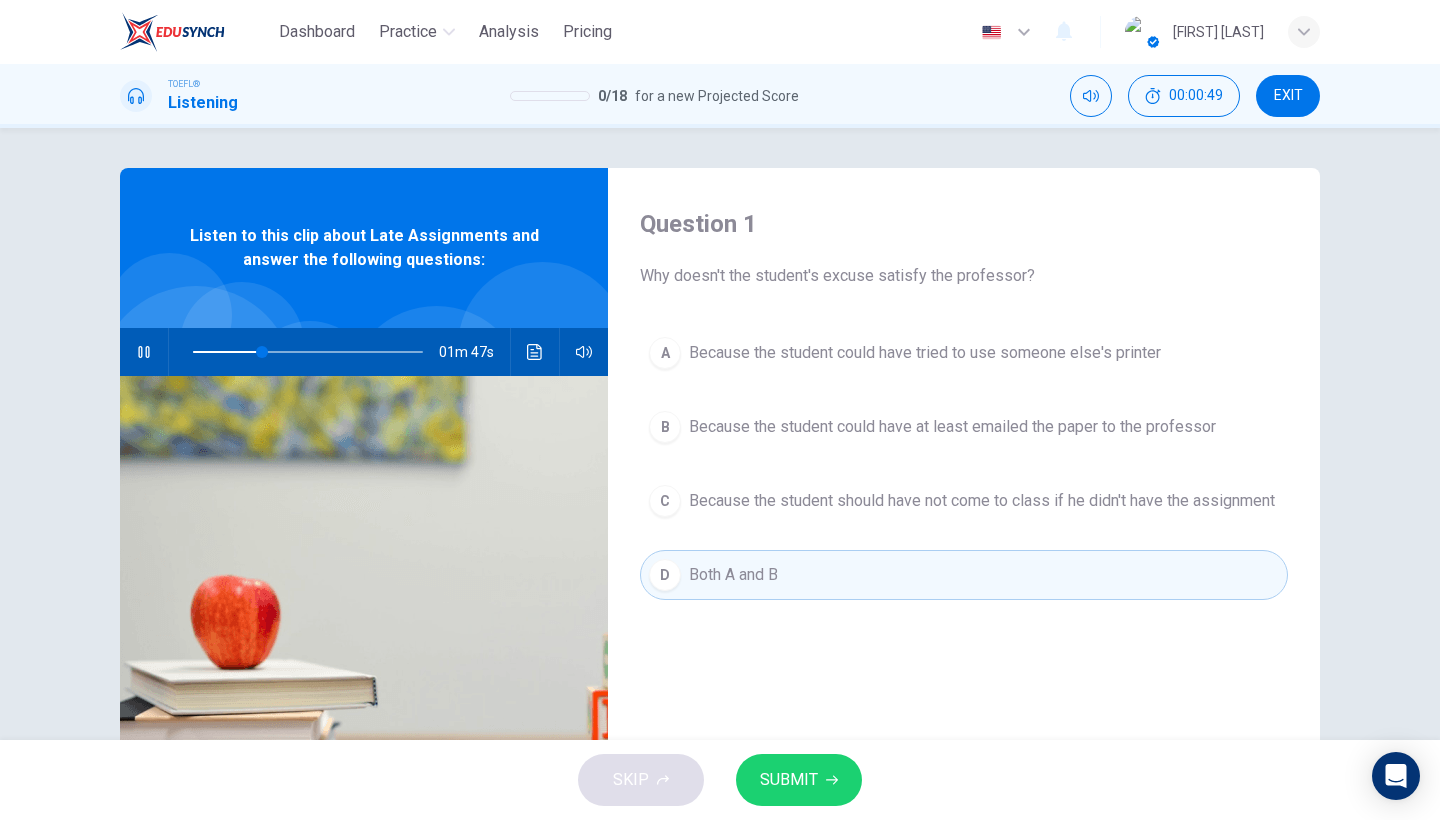 click on "SUBMIT" at bounding box center (789, 780) 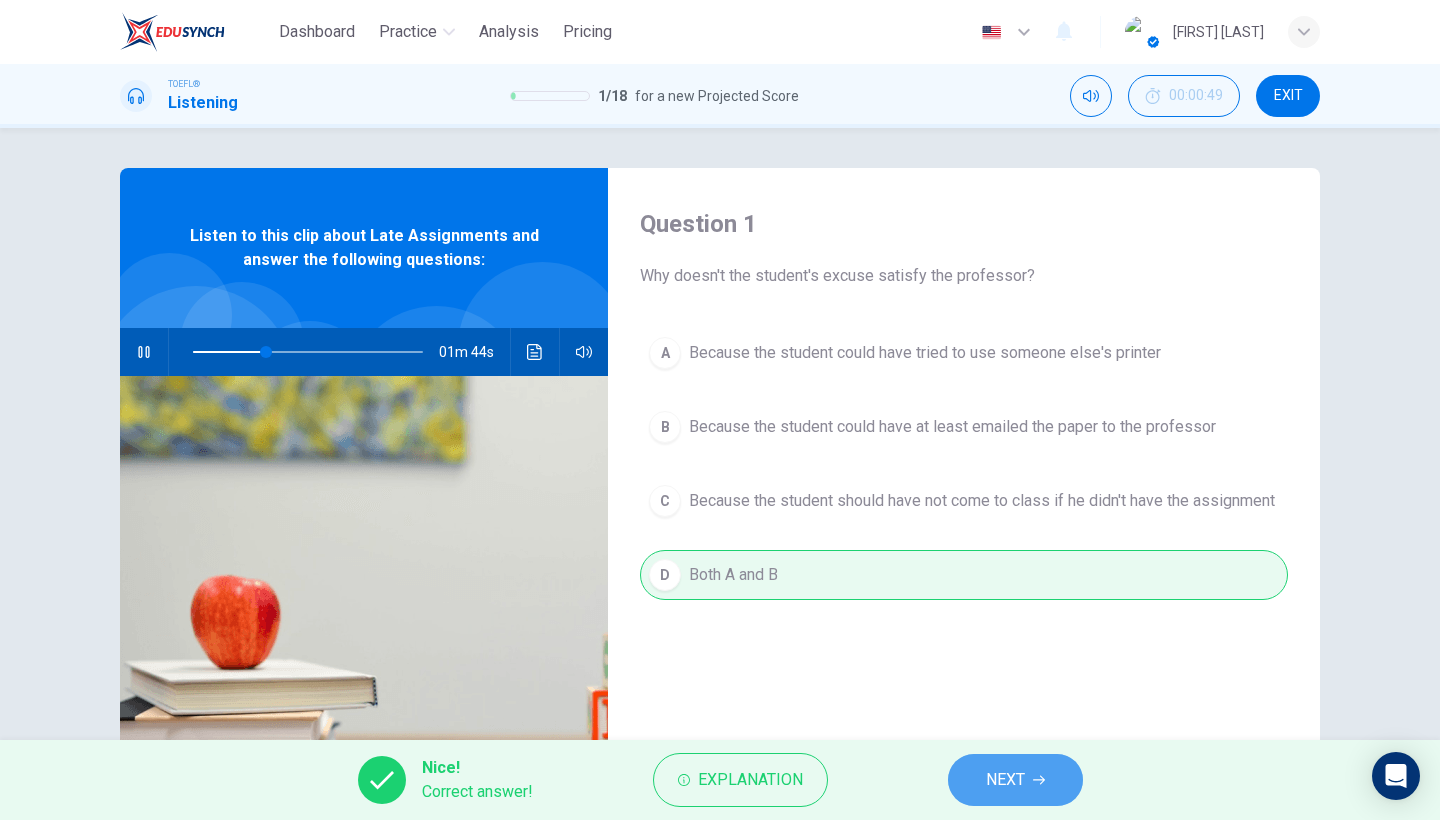 click on "NEXT" at bounding box center [1005, 780] 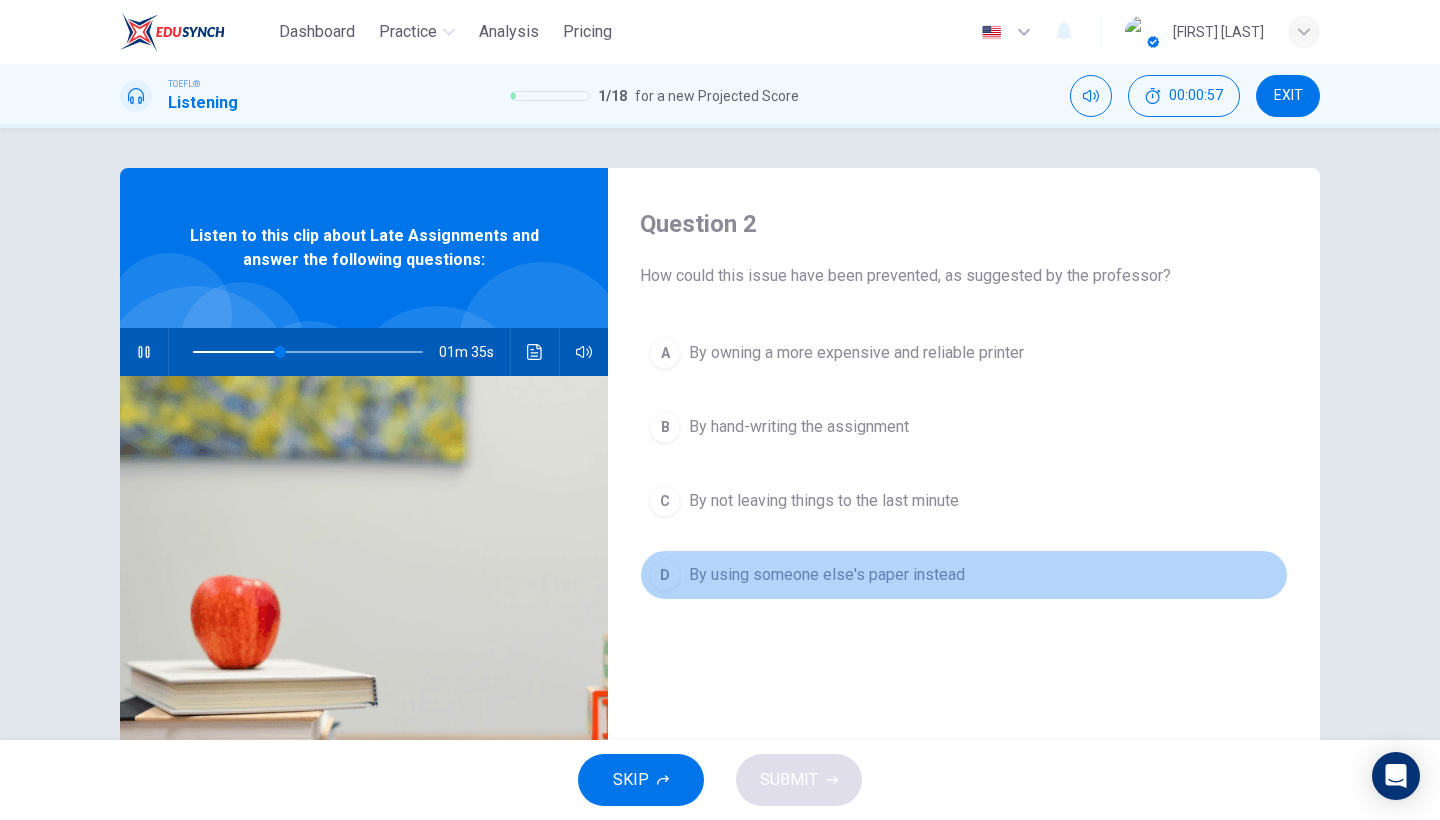click on "By using someone else's paper instead" at bounding box center (856, 353) 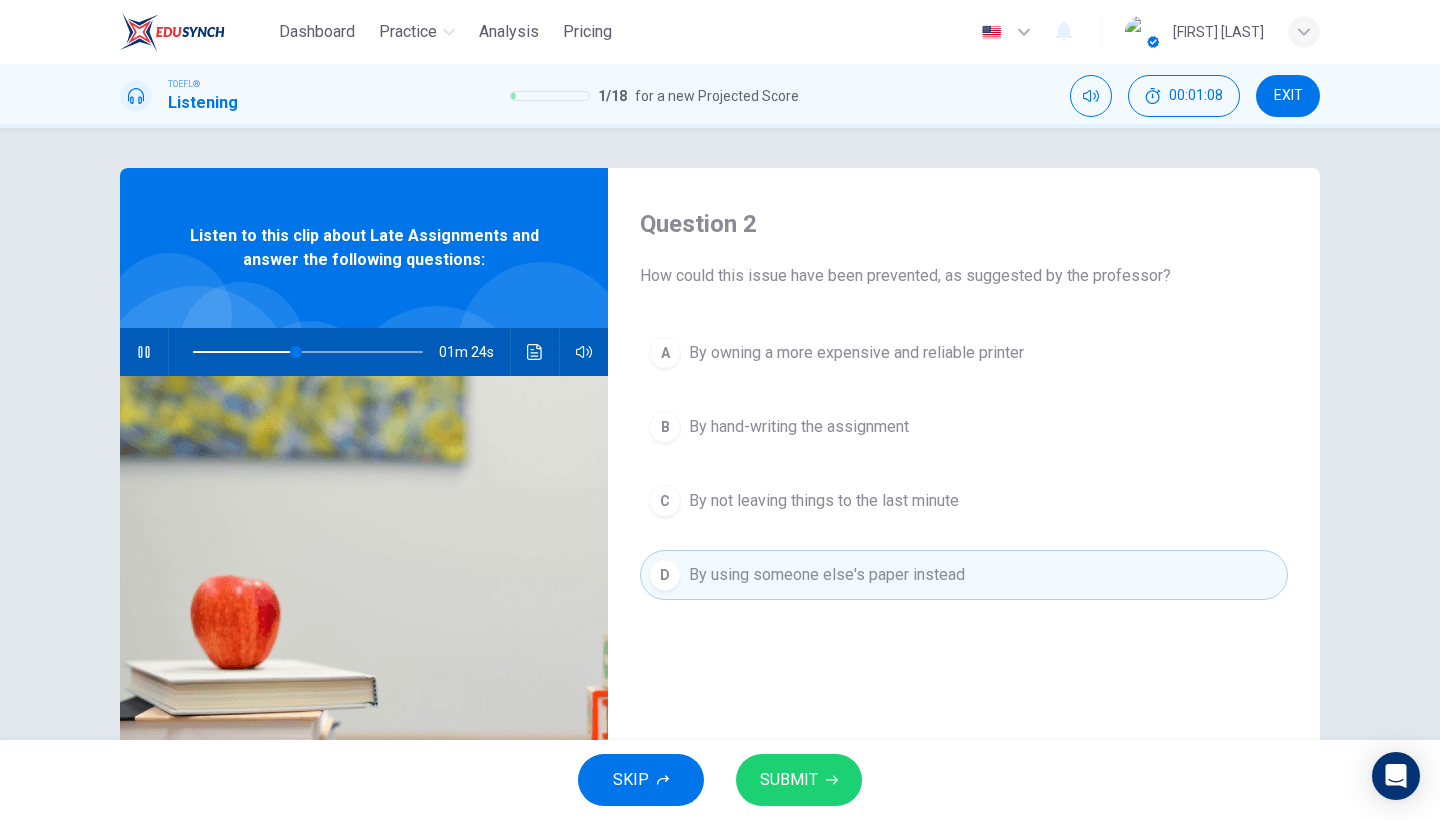 click at bounding box center [308, 352] 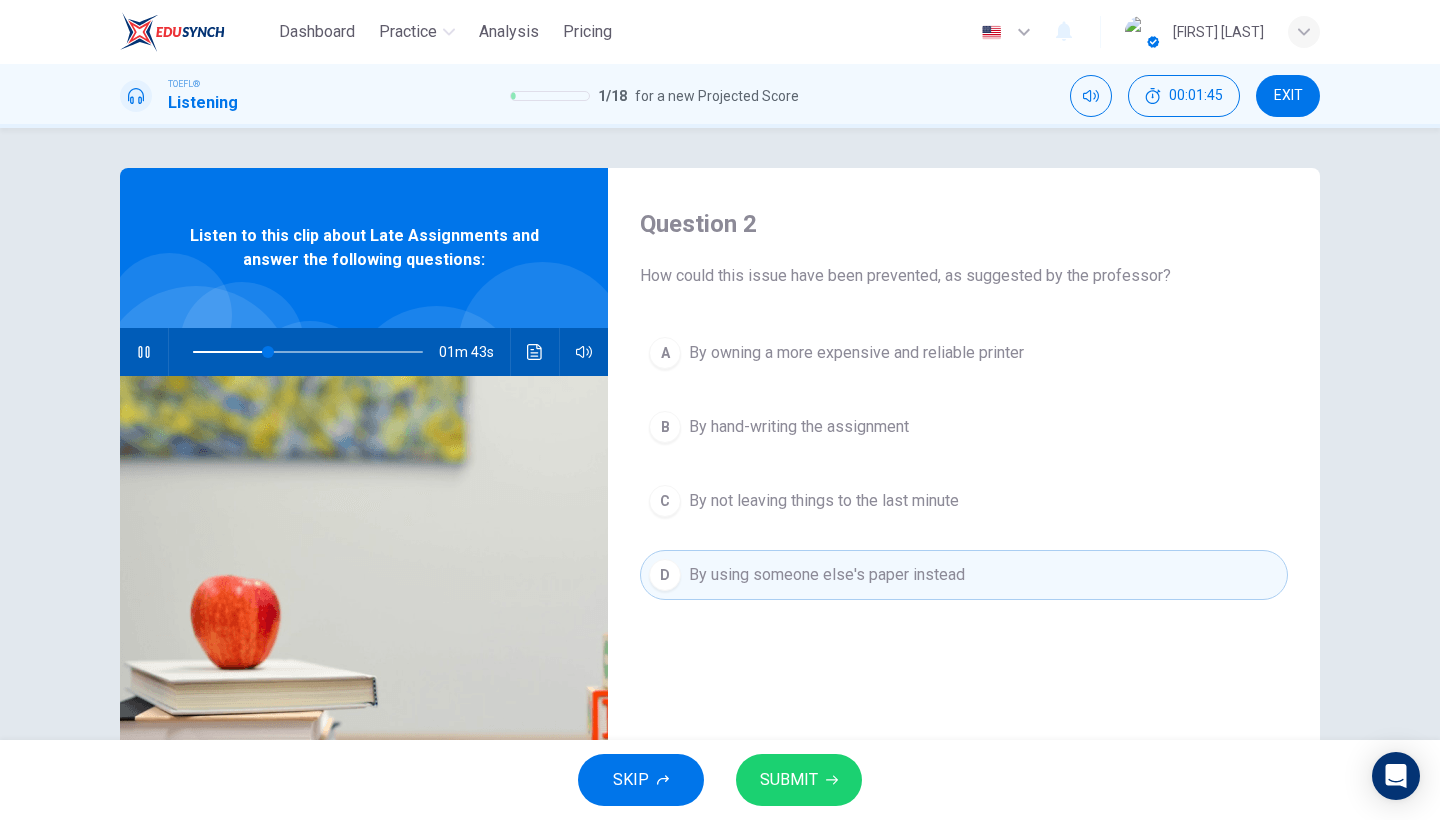 click on "A By owning a more expensive and reliable printer B By hand-writing the assignment C By not leaving things to the last minute D By using someone else's paper instead" at bounding box center (964, 484) 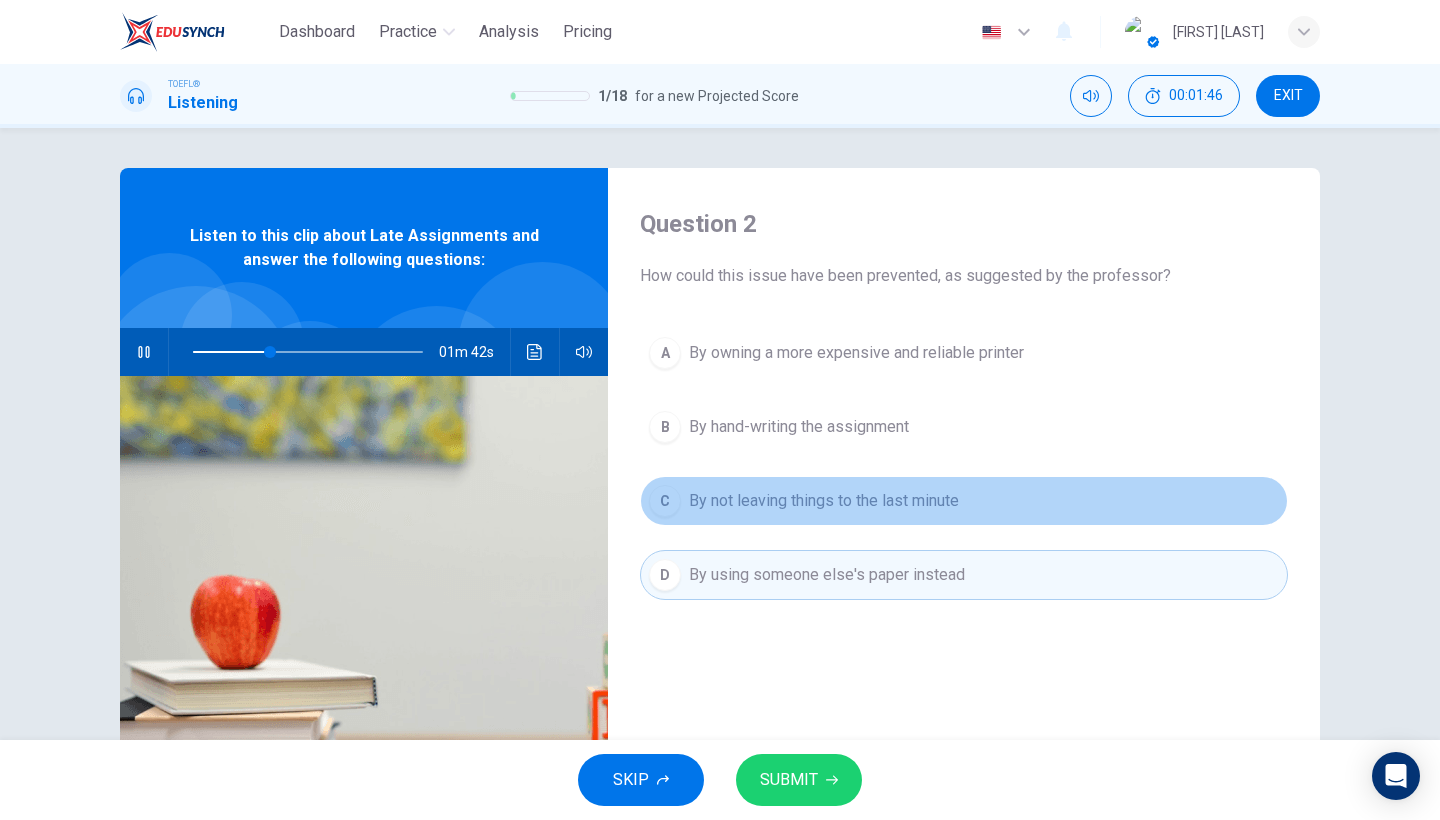 click on "C By not leaving things to the last minute" at bounding box center [964, 501] 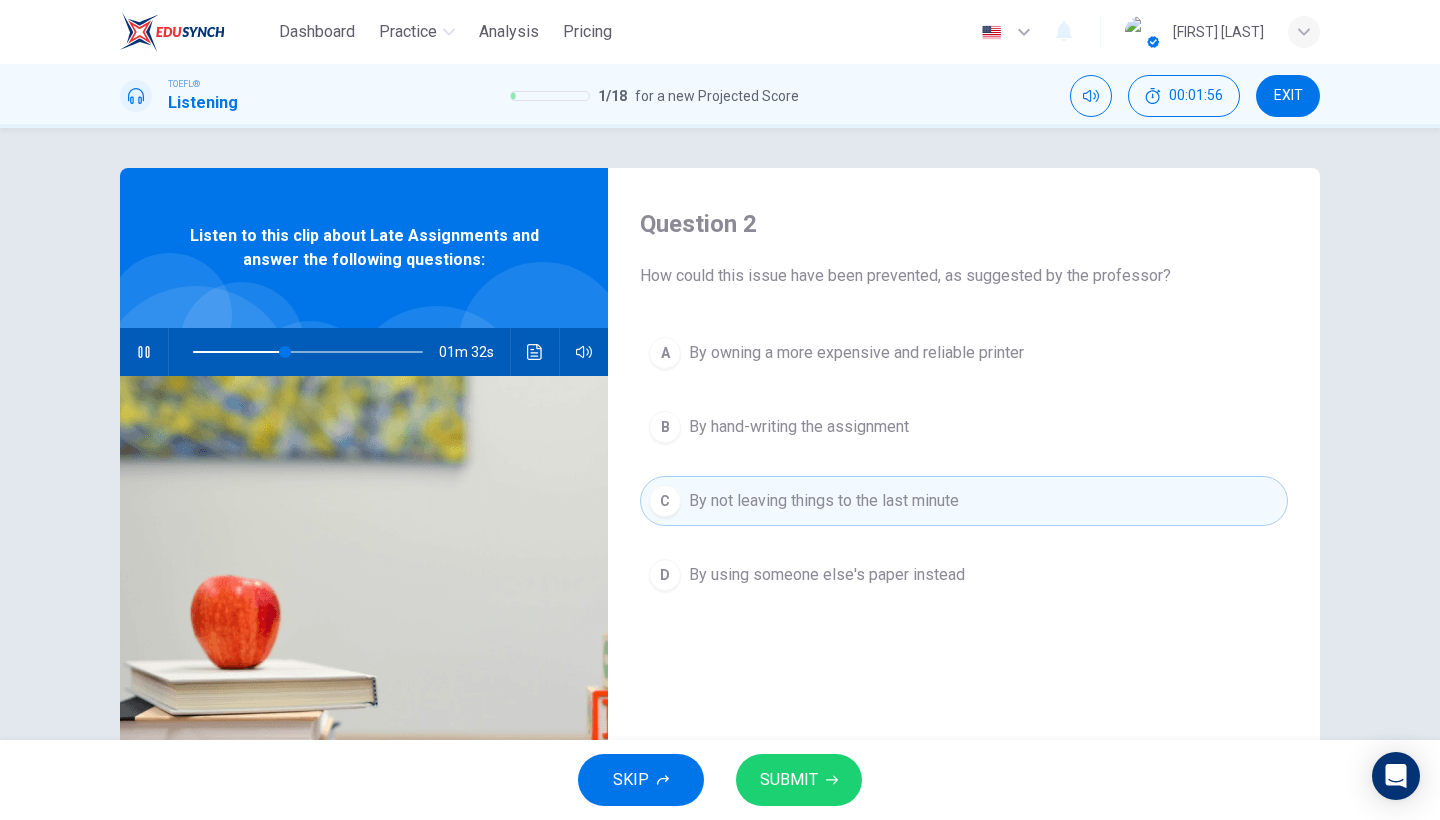 click on "SUBMIT" at bounding box center [799, 780] 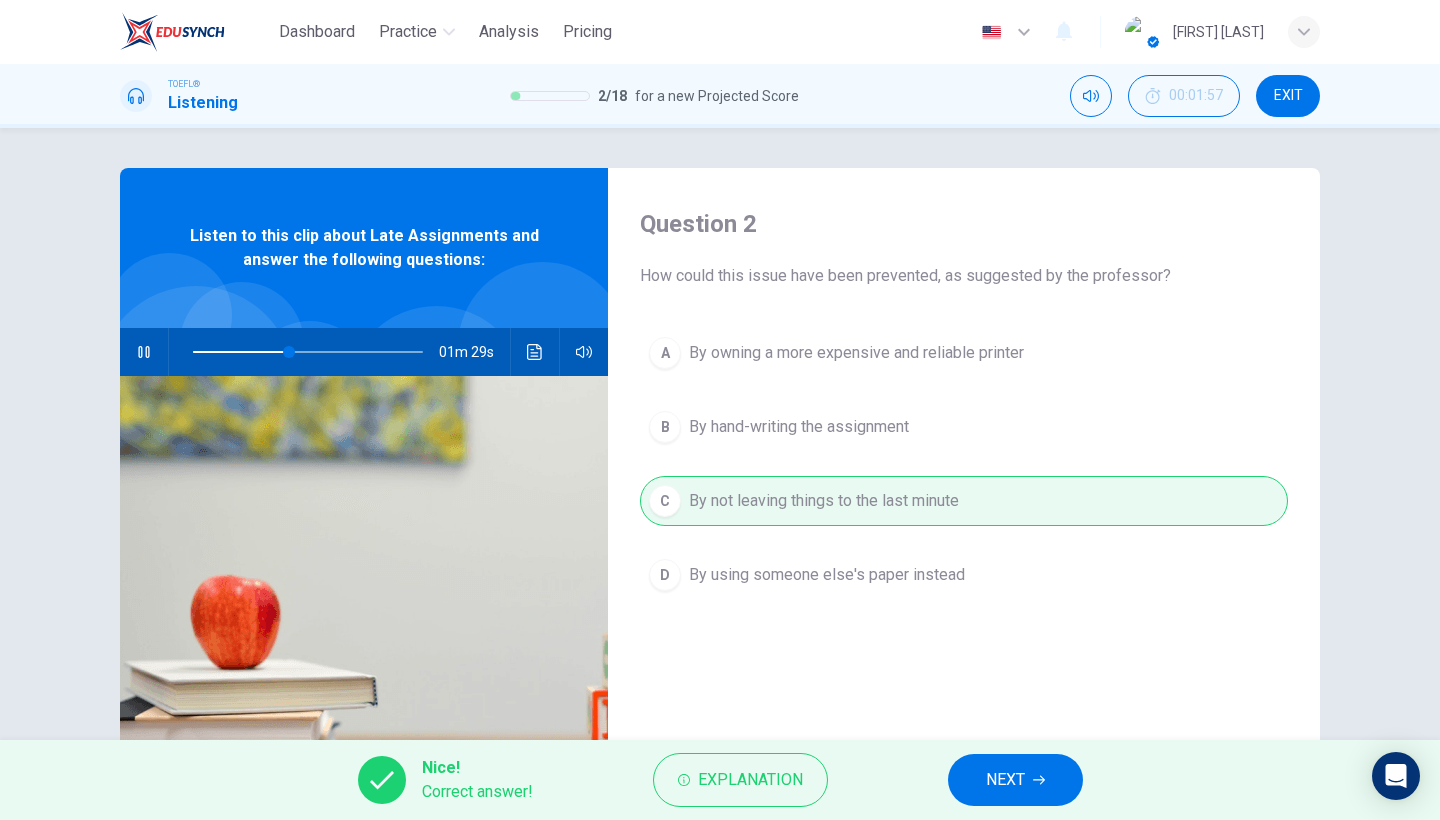 click on "NEXT" at bounding box center (1005, 780) 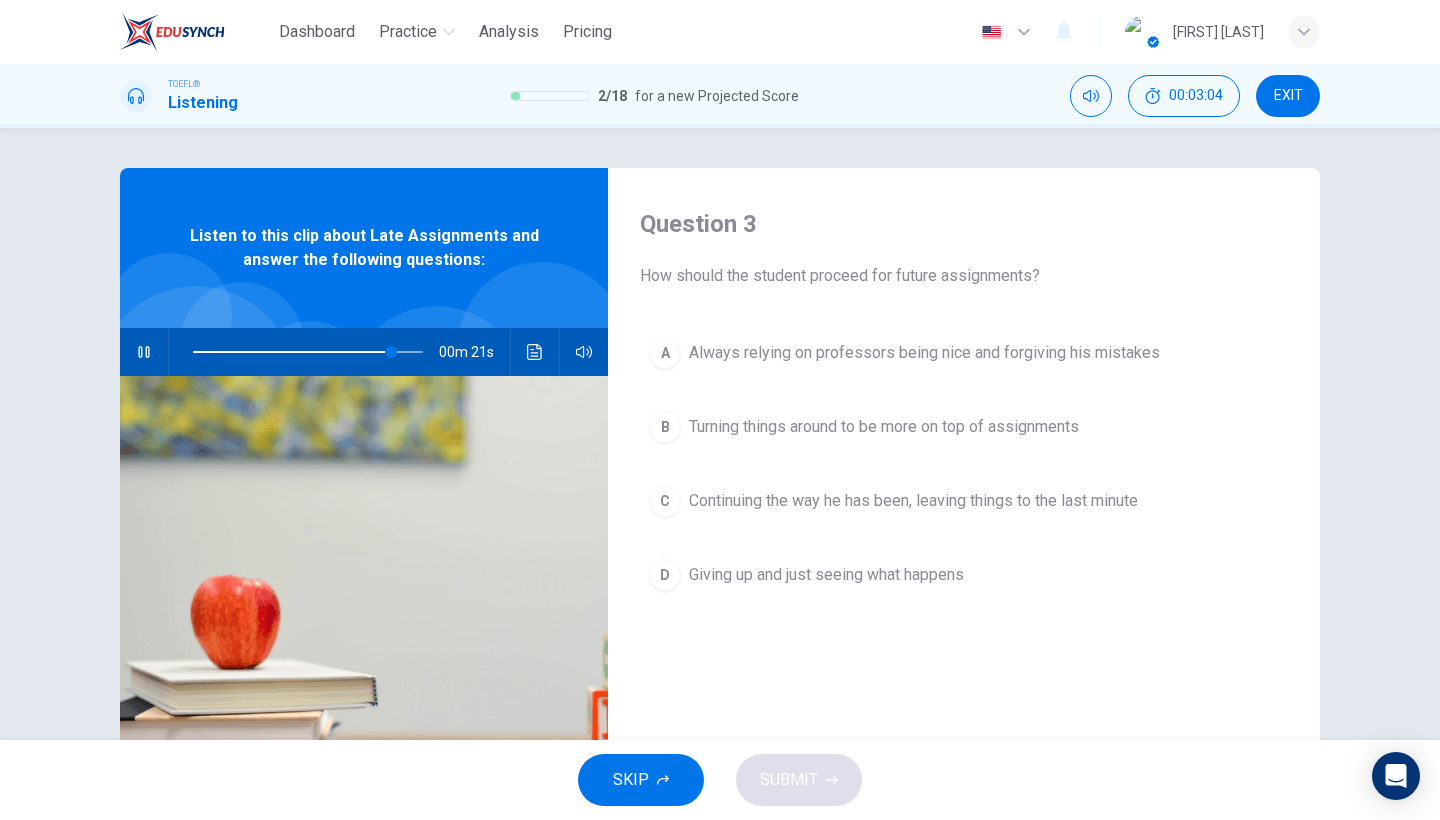 click on "Turning things around to be more on top of assignments" at bounding box center [924, 353] 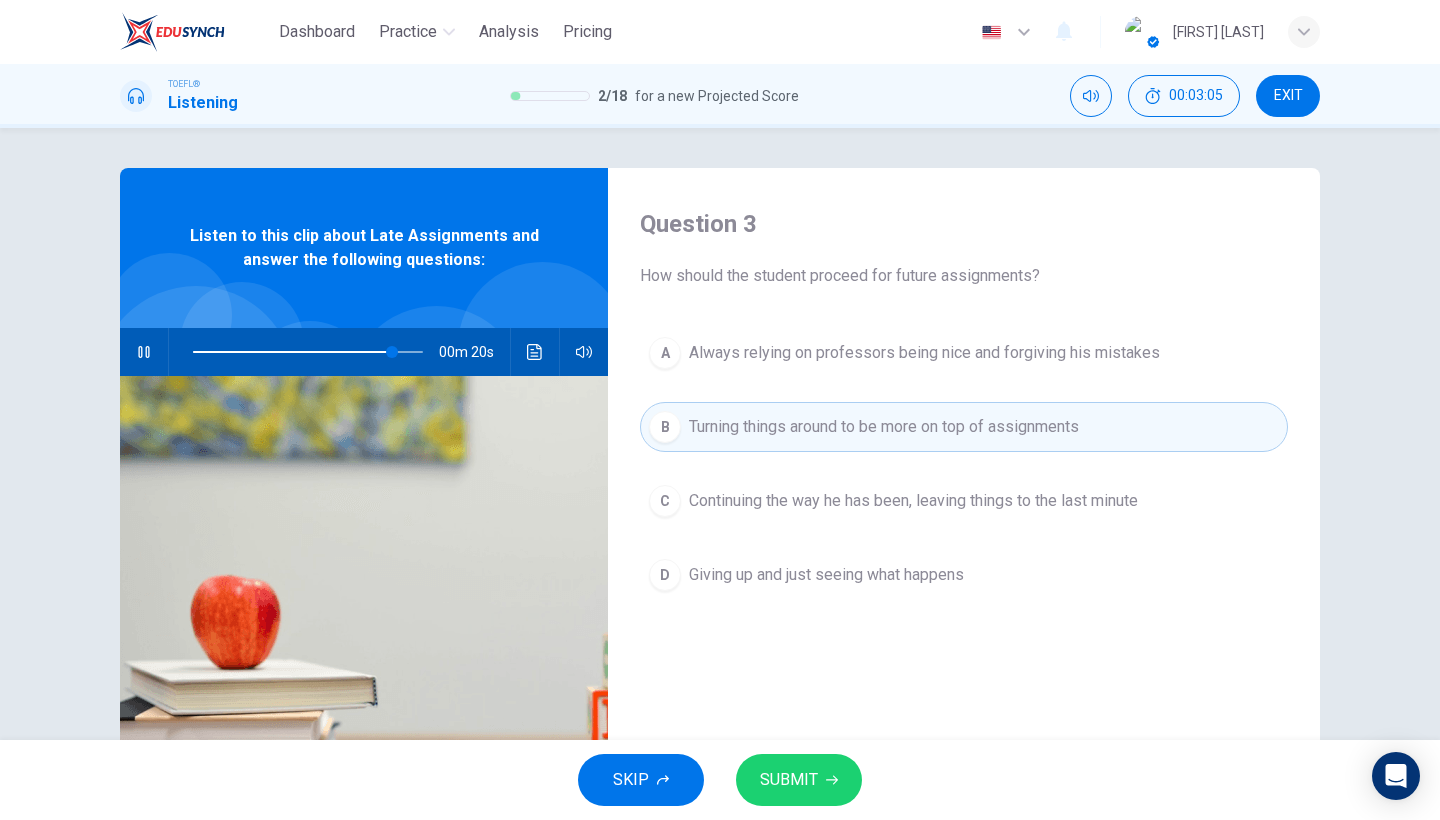 click on "SUBMIT" at bounding box center [789, 780] 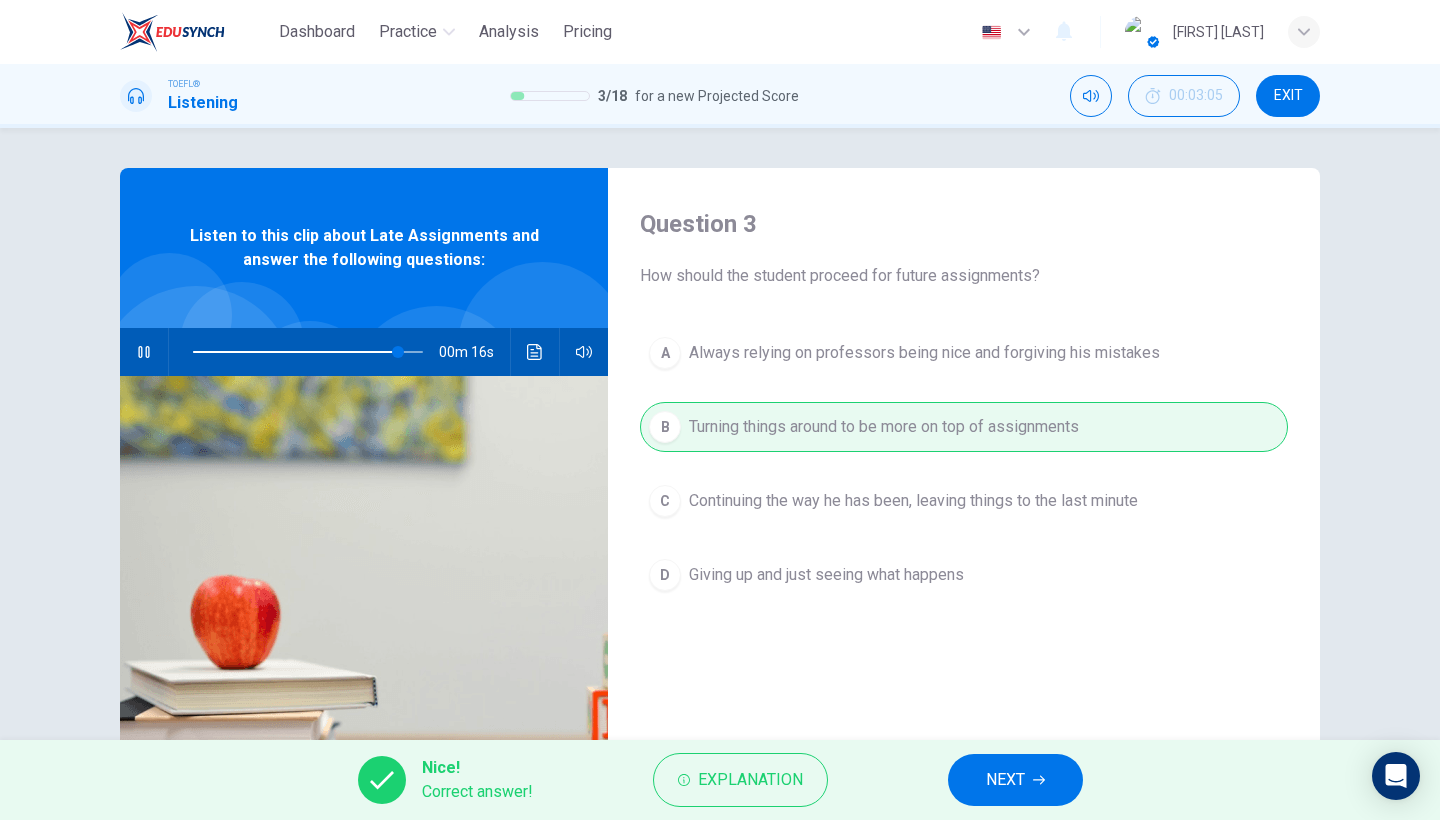click on "NEXT" at bounding box center [1005, 780] 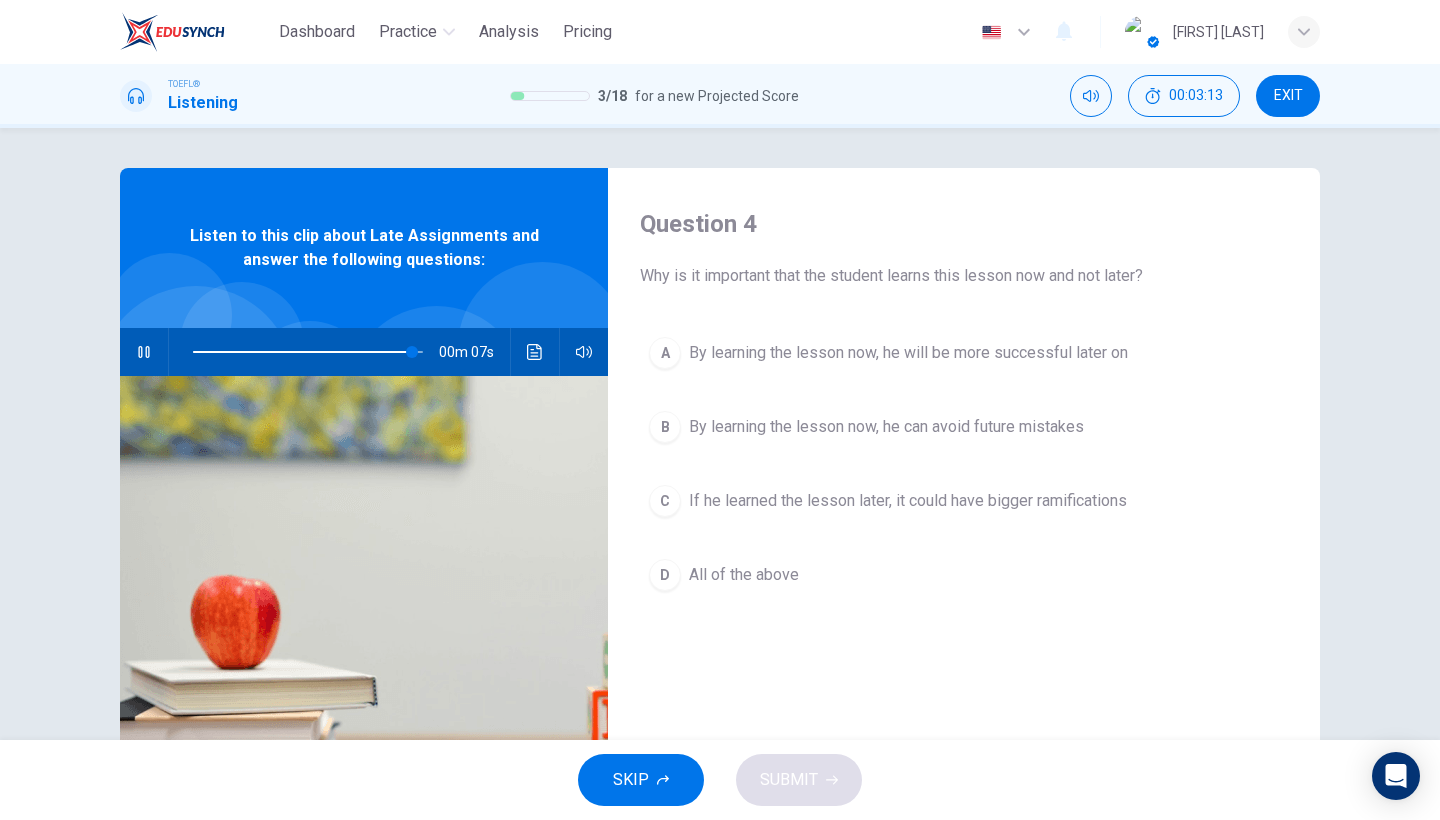 click on "By learning the lesson now, he can avoid future mistakes" at bounding box center (964, 427) 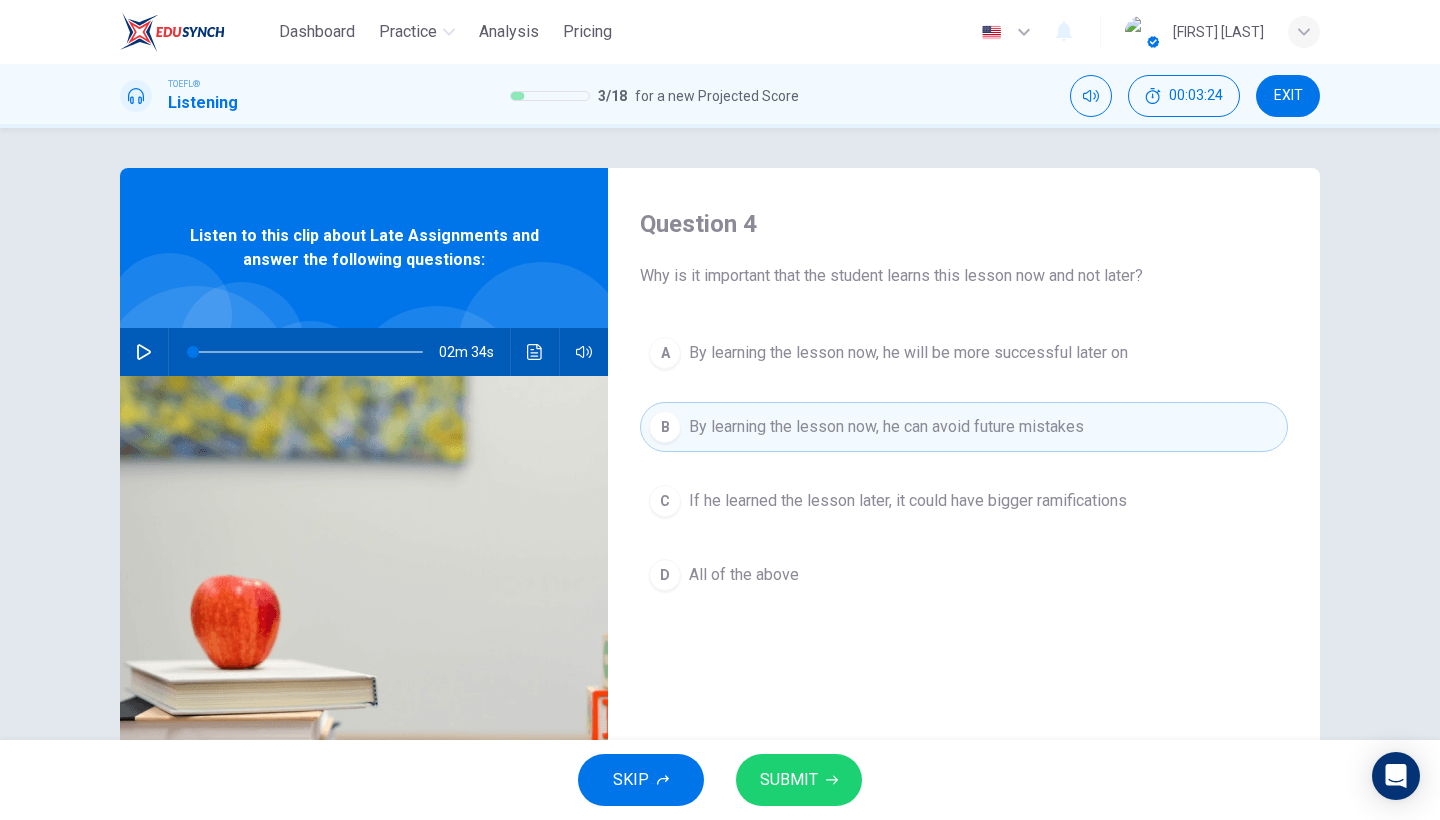 click on "All of the above" at bounding box center [908, 353] 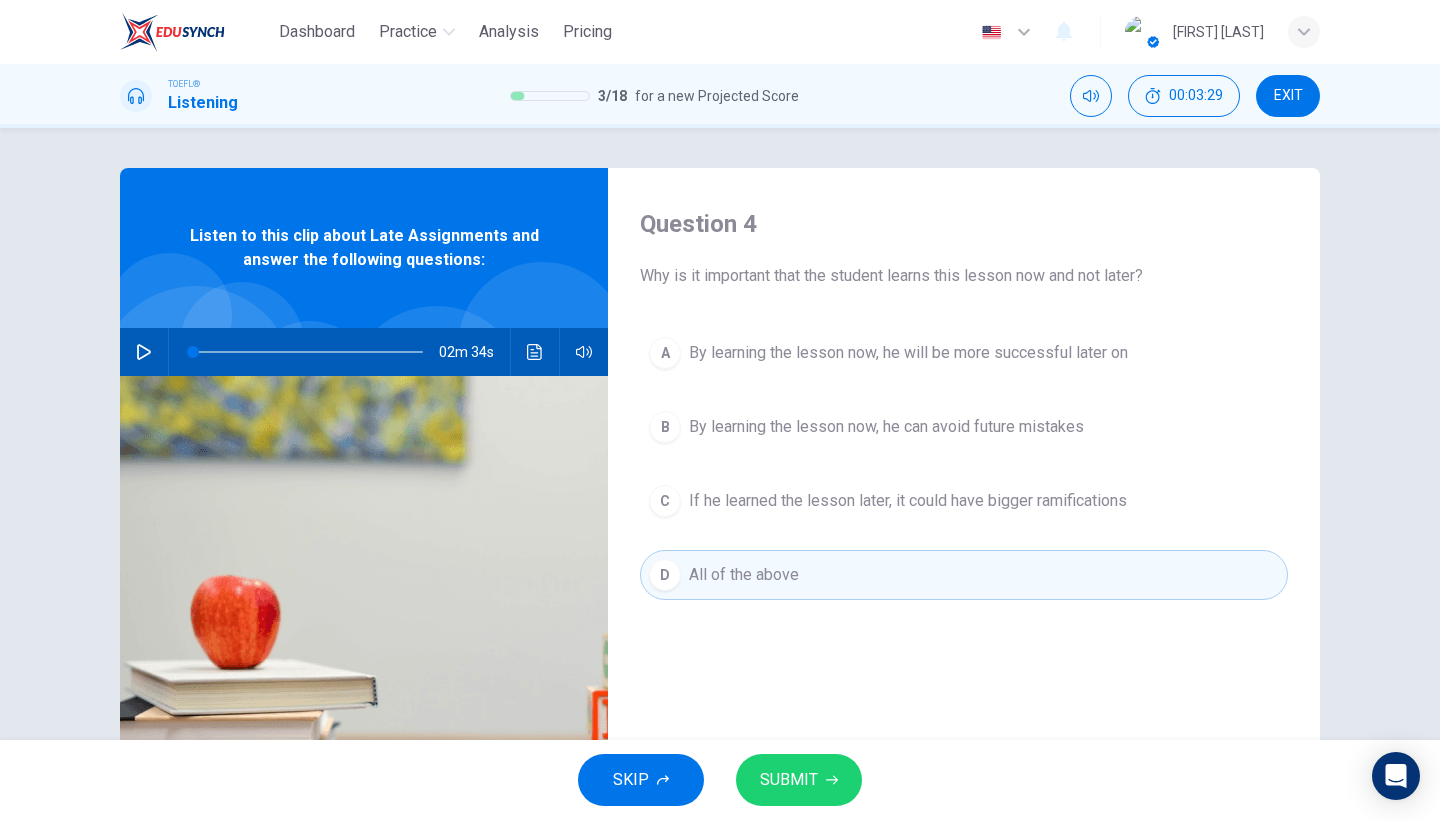 click on "SUBMIT" at bounding box center [789, 780] 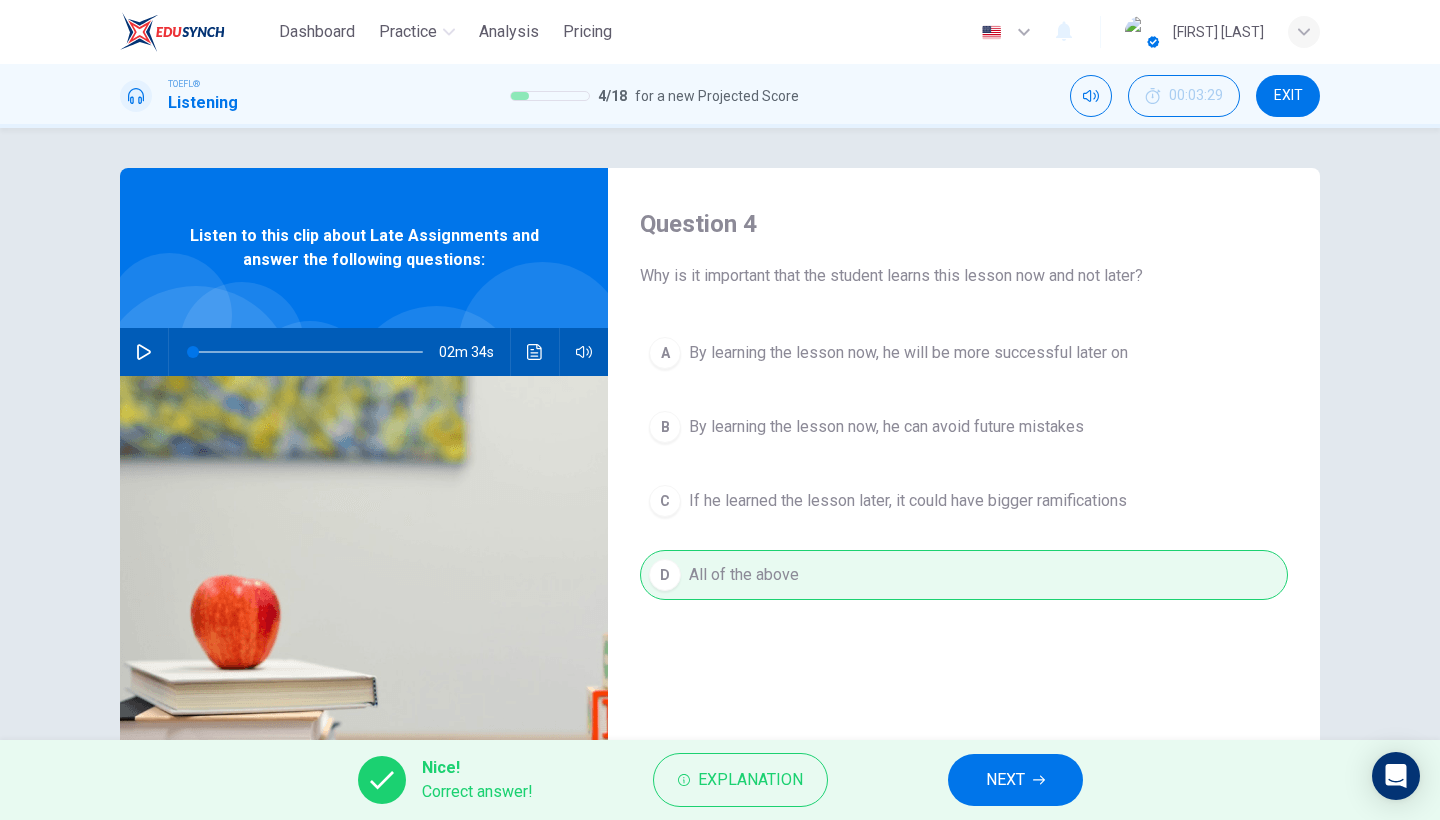 click on "NEXT" at bounding box center [1005, 780] 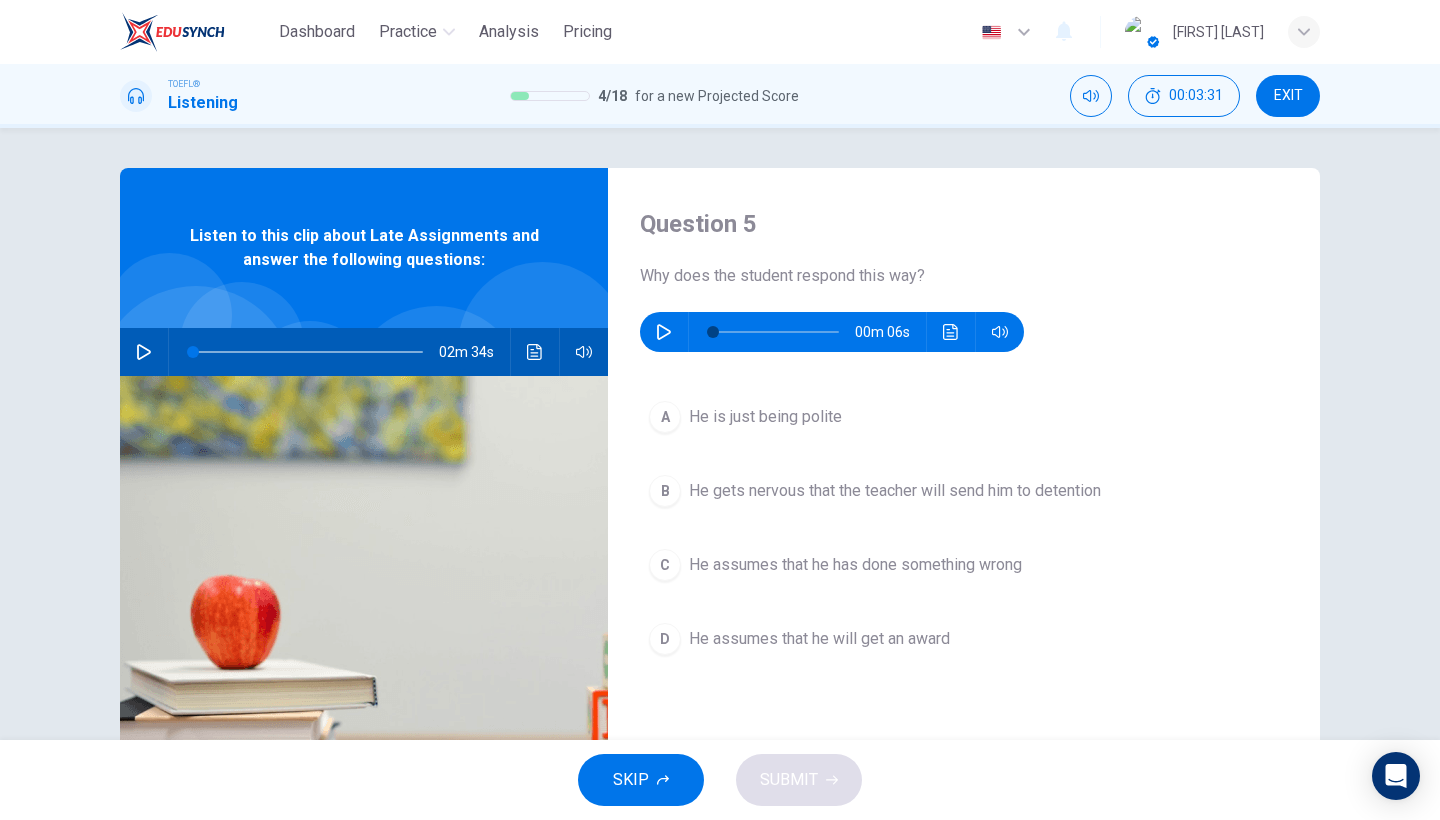 click at bounding box center (664, 332) 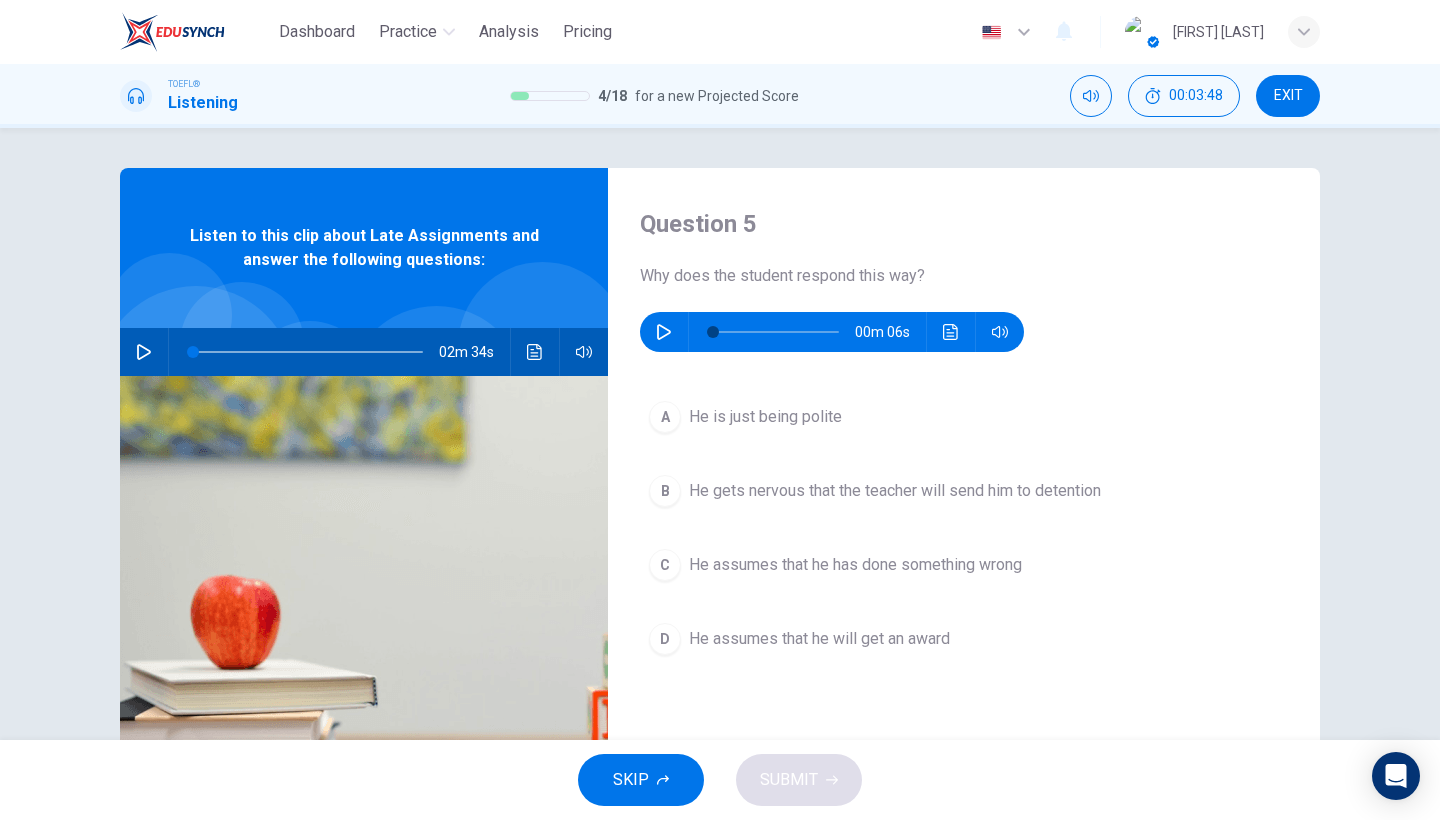 click on "He gets nervous that the teacher will send him to detention" at bounding box center (765, 417) 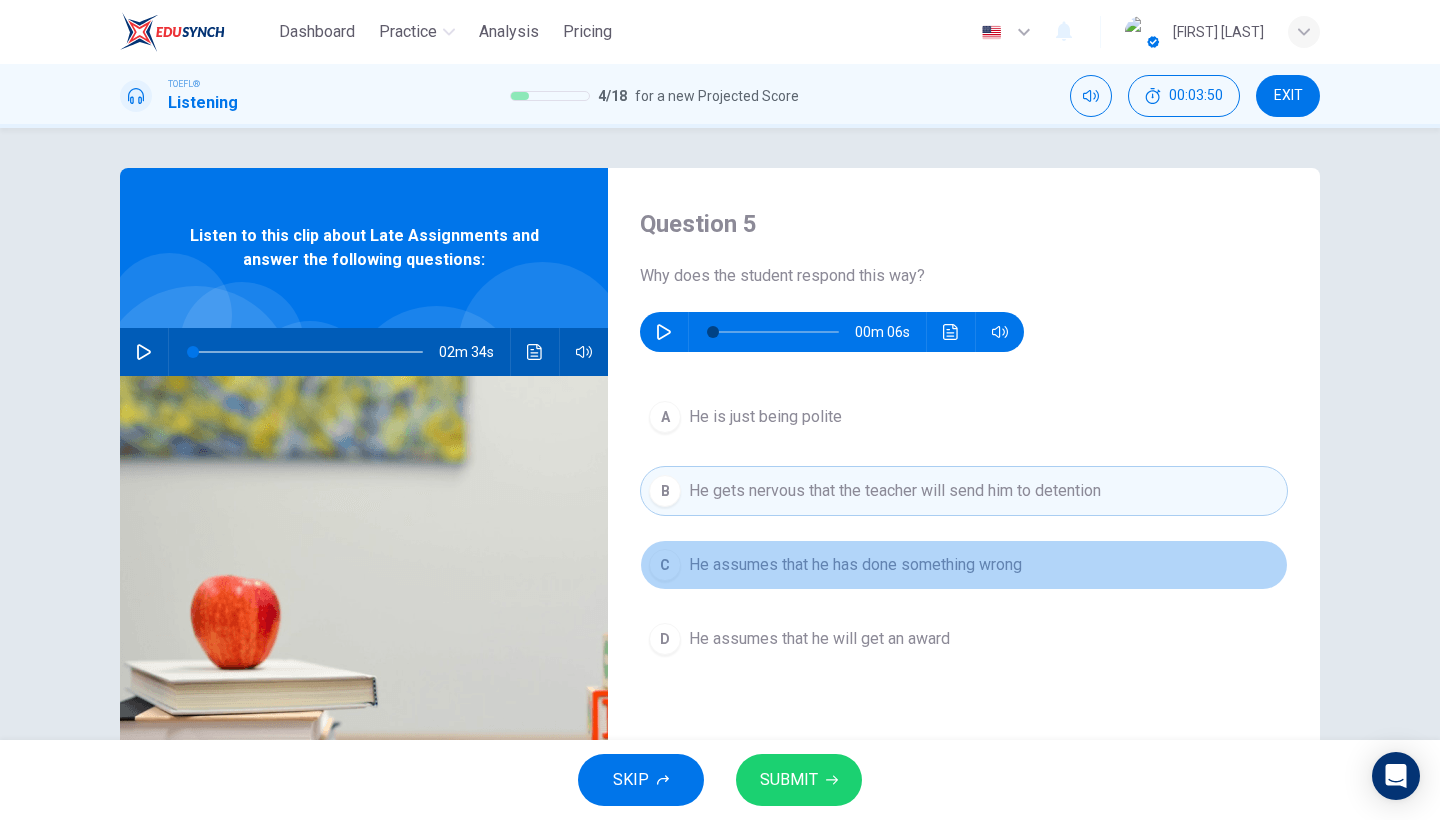 click on "He assumes that he has done something wrong" at bounding box center (765, 417) 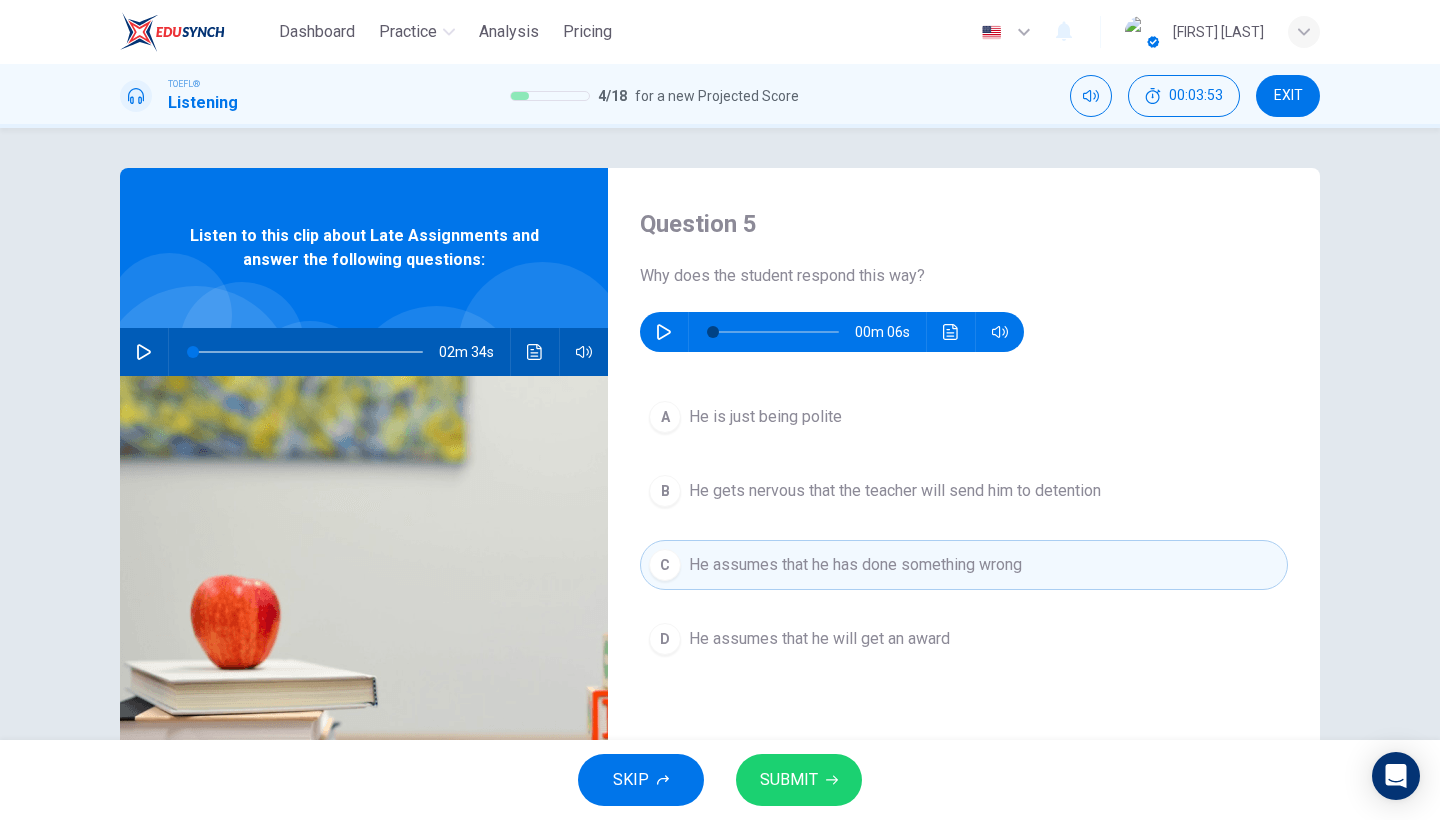click at bounding box center (832, 780) 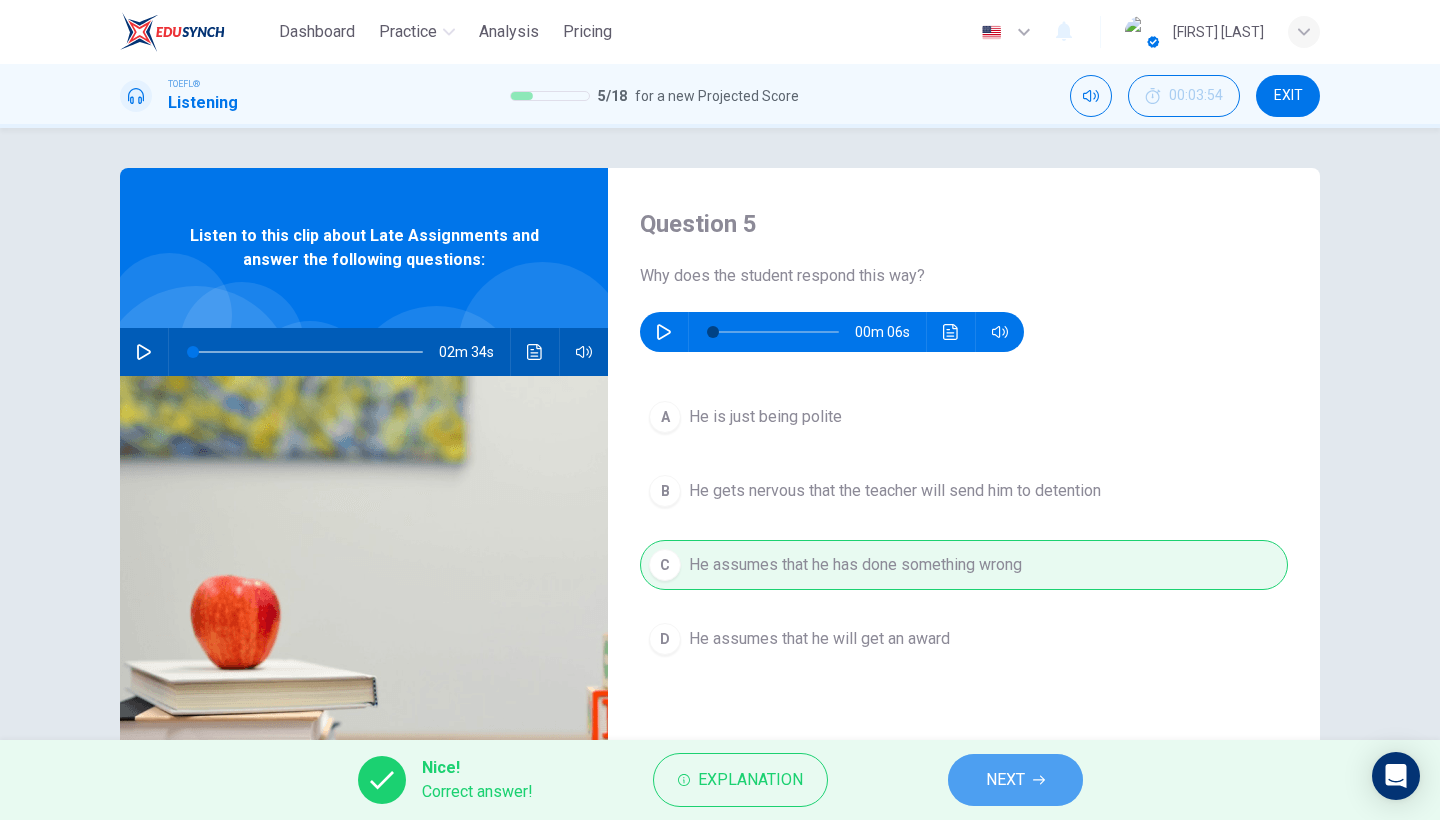 click at bounding box center [1039, 780] 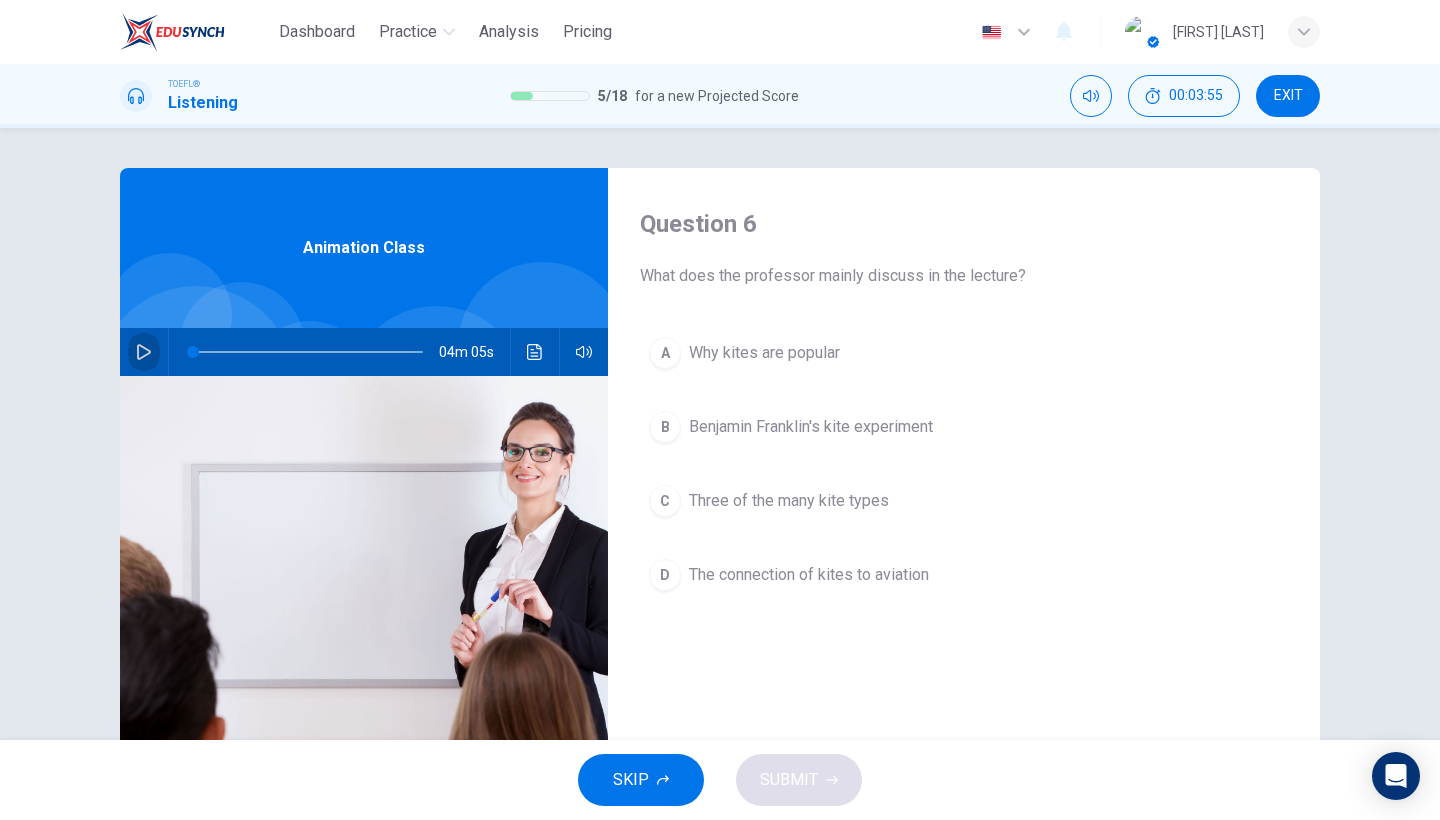 click at bounding box center (144, 352) 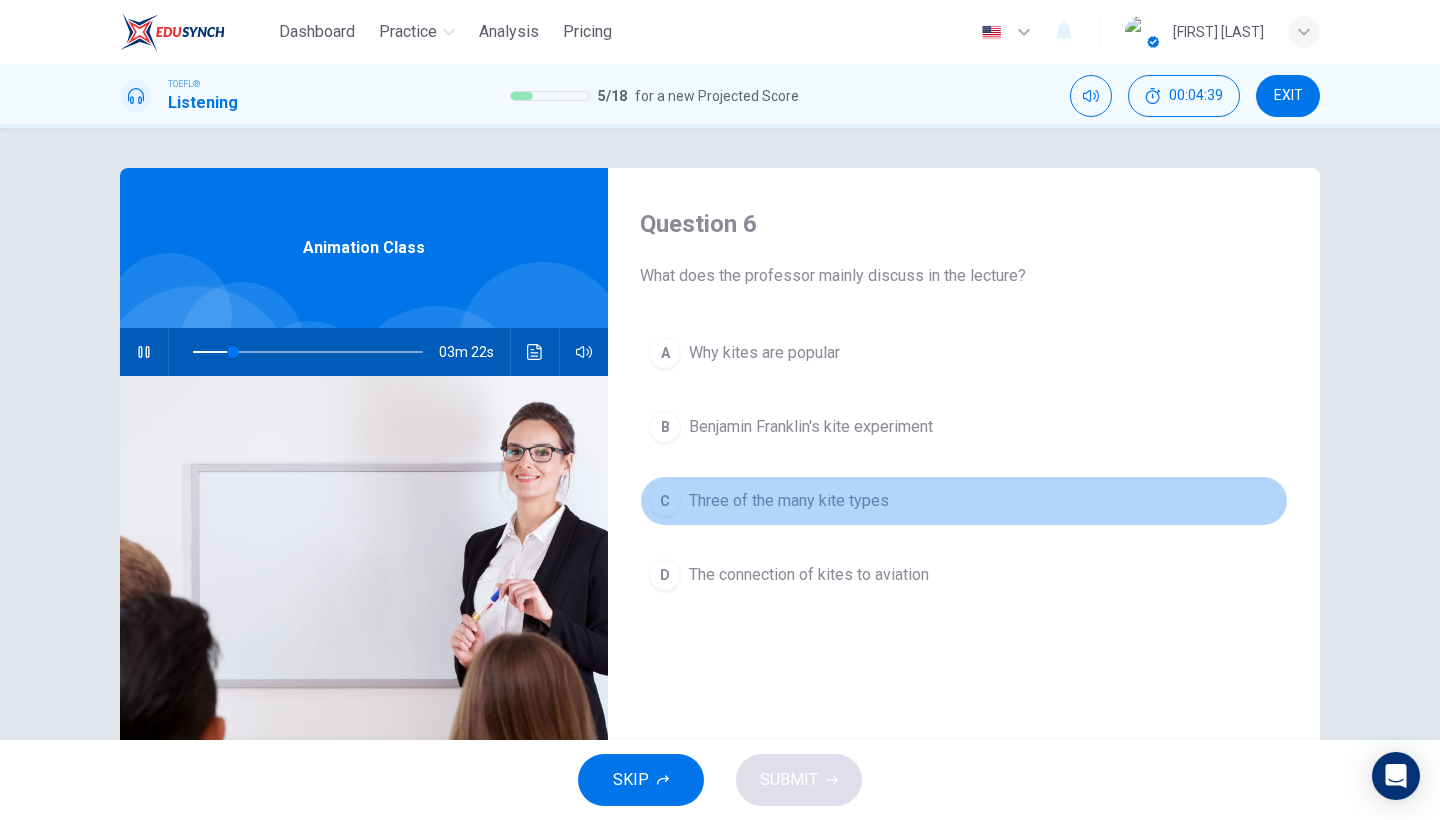 click on "Three of the many kite types" at bounding box center [764, 353] 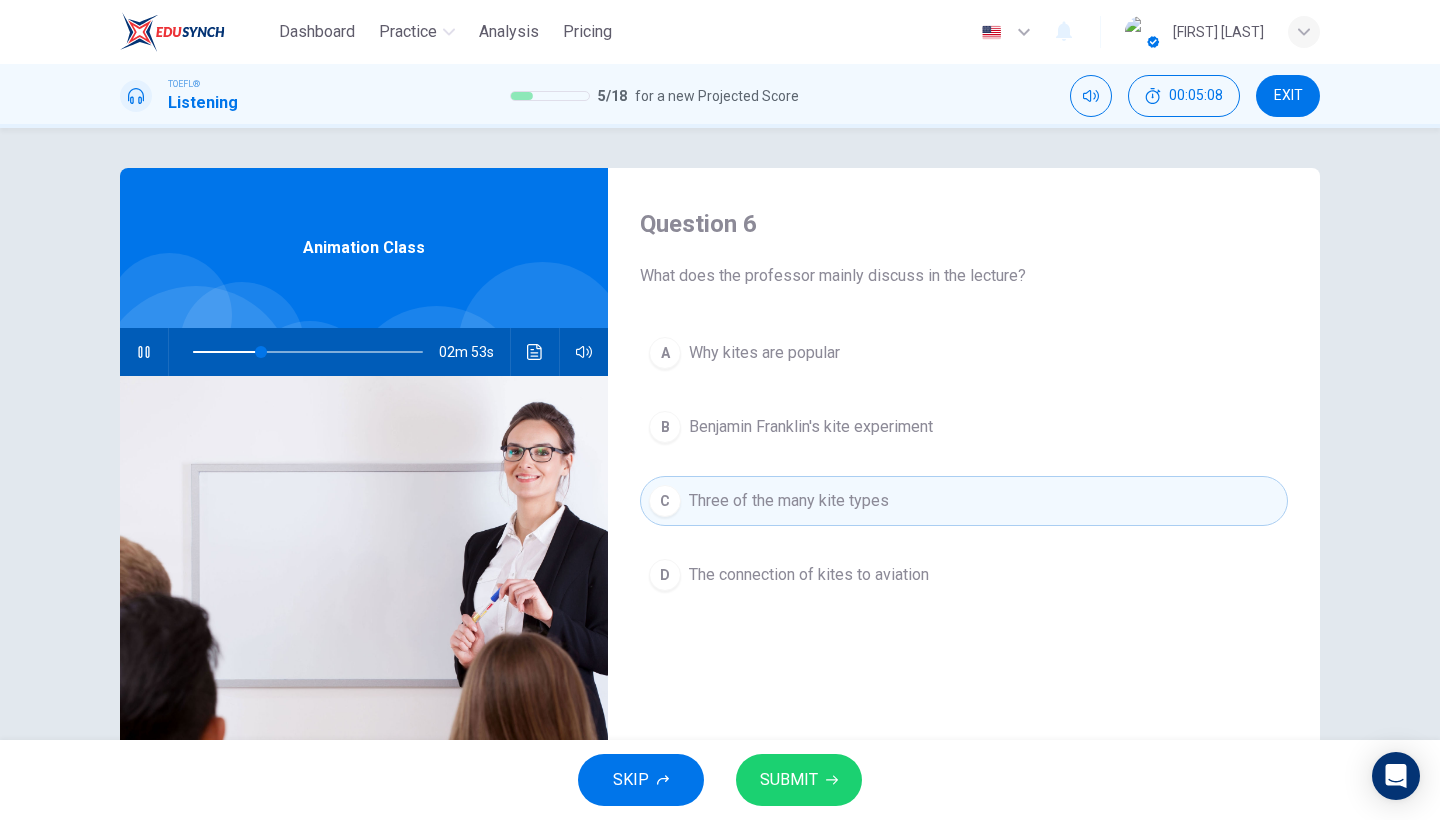 click on "Benjamin Franklin's kite experiment" at bounding box center (764, 353) 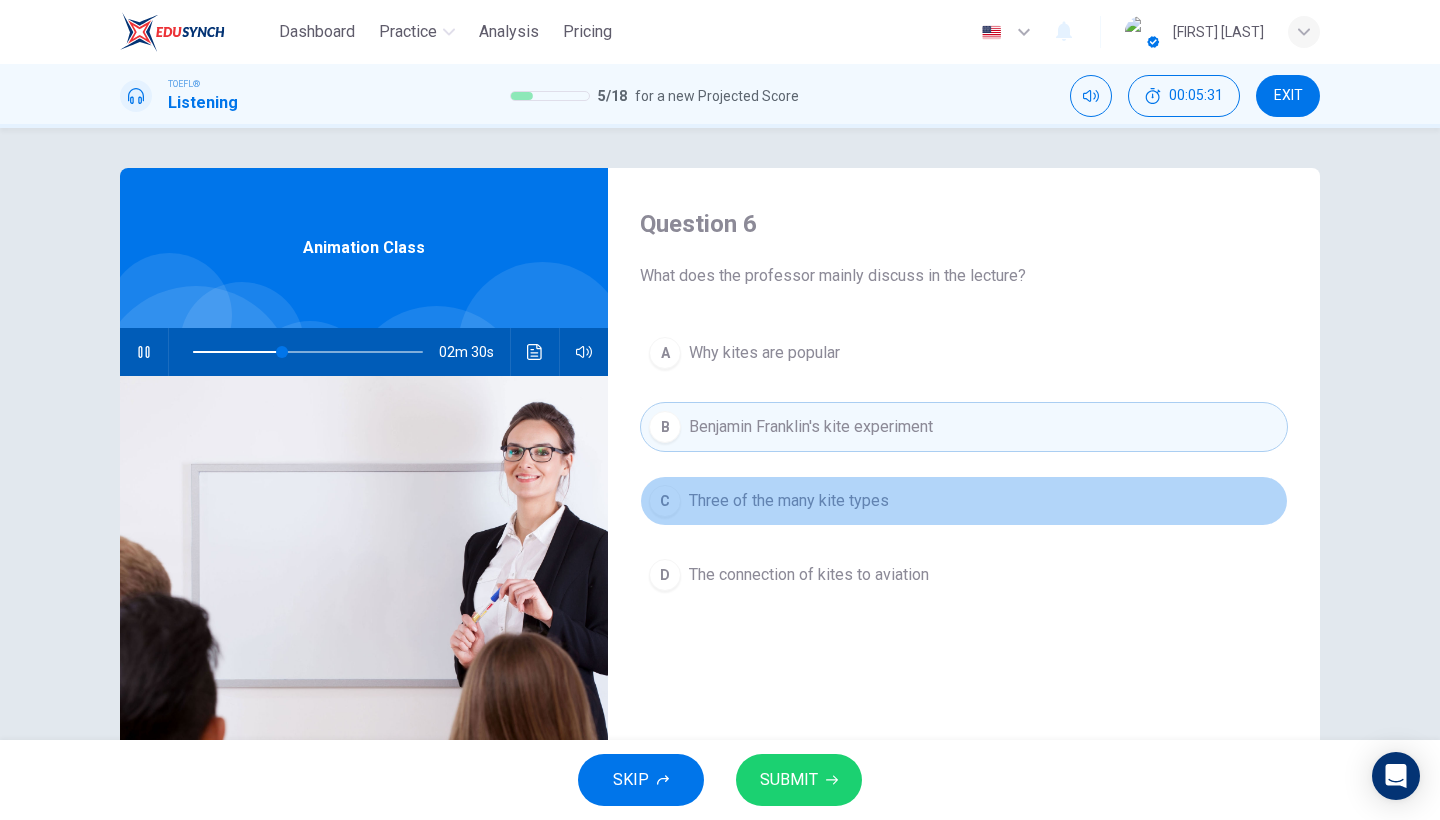 click on "C Three of the many kite types" at bounding box center [964, 501] 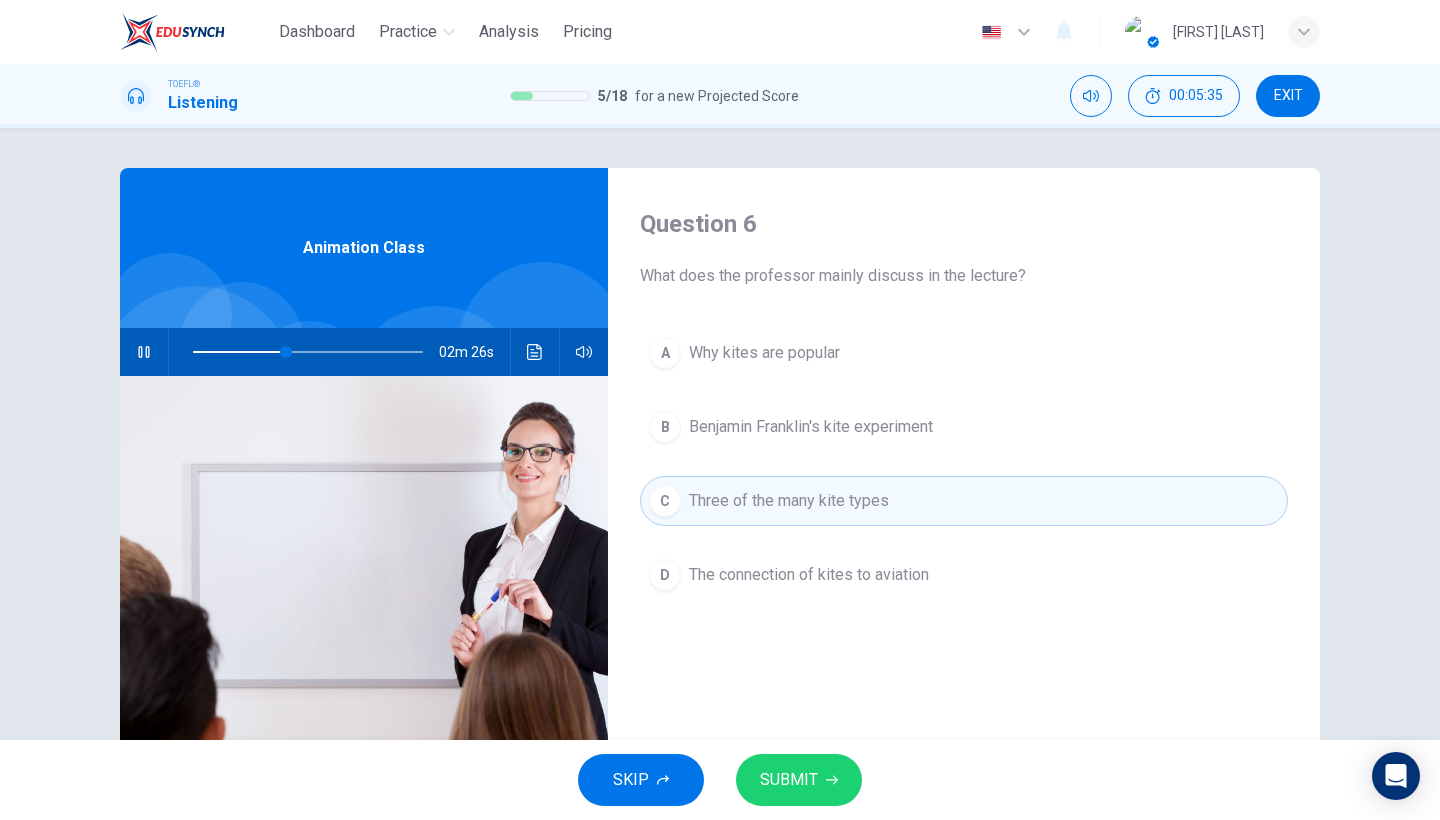 click on "SUBMIT" at bounding box center (789, 780) 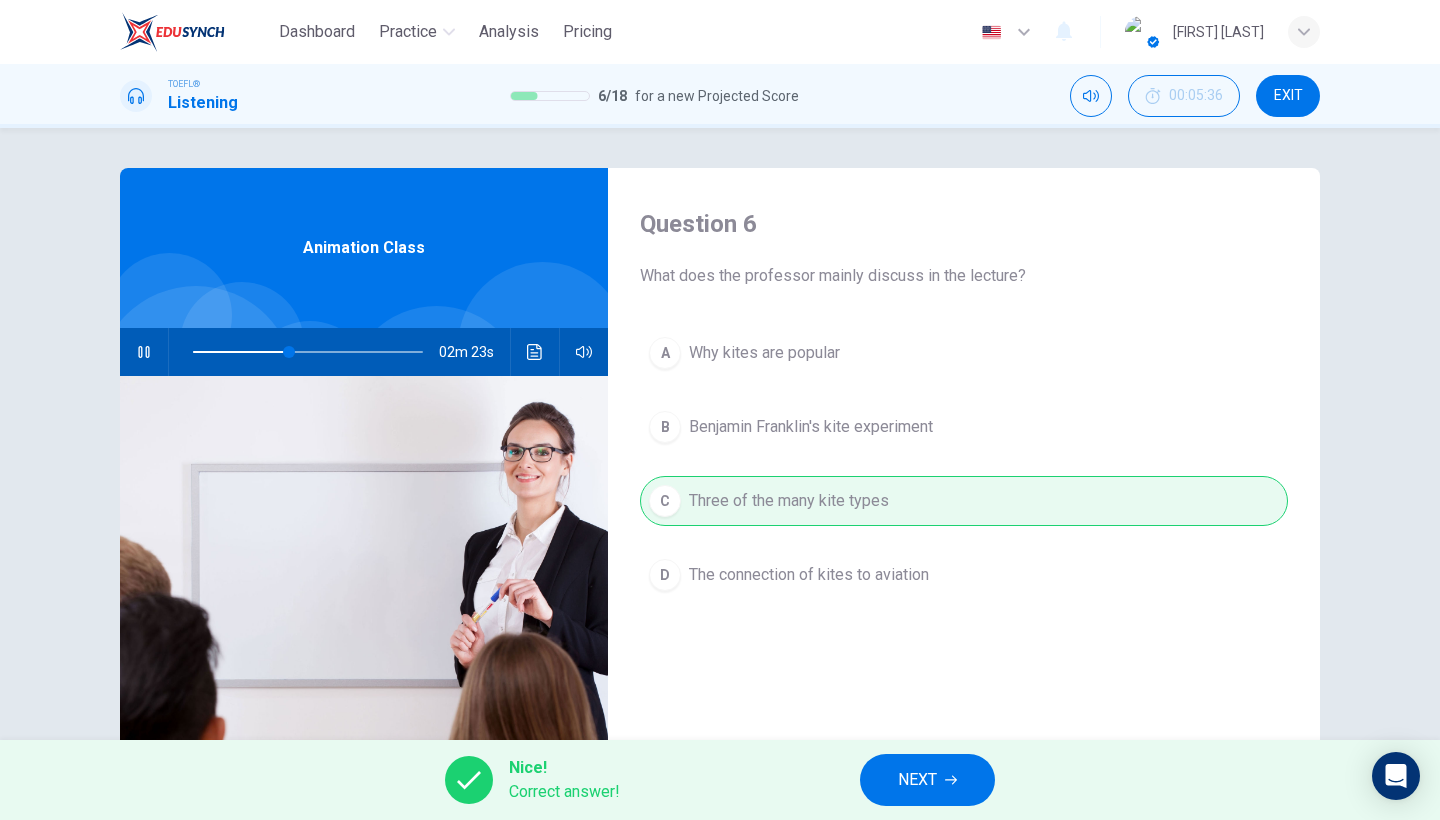click on "NEXT" at bounding box center [927, 780] 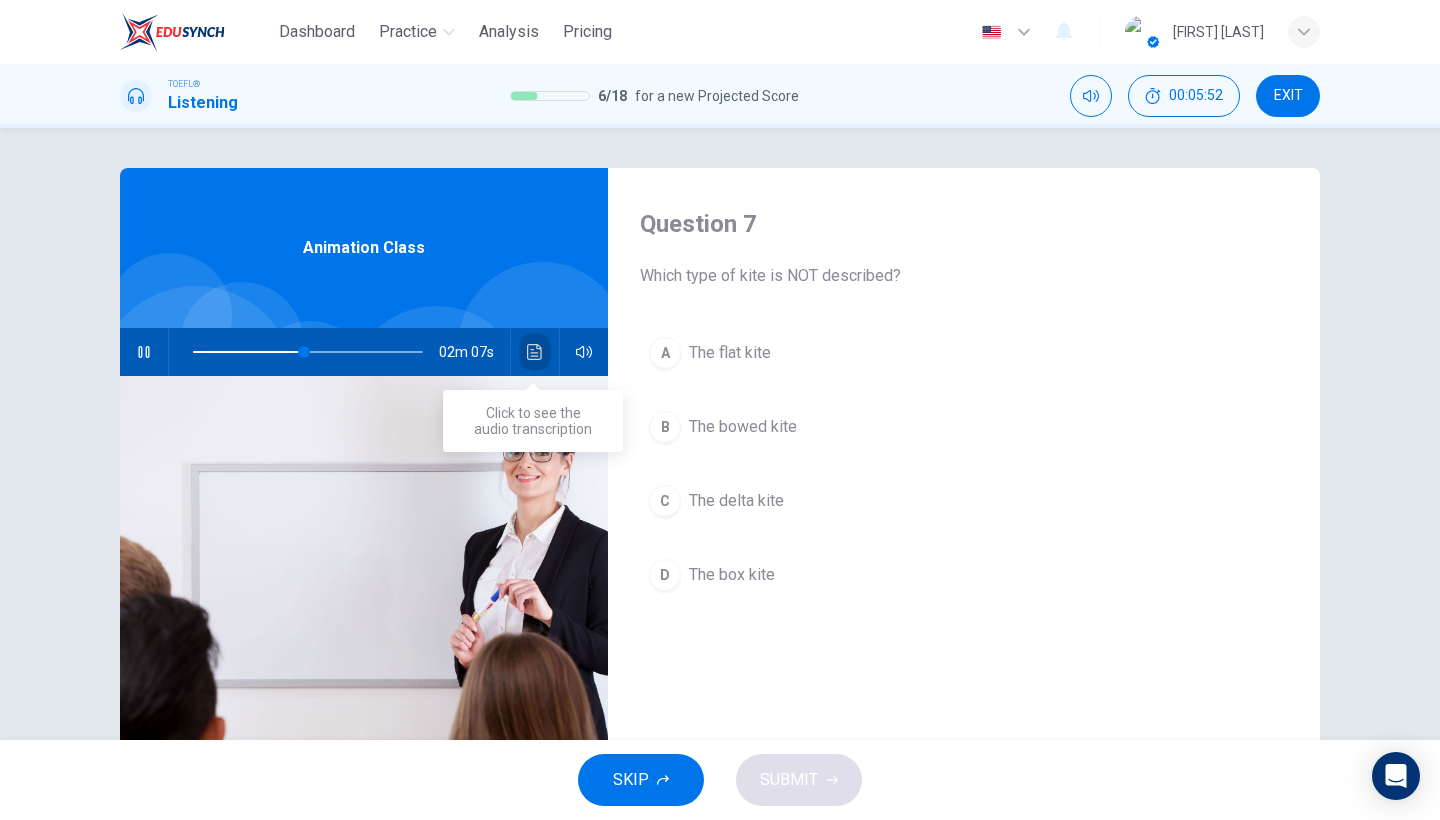 click at bounding box center (535, 352) 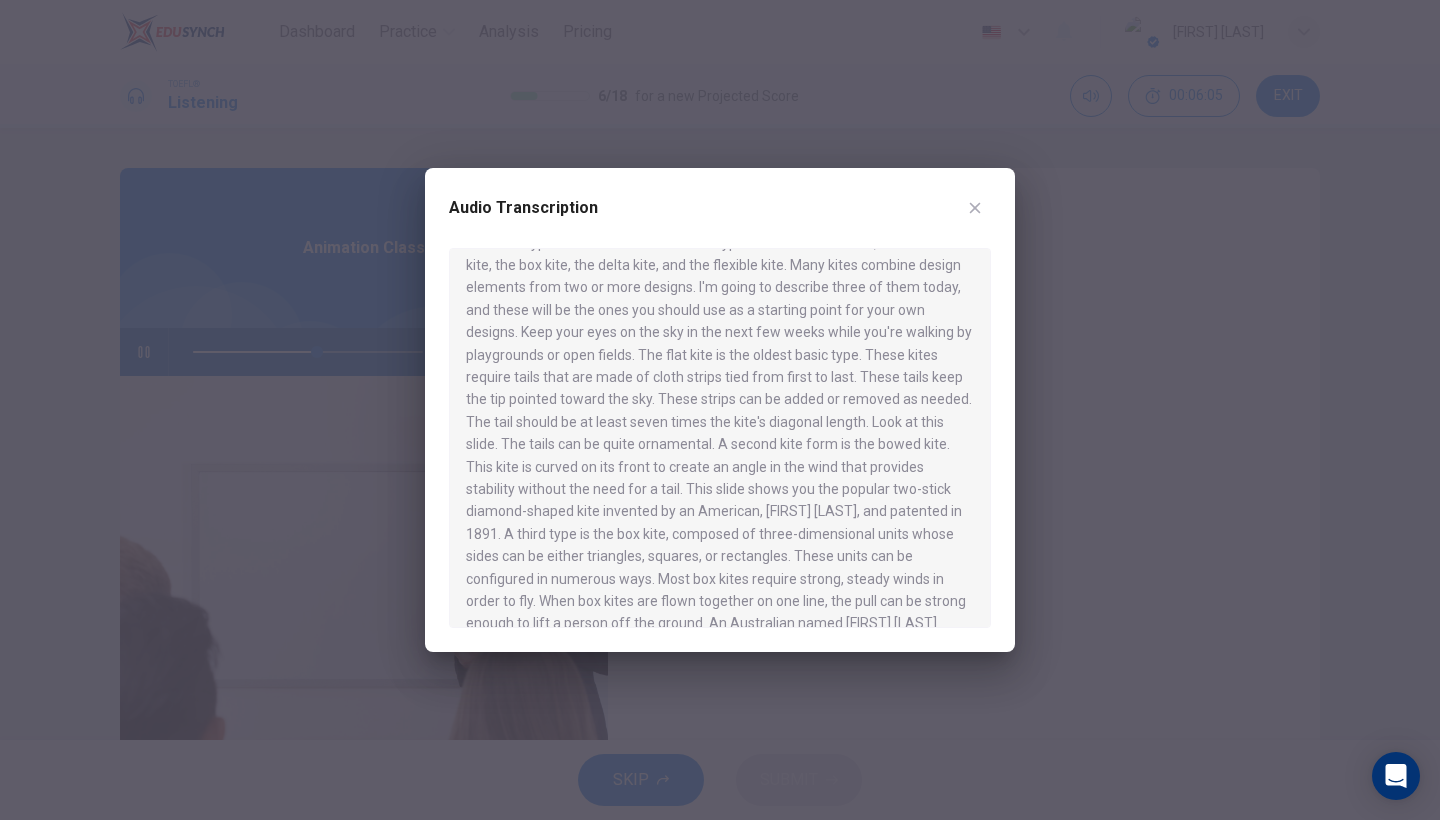 scroll, scrollTop: 442, scrollLeft: 0, axis: vertical 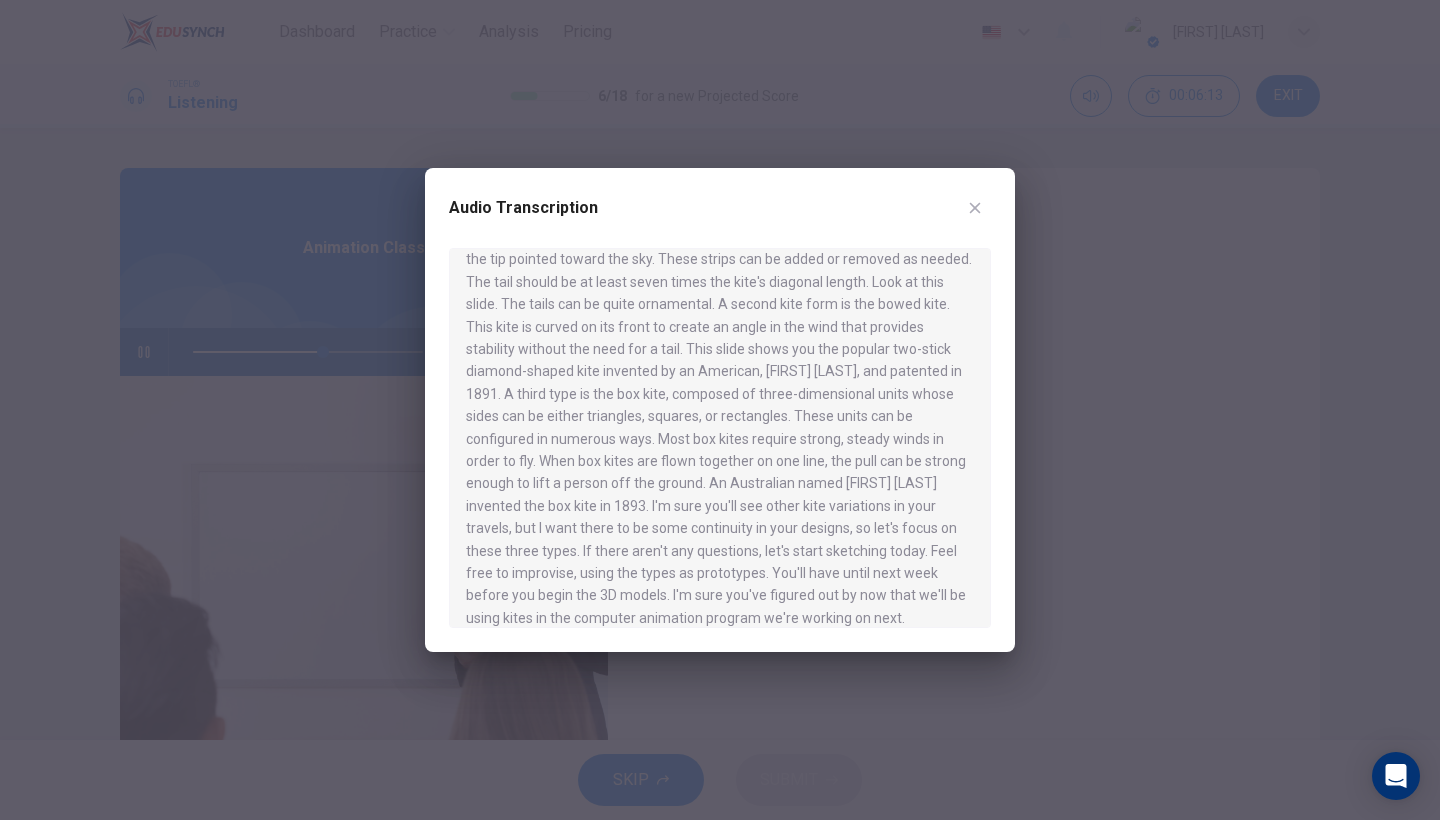 click at bounding box center [975, 208] 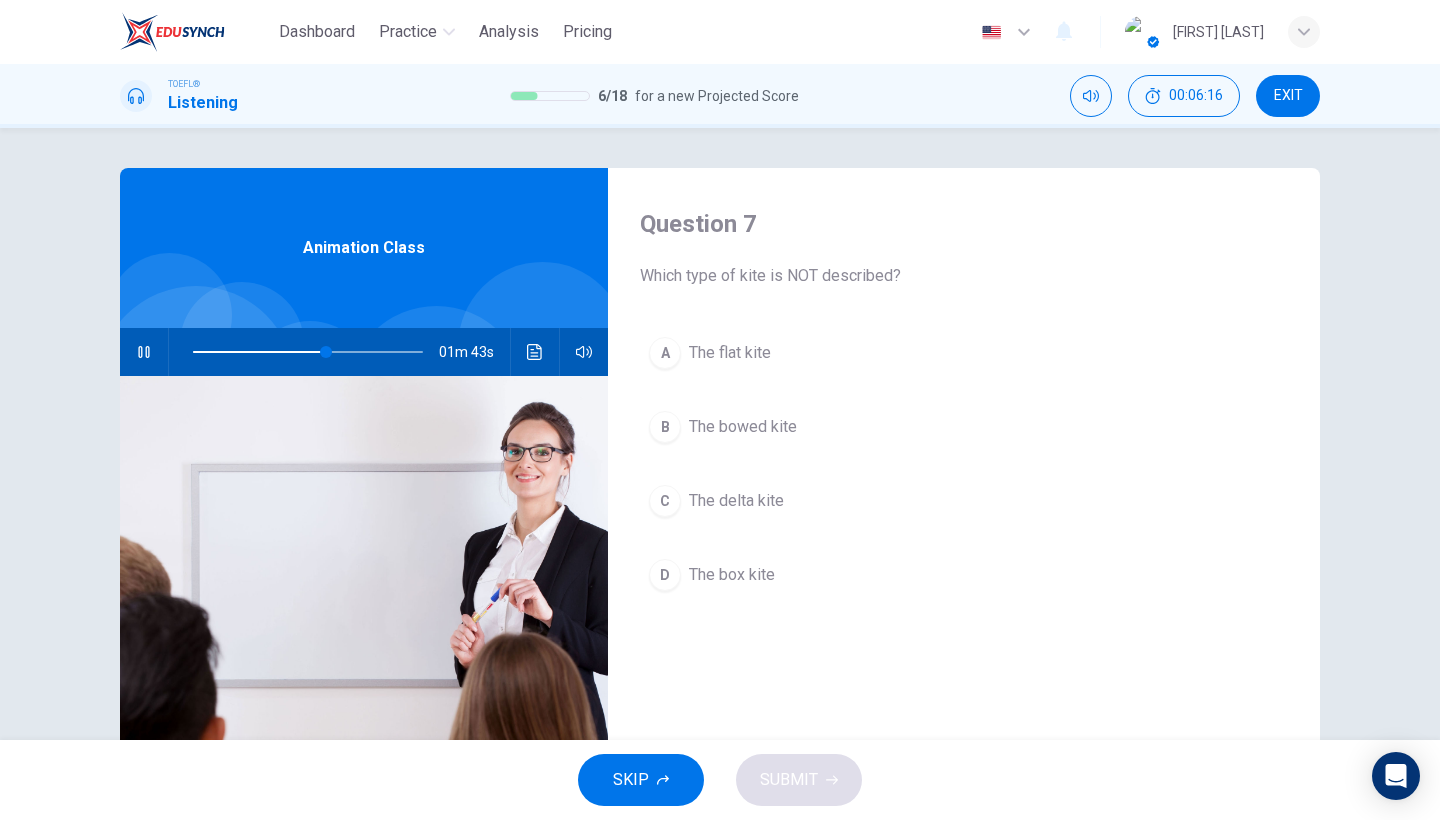click on "The bowed kite" at bounding box center [730, 353] 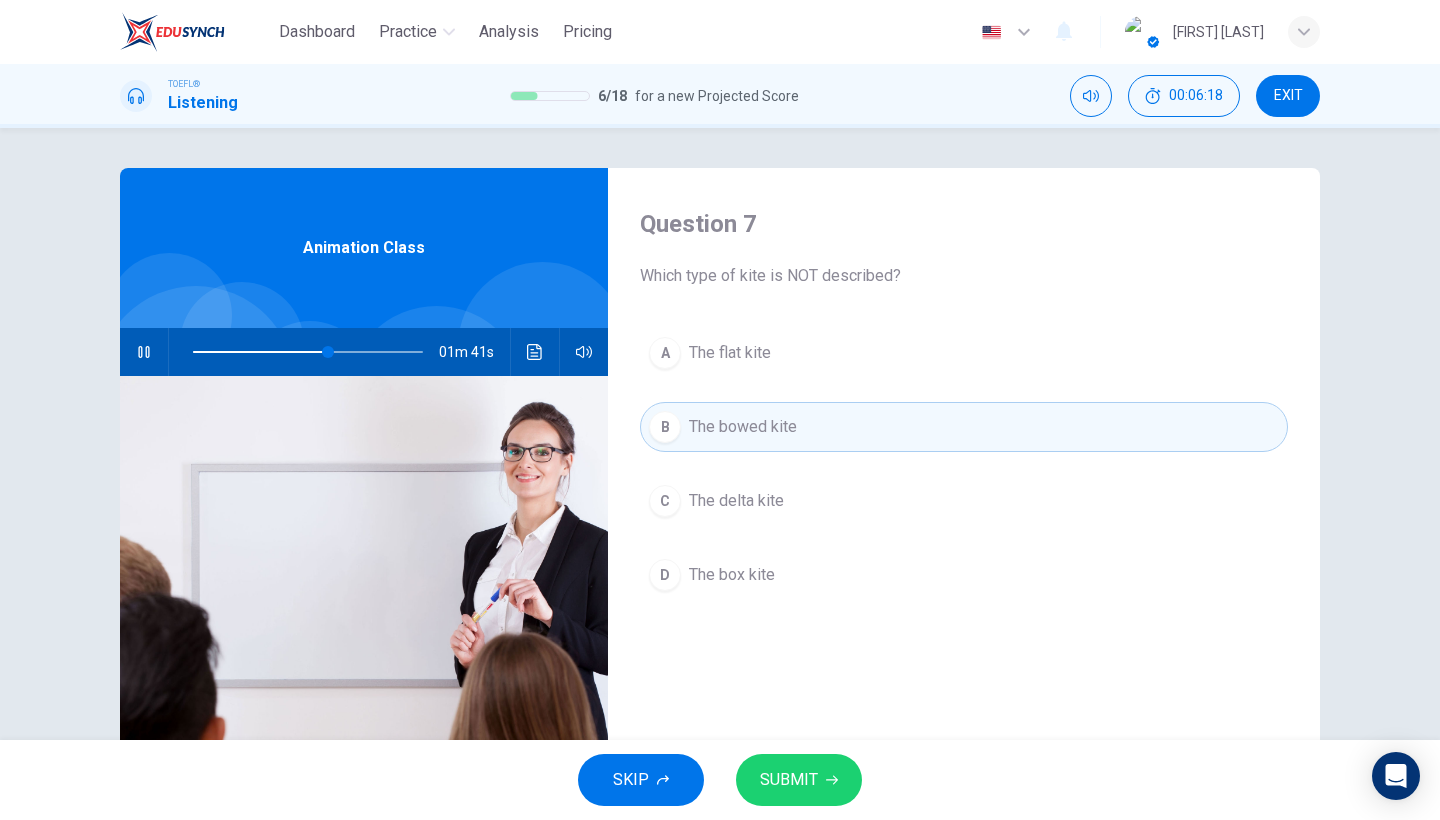 click on "SUBMIT" at bounding box center [789, 780] 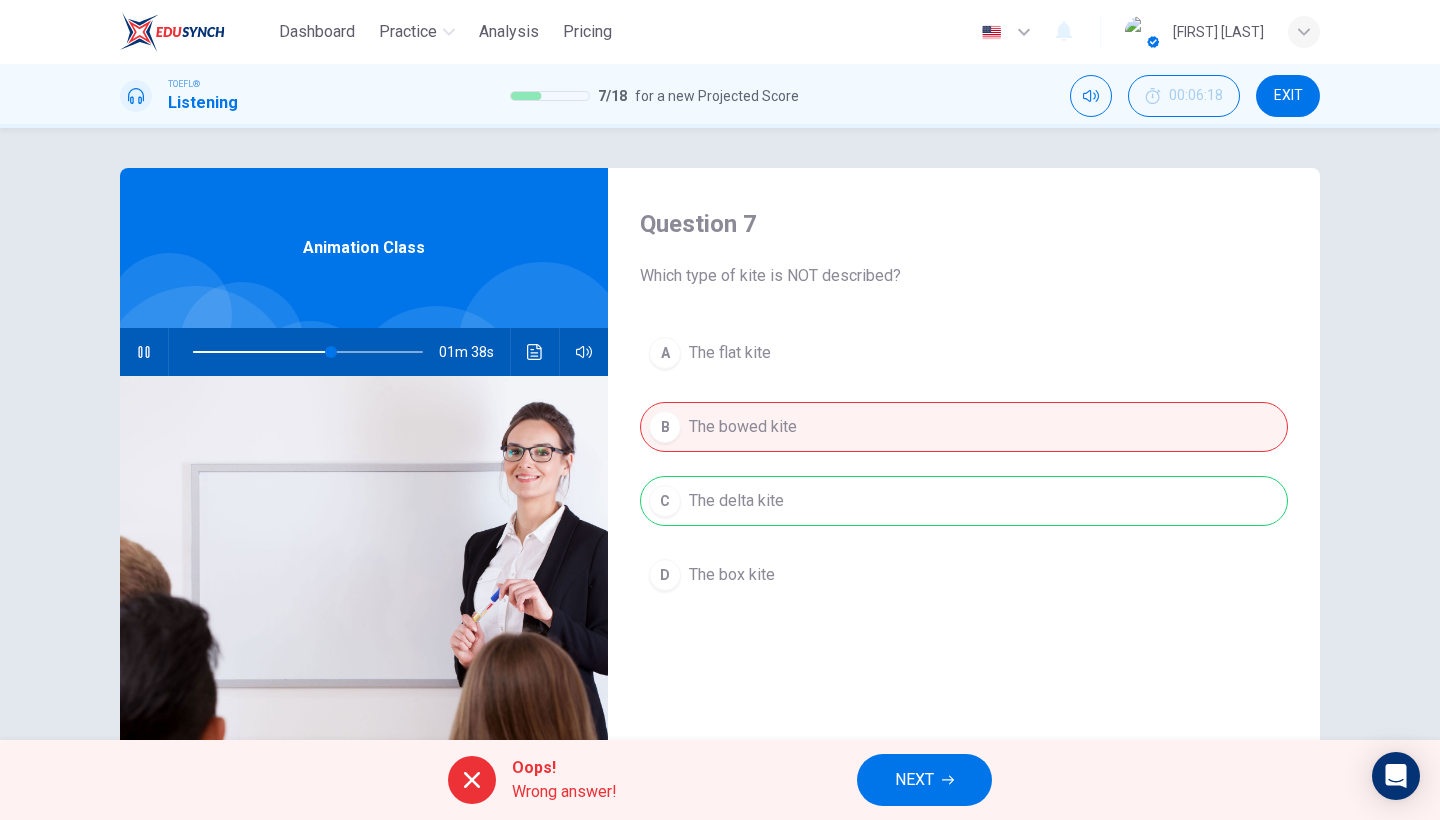 click on "NEXT" at bounding box center (914, 780) 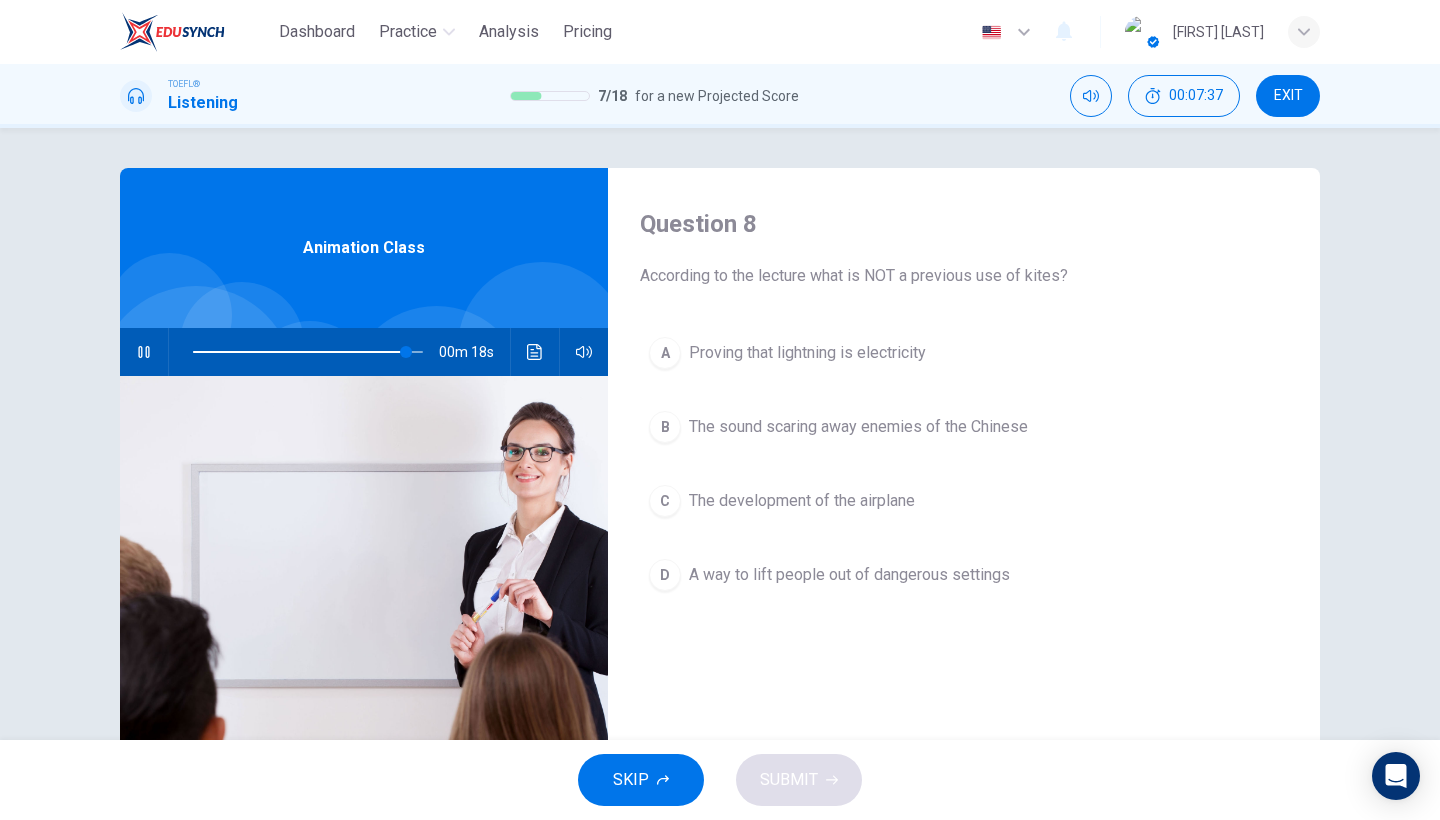click on "A way to lift people out of dangerous settings" at bounding box center (807, 353) 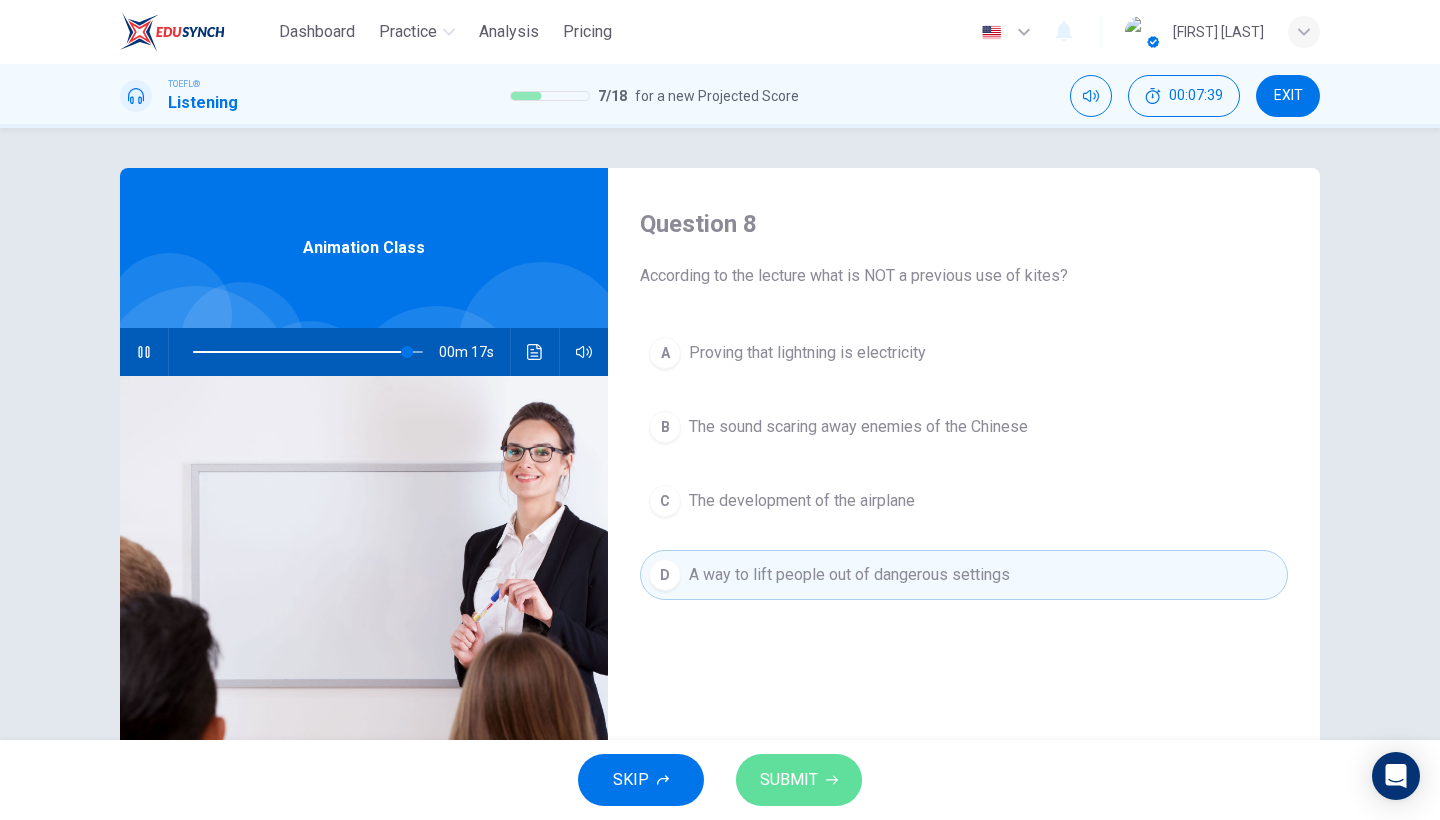 click on "SUBMIT" at bounding box center (789, 780) 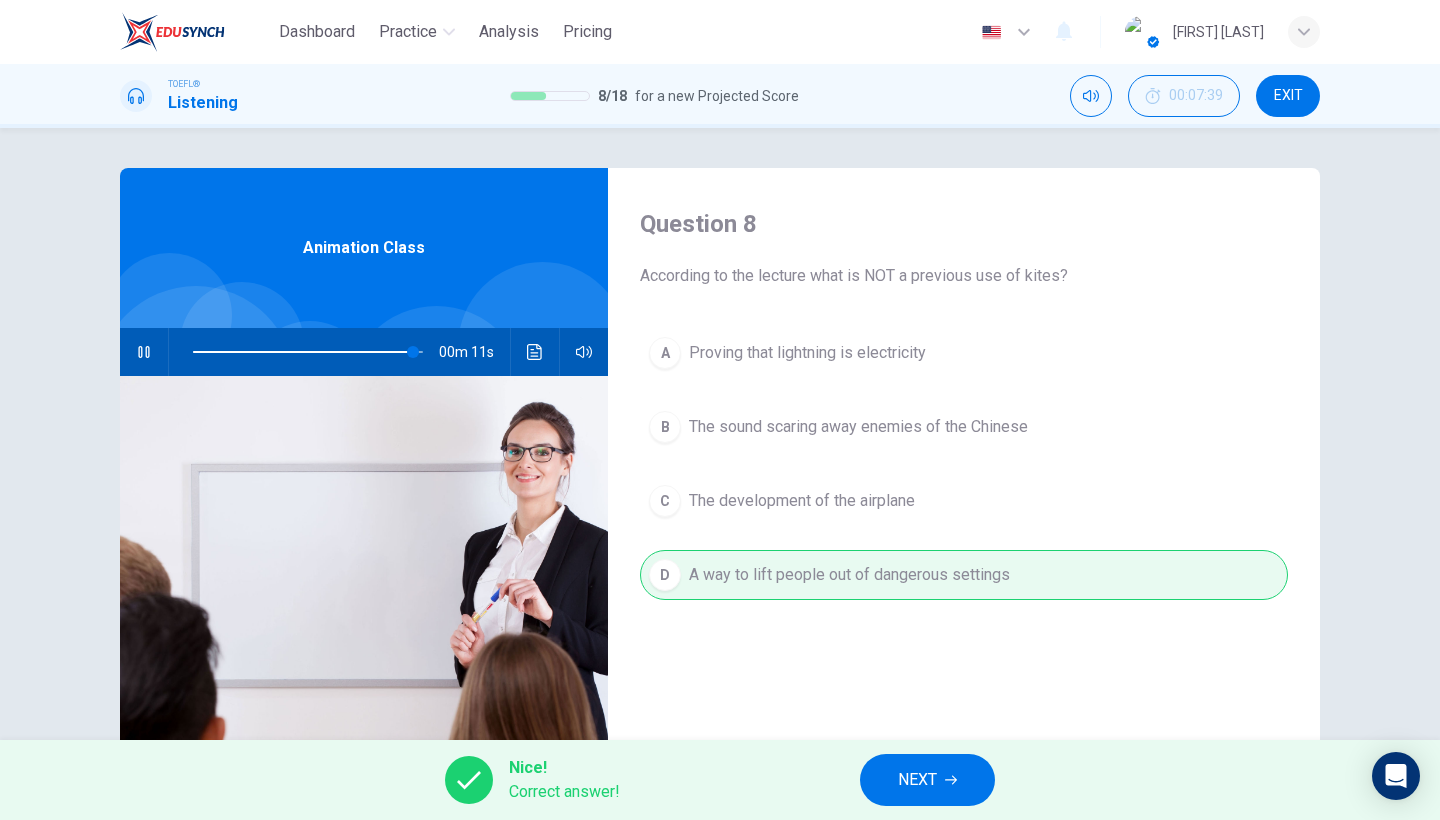 click on "NEXT" at bounding box center [917, 780] 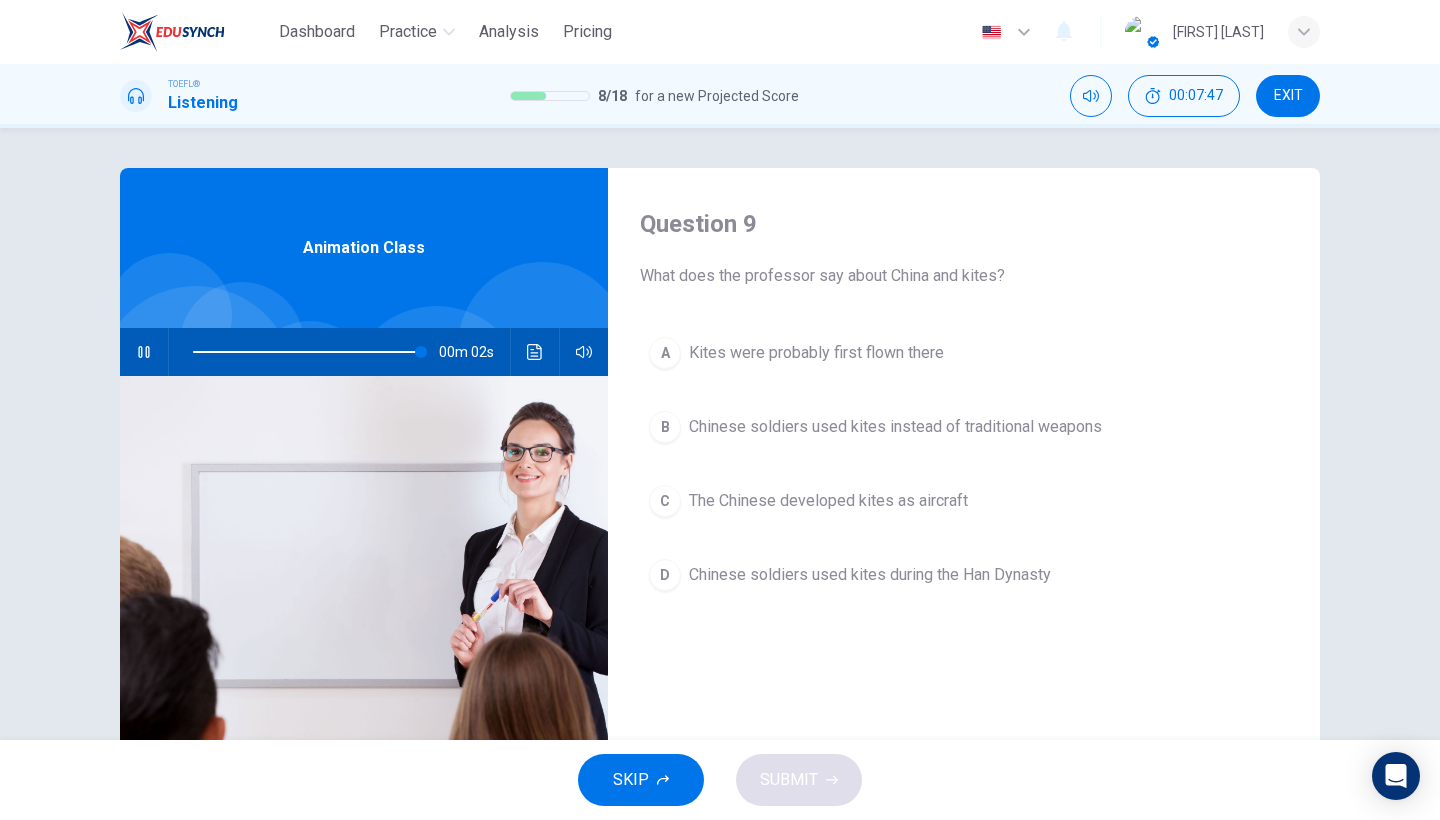 click on "A Kites were probably first flown there" at bounding box center [964, 353] 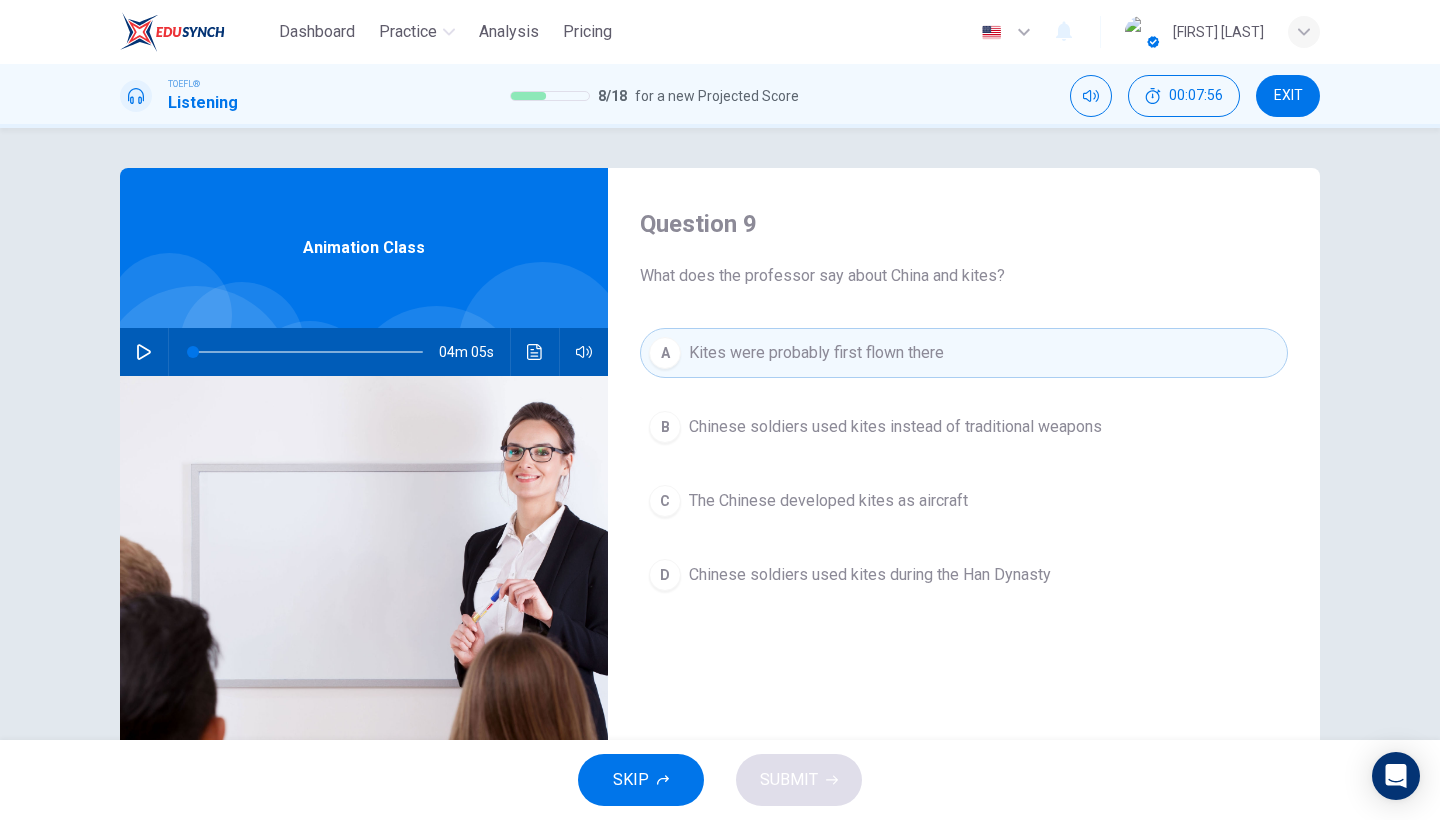 click at bounding box center [535, 352] 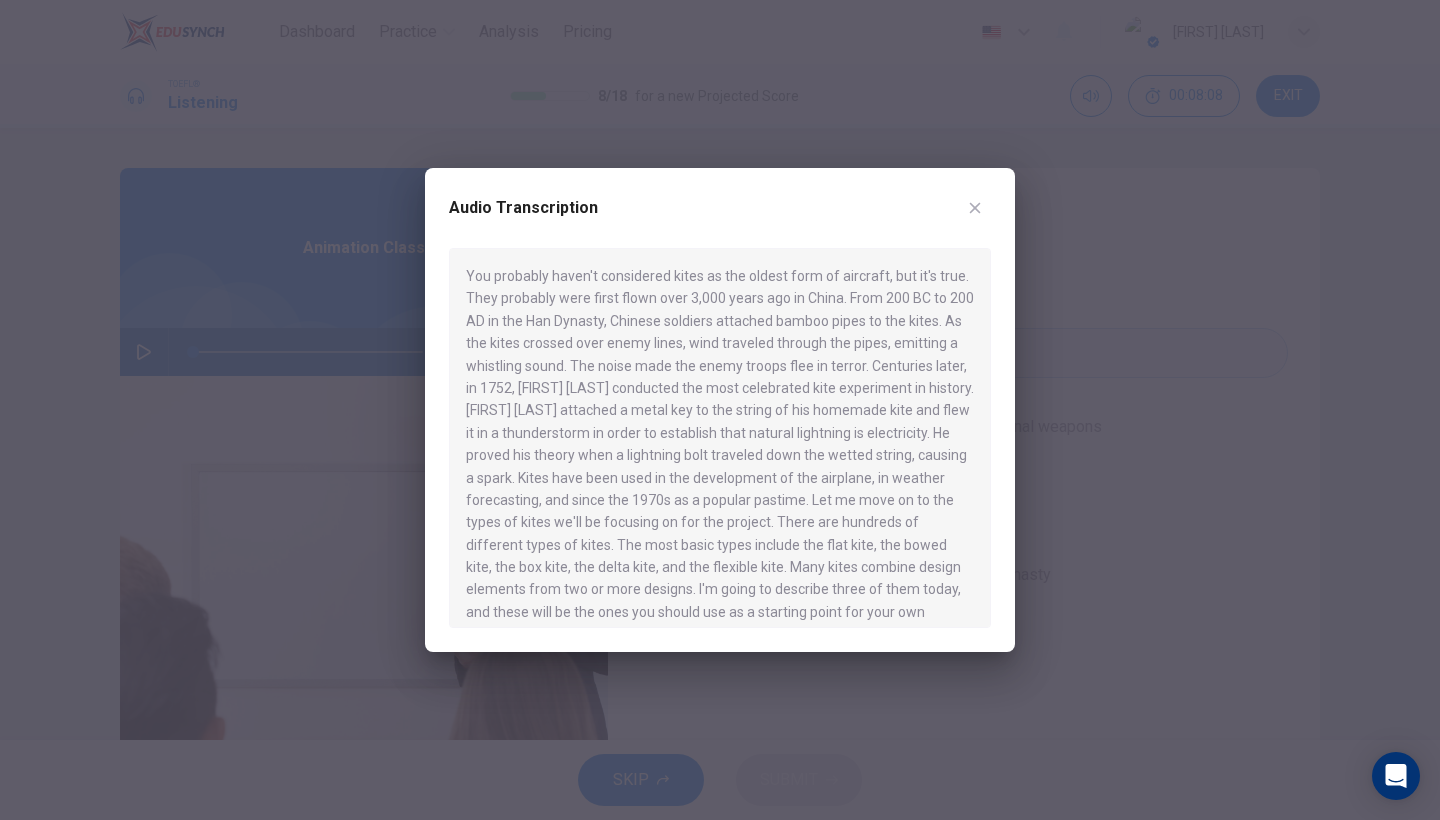 drag, startPoint x: 549, startPoint y: 203, endPoint x: 221, endPoint y: 159, distance: 330.93805 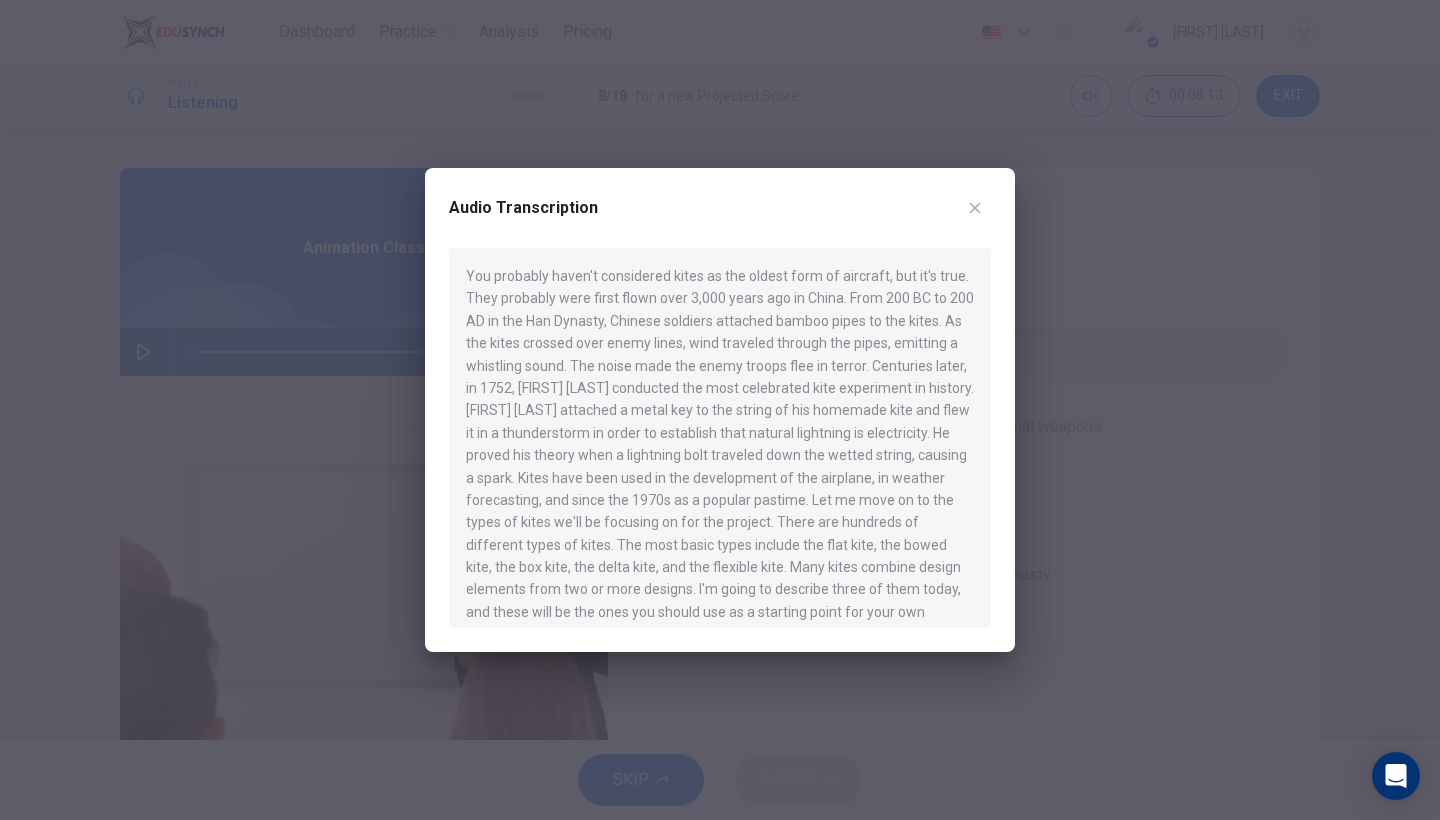 click at bounding box center [975, 208] 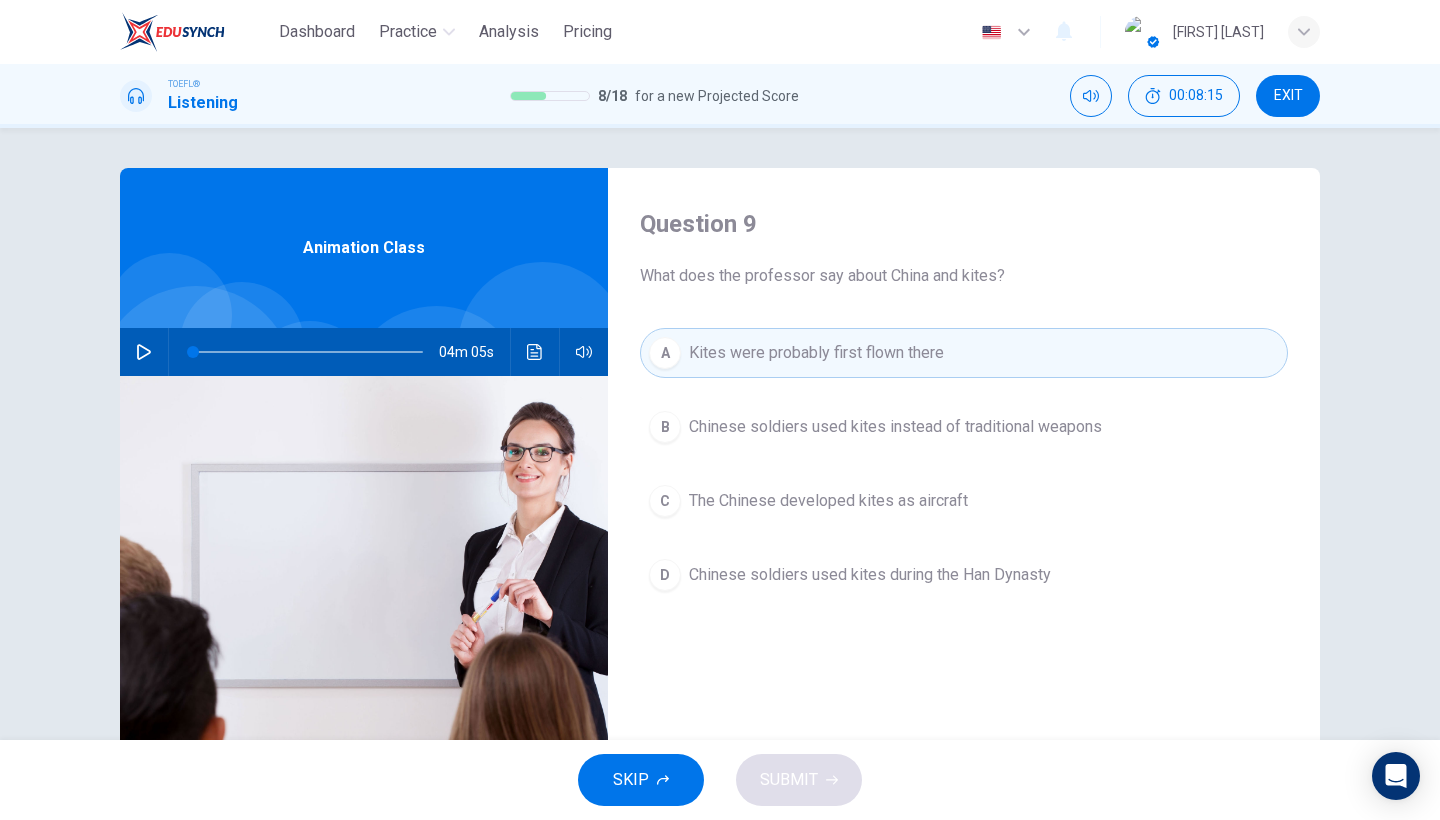 click on "C The Chinese developed kites as aircraft" at bounding box center [964, 501] 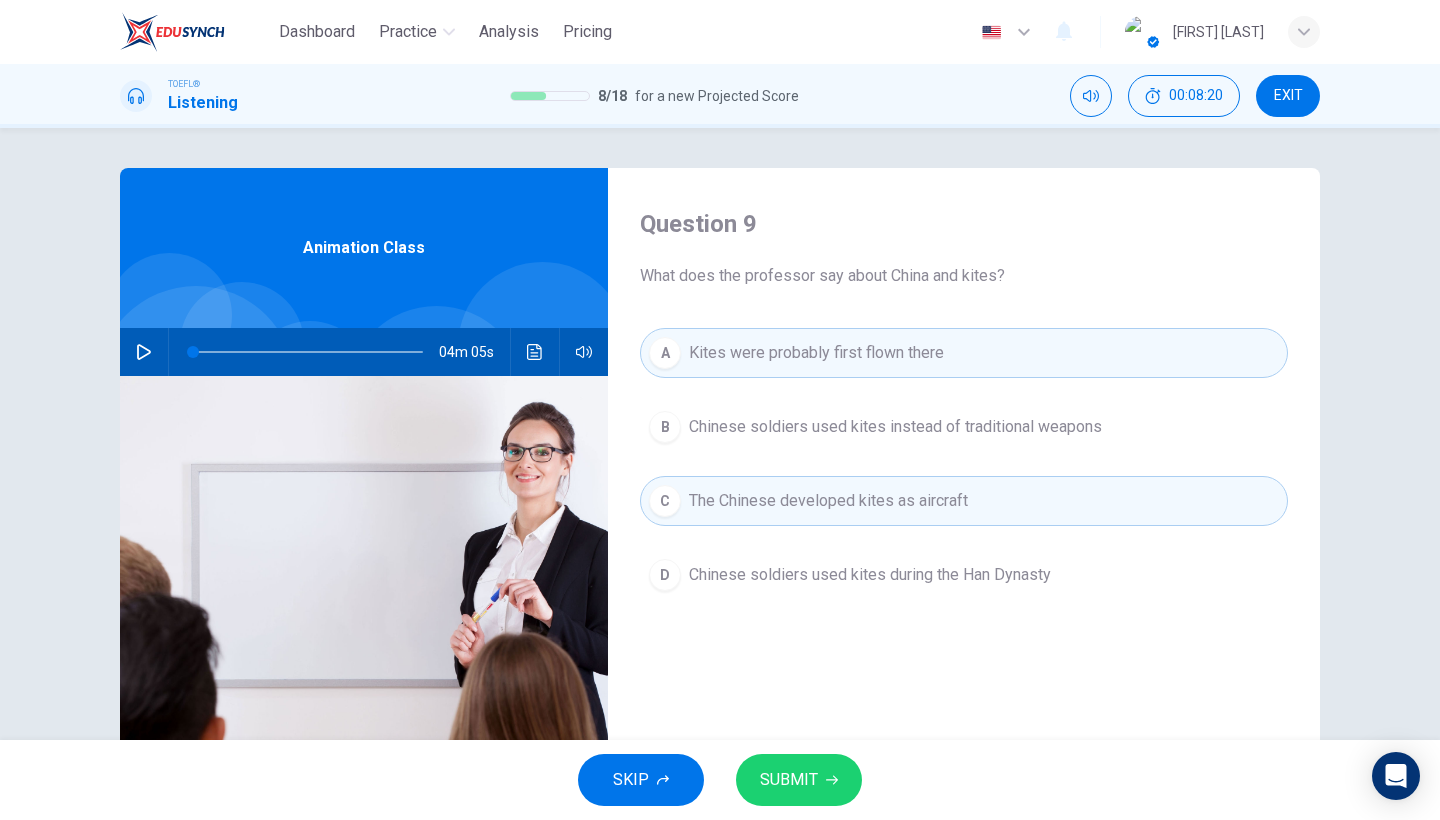 click on "SUBMIT" at bounding box center (789, 780) 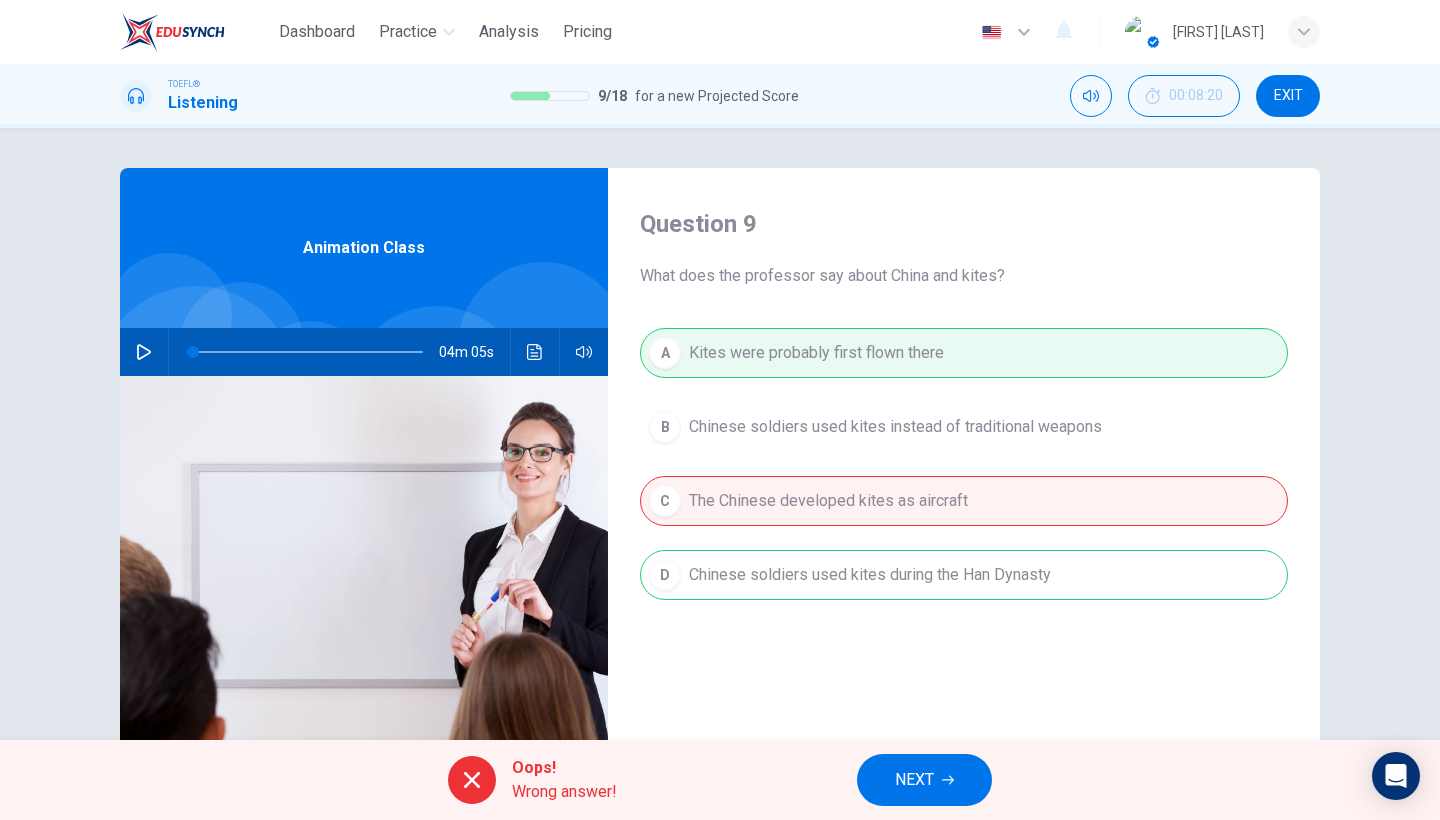 click on "NEXT" at bounding box center [924, 780] 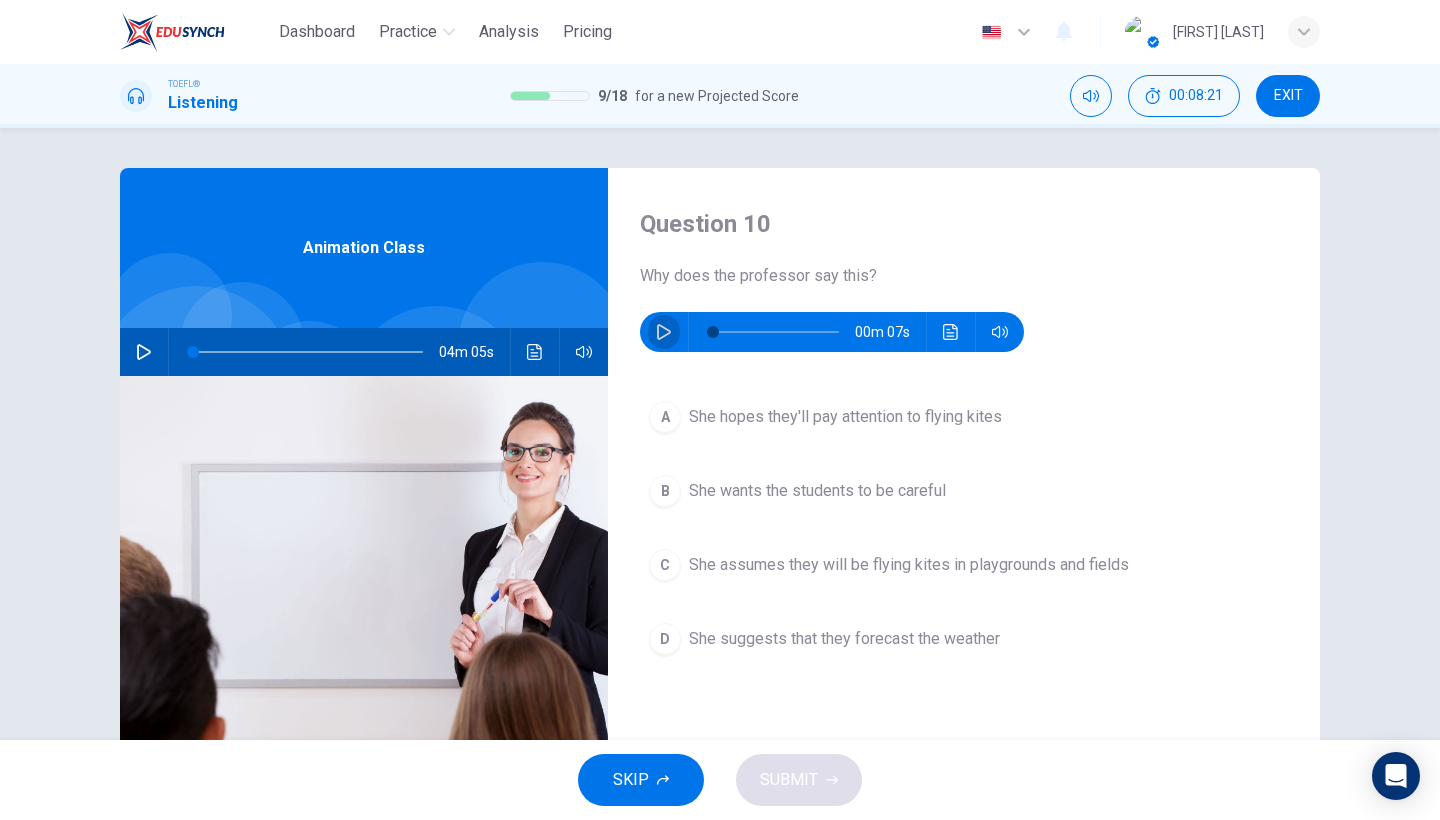 click at bounding box center (664, 332) 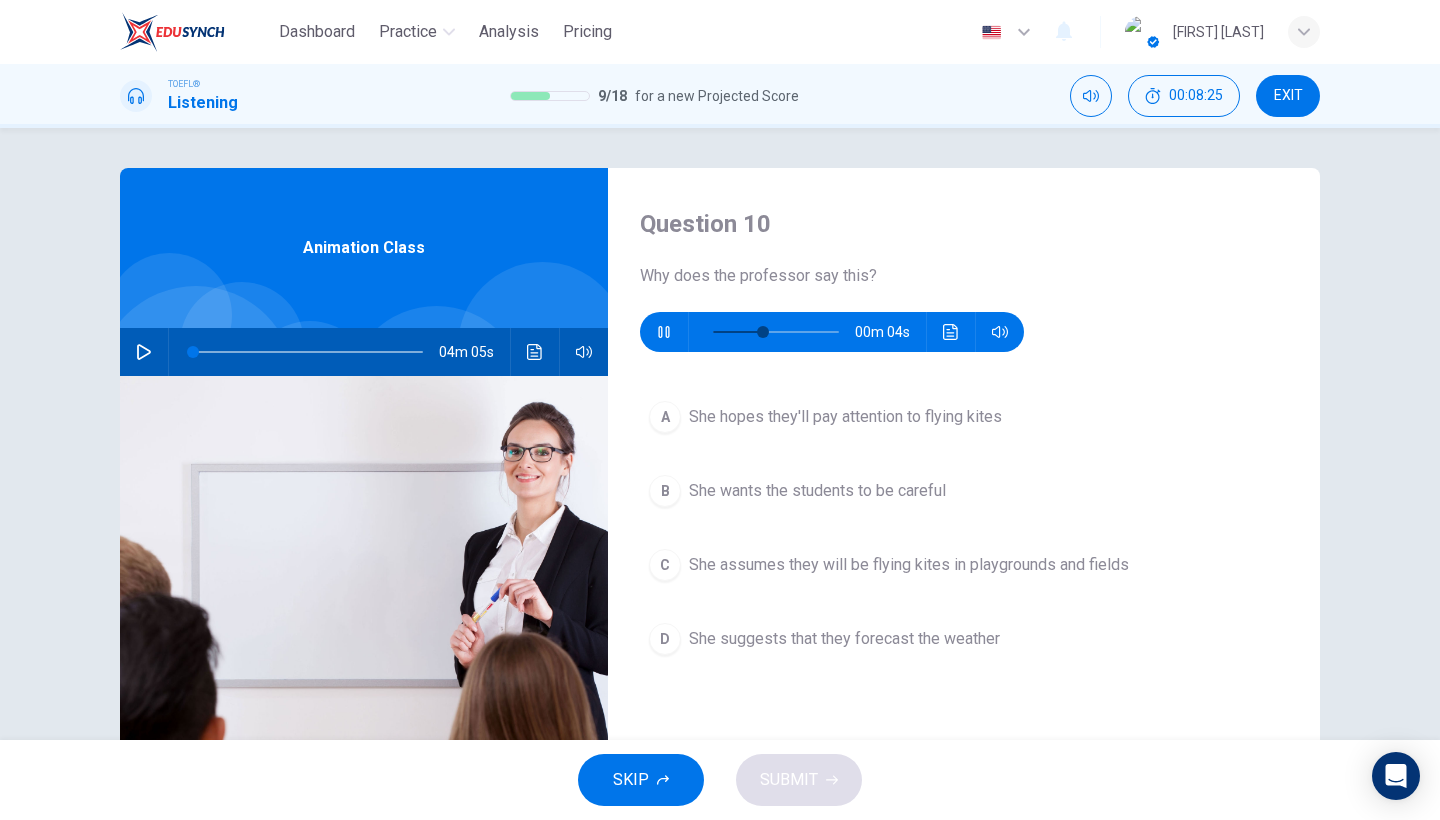 click on "She hopes they'll pay attention to flying kites" at bounding box center [845, 417] 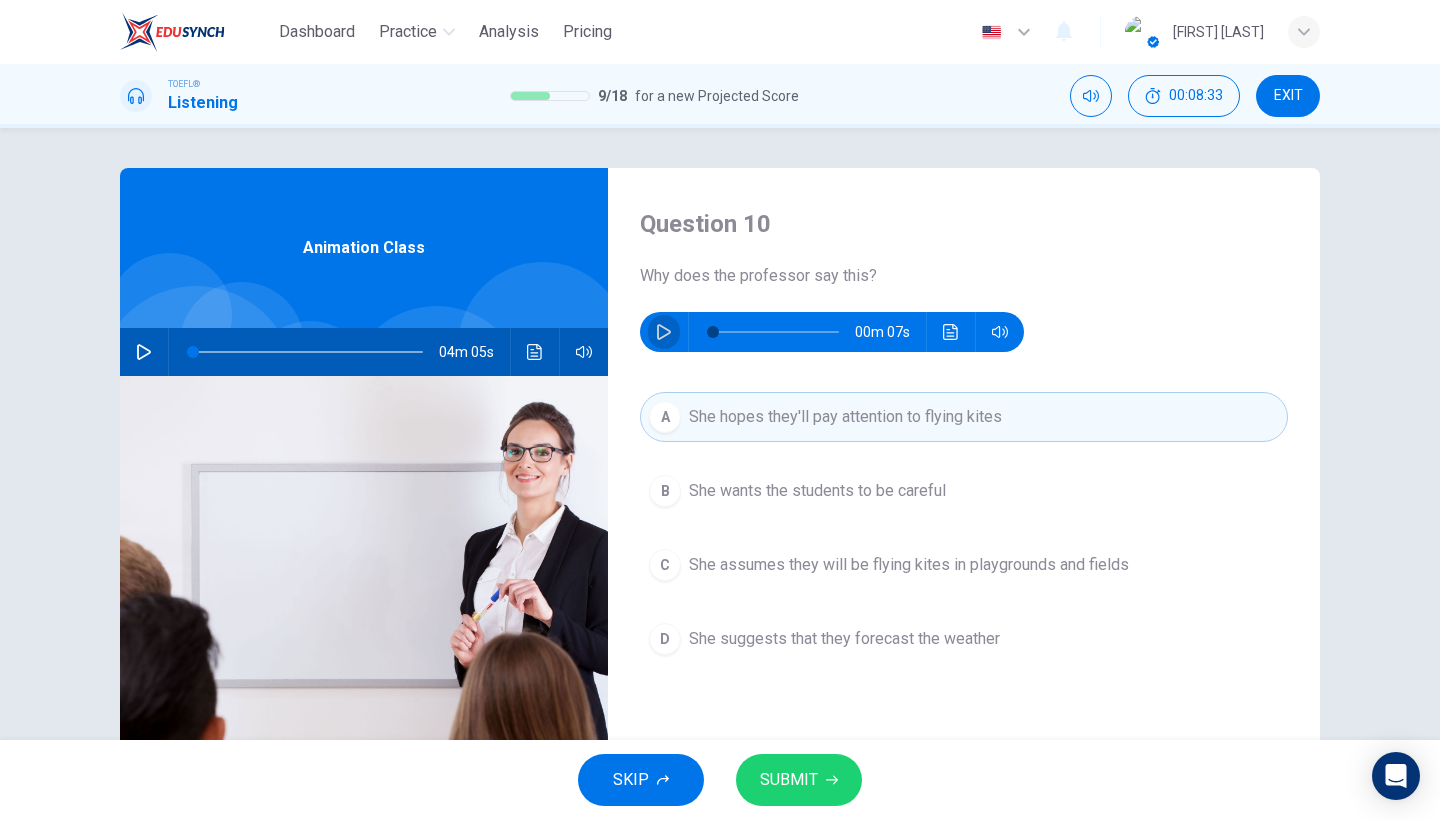 click at bounding box center (664, 332) 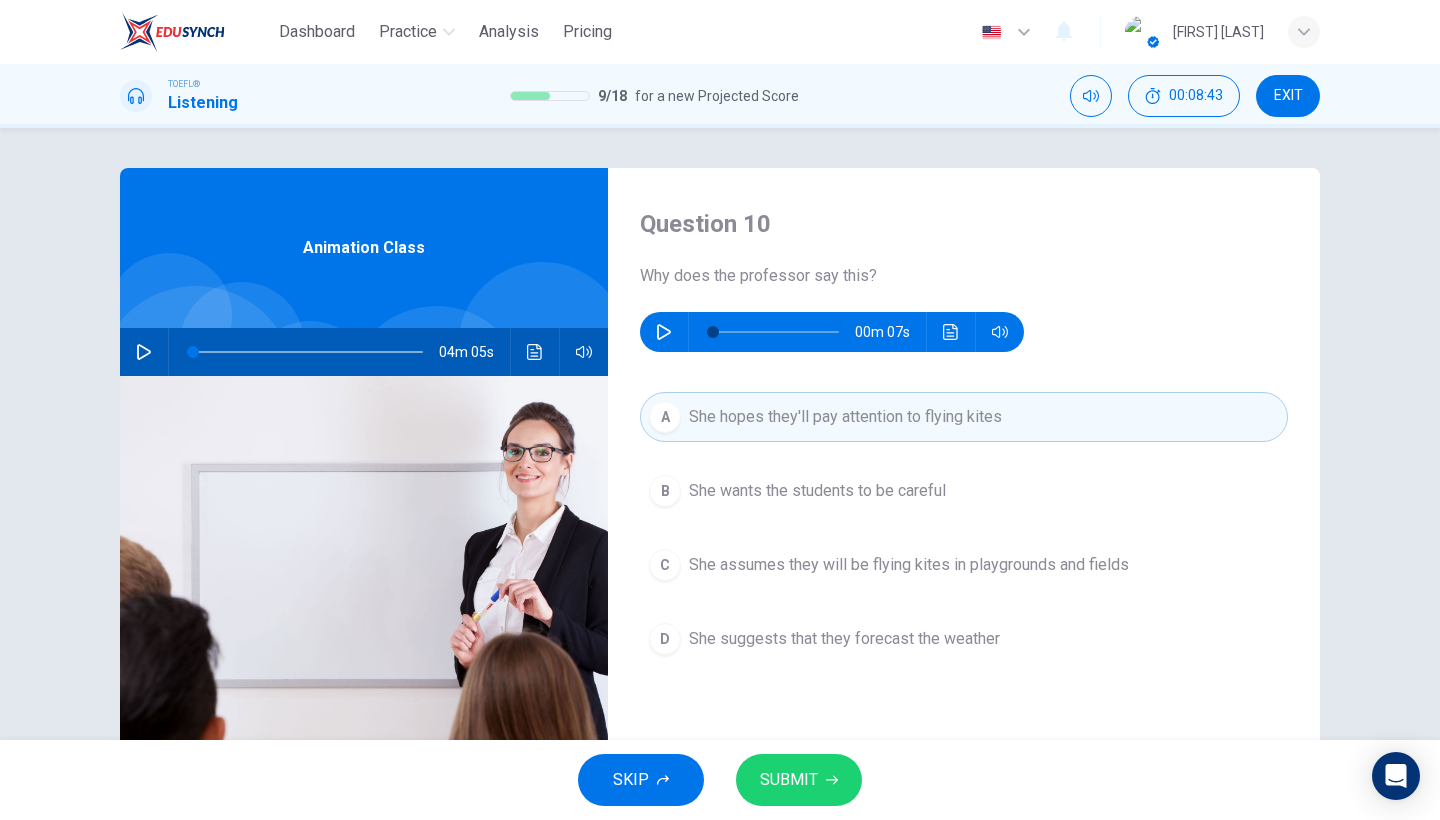 click at bounding box center (832, 780) 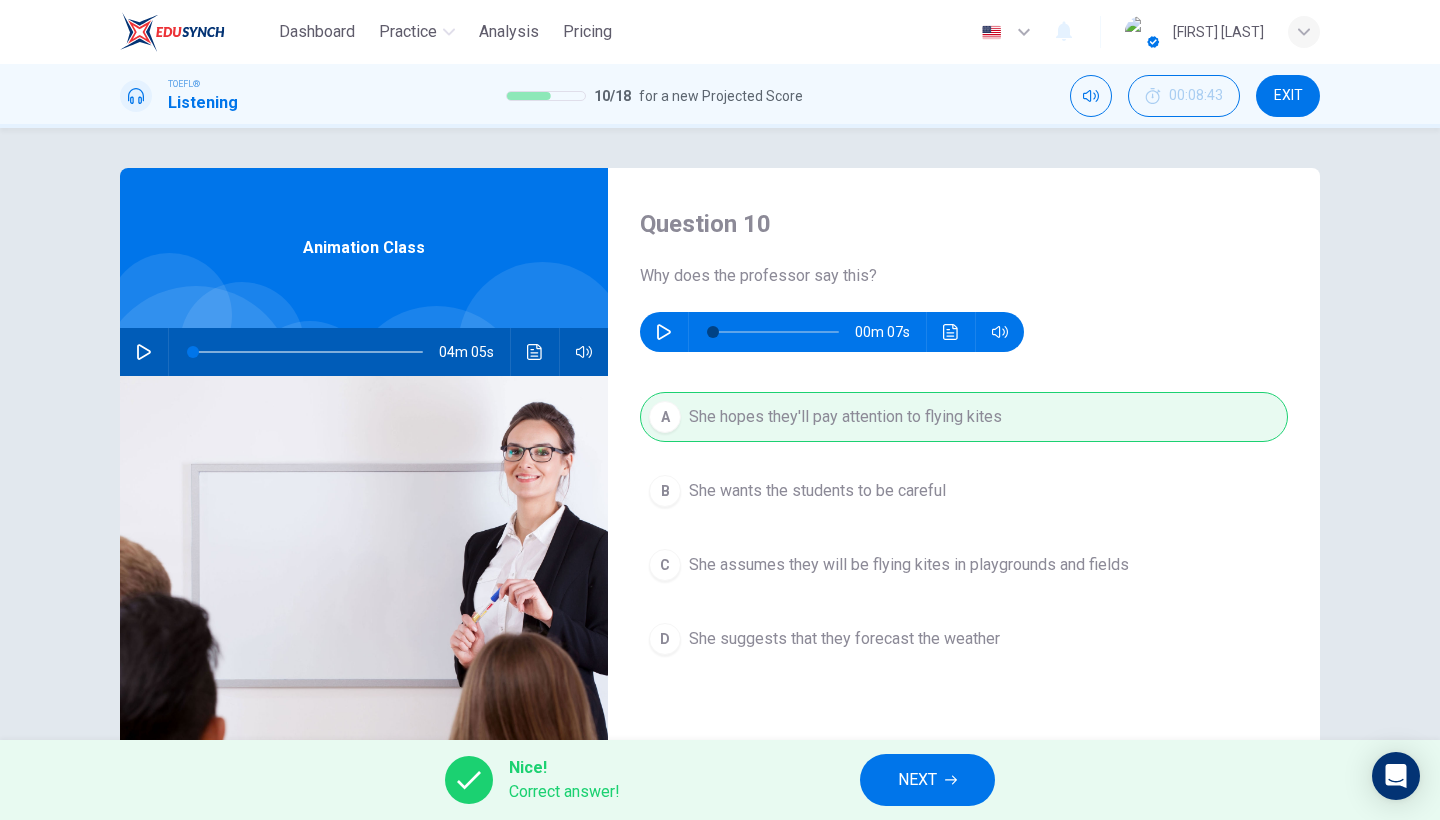 click on "NEXT" at bounding box center (917, 780) 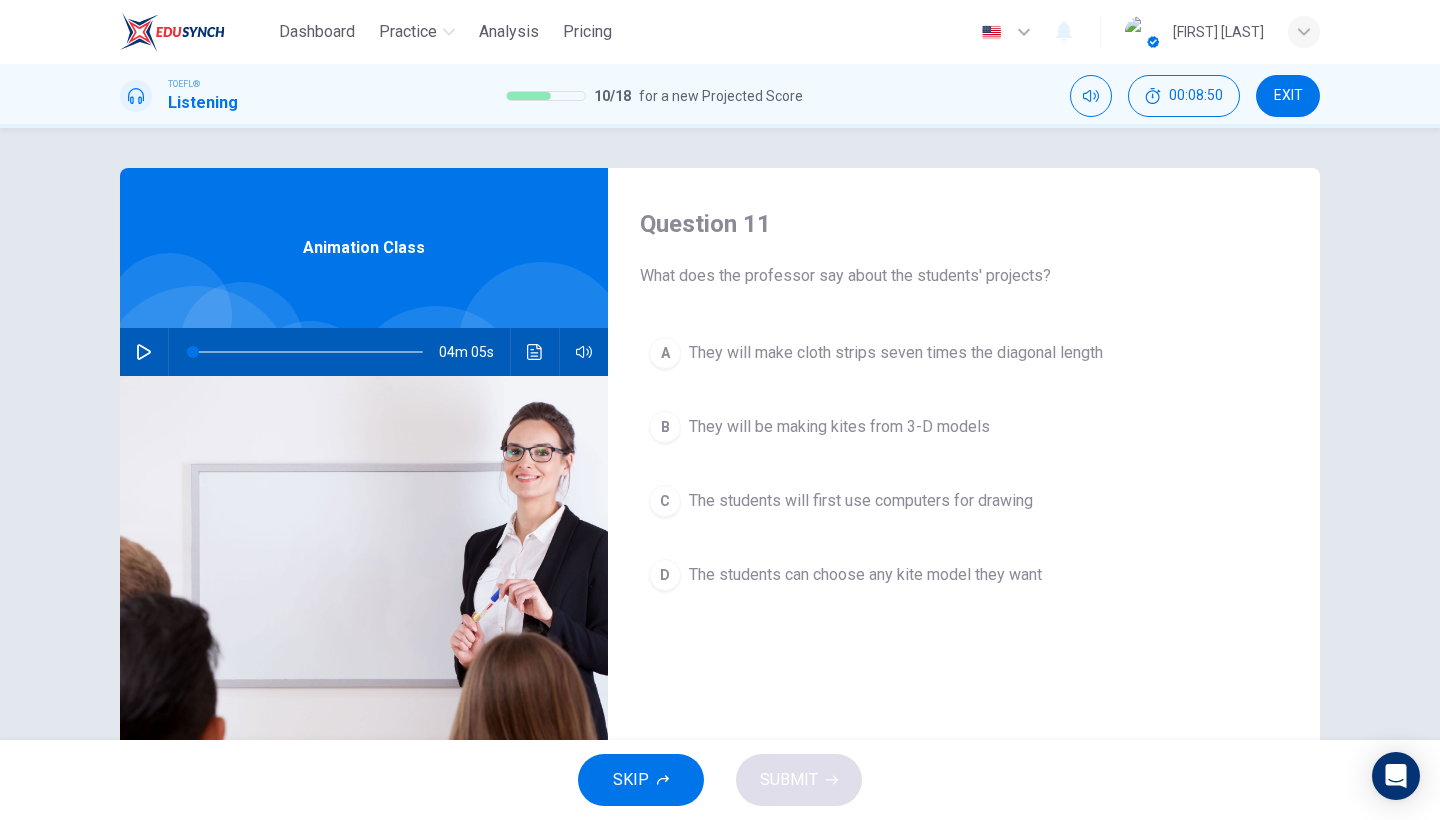 click at bounding box center [144, 352] 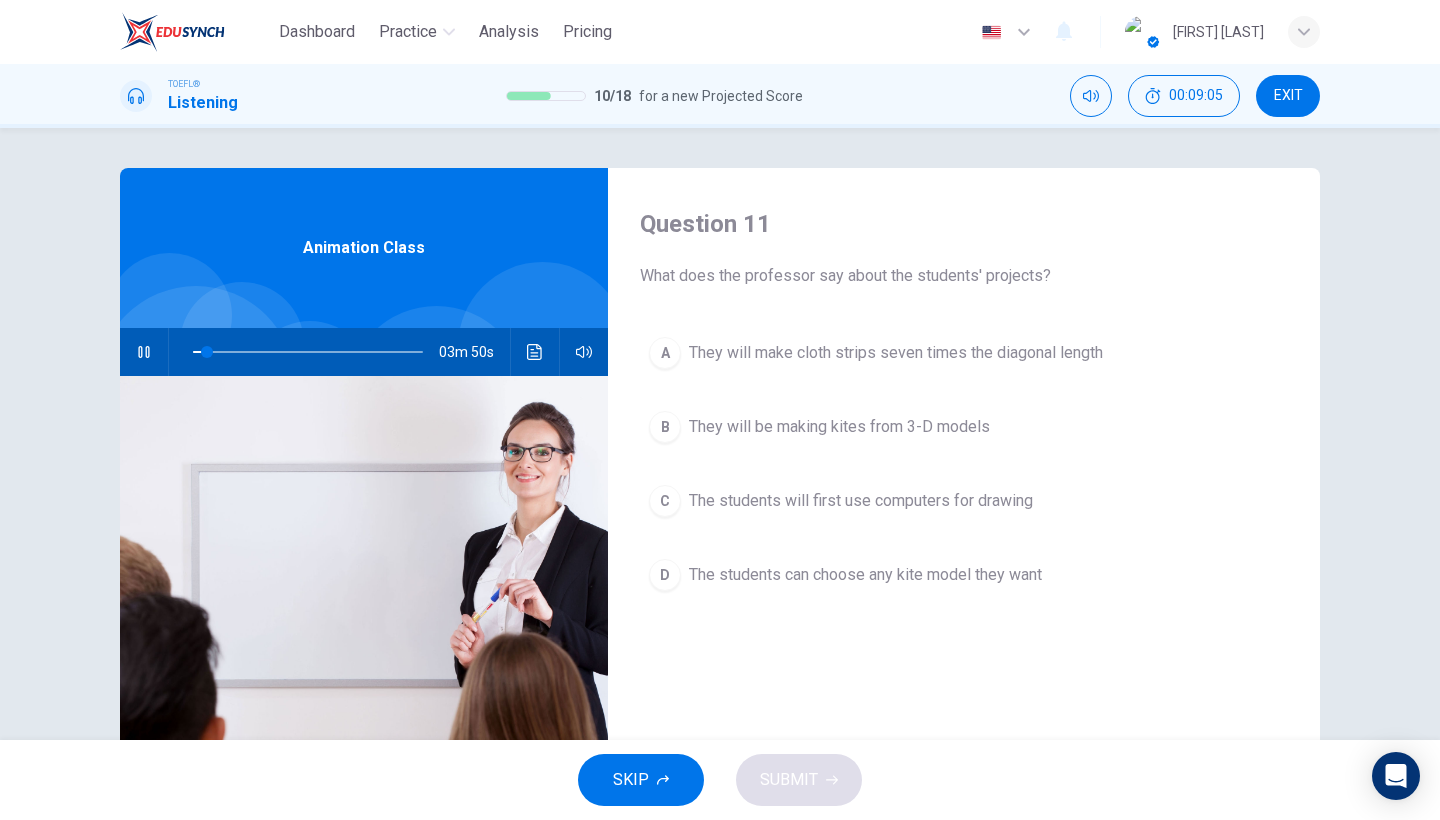 click on "They will be making kites from 3-D models" at bounding box center [896, 353] 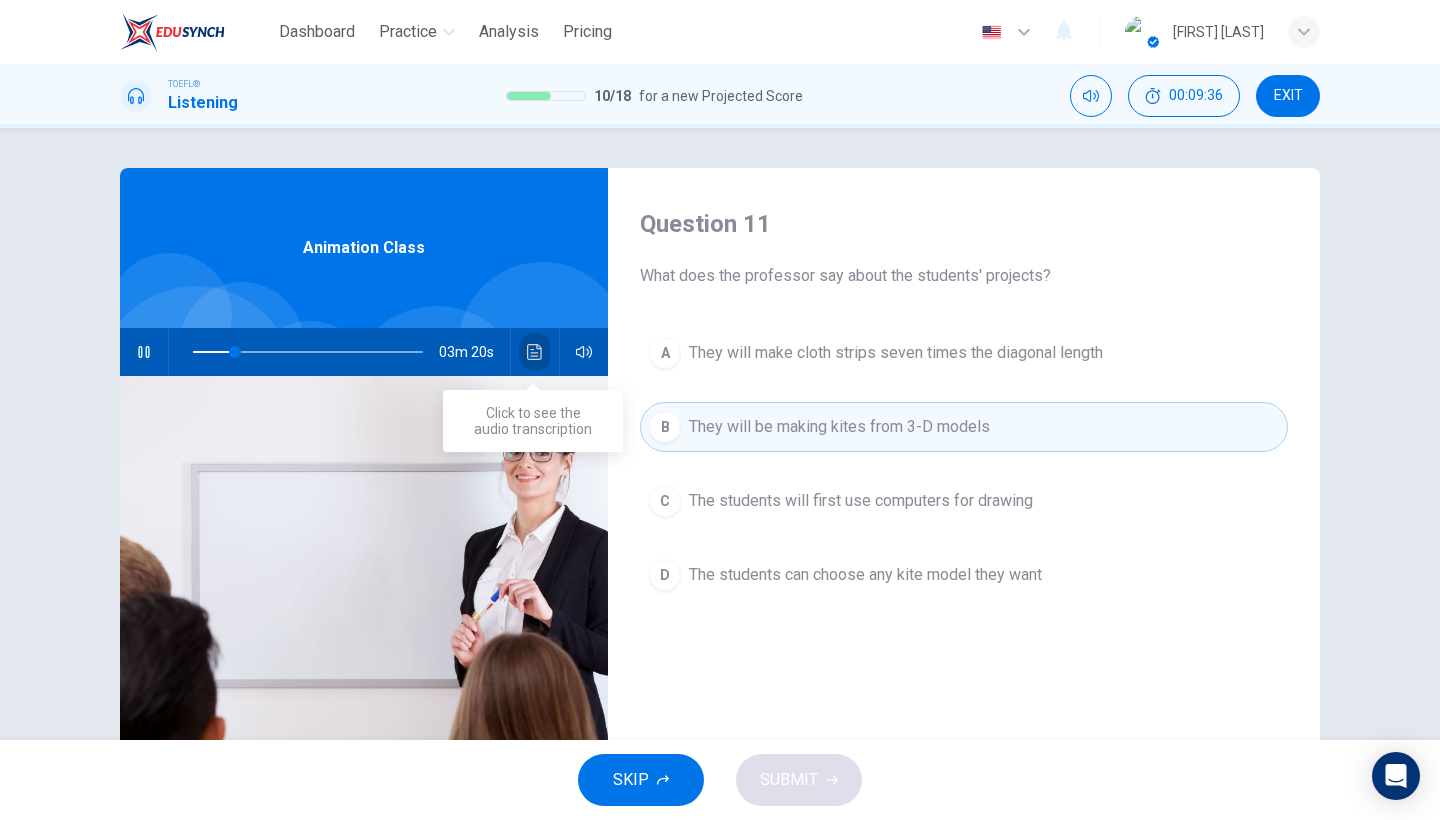 click at bounding box center [535, 352] 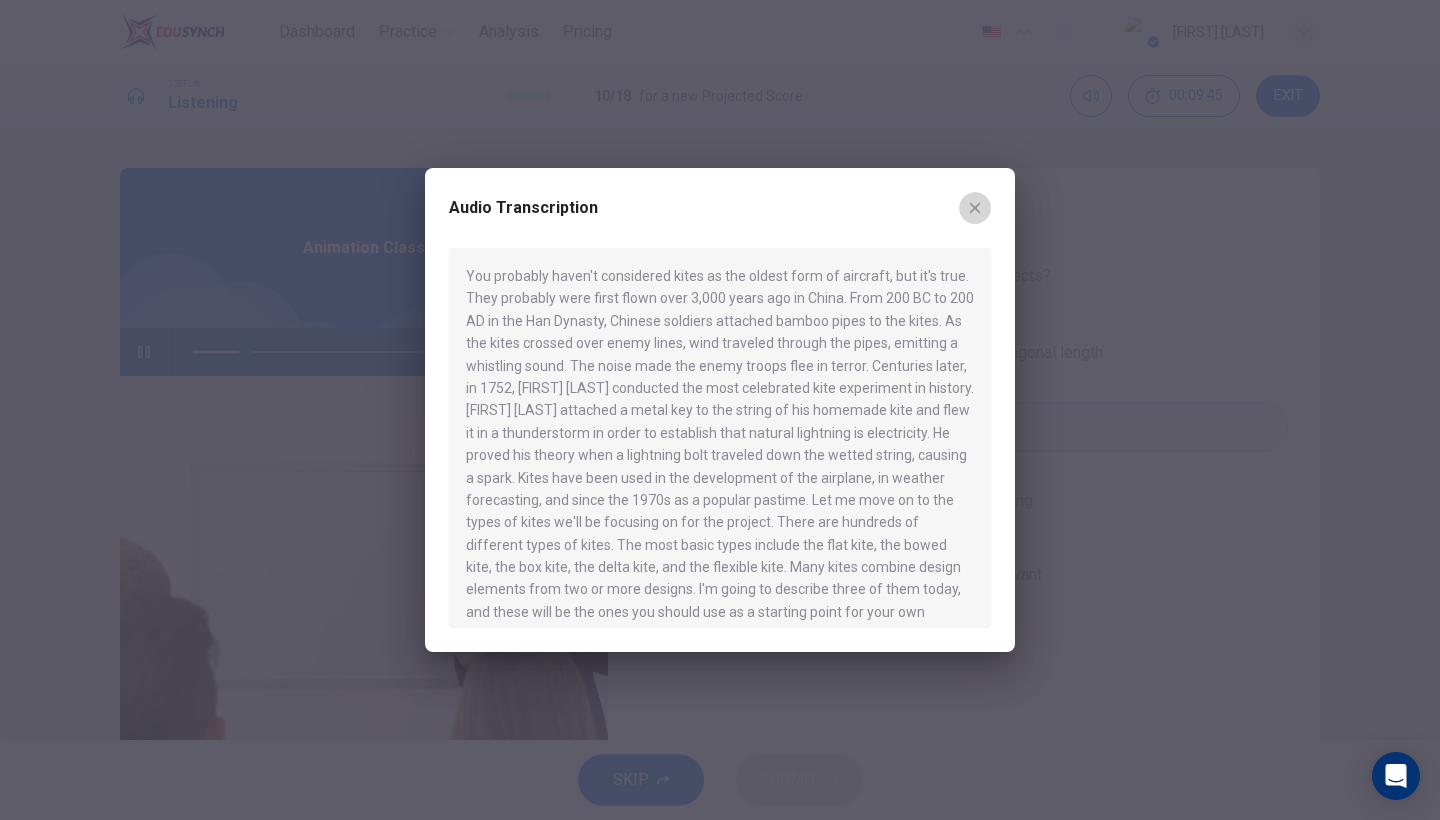 click at bounding box center (975, 208) 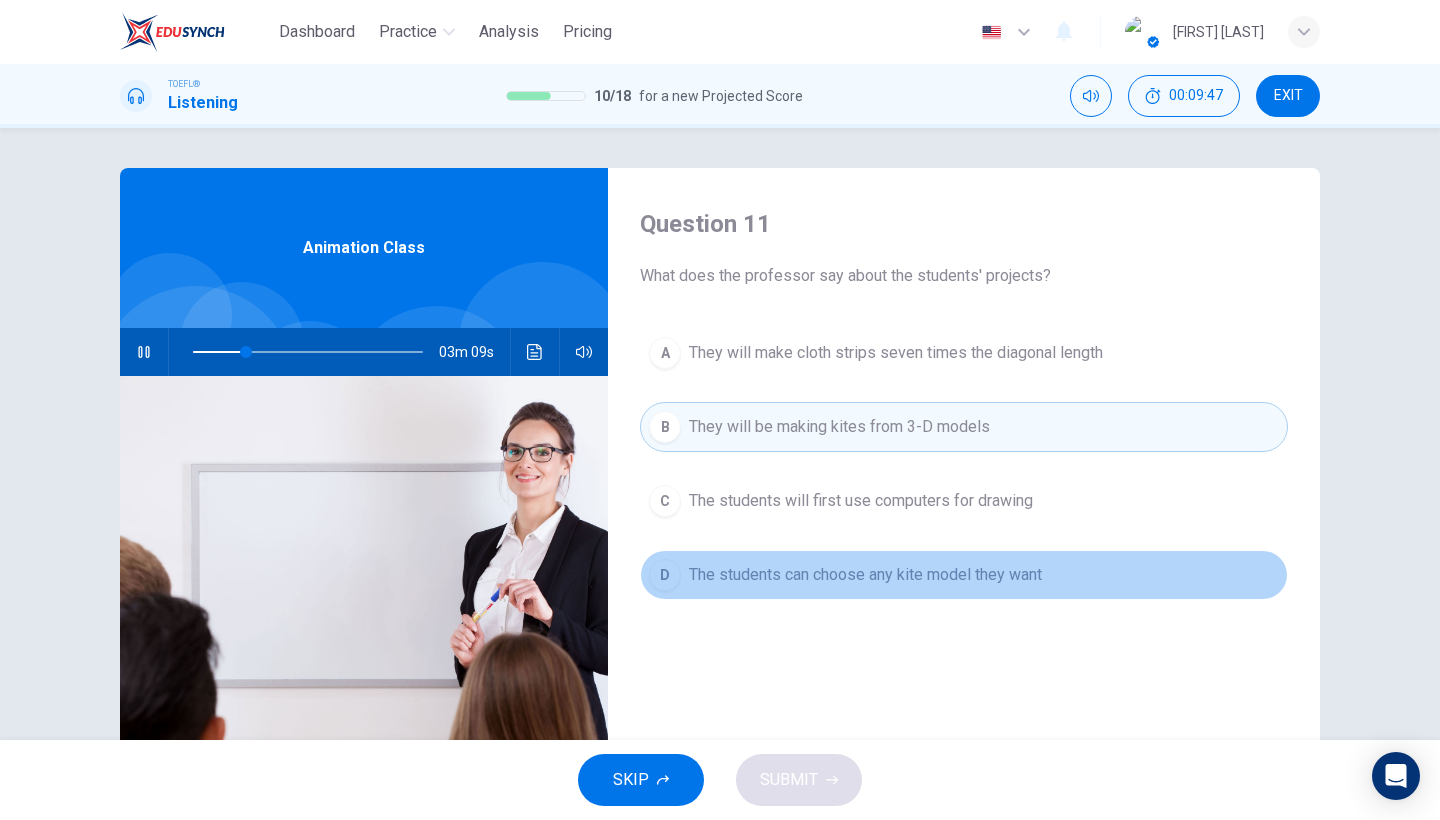 click on "D The students can choose any kite model they want" at bounding box center (964, 575) 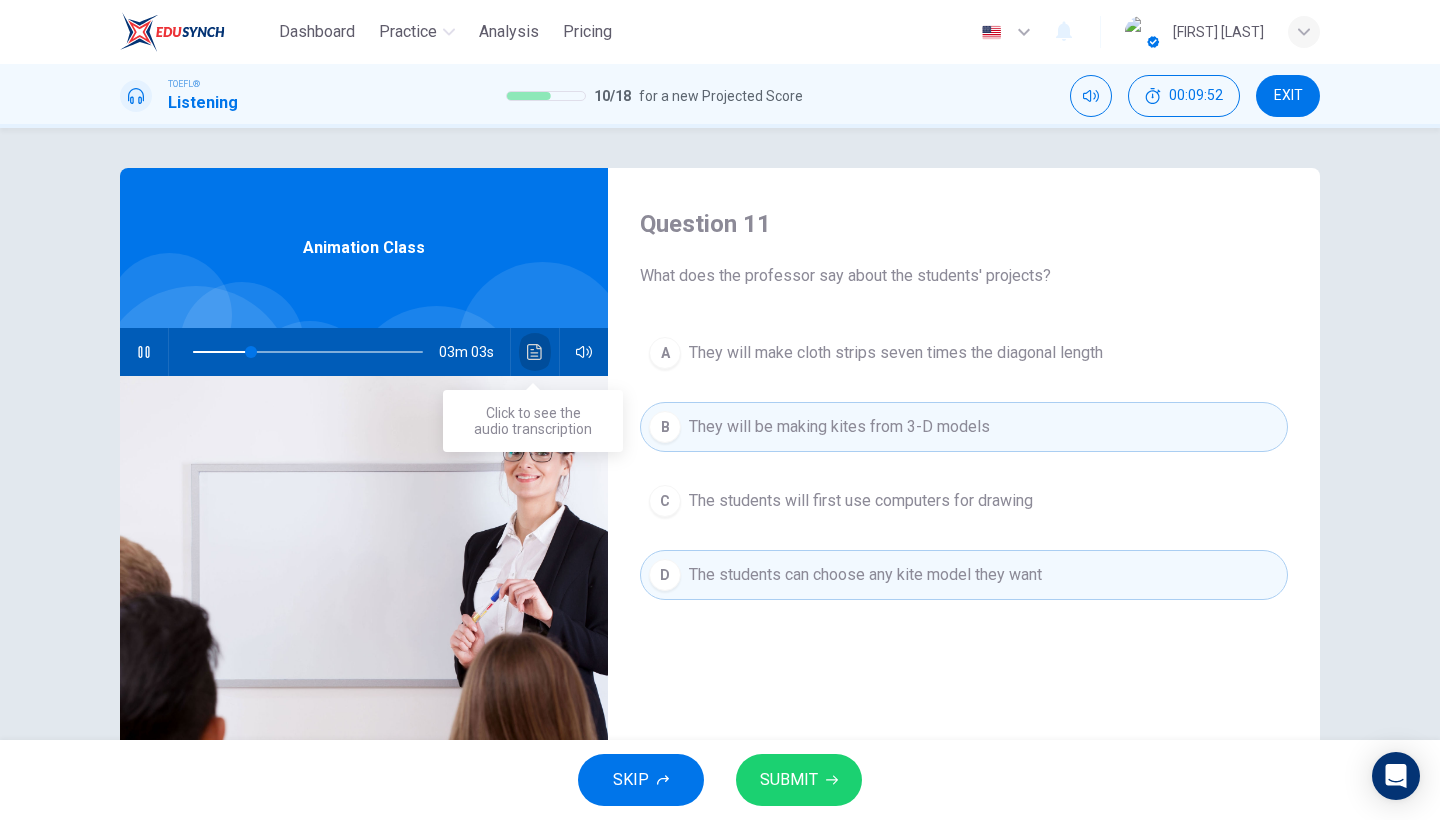 click at bounding box center [534, 352] 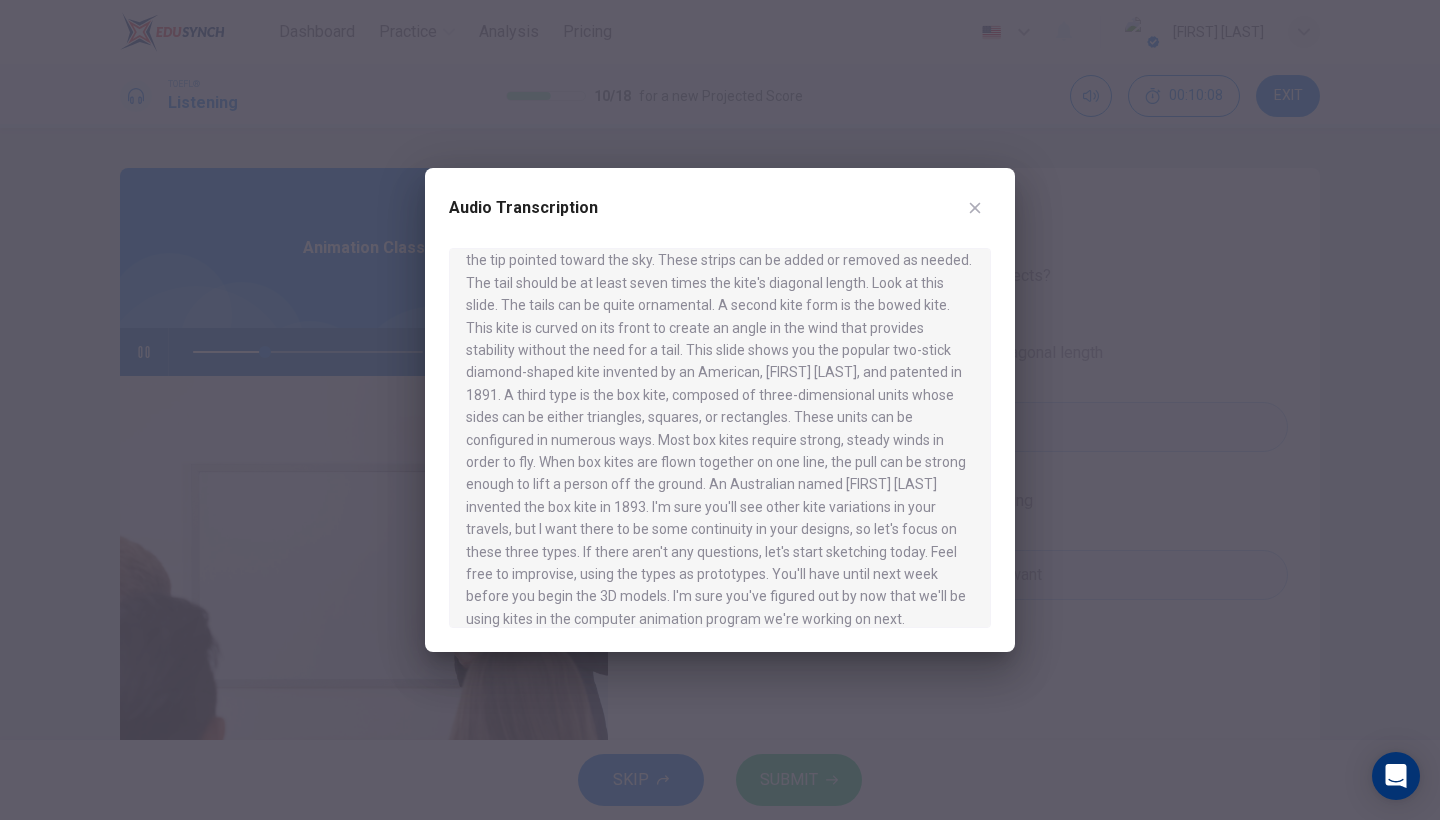 scroll, scrollTop: 534, scrollLeft: 0, axis: vertical 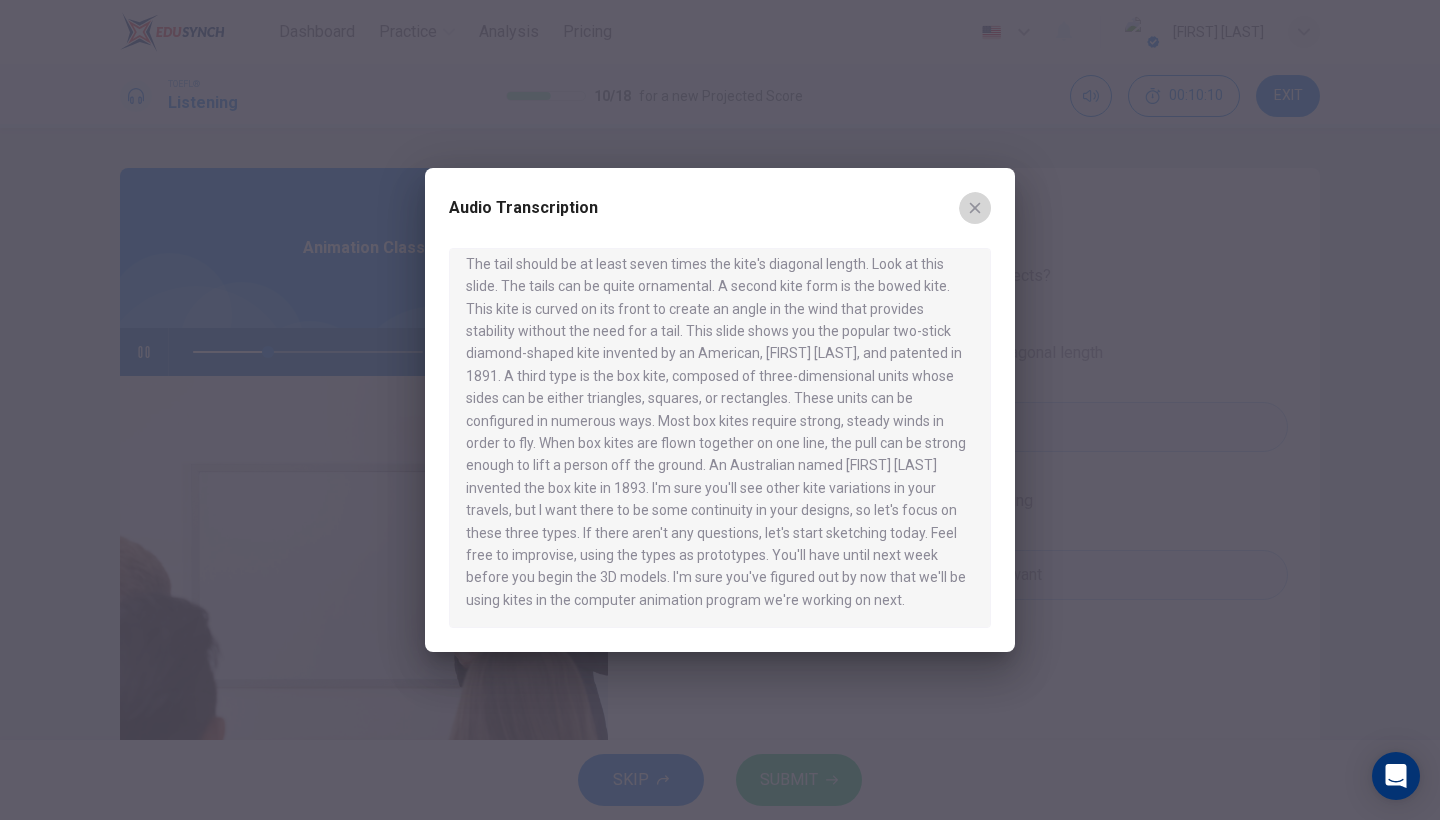 click at bounding box center [975, 208] 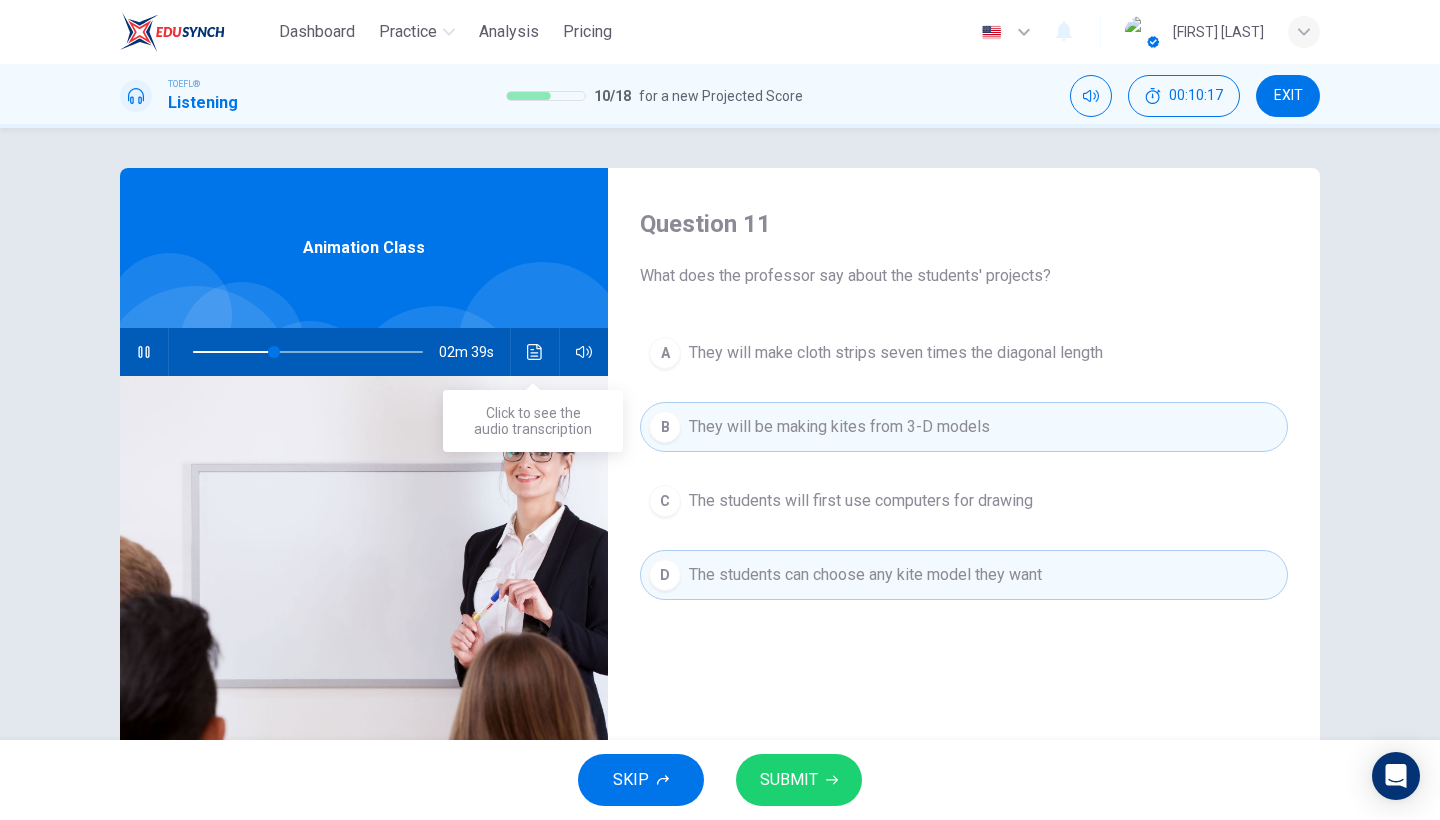 click at bounding box center (535, 352) 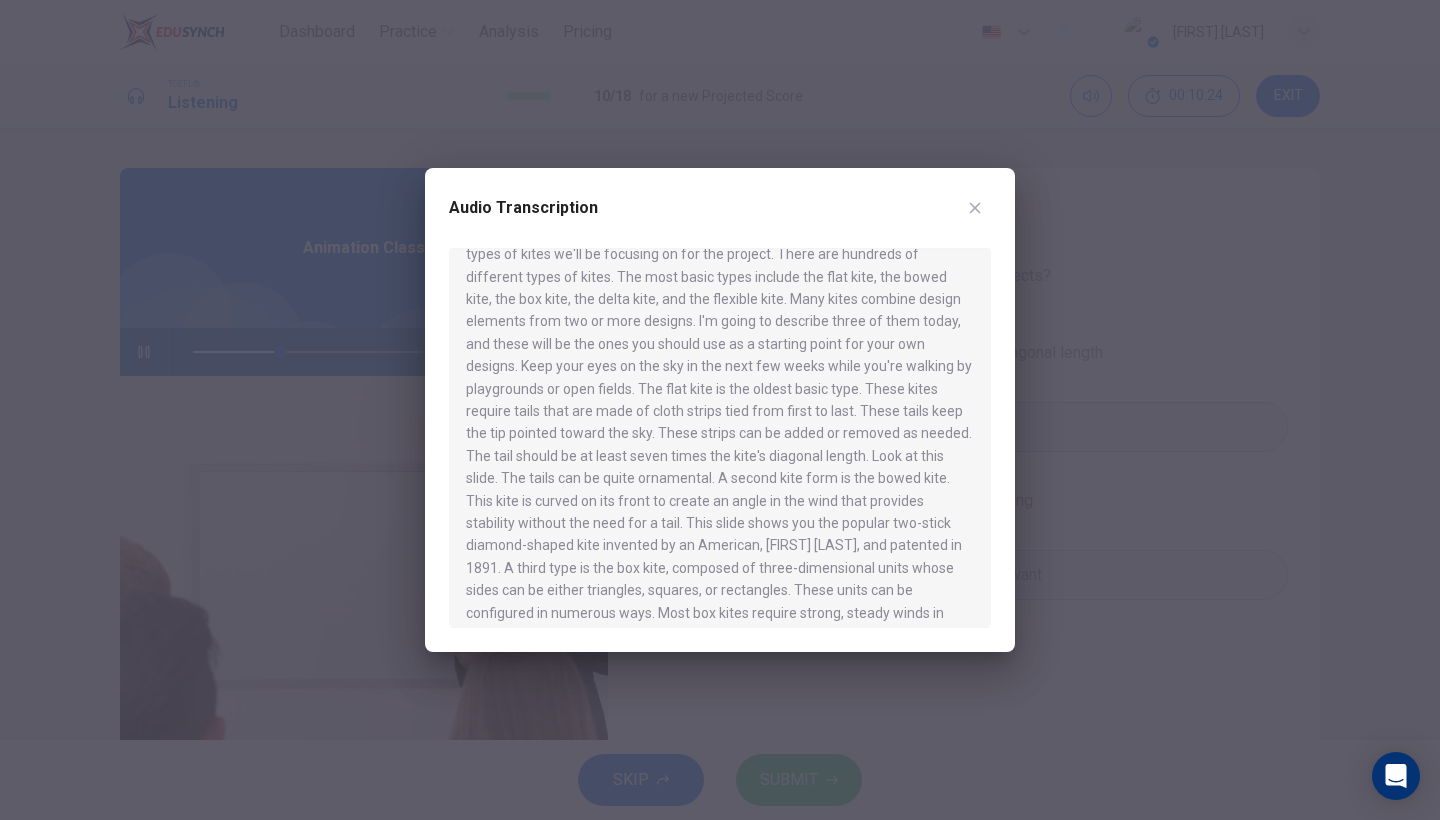 scroll, scrollTop: 534, scrollLeft: 0, axis: vertical 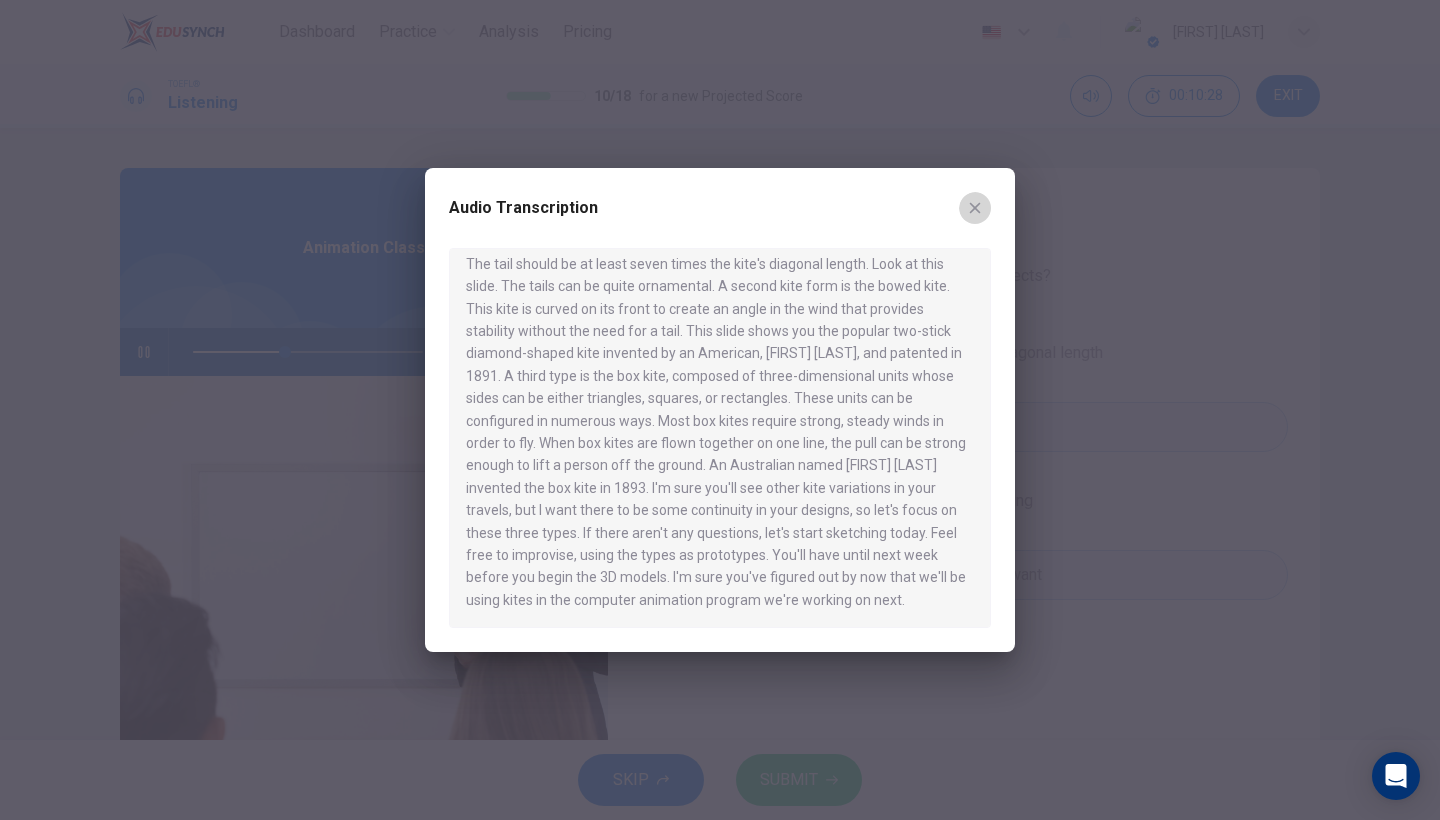 click at bounding box center [975, 208] 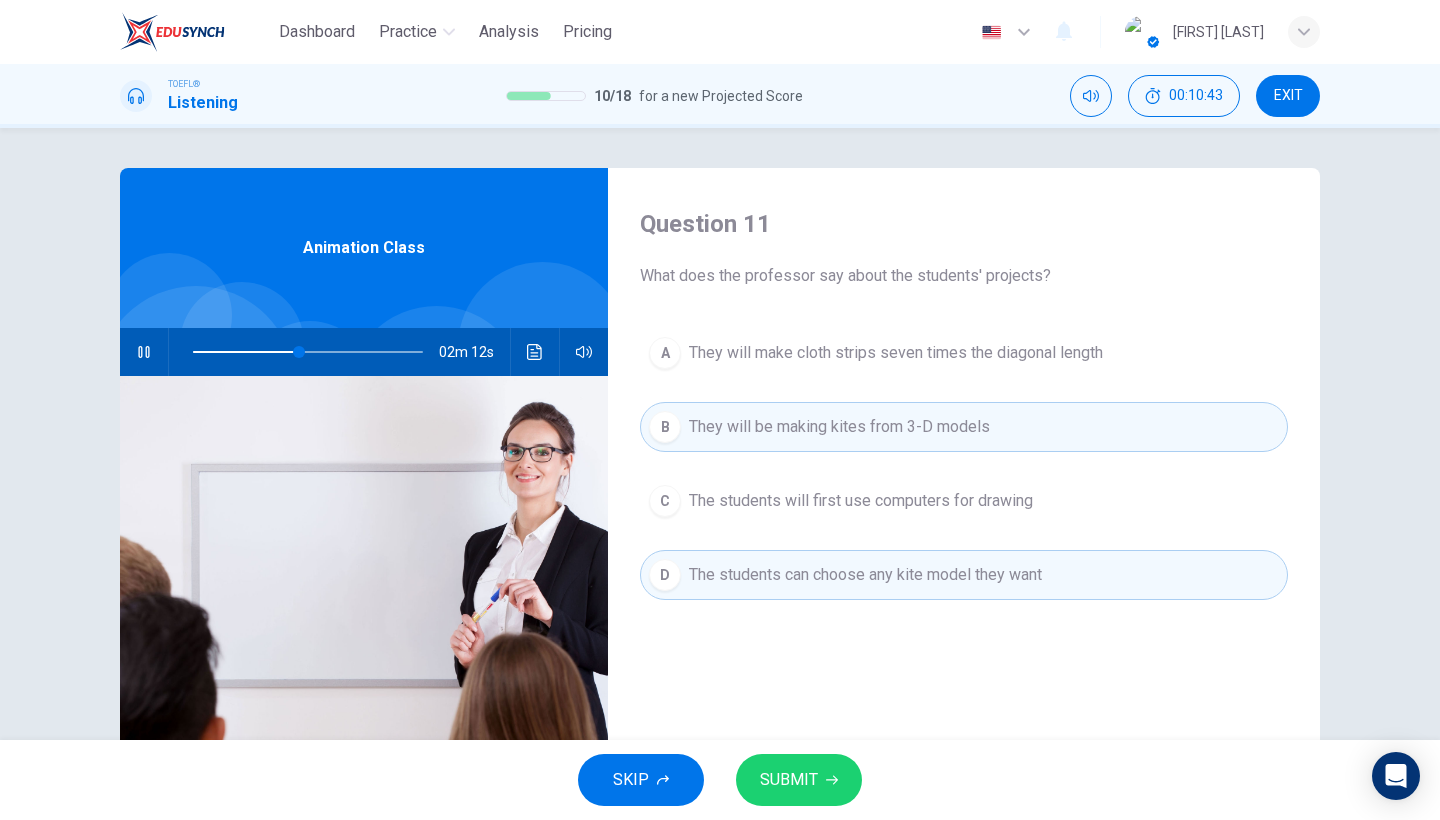 click on "SUBMIT" at bounding box center [799, 780] 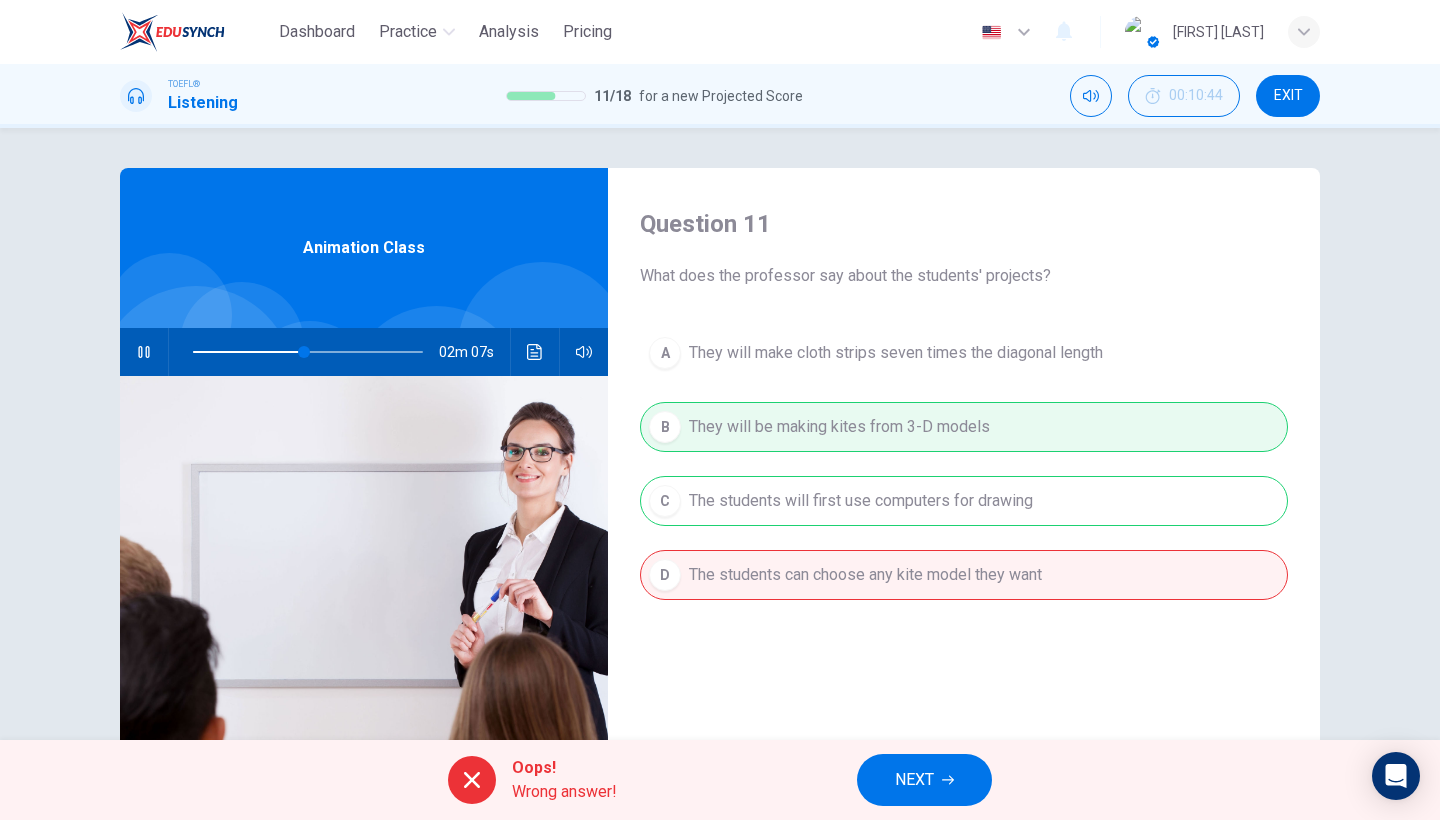 click on "Oops! Wrong answer! NEXT" at bounding box center (720, 780) 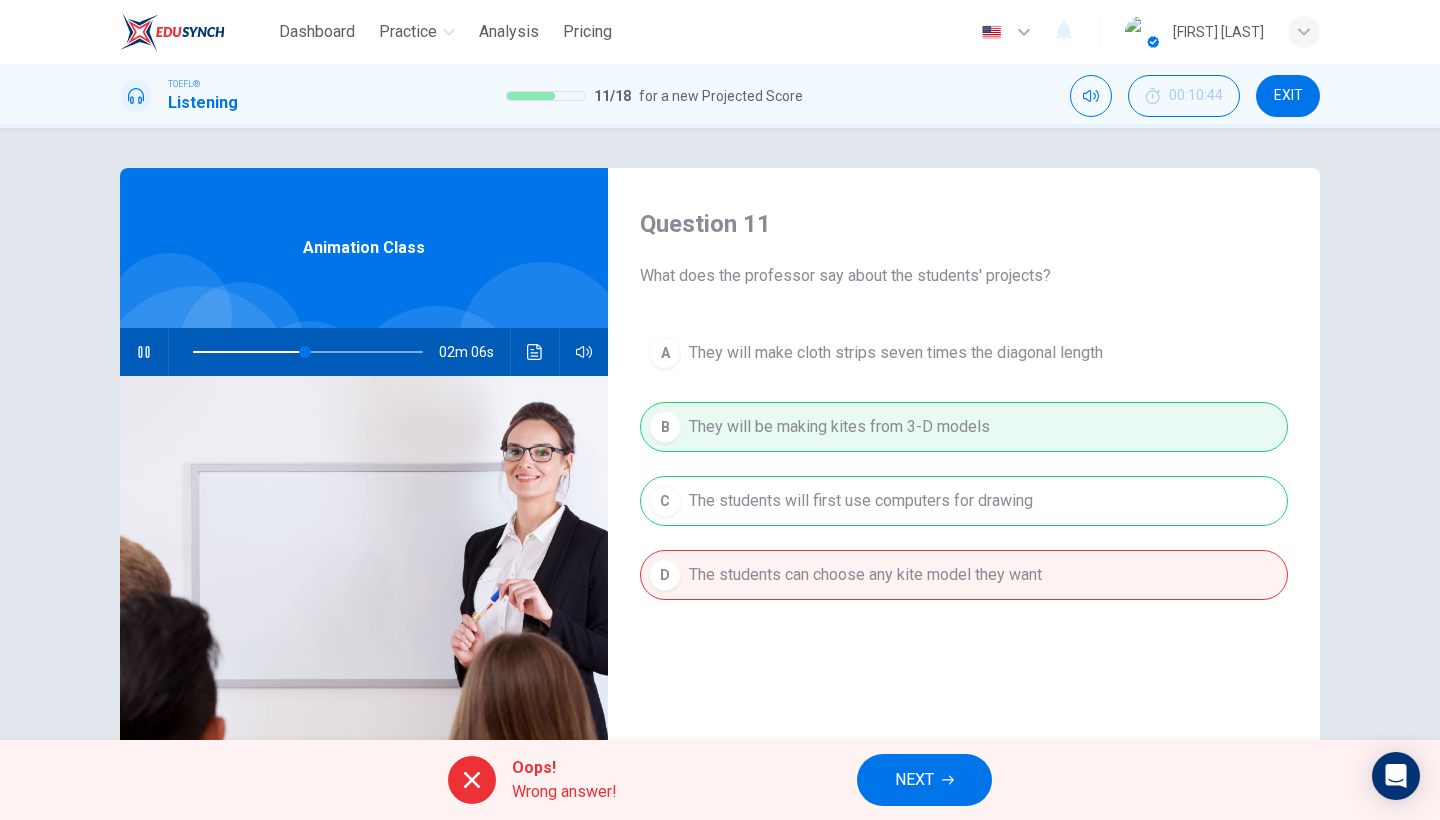 click on "NEXT" at bounding box center [924, 780] 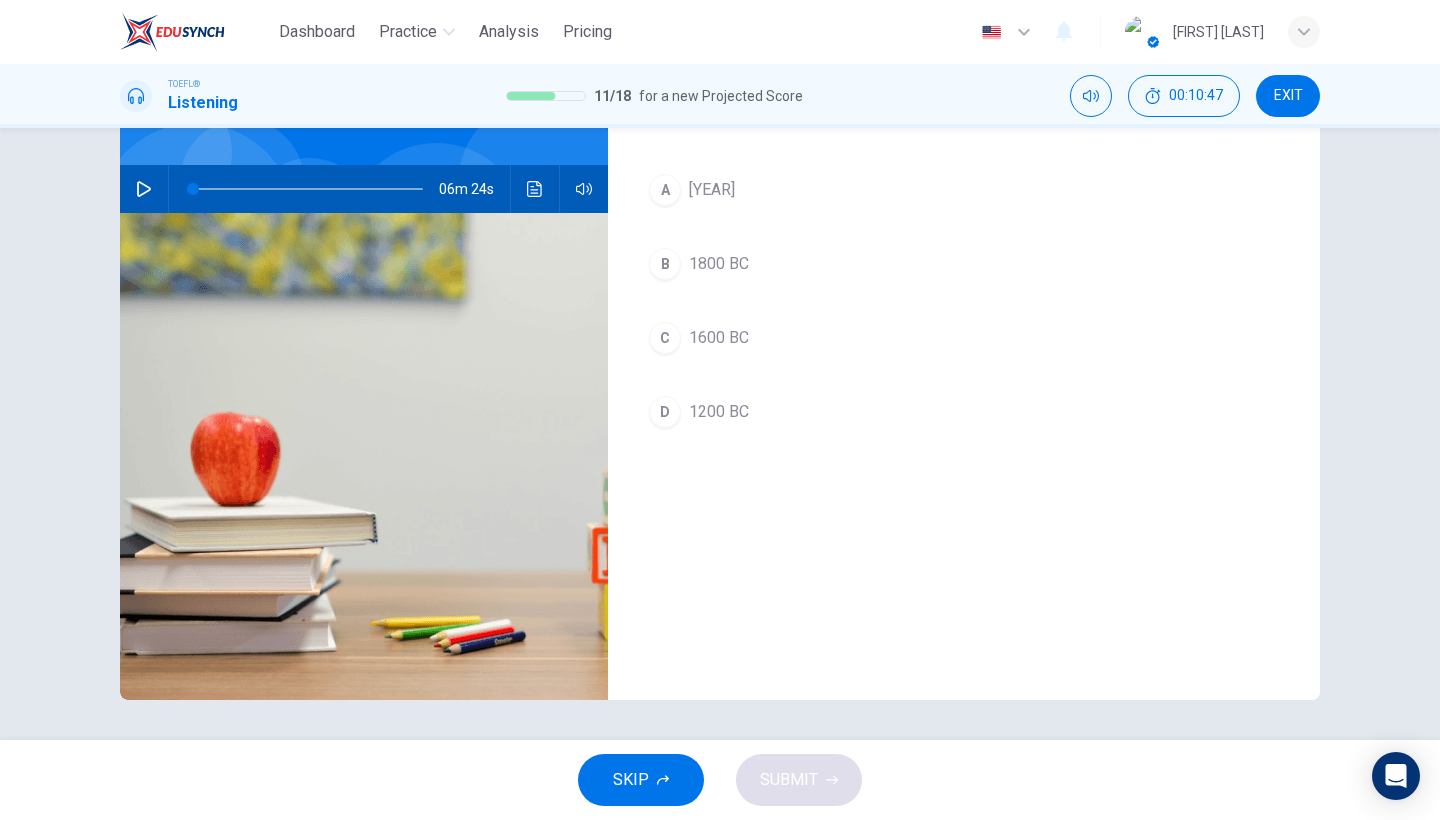 scroll, scrollTop: 0, scrollLeft: 0, axis: both 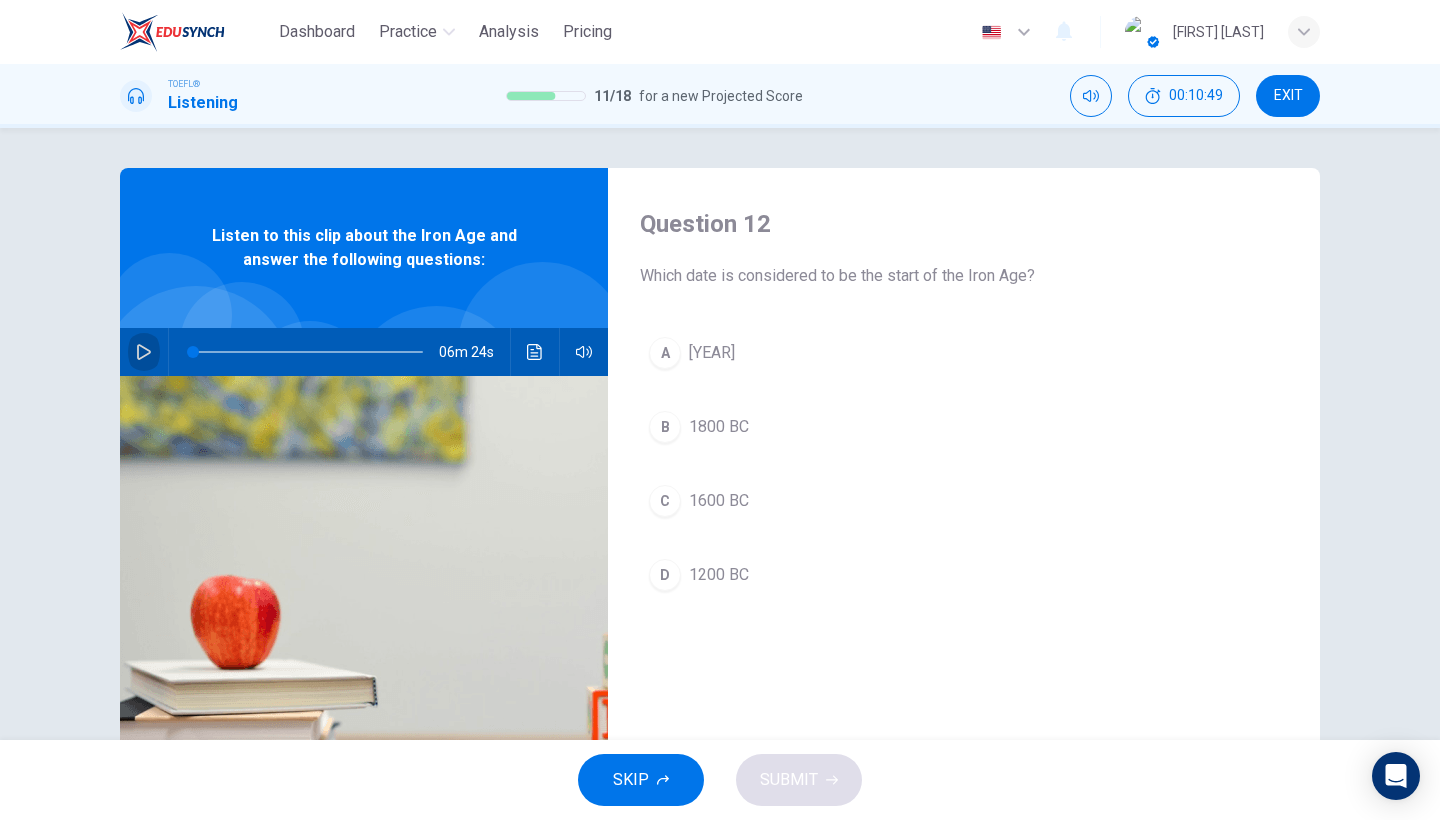 click at bounding box center (144, 352) 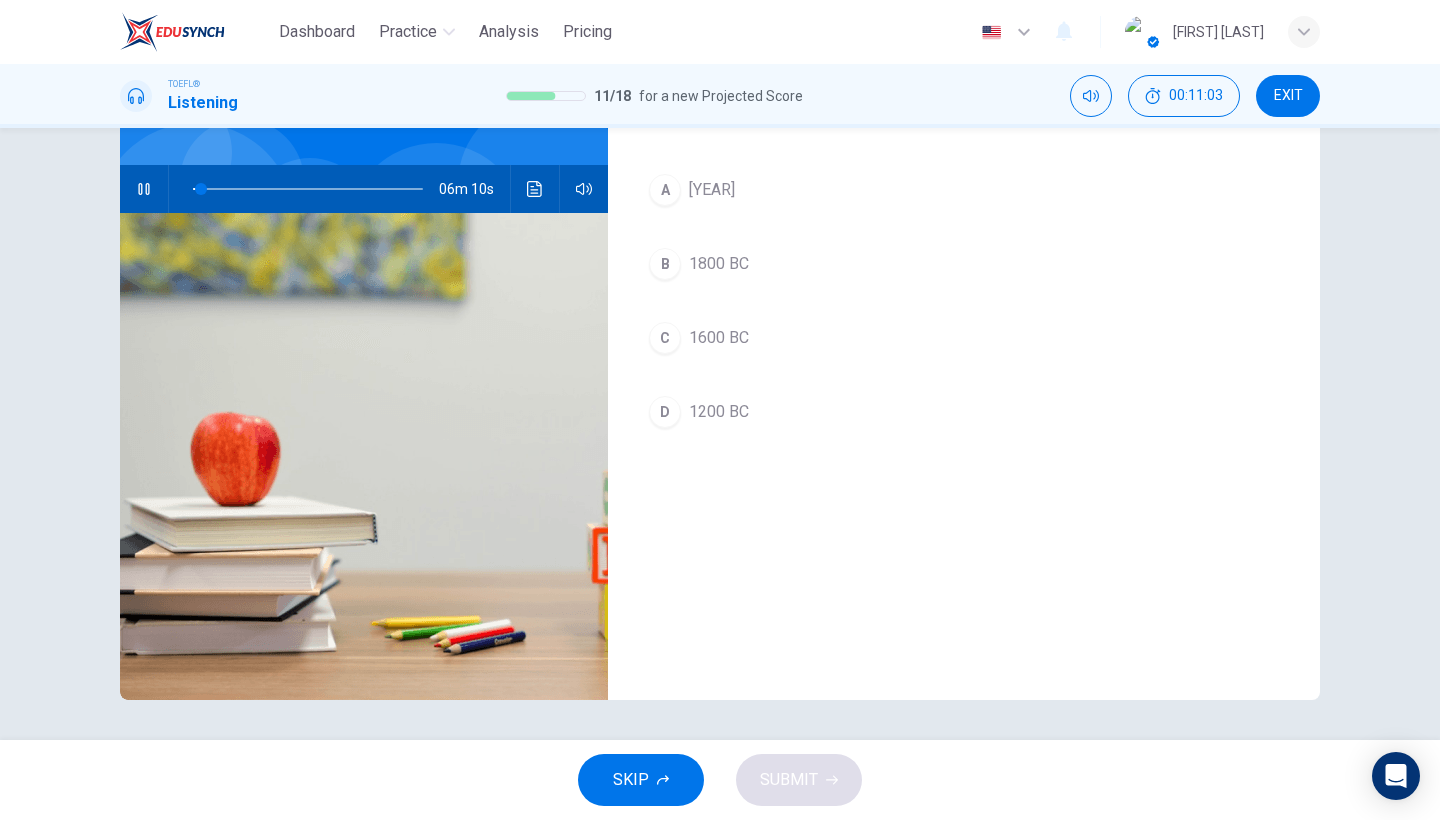 scroll, scrollTop: 7, scrollLeft: 0, axis: vertical 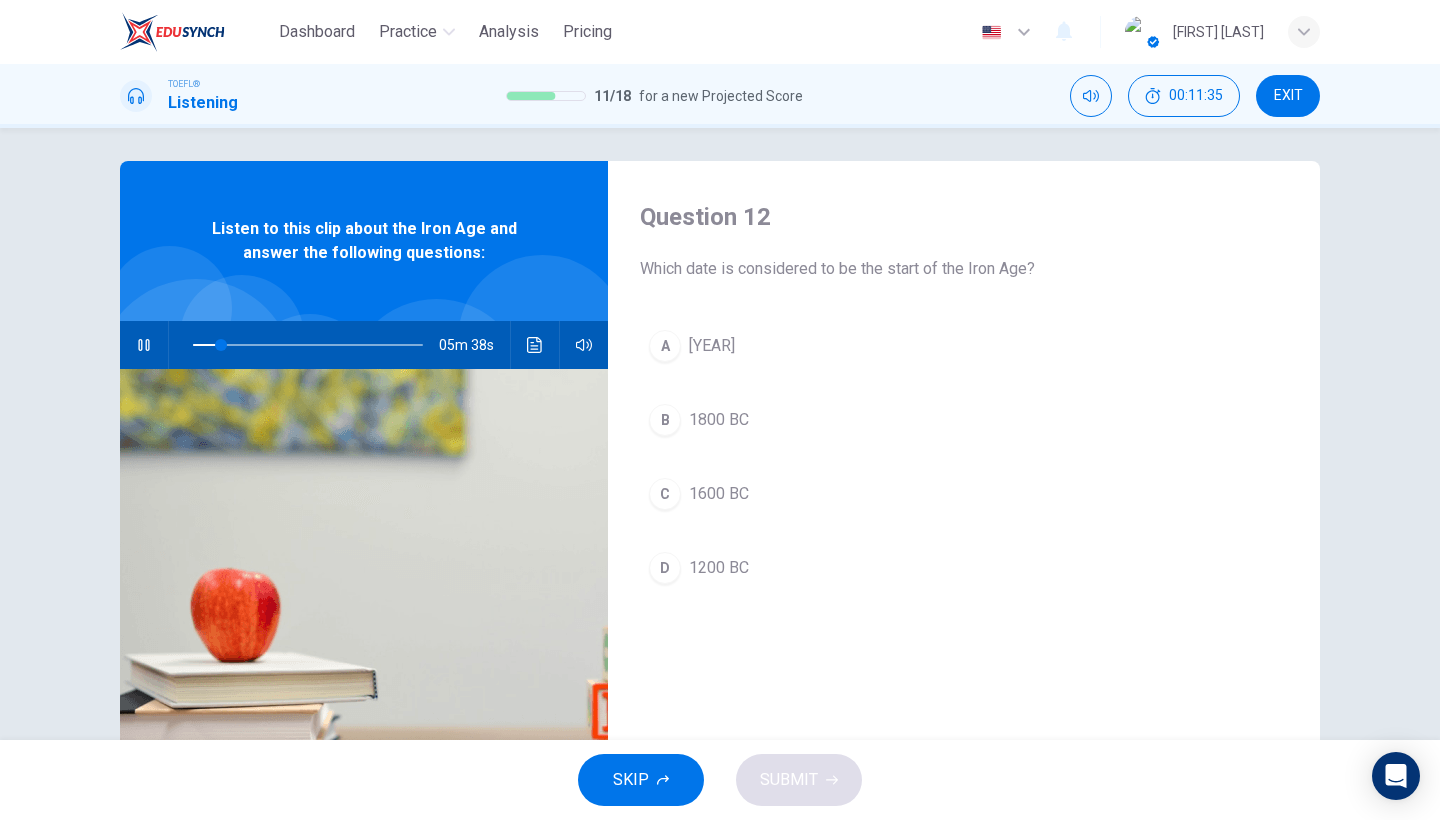 click at bounding box center [535, 345] 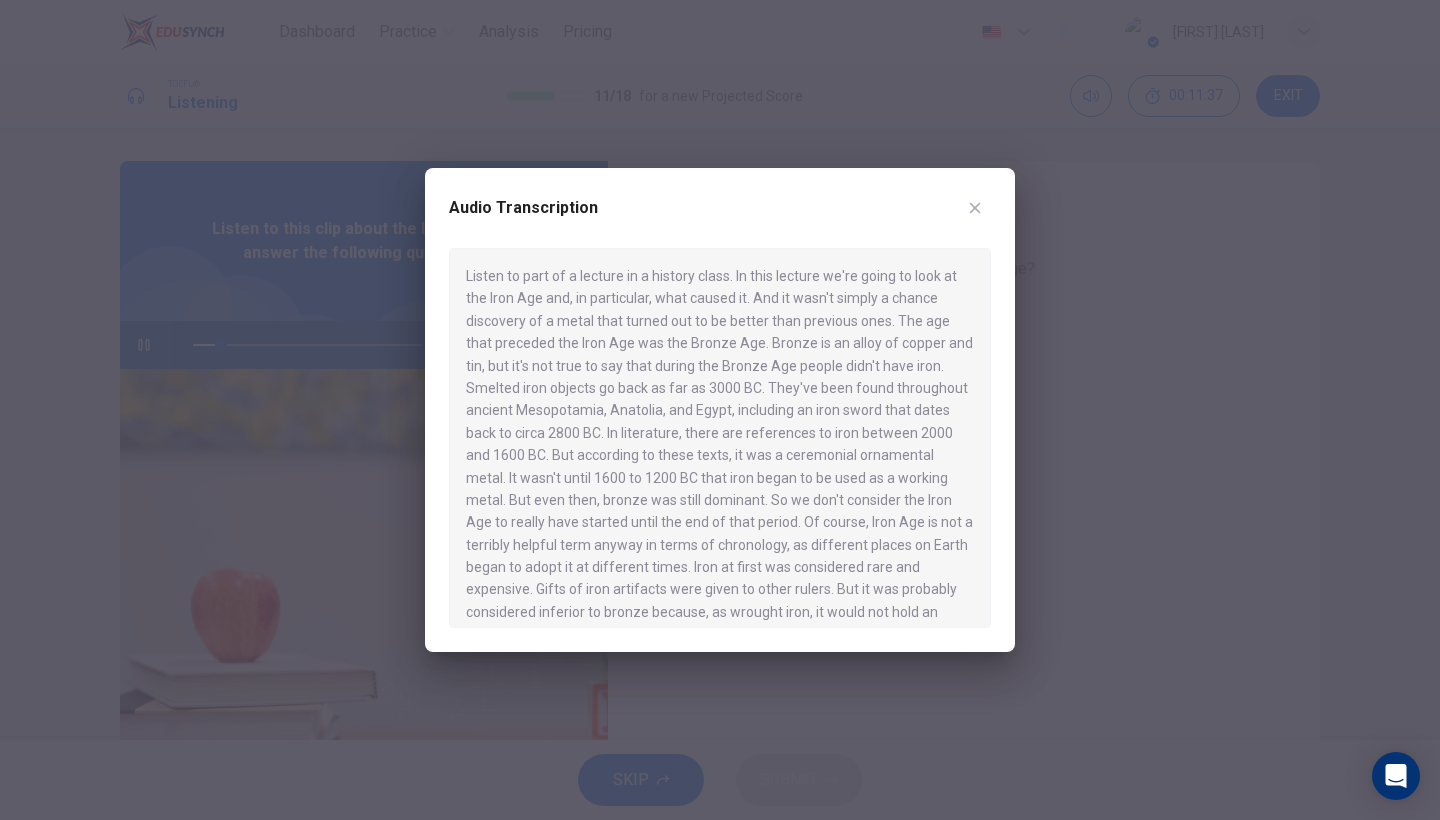 scroll, scrollTop: 142, scrollLeft: 0, axis: vertical 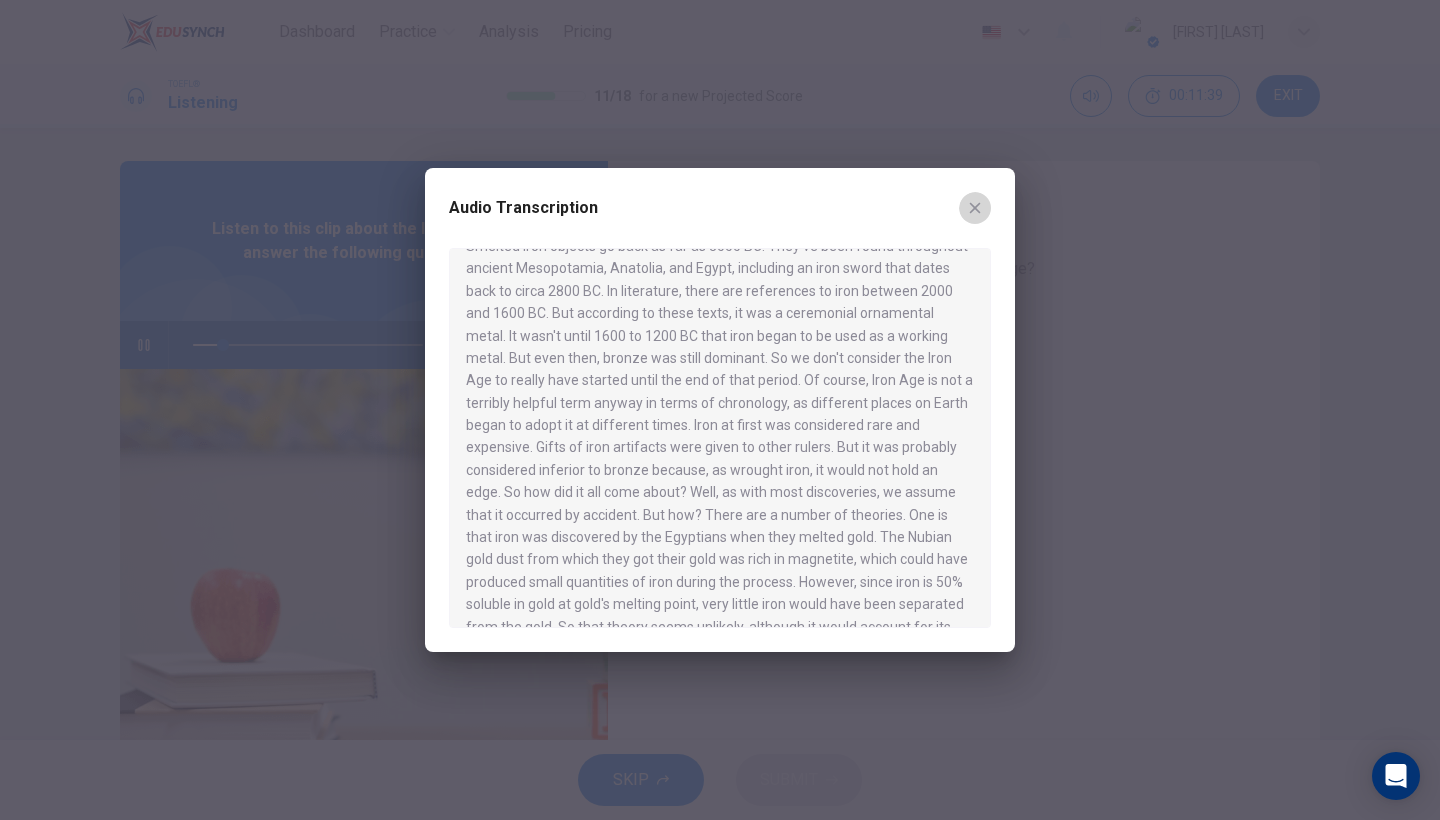 click at bounding box center [975, 208] 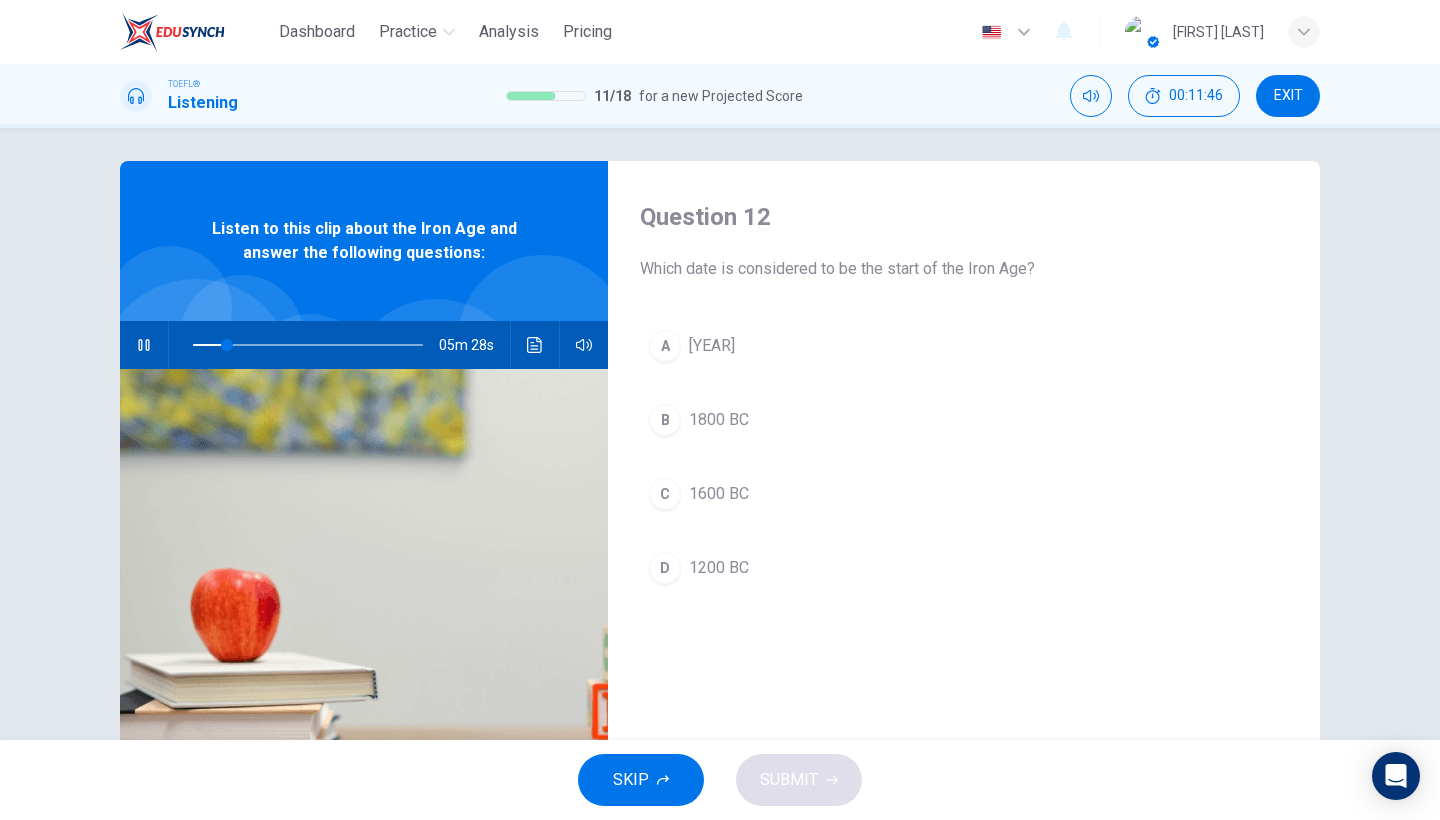 click on "[YEAR]" at bounding box center [712, 346] 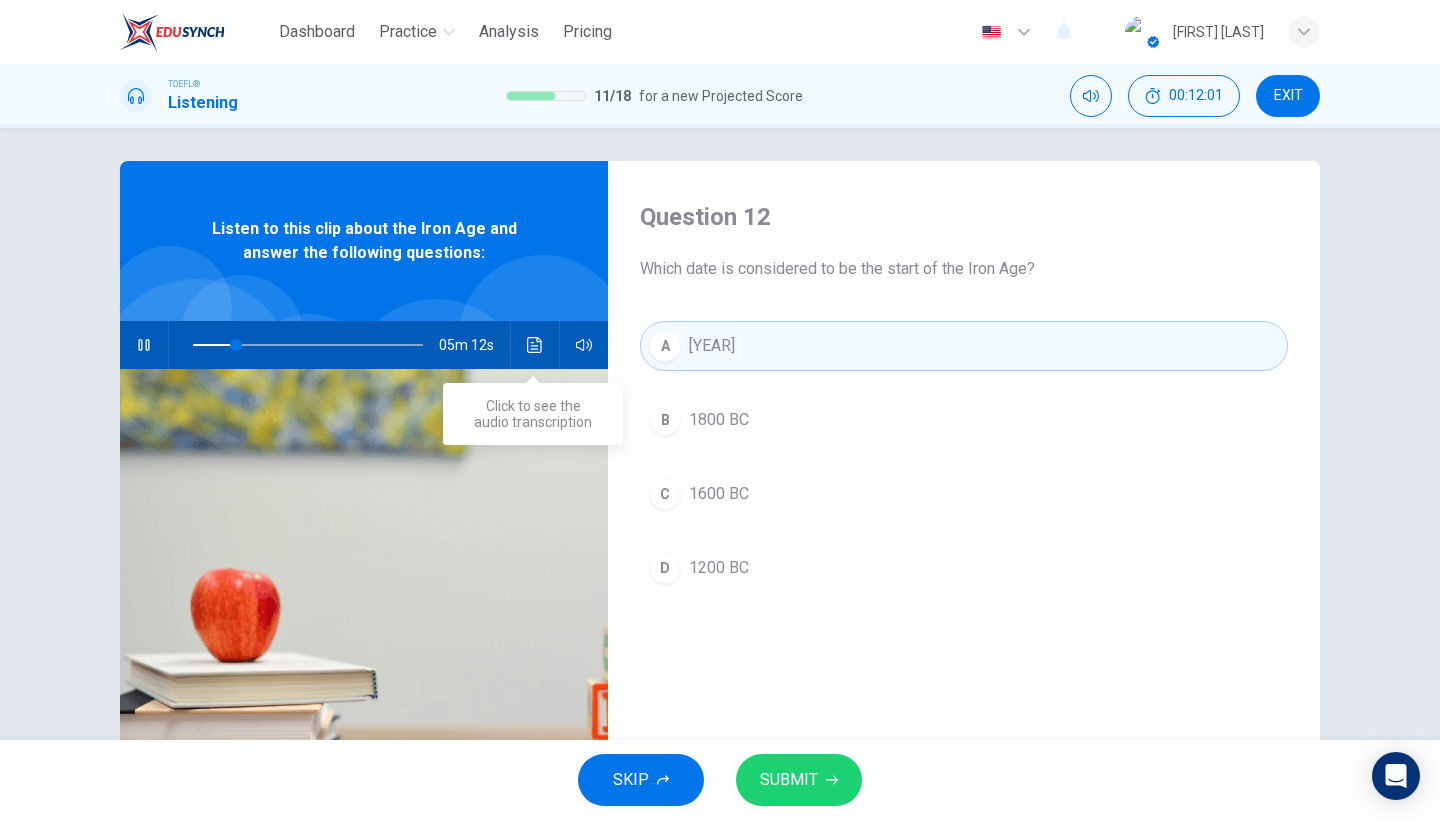 click at bounding box center (534, 345) 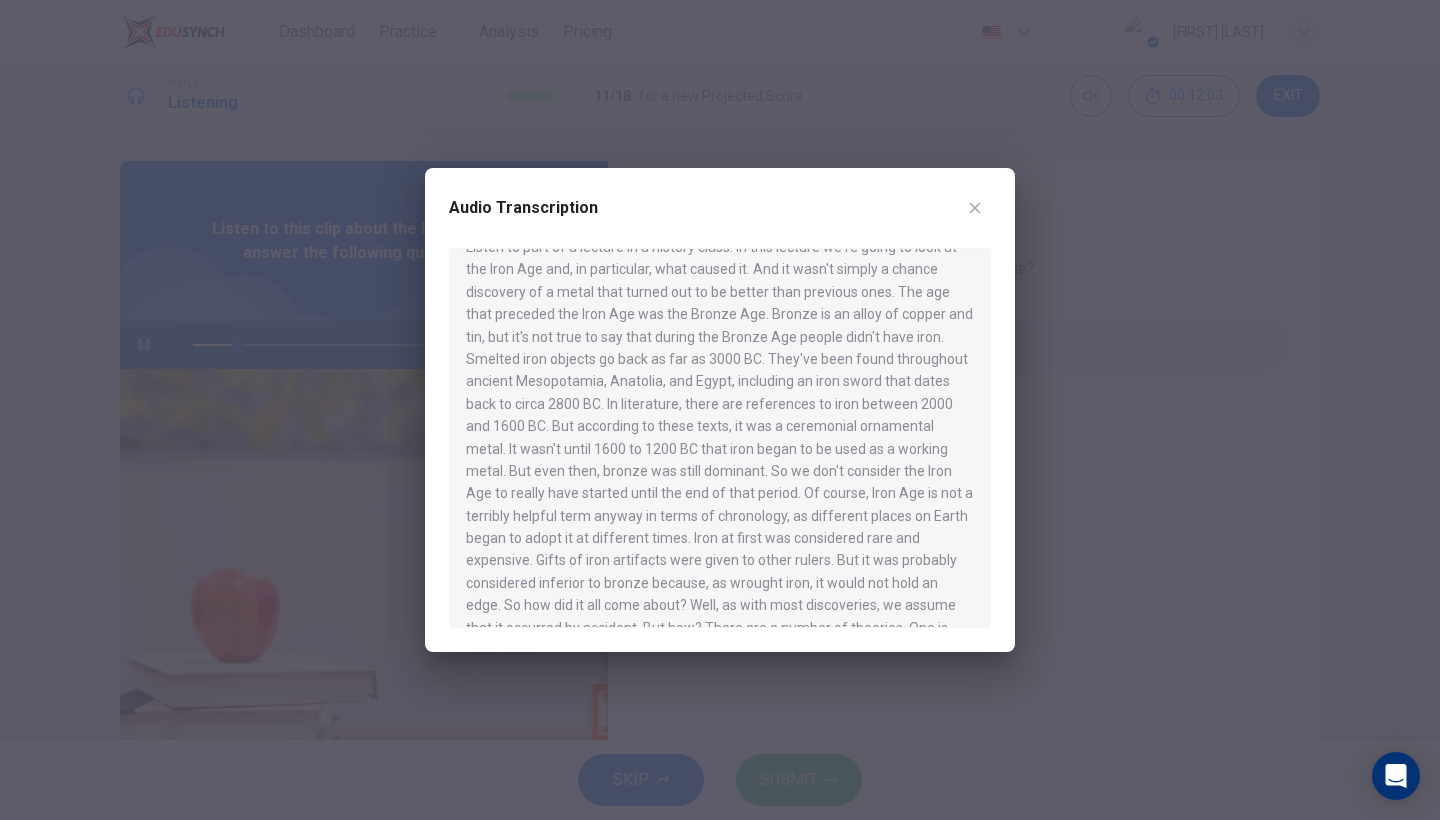 scroll, scrollTop: 0, scrollLeft: 0, axis: both 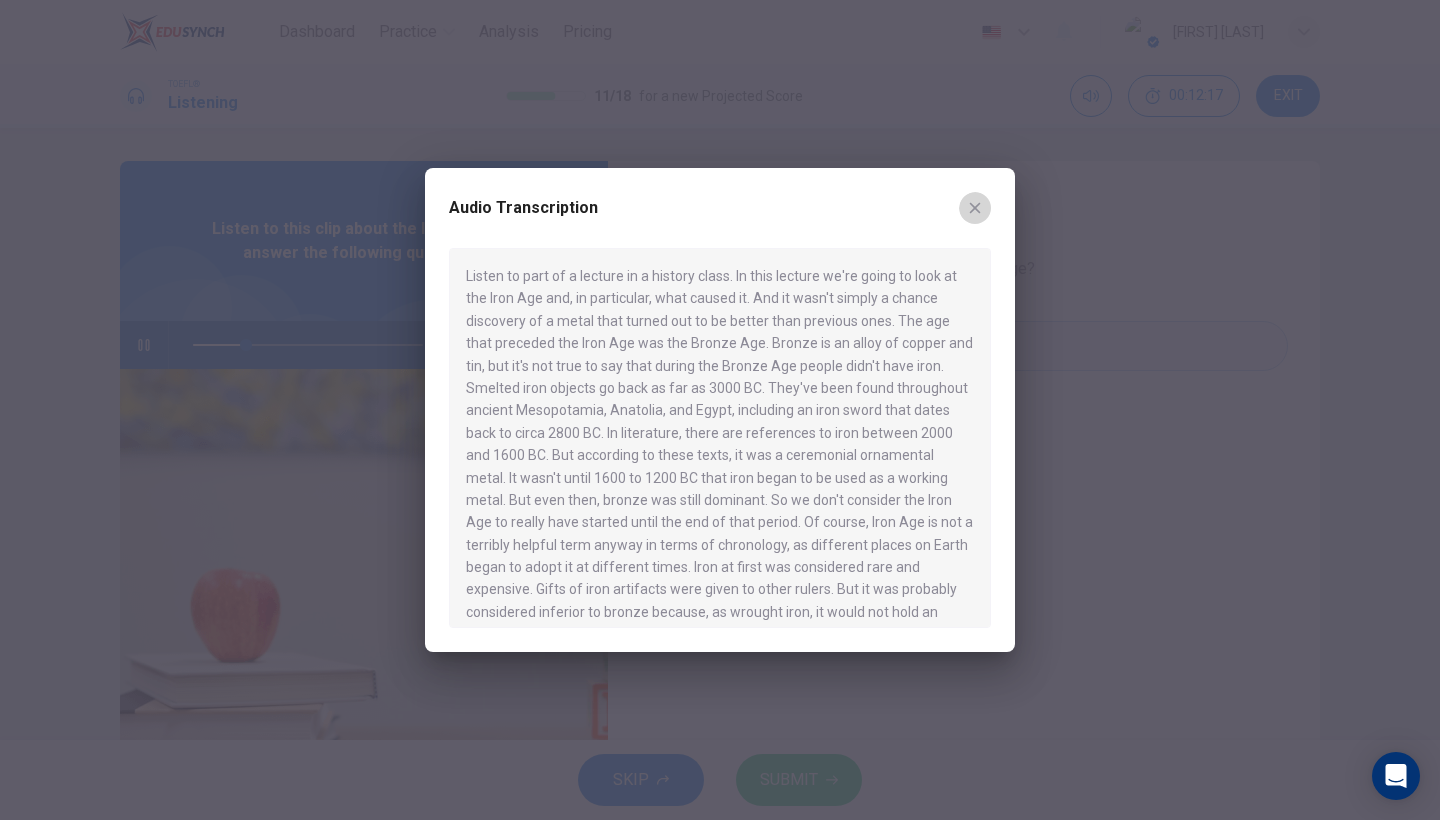 click at bounding box center (975, 208) 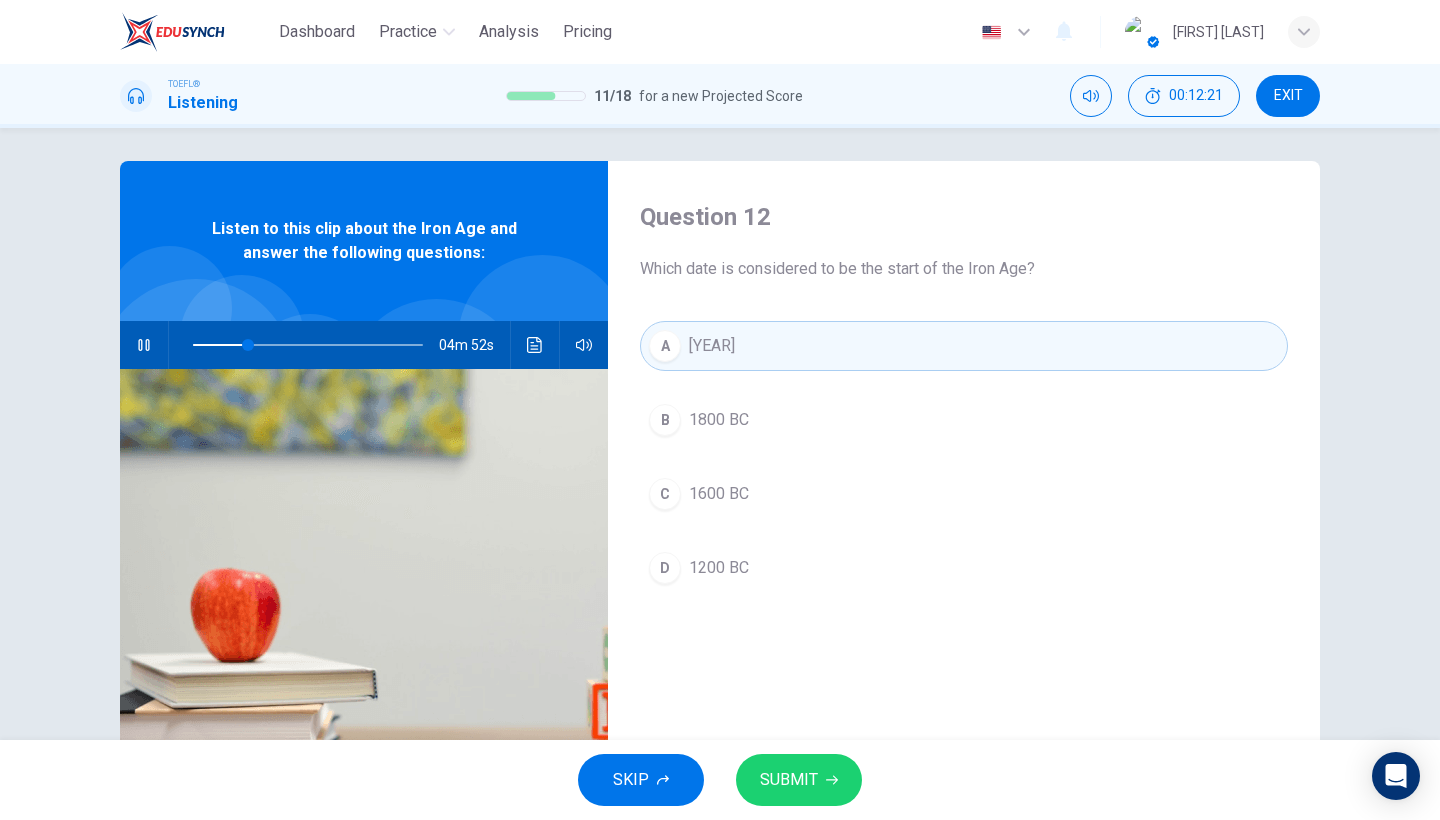 click on "1600 BC" at bounding box center [719, 420] 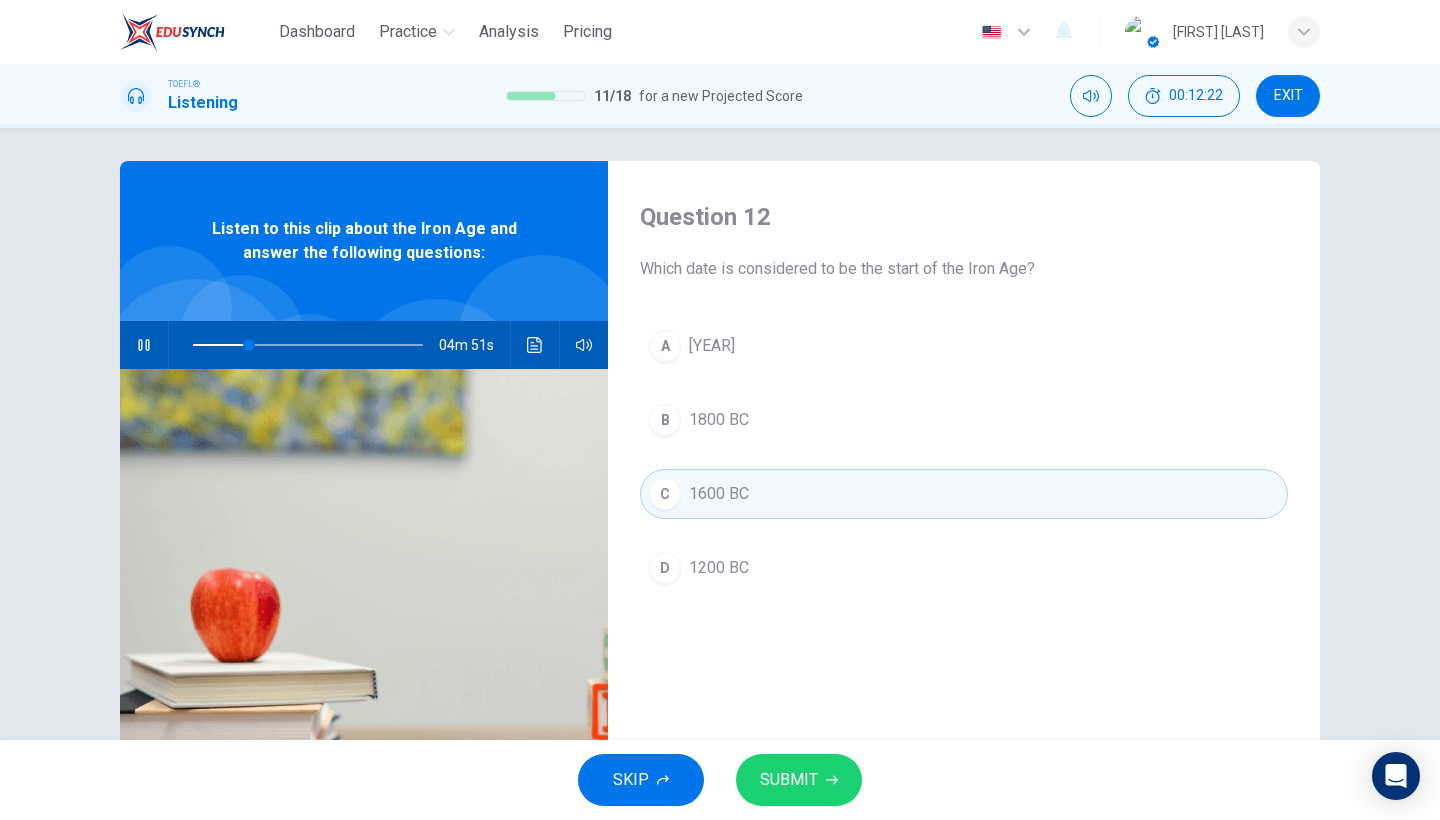 click on "[YEAR]" at bounding box center (712, 346) 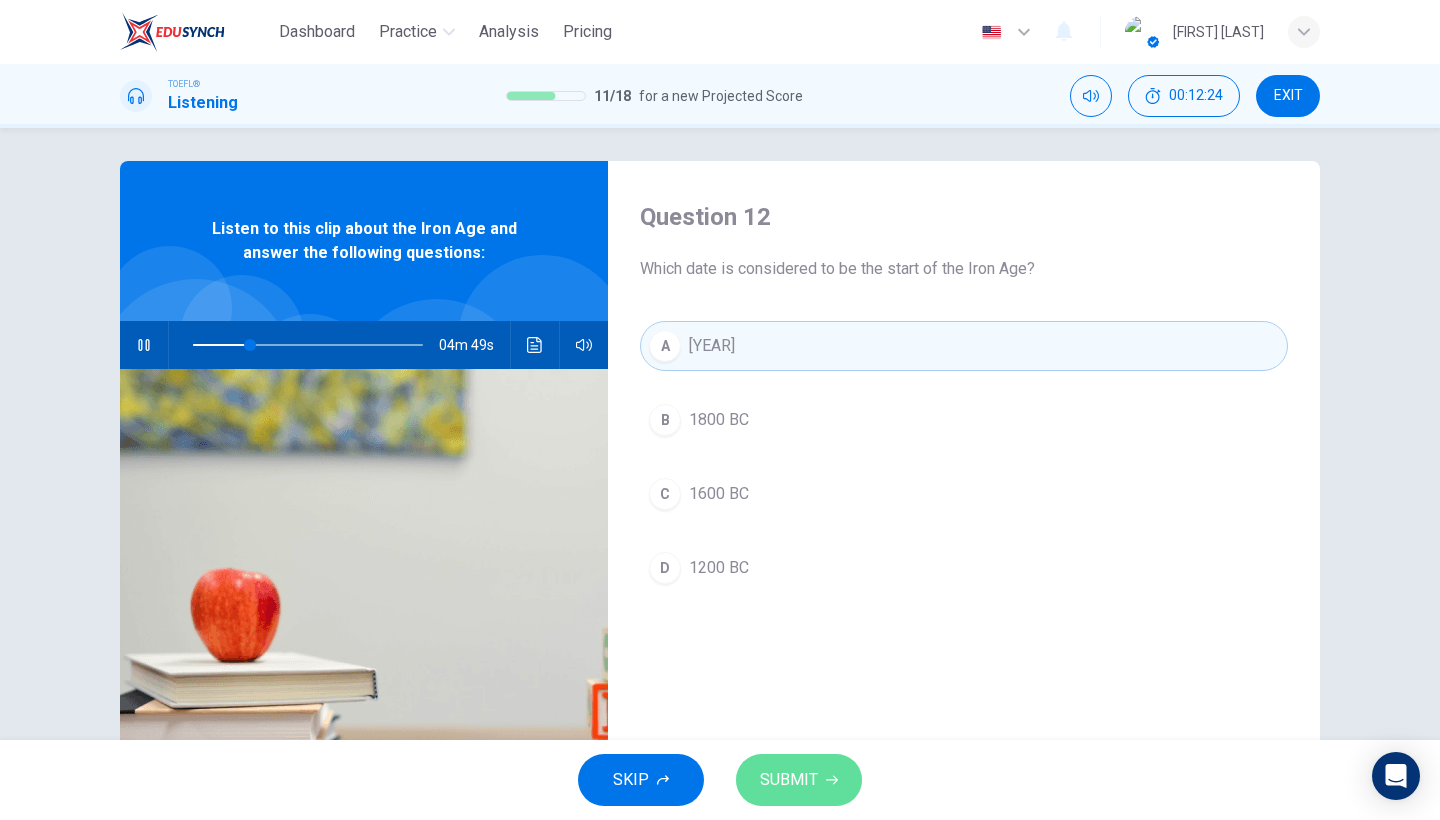 click on "SUBMIT" at bounding box center (799, 780) 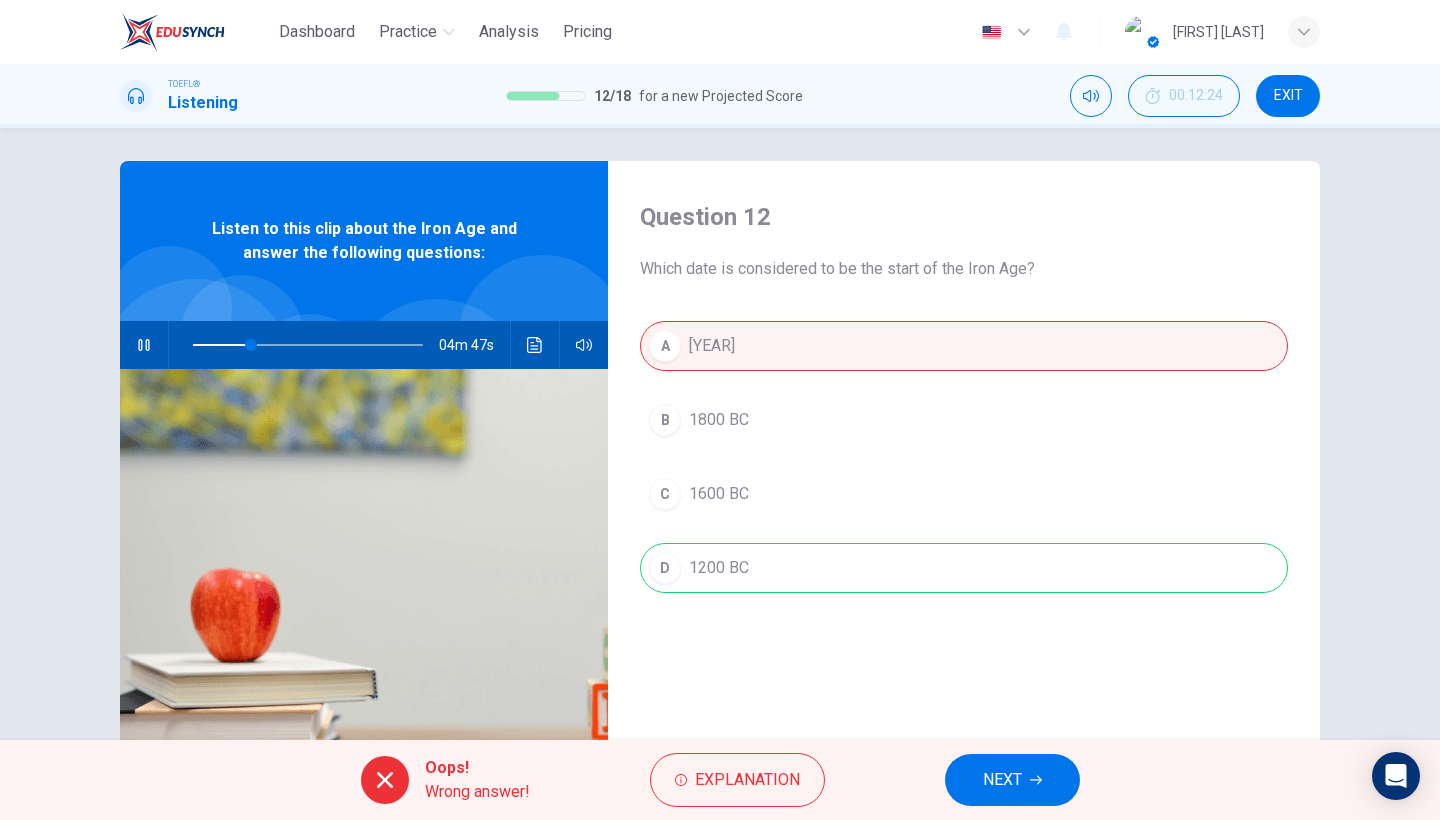 click on "NEXT" at bounding box center [1002, 780] 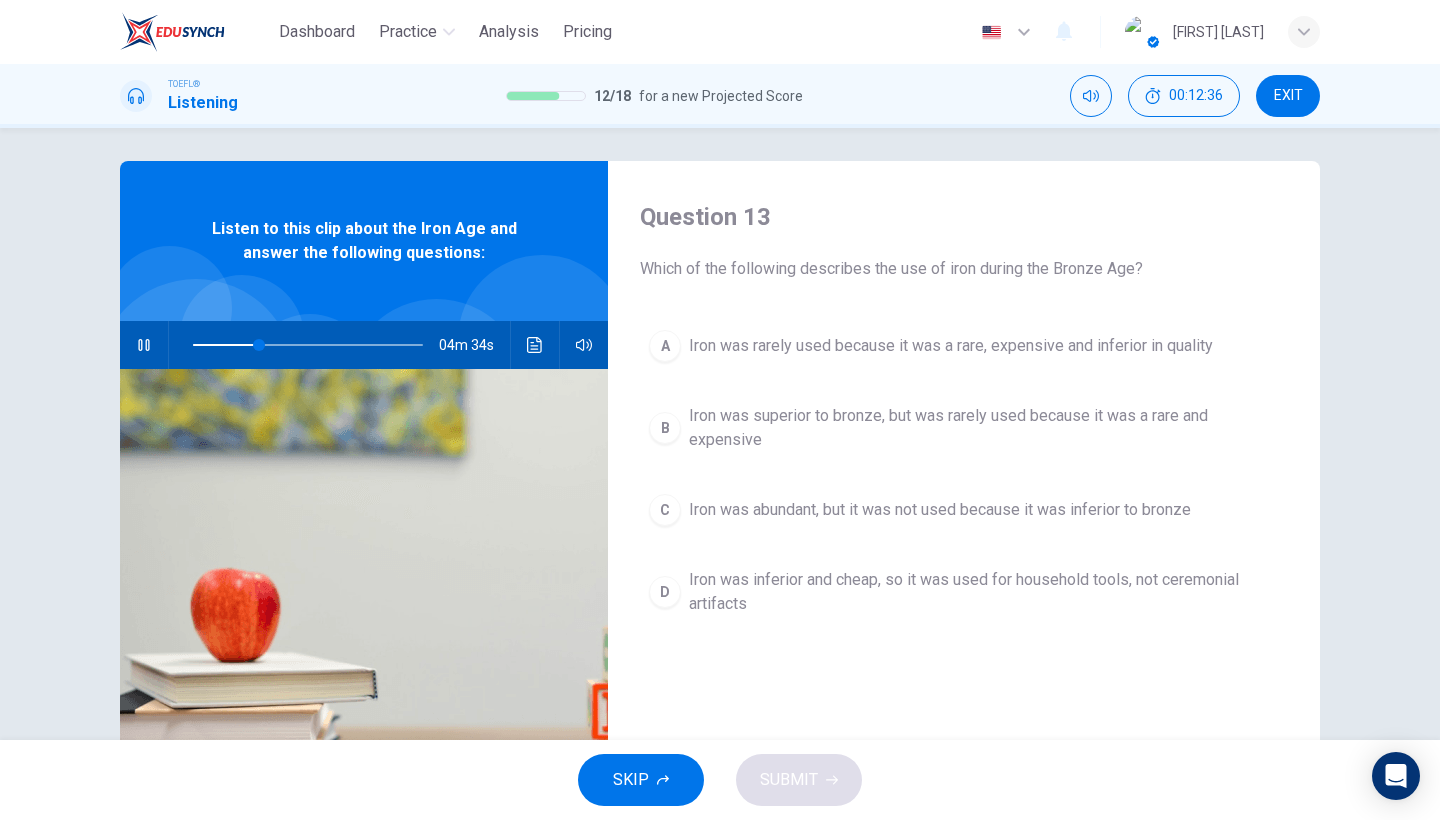 click on "Iron was rarely used because it was a rare, expensive and inferior in quality" at bounding box center (951, 346) 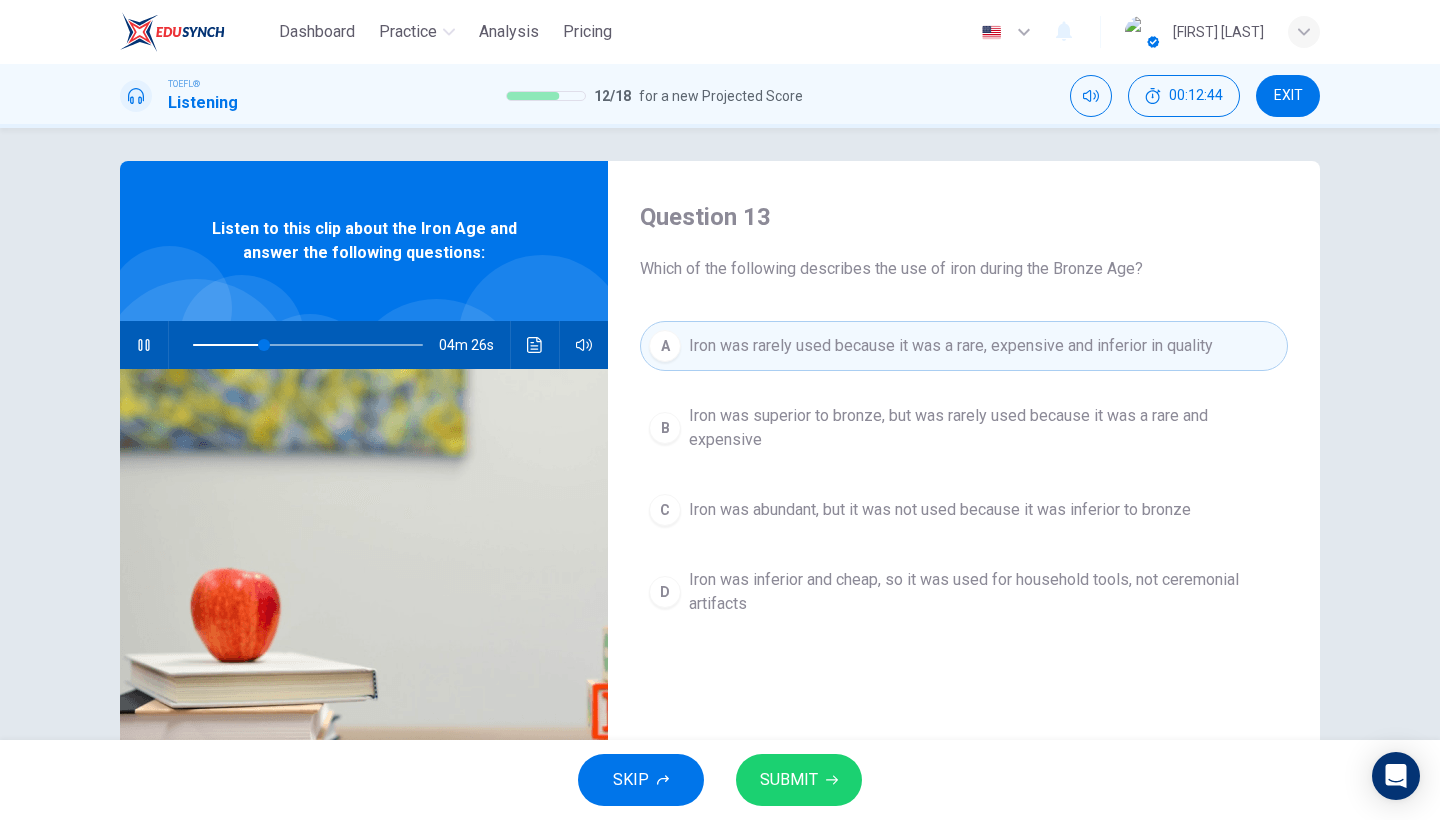 click on "C Iron was abundant, but it was not used because it was inferior to bronze" at bounding box center (964, 510) 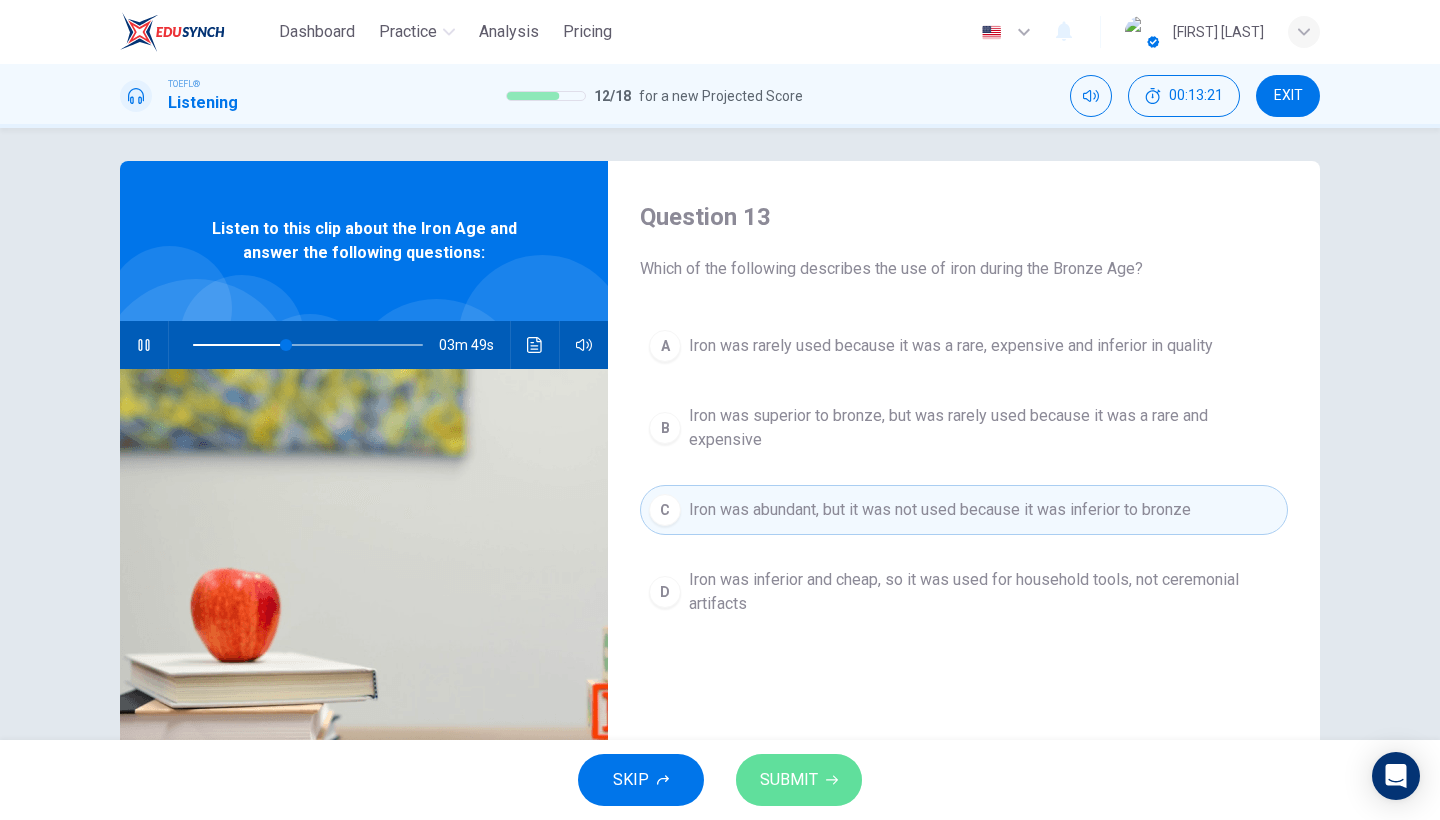 click on "SUBMIT" at bounding box center (789, 780) 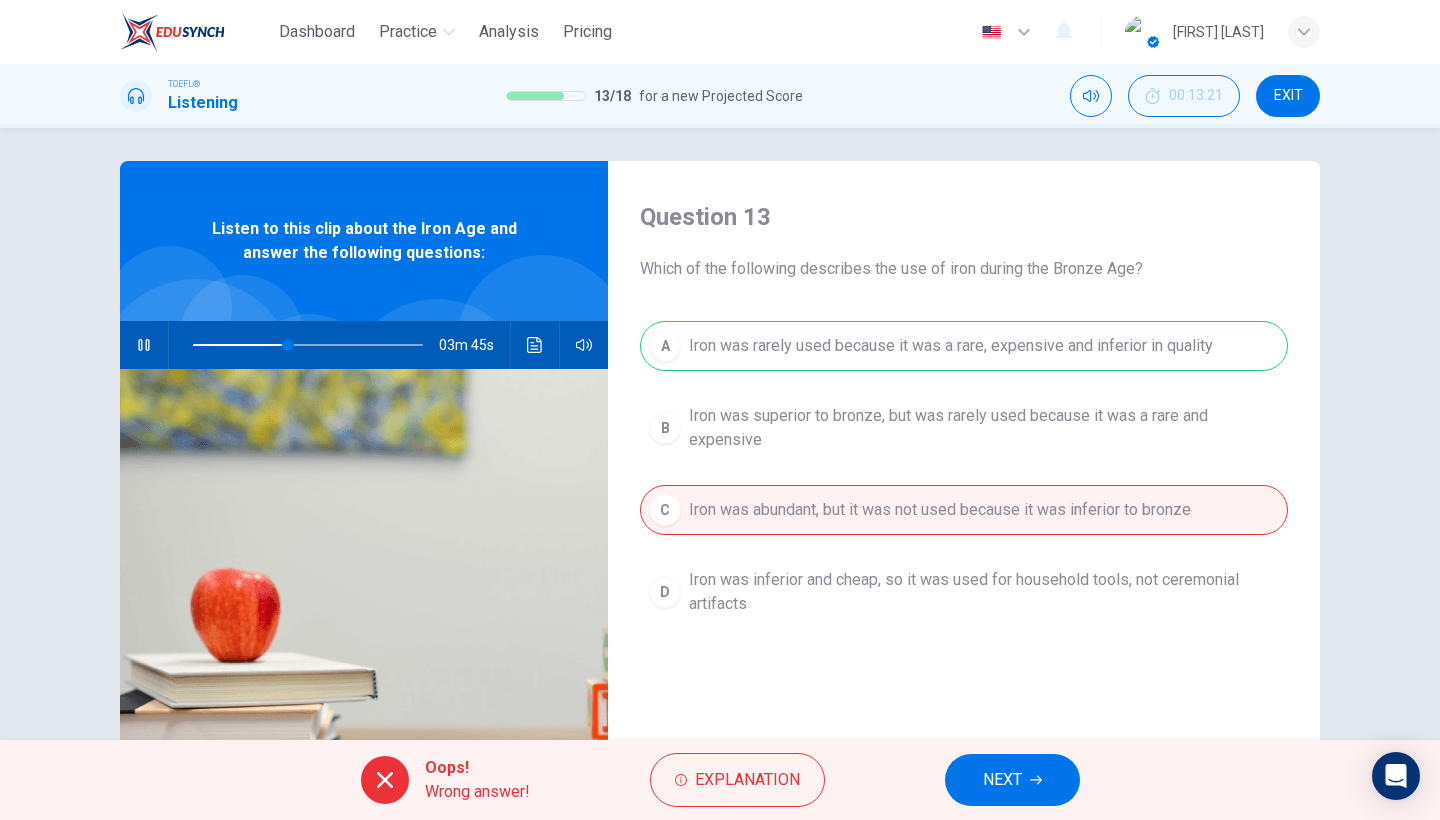 click on "NEXT" at bounding box center [1002, 780] 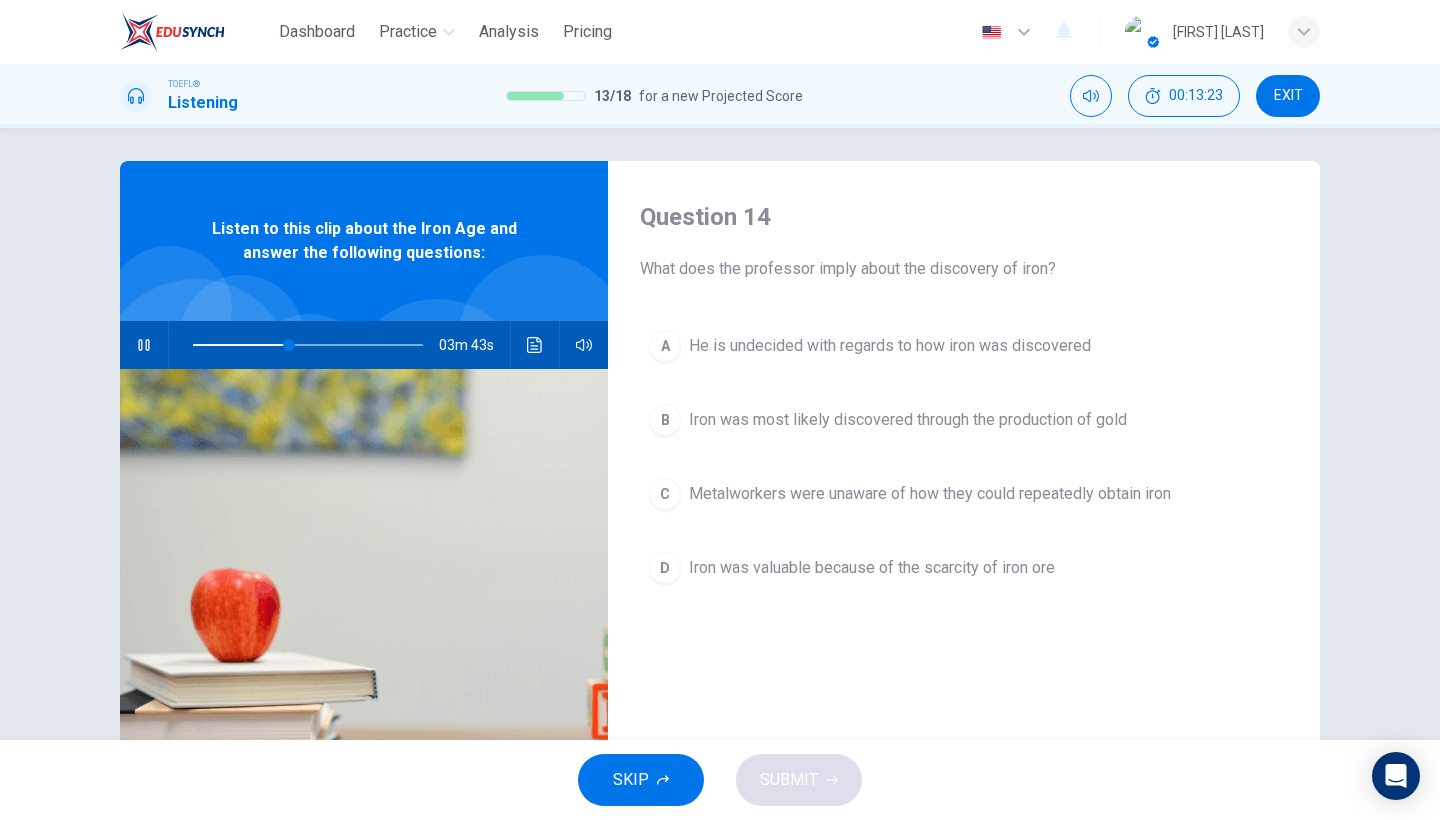 click on "EXIT" at bounding box center (1288, 96) 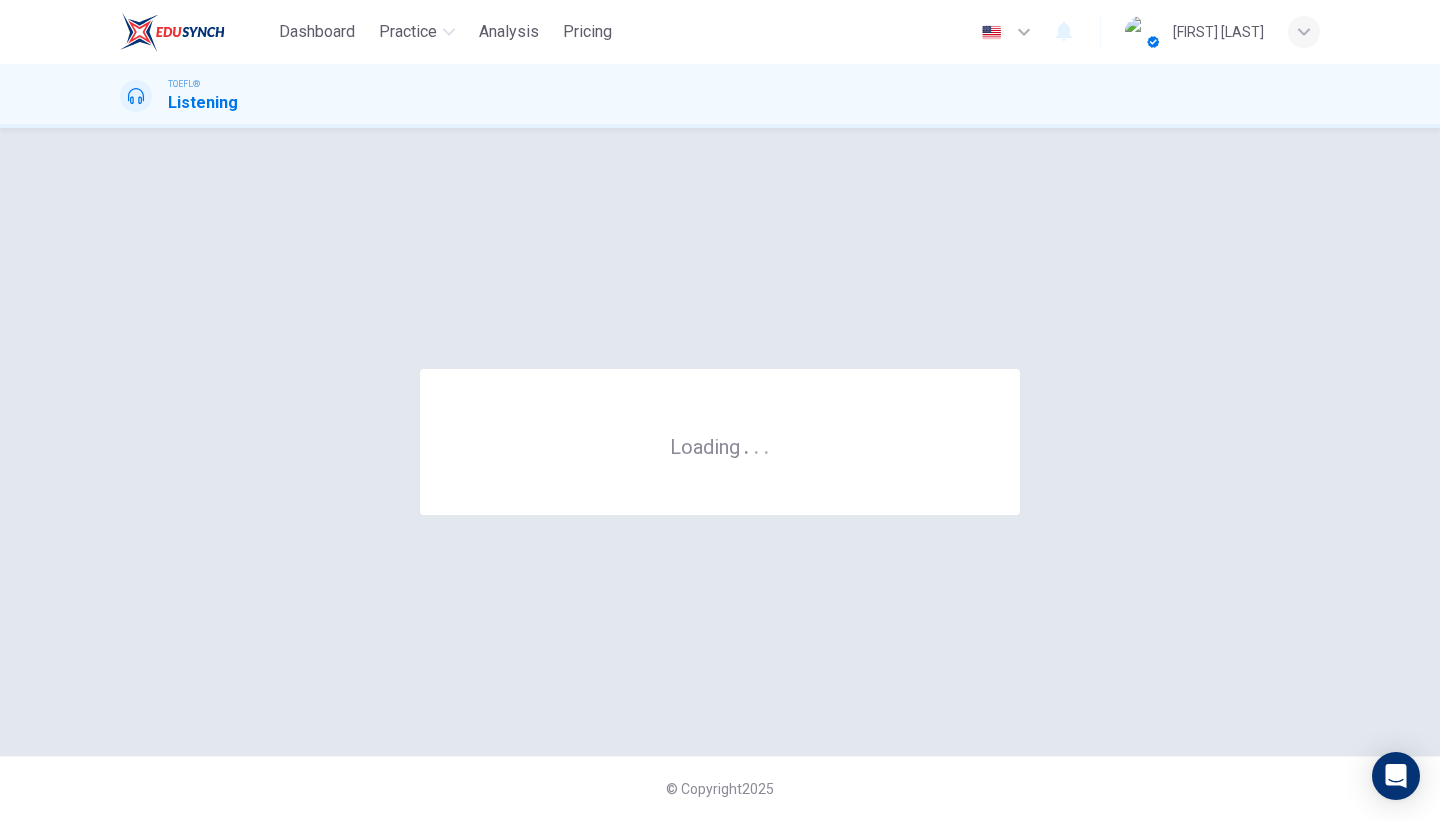 scroll, scrollTop: 0, scrollLeft: 0, axis: both 